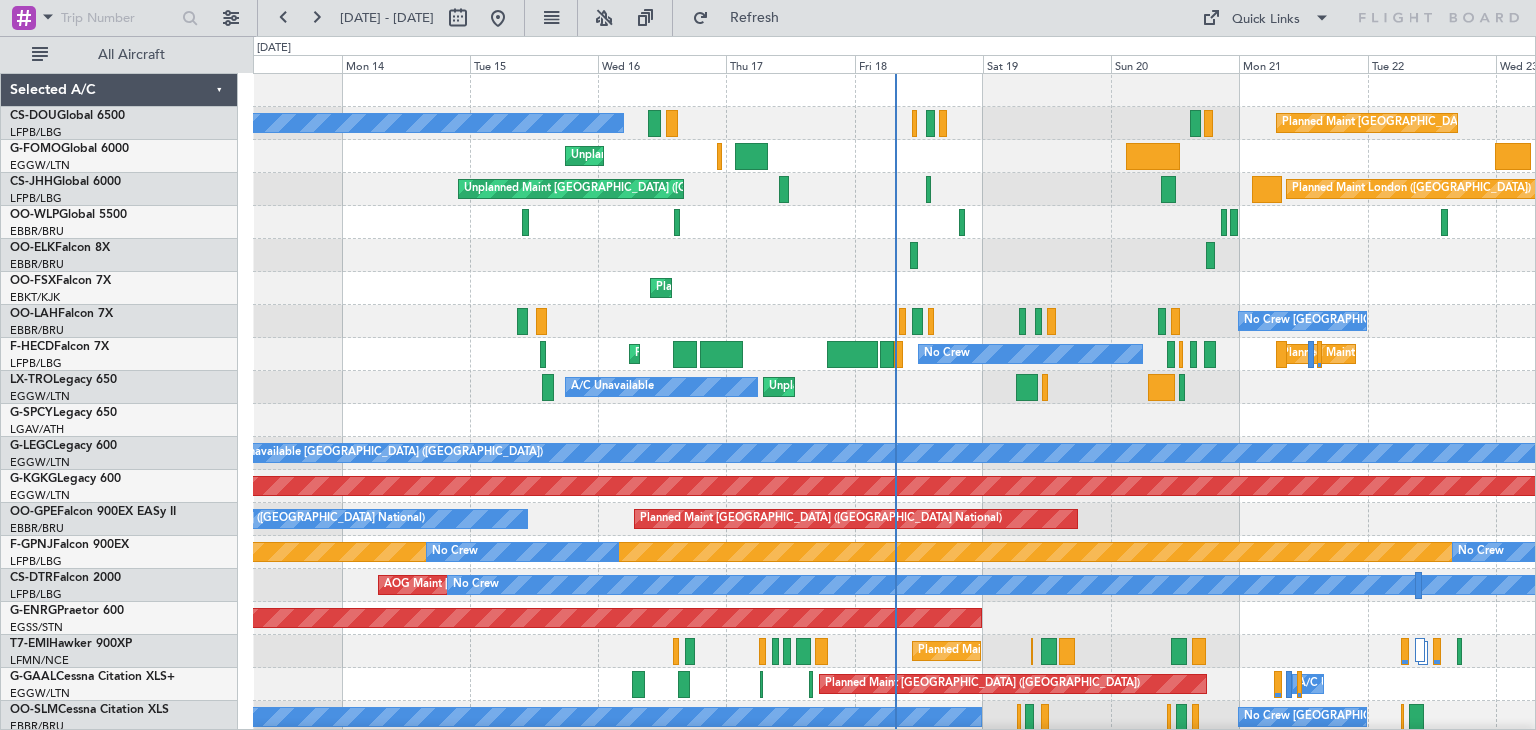 scroll, scrollTop: 0, scrollLeft: 0, axis: both 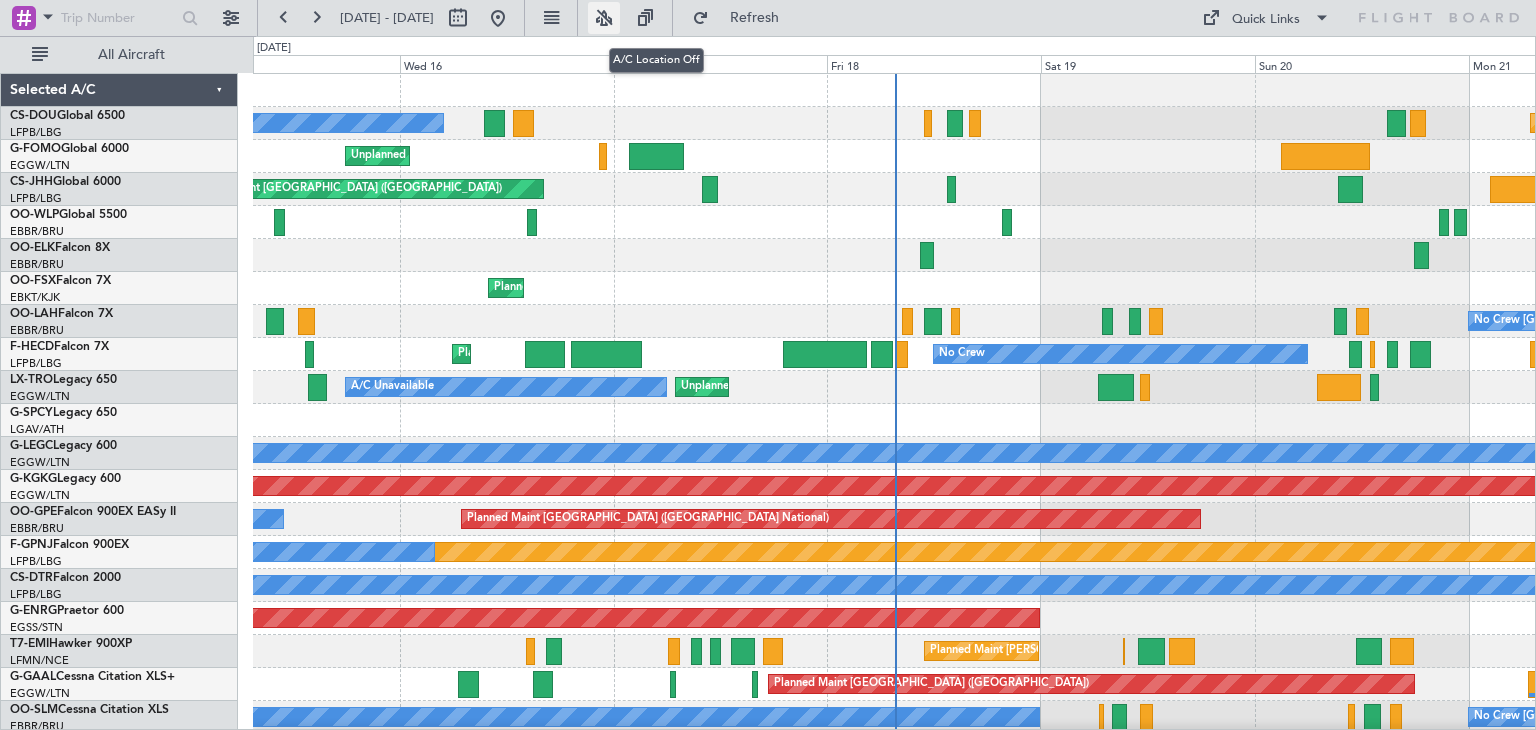 click 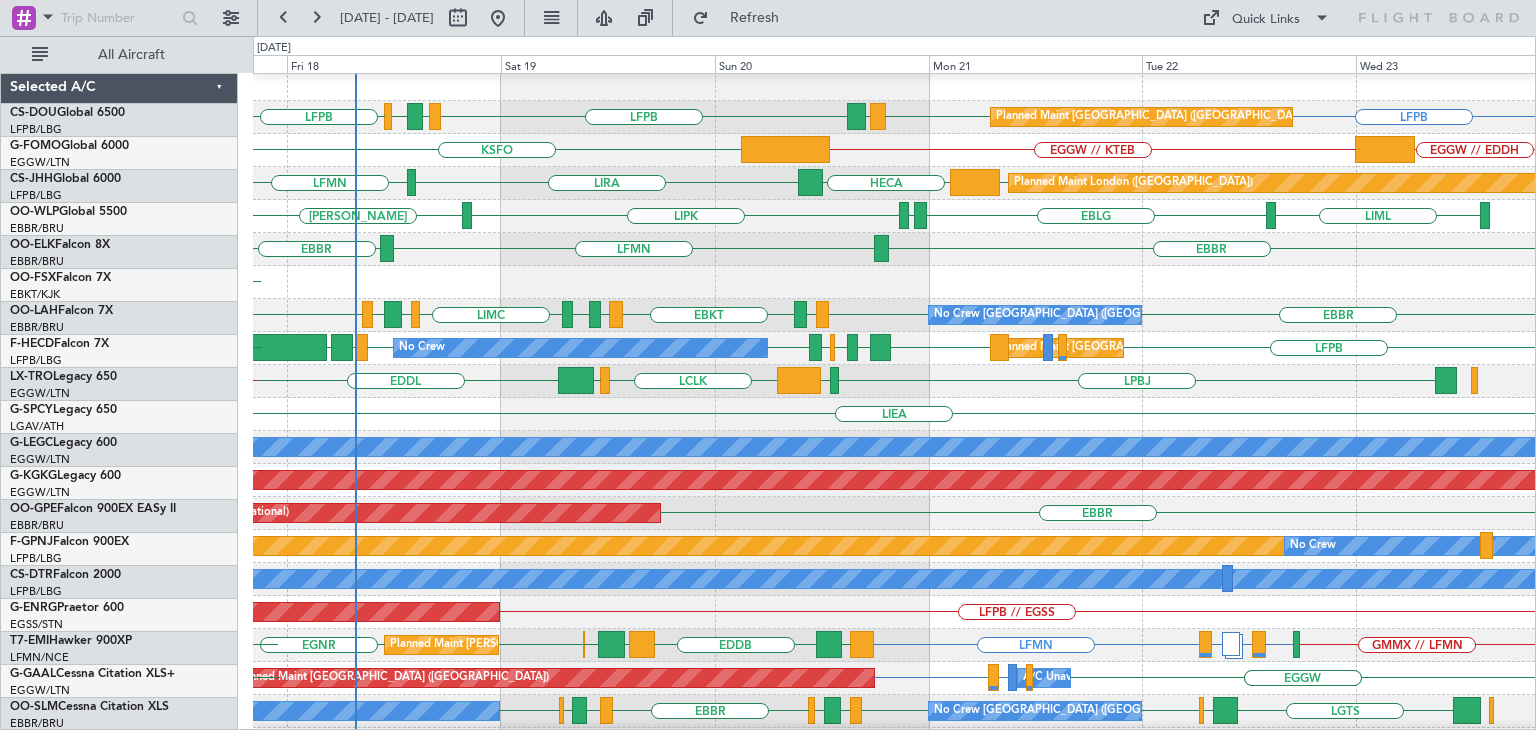 scroll, scrollTop: 6, scrollLeft: 0, axis: vertical 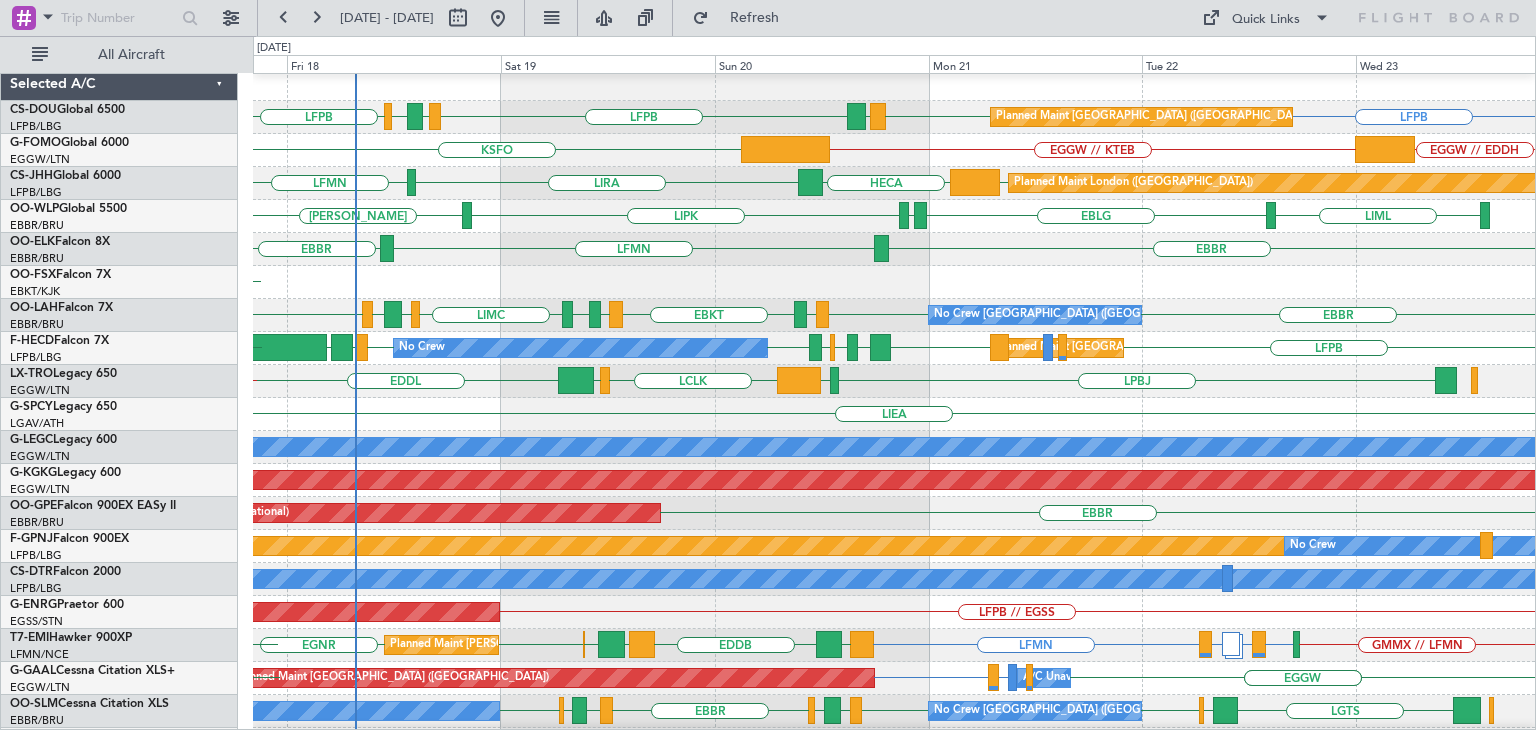 click on "Planned Maint Kortrijk-Wevelgem
EBKT" 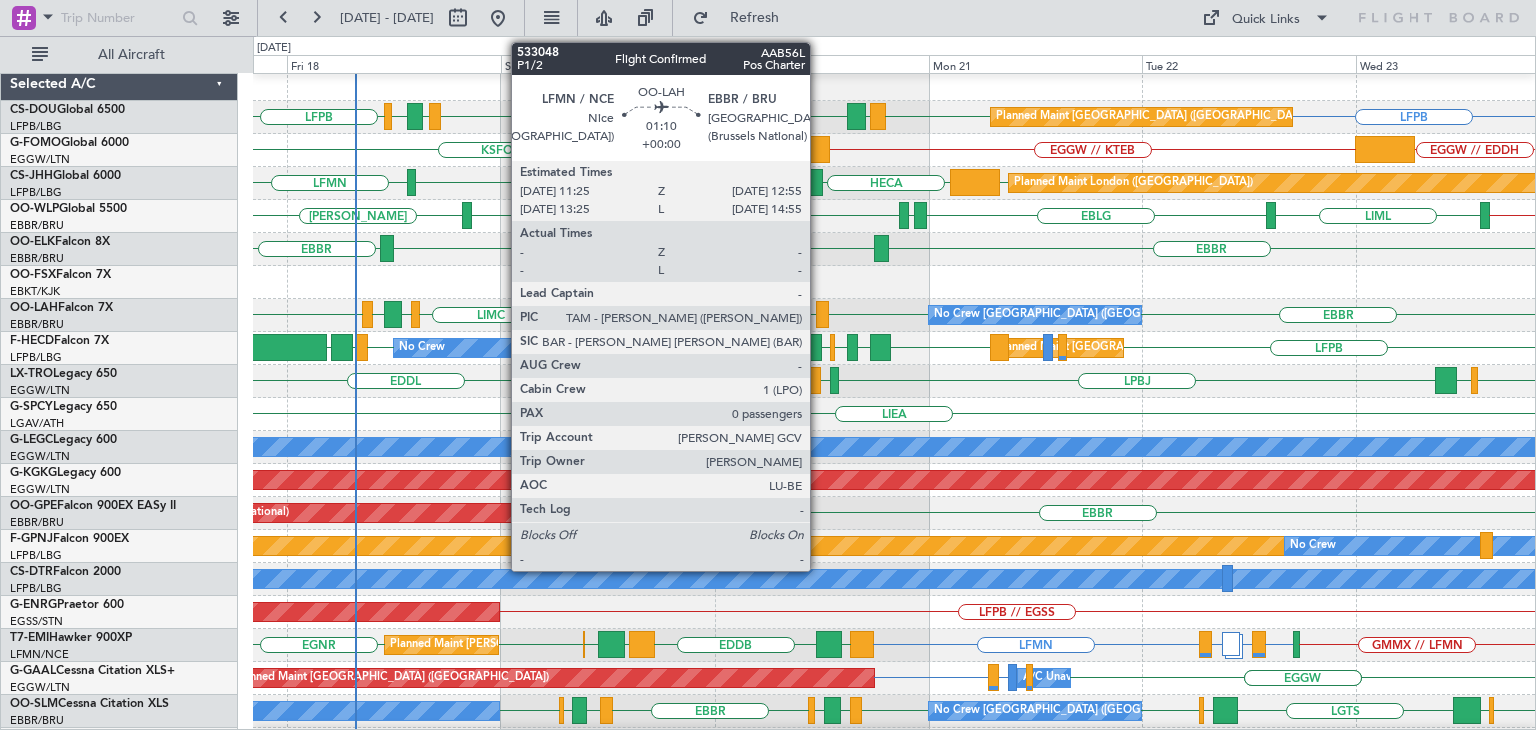 click 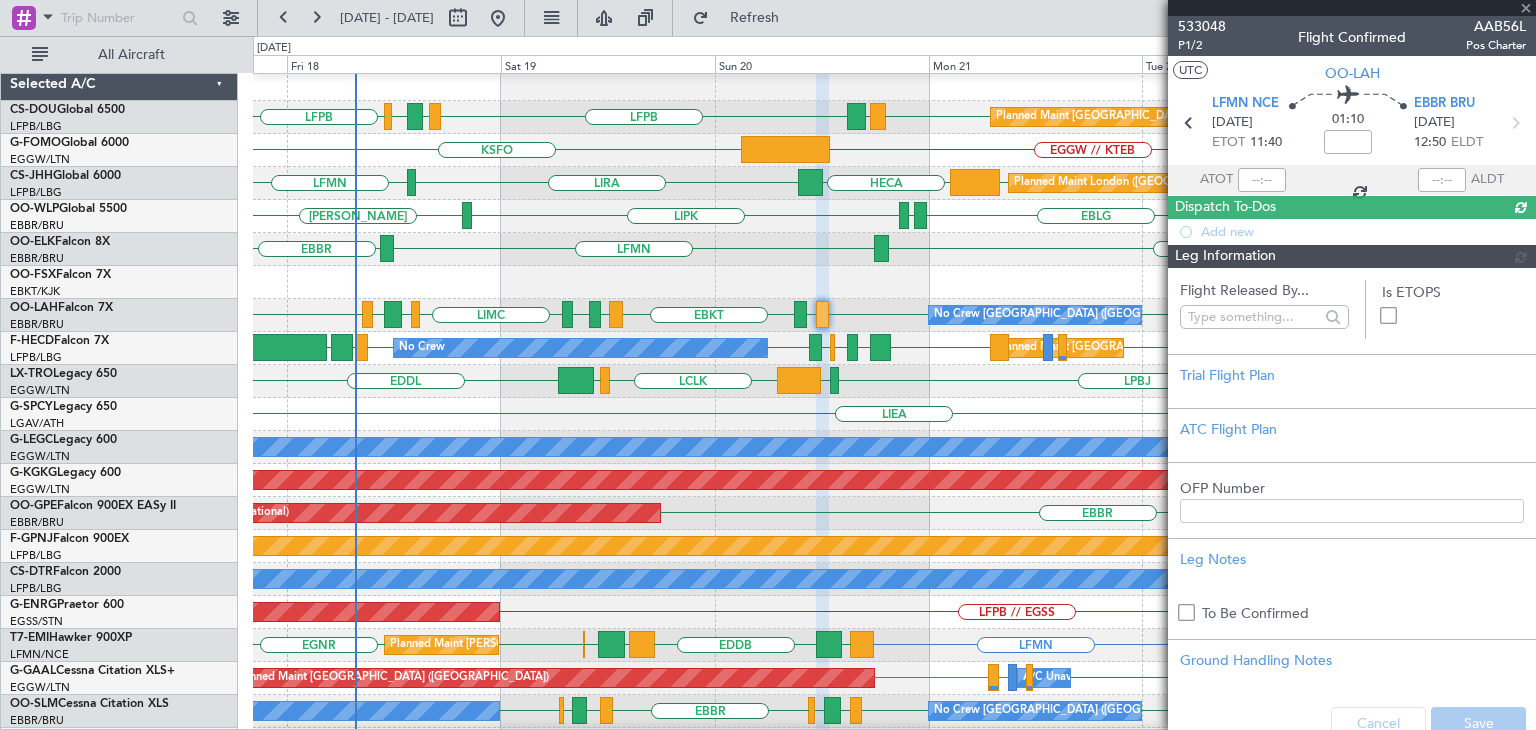 click at bounding box center (1352, 8) 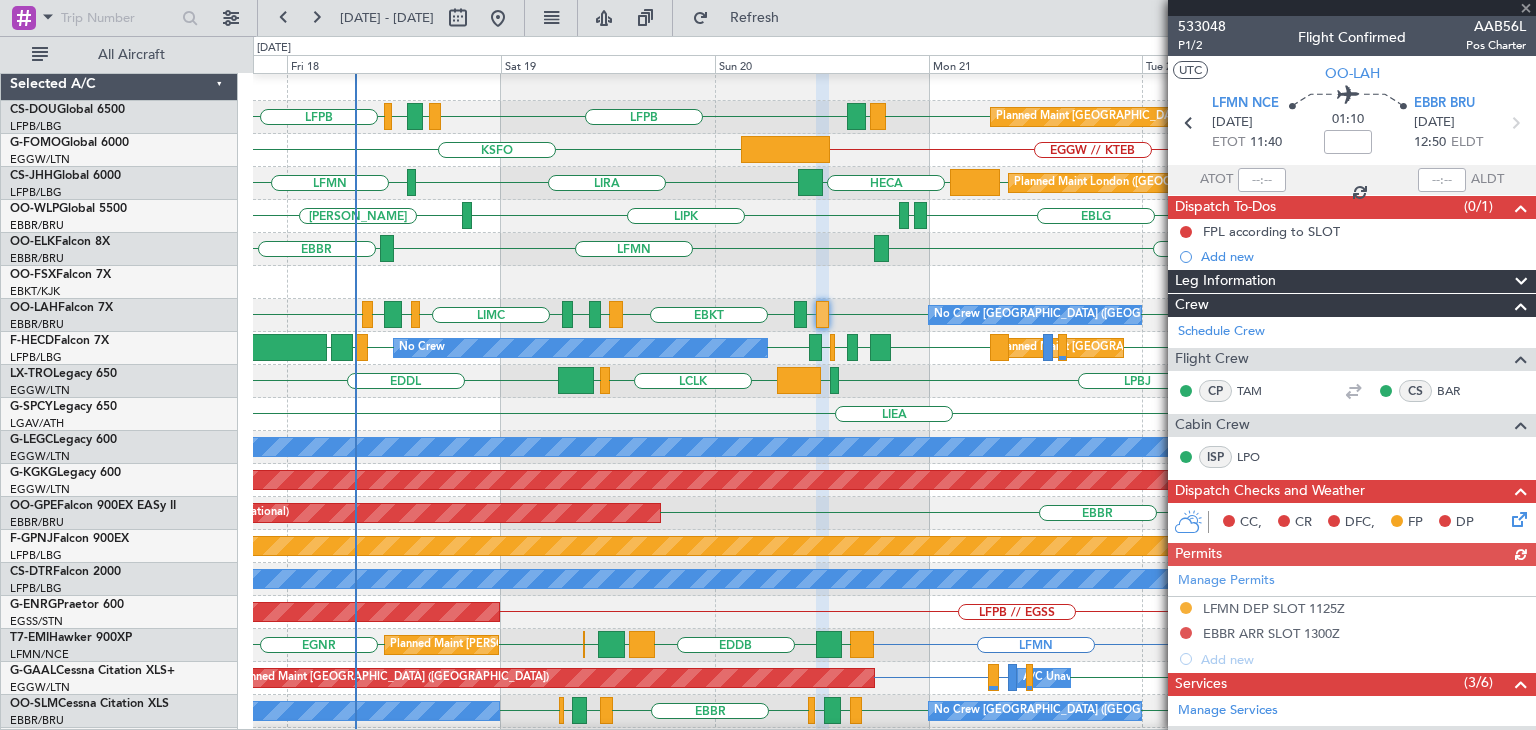 click at bounding box center [1352, 8] 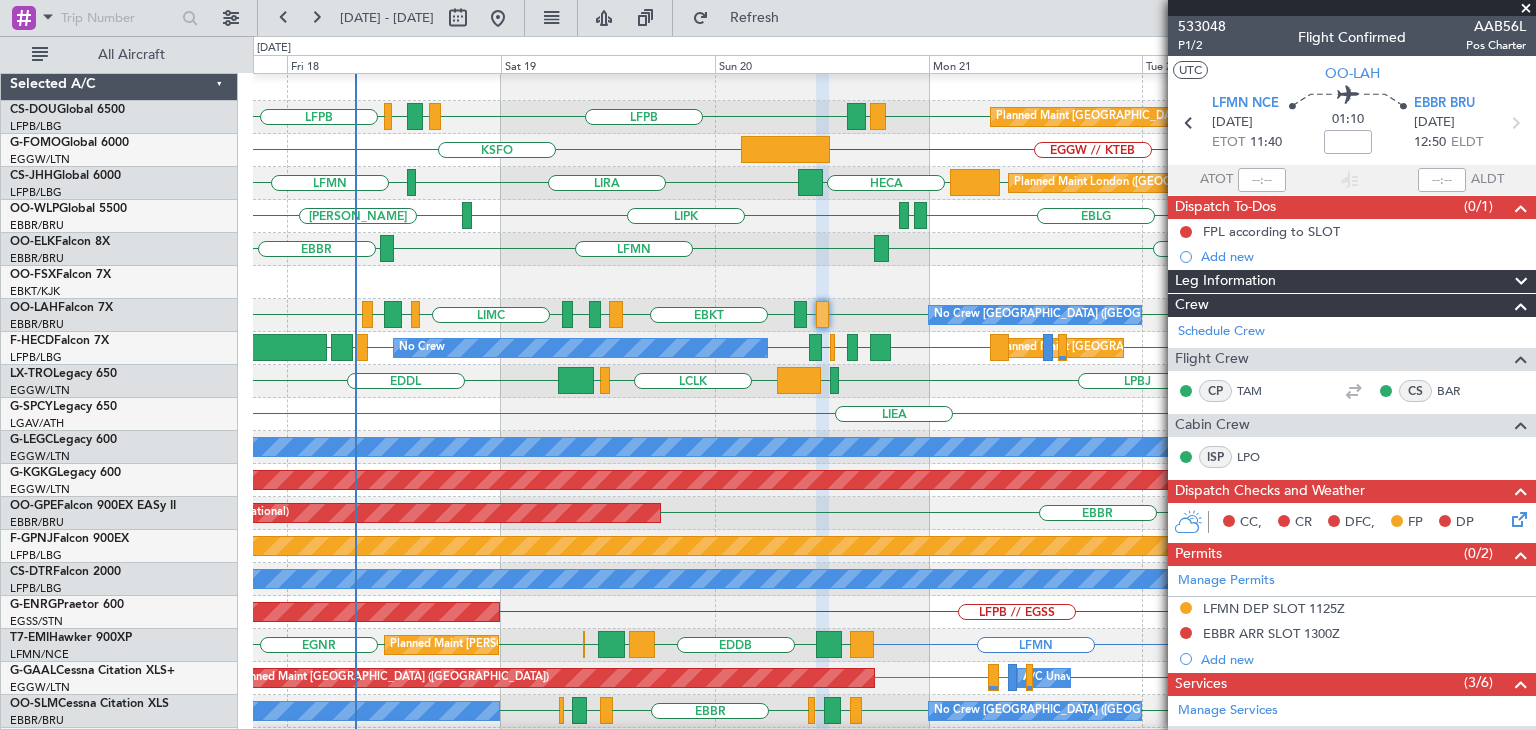 click at bounding box center [1526, 9] 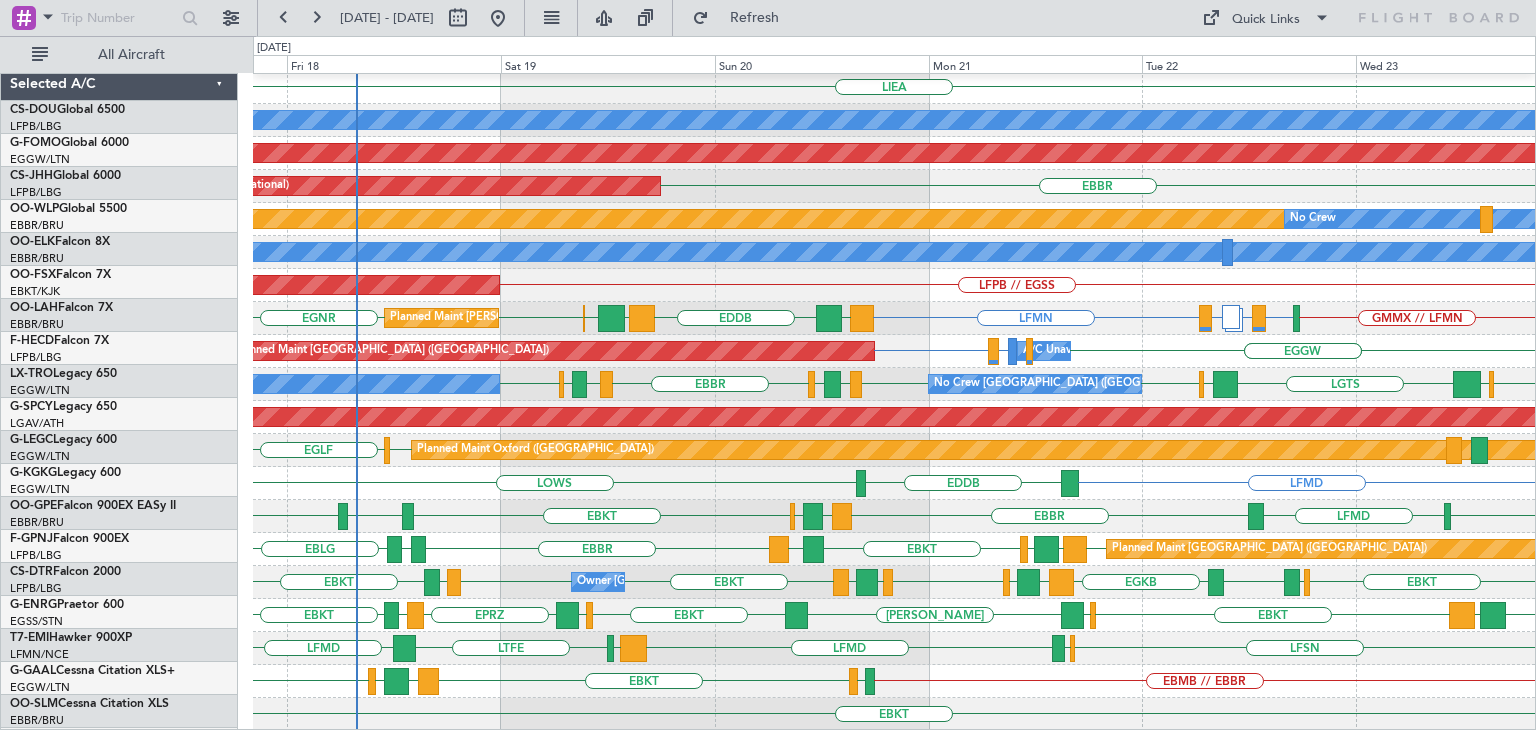 scroll, scrollTop: 332, scrollLeft: 0, axis: vertical 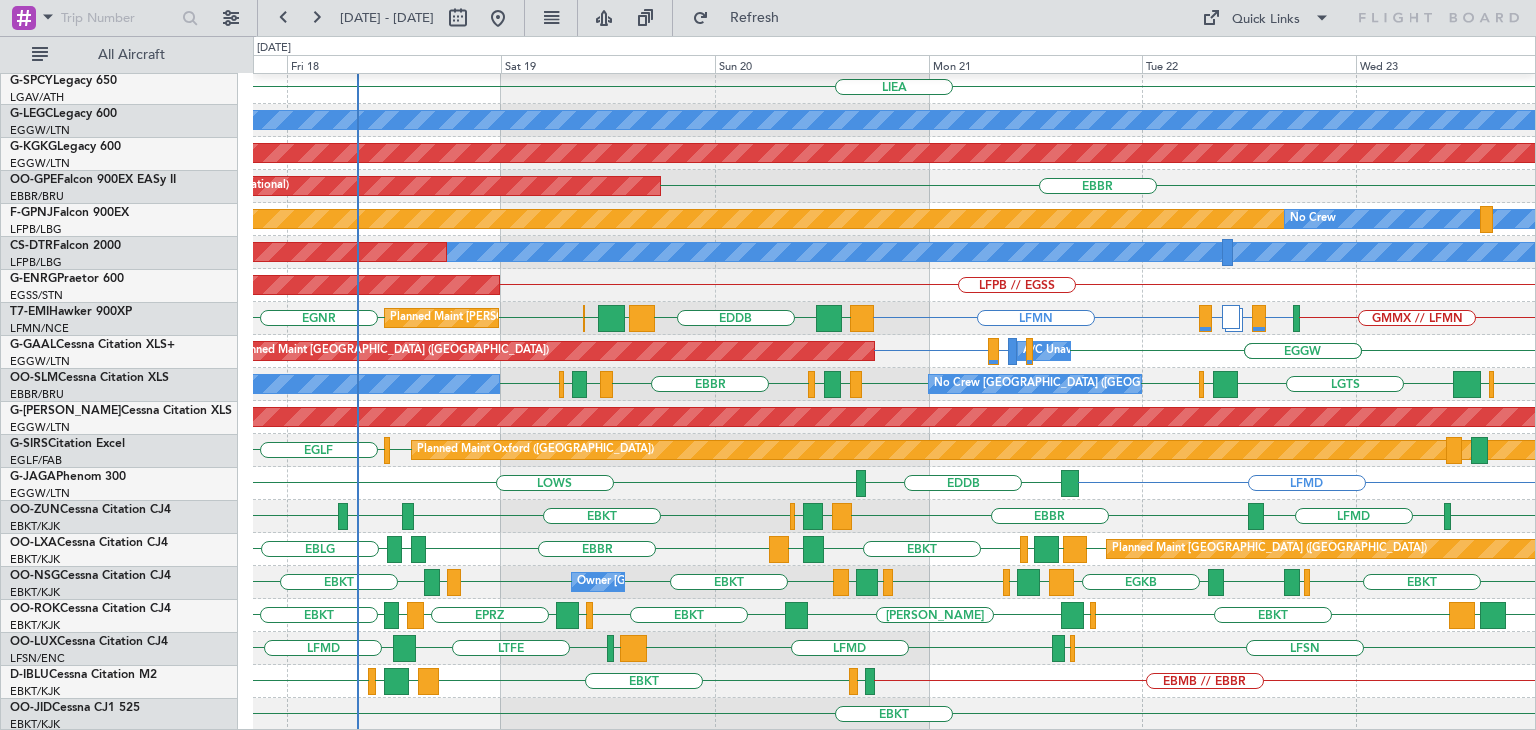 click on "EBMB // EBBR
EGWU
EBKT
LPPR
EGKB
EBKT" 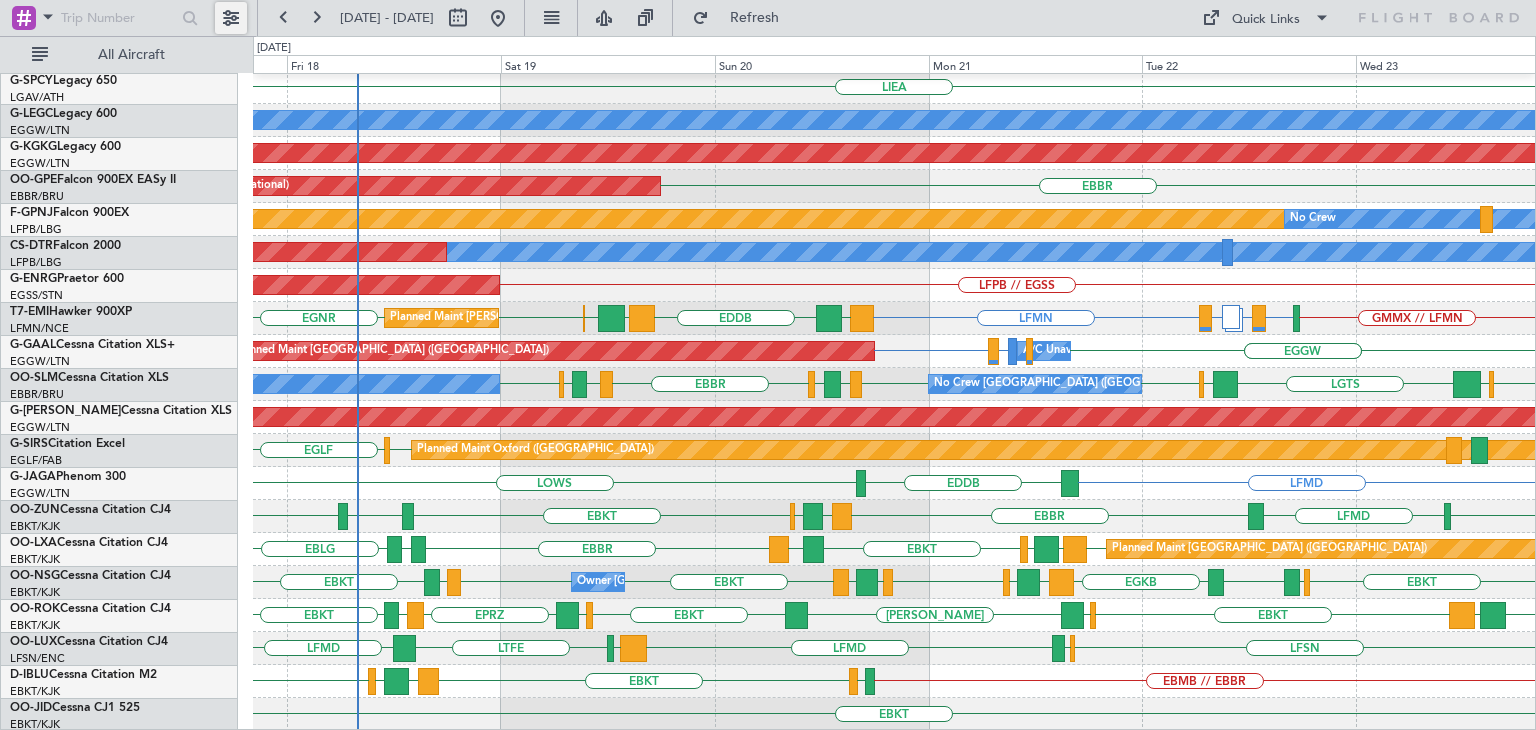 click at bounding box center (231, 18) 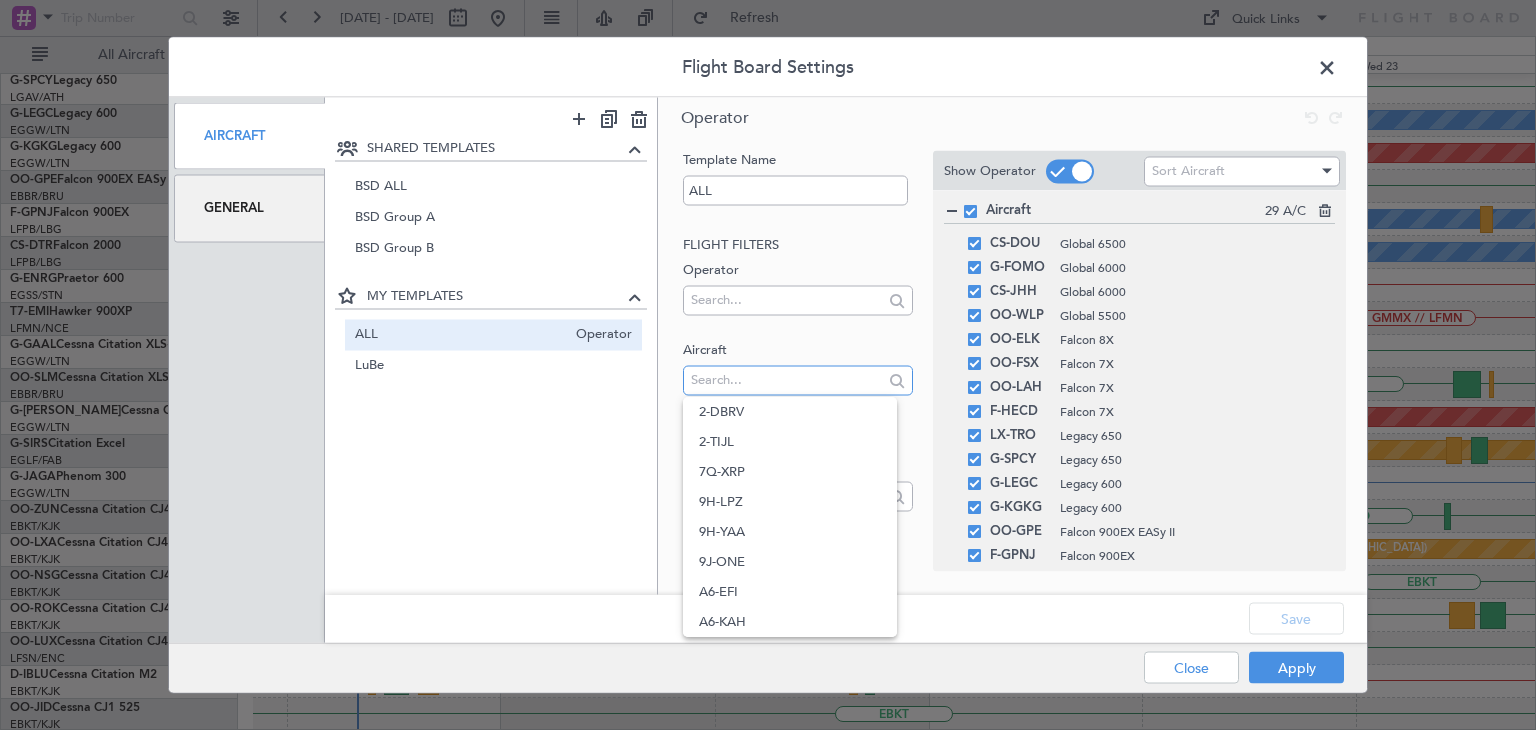 click at bounding box center [786, 380] 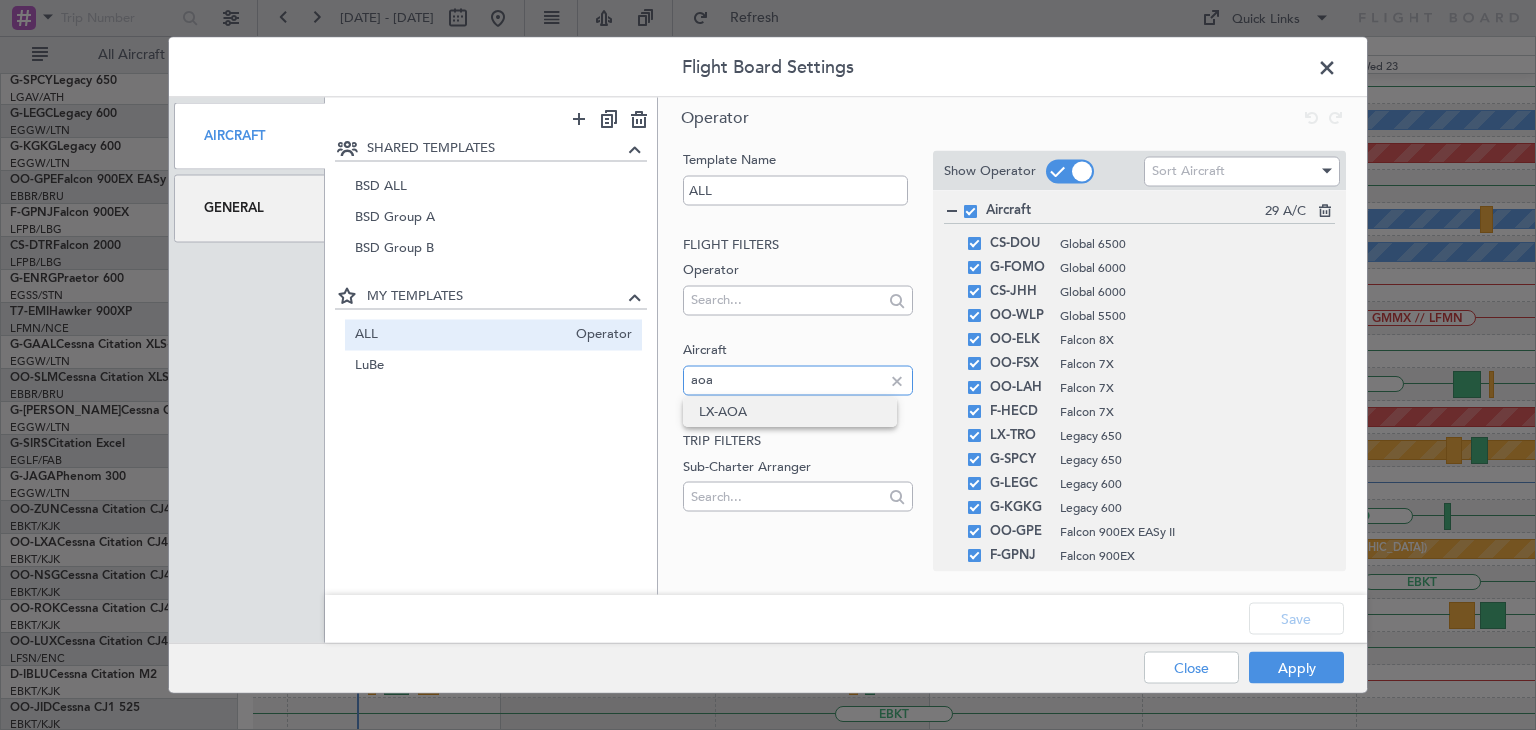 type on "aoa" 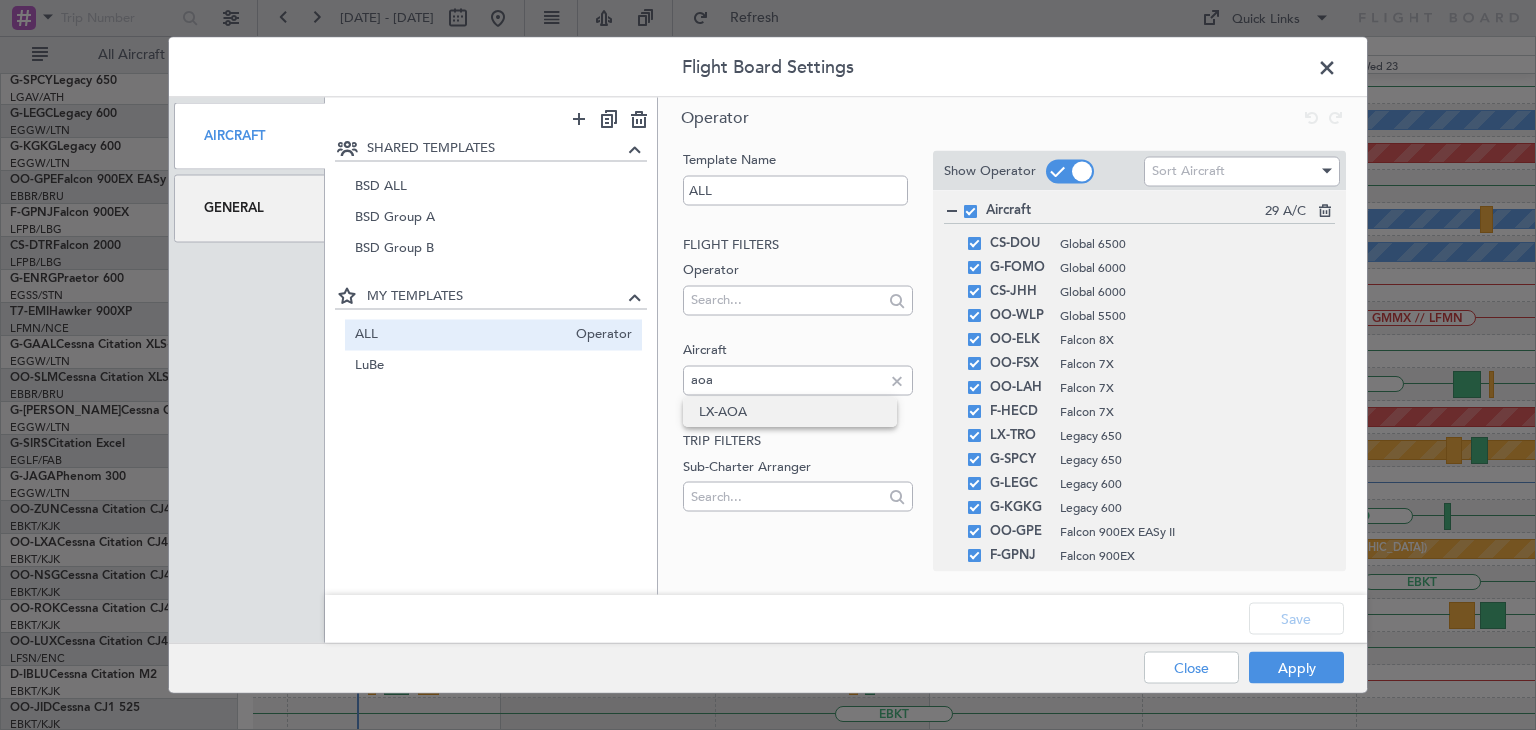 click on "LX-AOA" at bounding box center [790, 412] 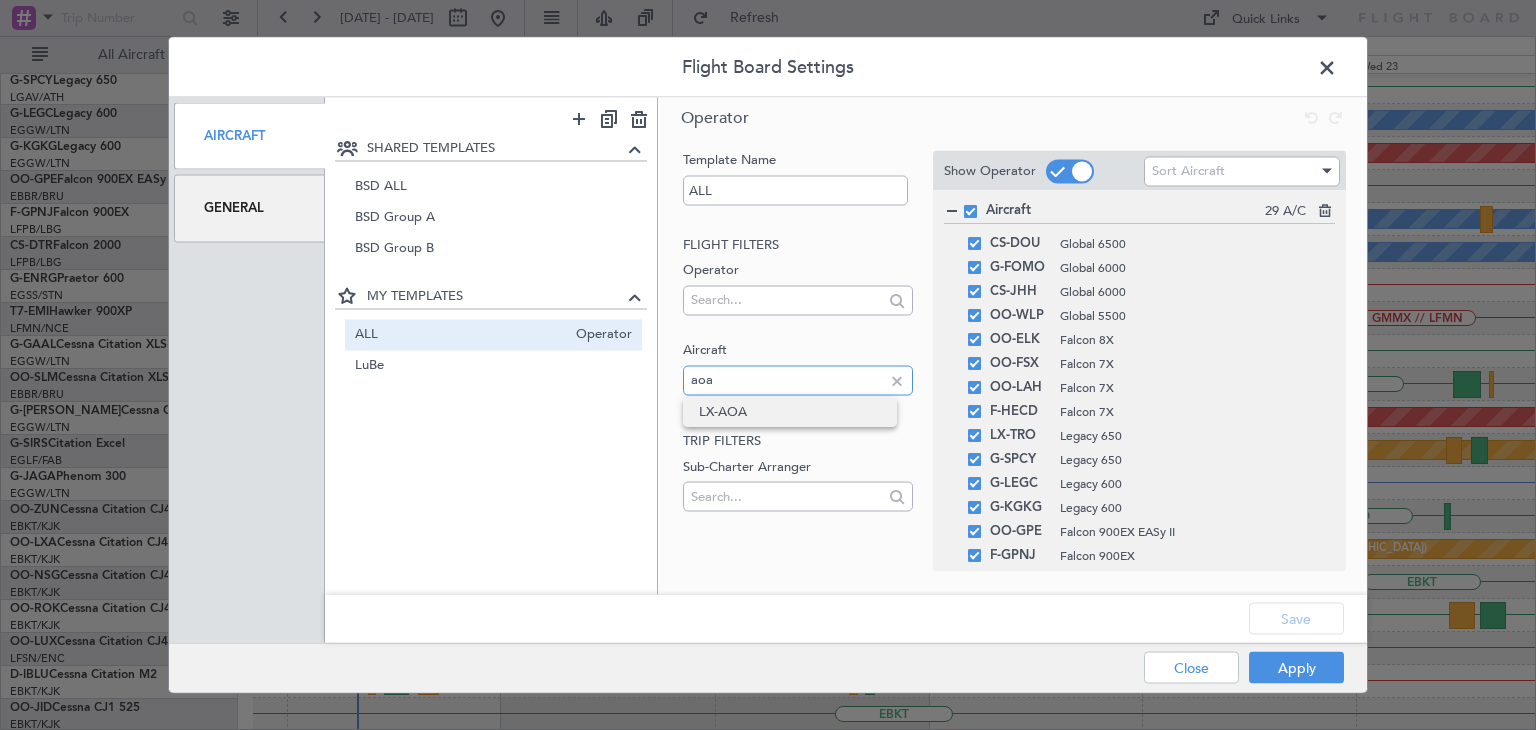 type 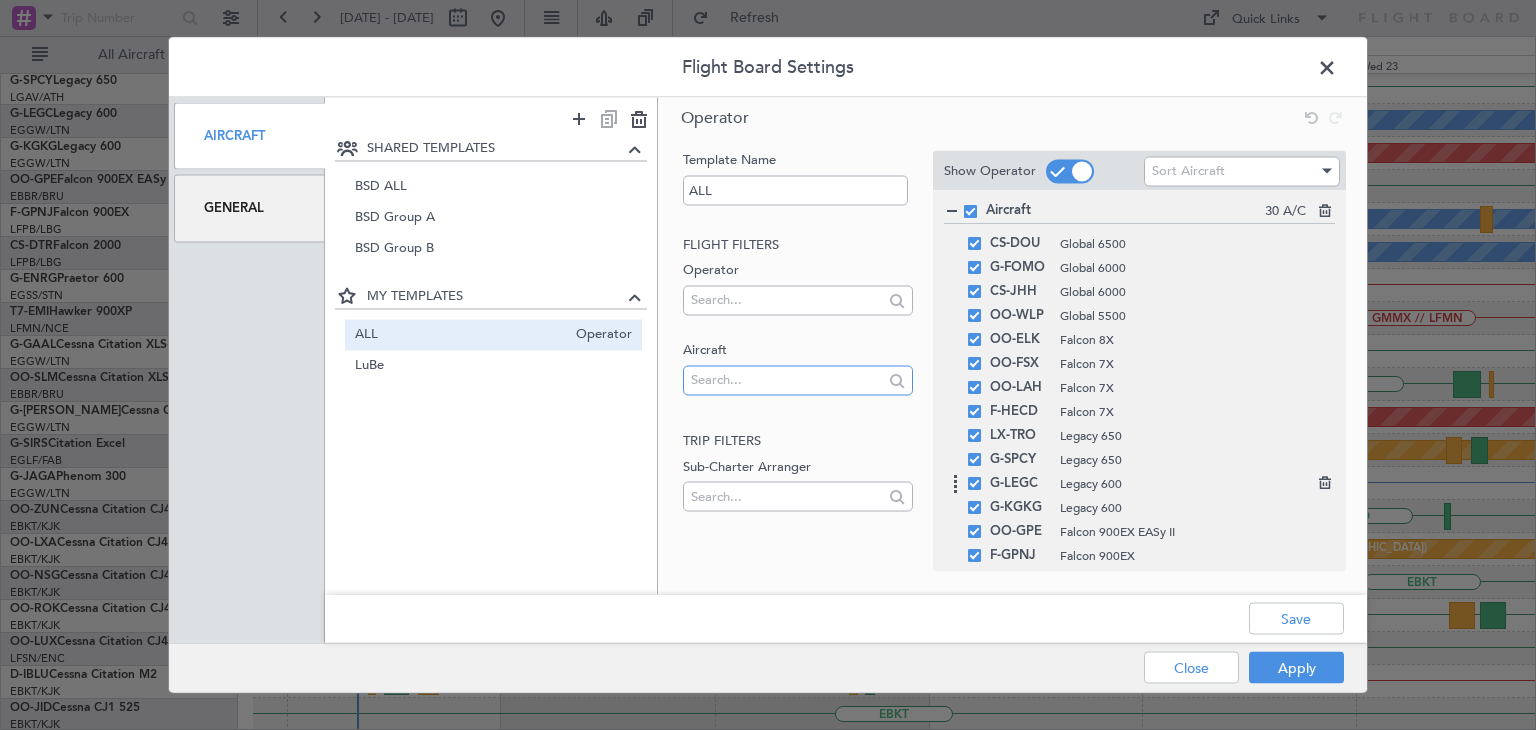 scroll, scrollTop: 456, scrollLeft: 0, axis: vertical 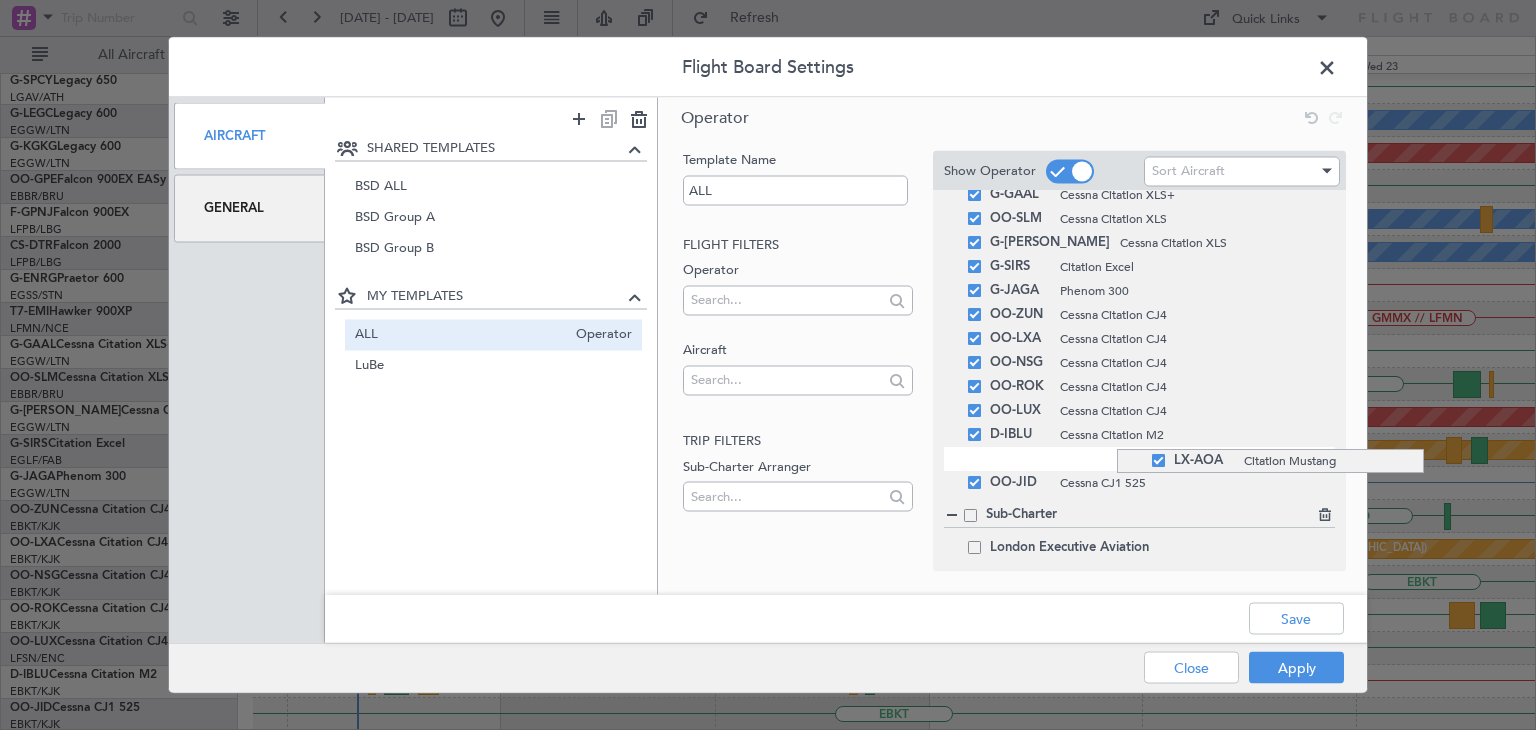 drag, startPoint x: 1117, startPoint y: 493, endPoint x: 1147, endPoint y: 449, distance: 53.25411 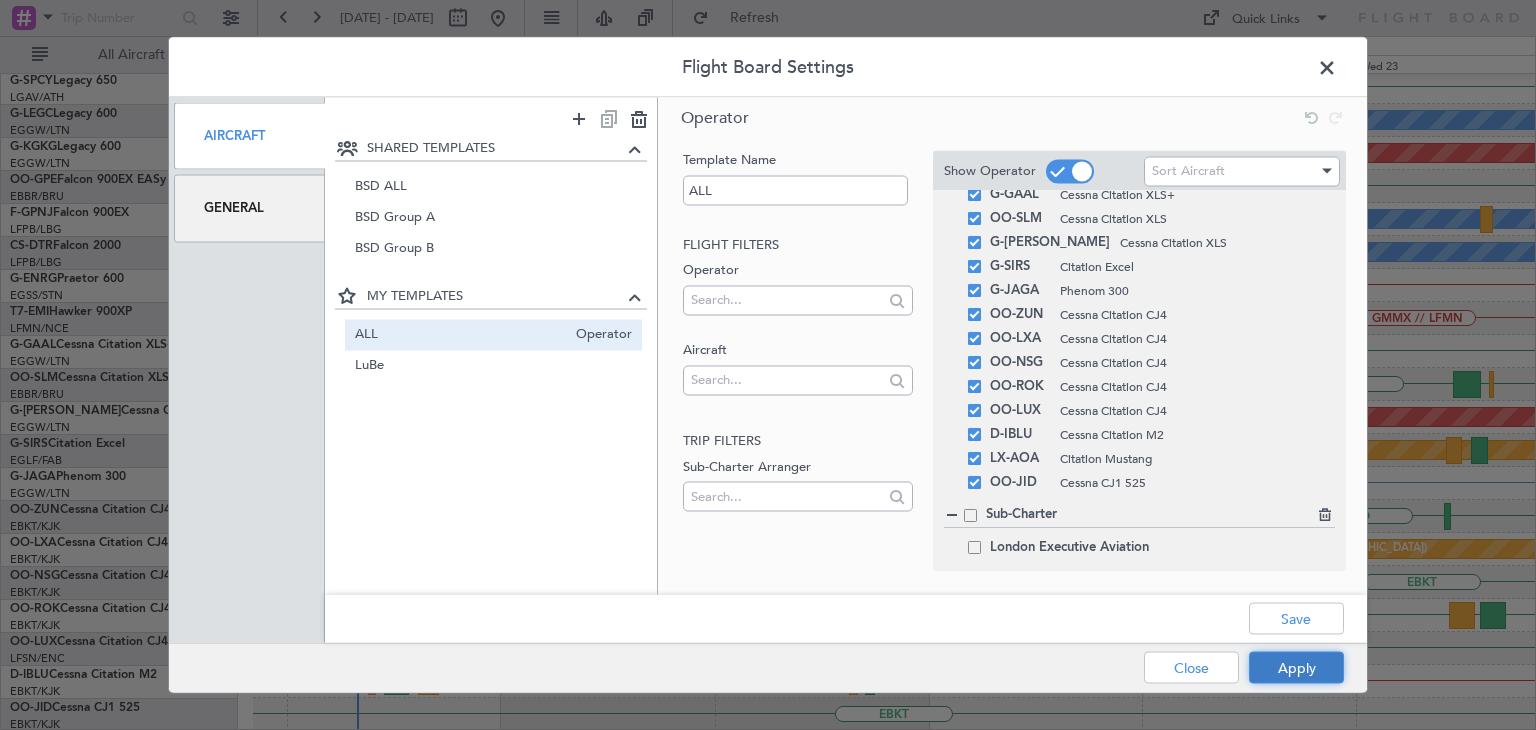 click on "Apply" at bounding box center [1296, 668] 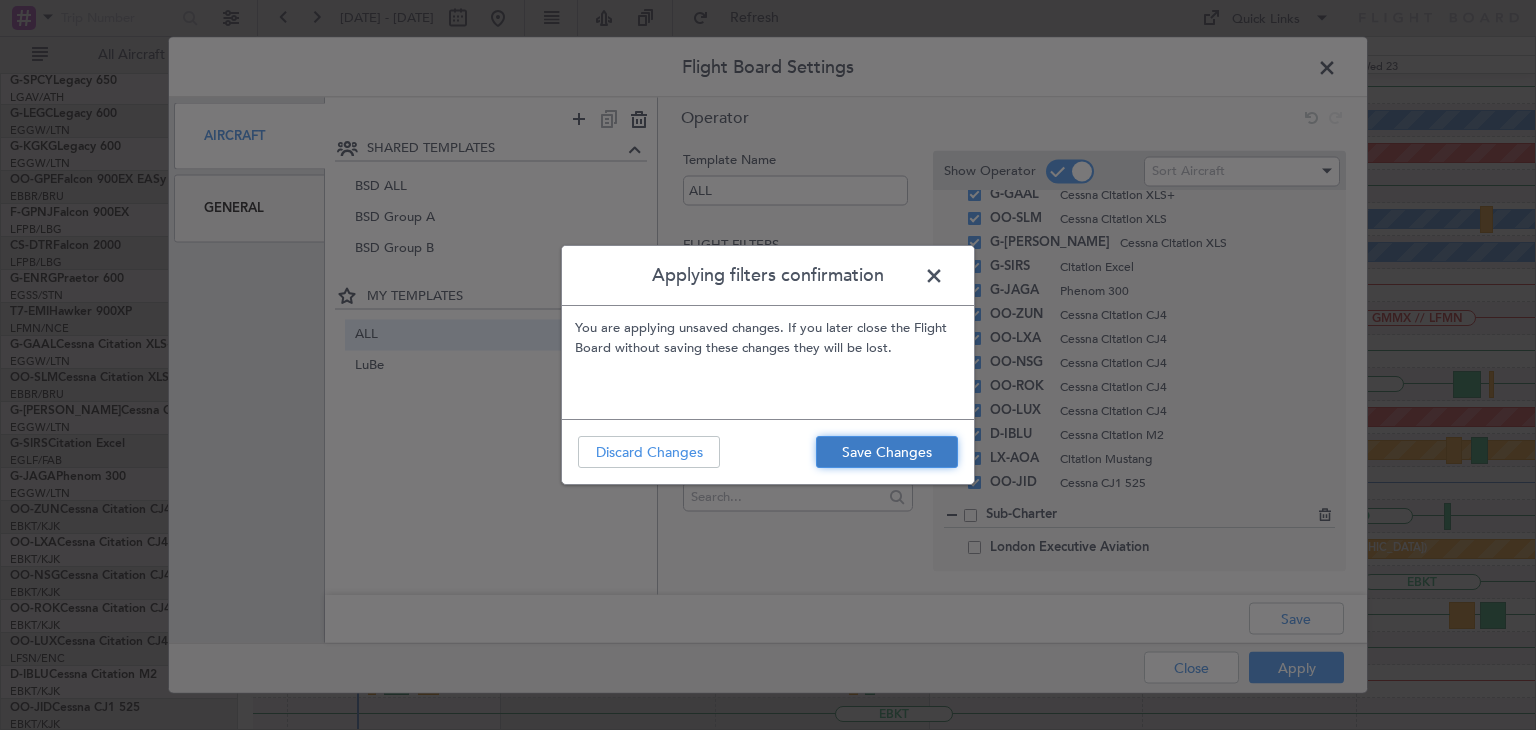 click on "Save Changes" 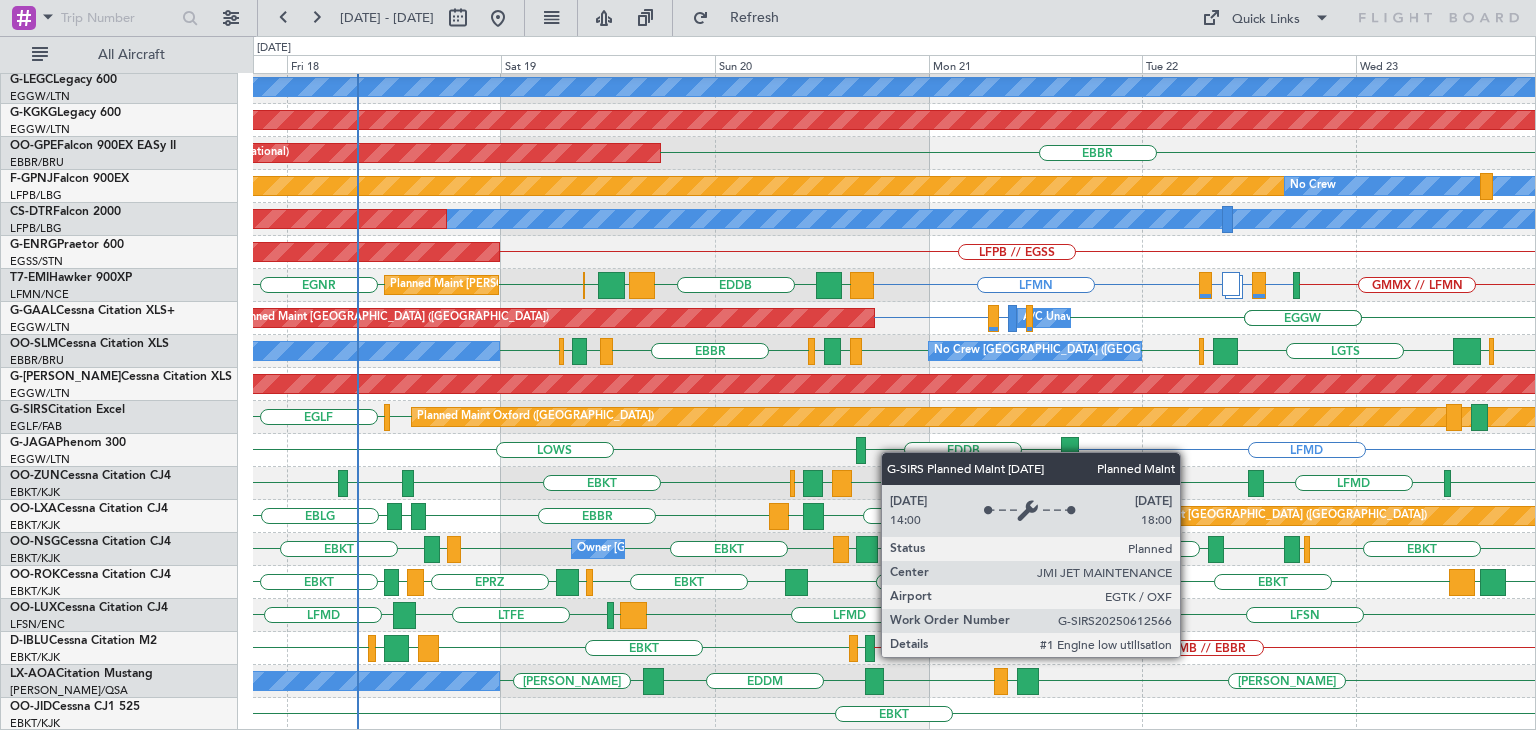 scroll, scrollTop: 364, scrollLeft: 0, axis: vertical 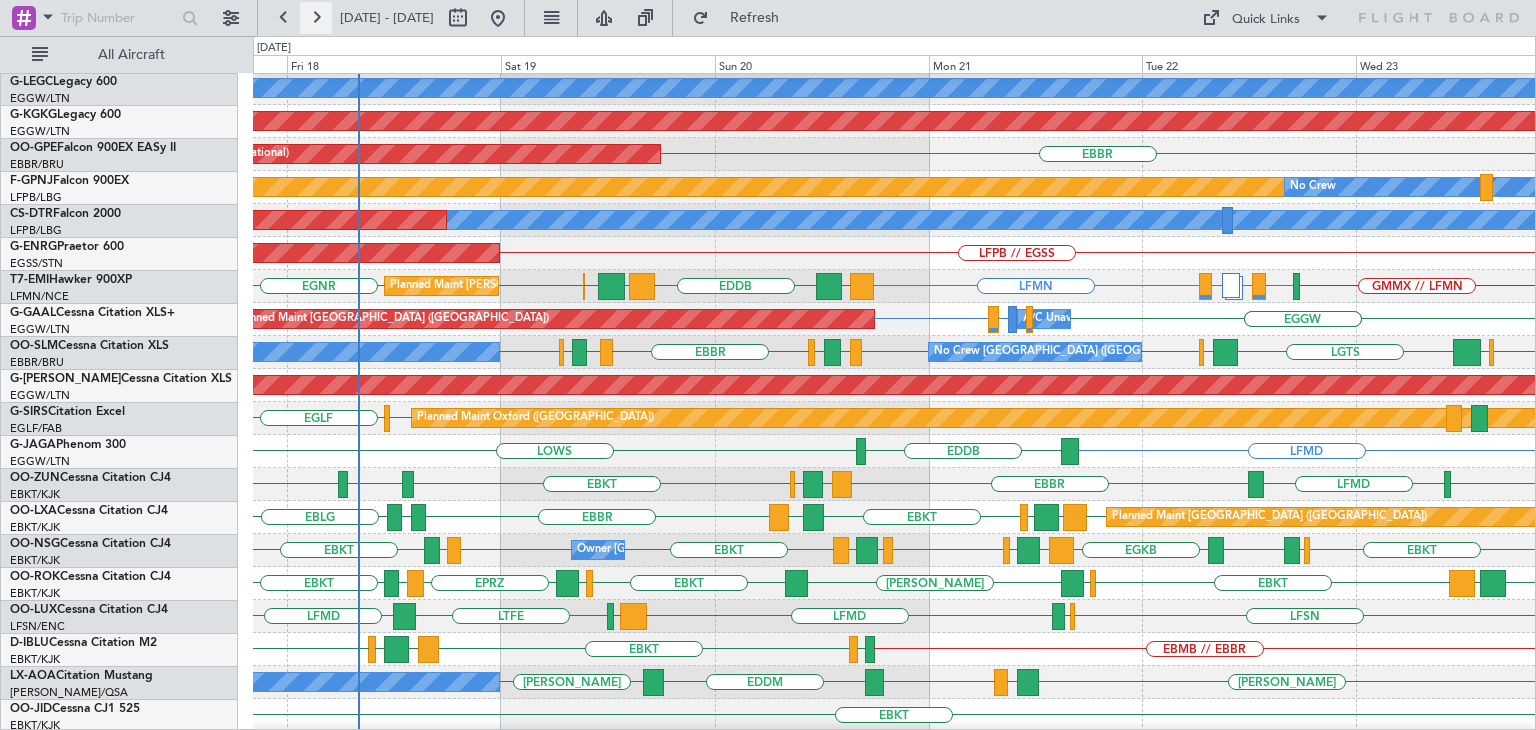 click at bounding box center [316, 18] 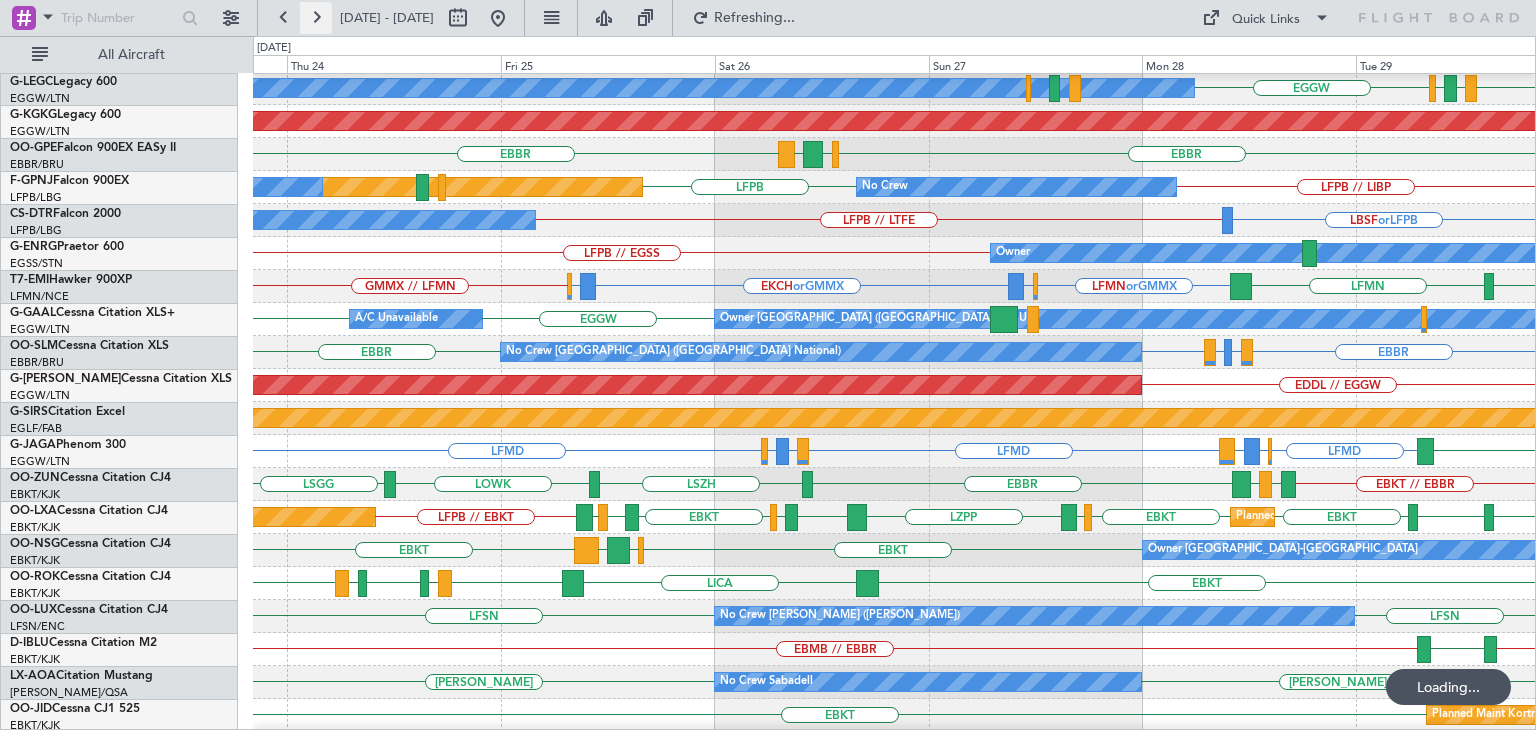 click at bounding box center (316, 18) 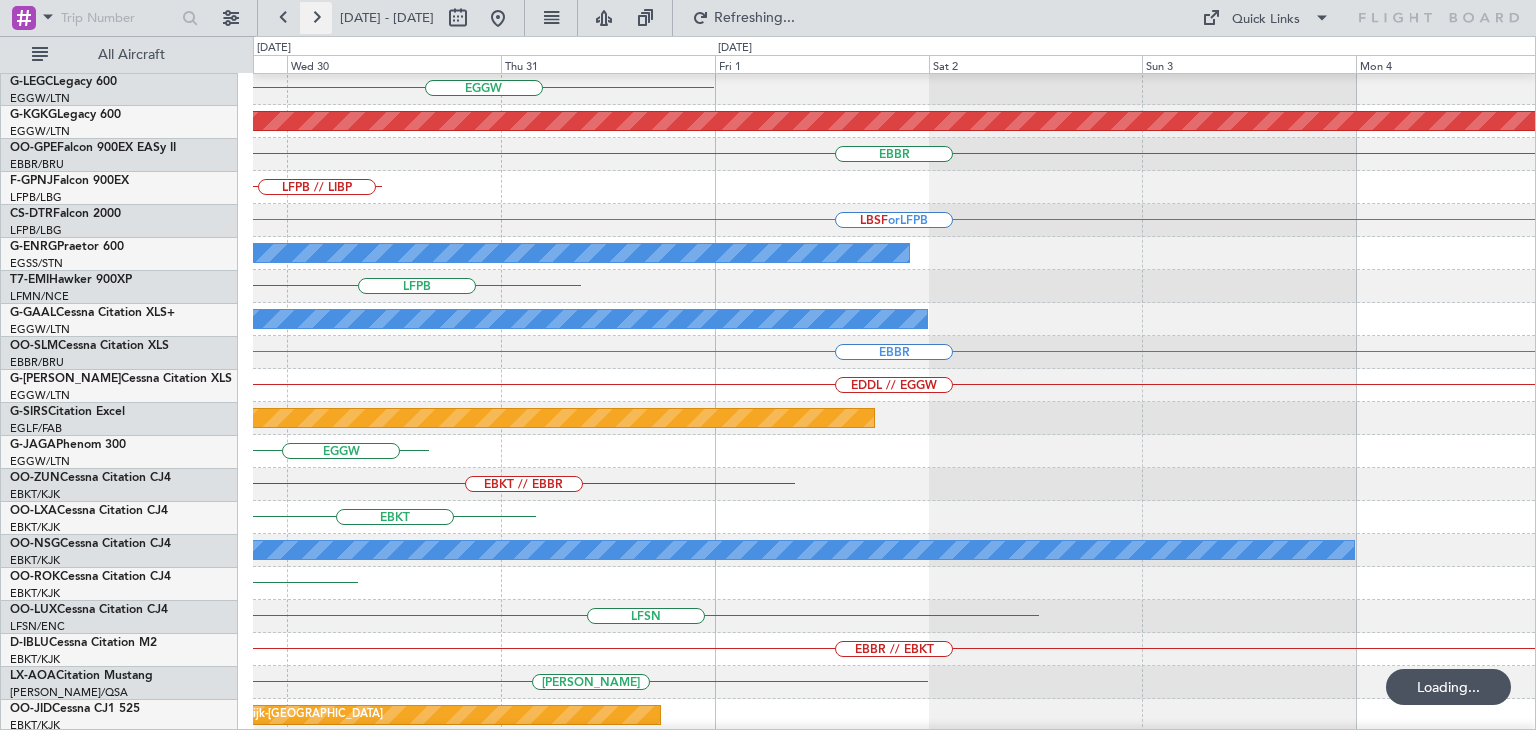 click at bounding box center (316, 18) 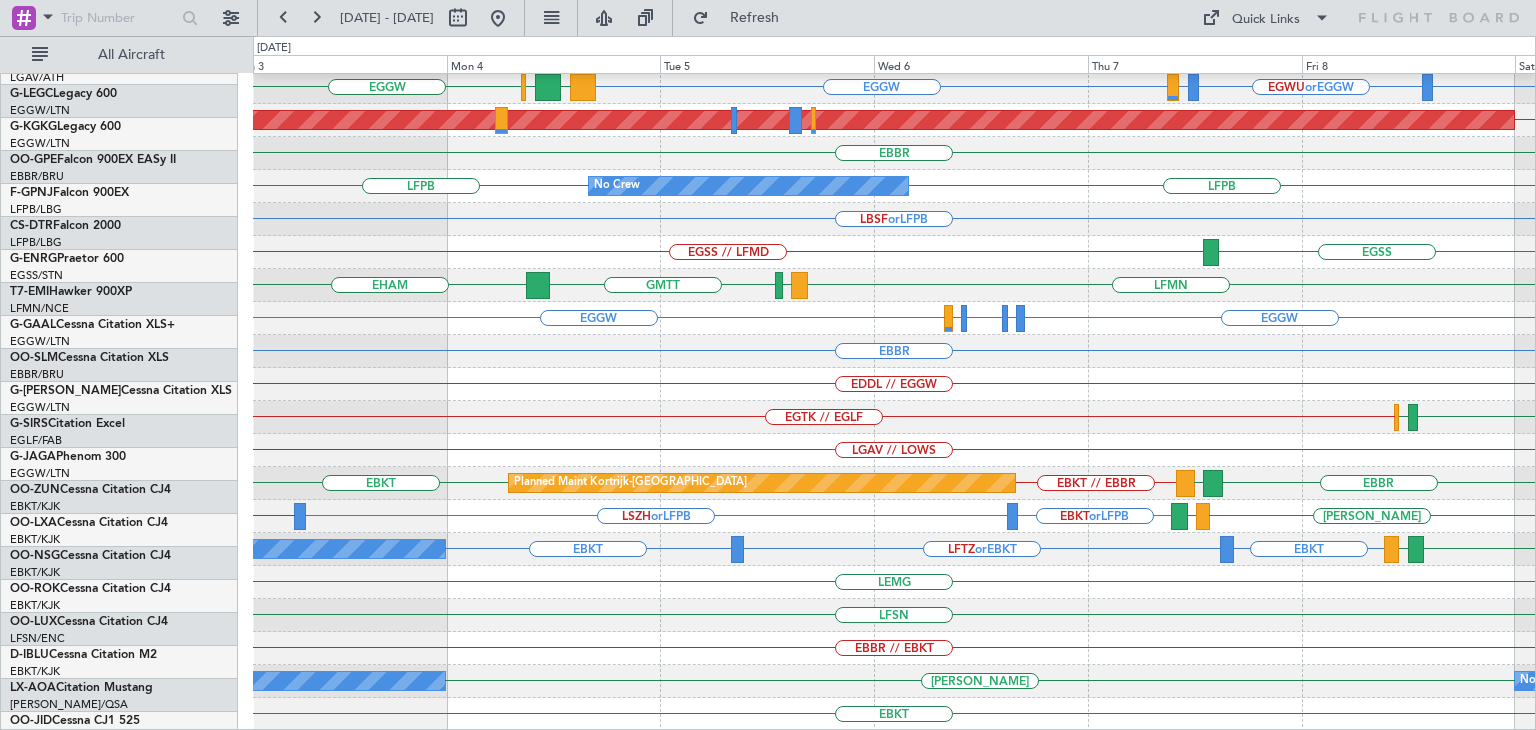 scroll, scrollTop: 366, scrollLeft: 0, axis: vertical 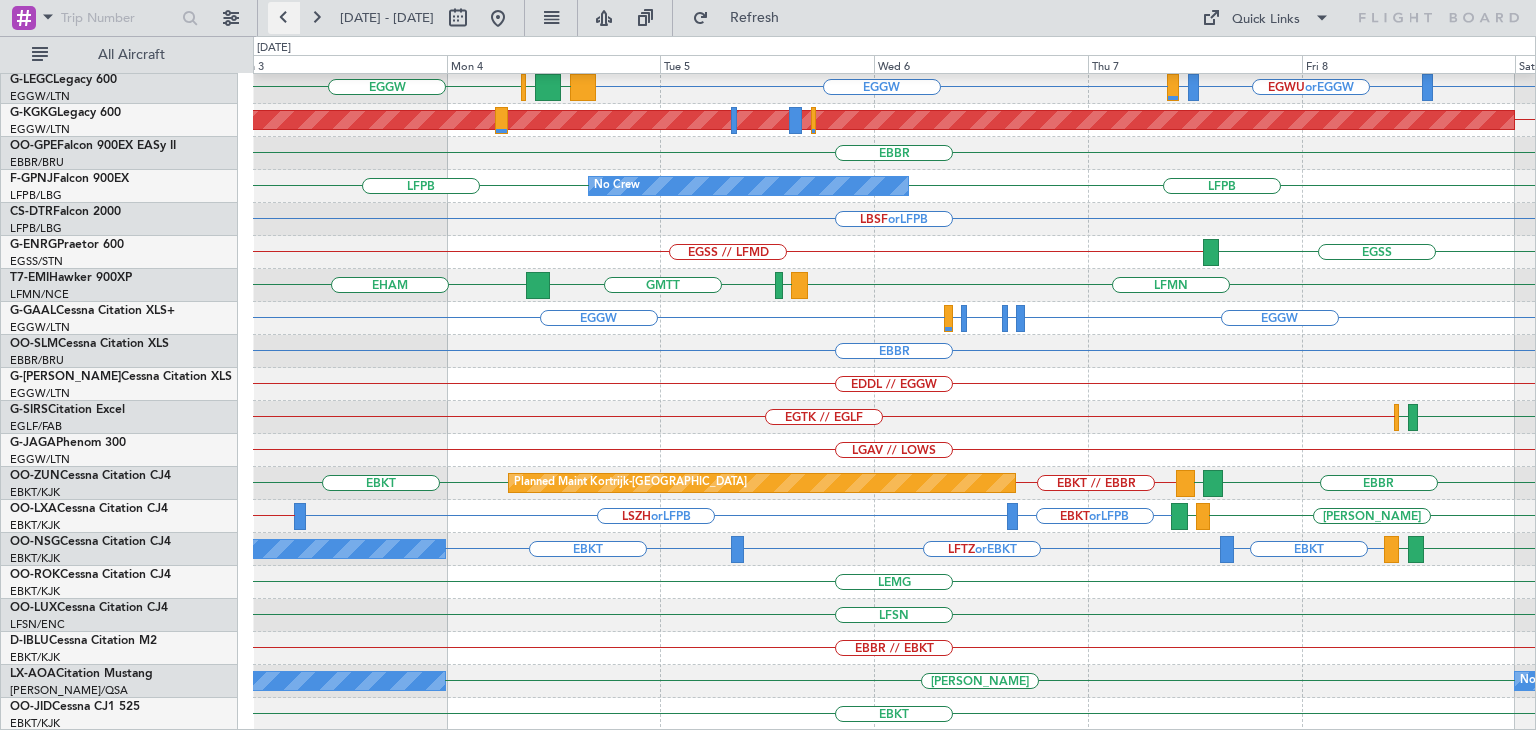 click at bounding box center [284, 18] 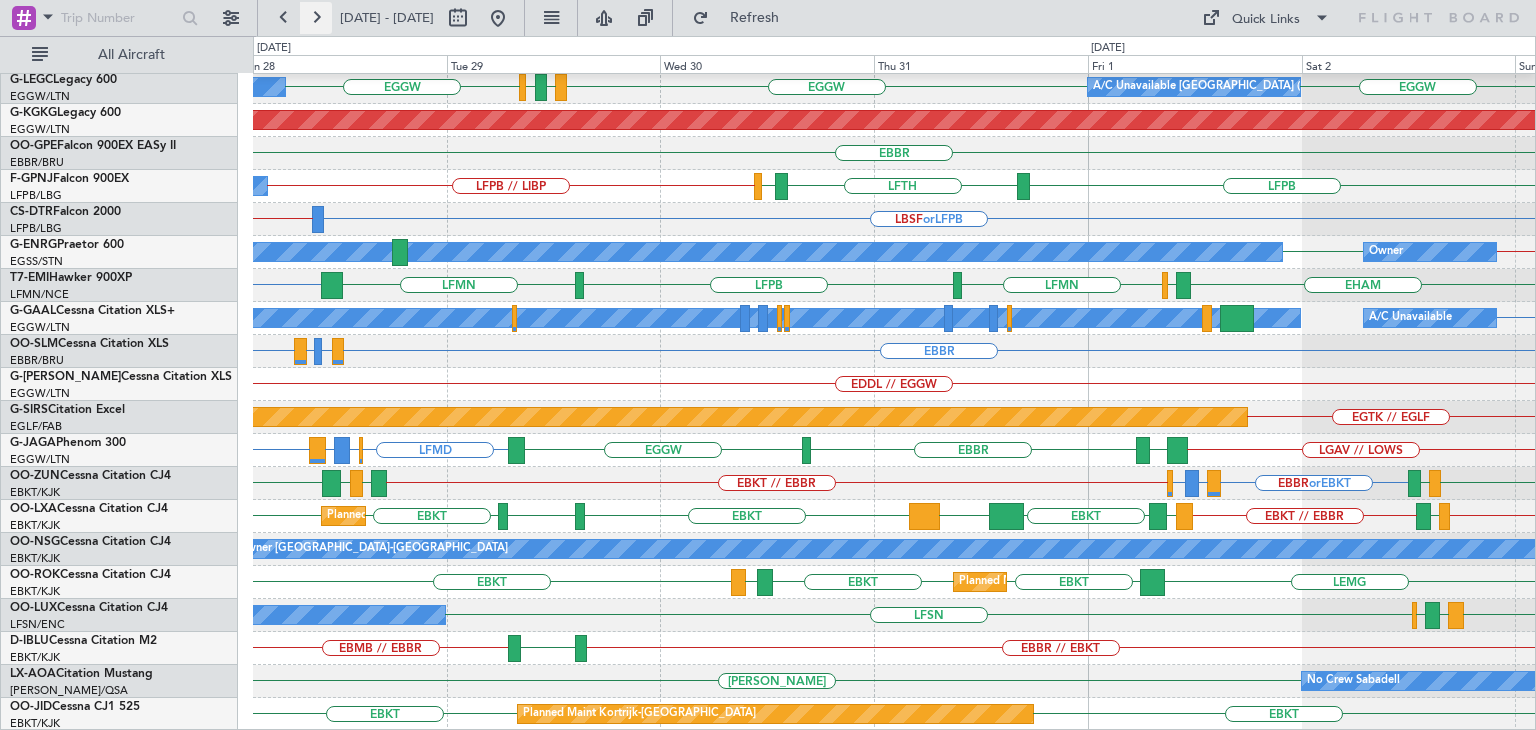 click at bounding box center (316, 18) 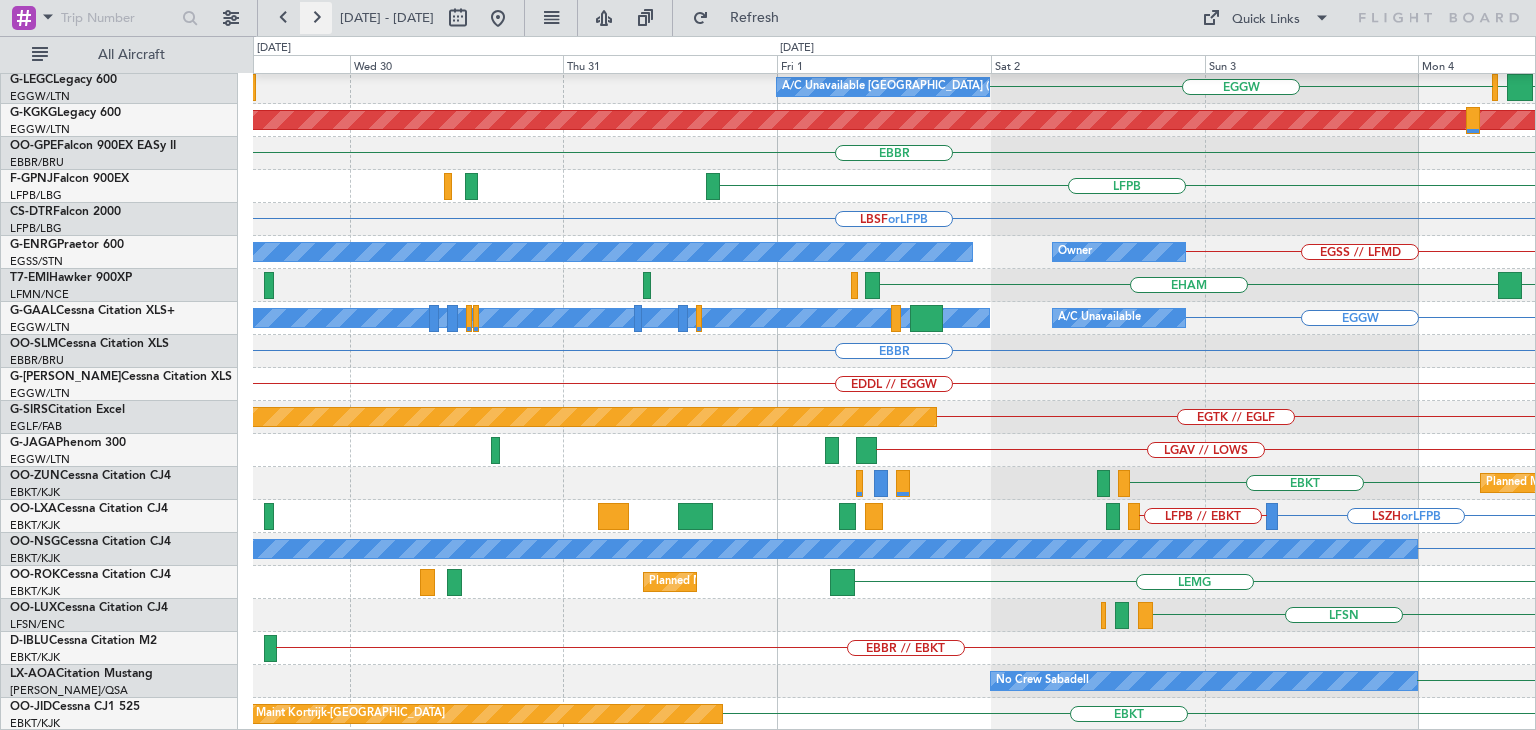 click at bounding box center (316, 18) 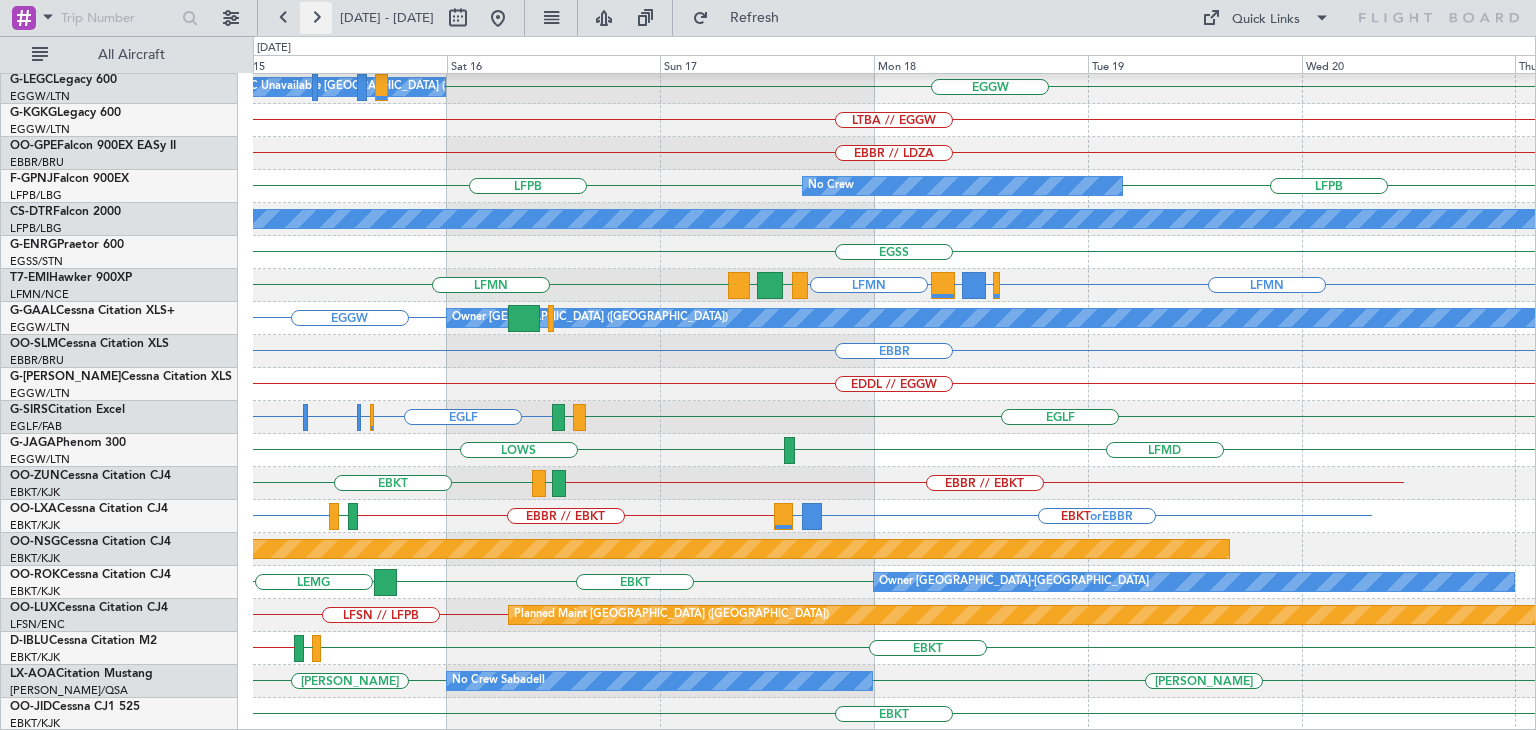 click at bounding box center [316, 18] 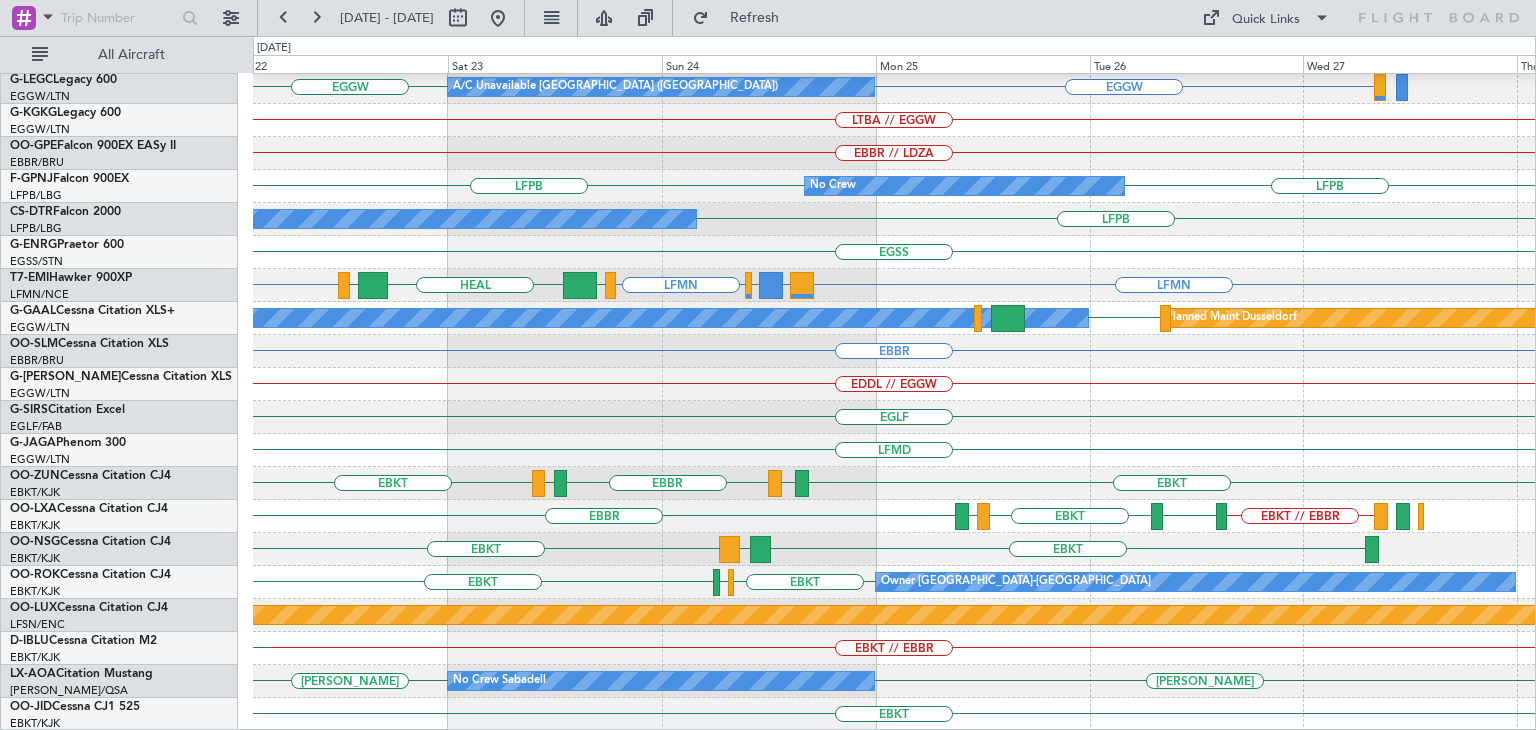 scroll, scrollTop: 366, scrollLeft: 0, axis: vertical 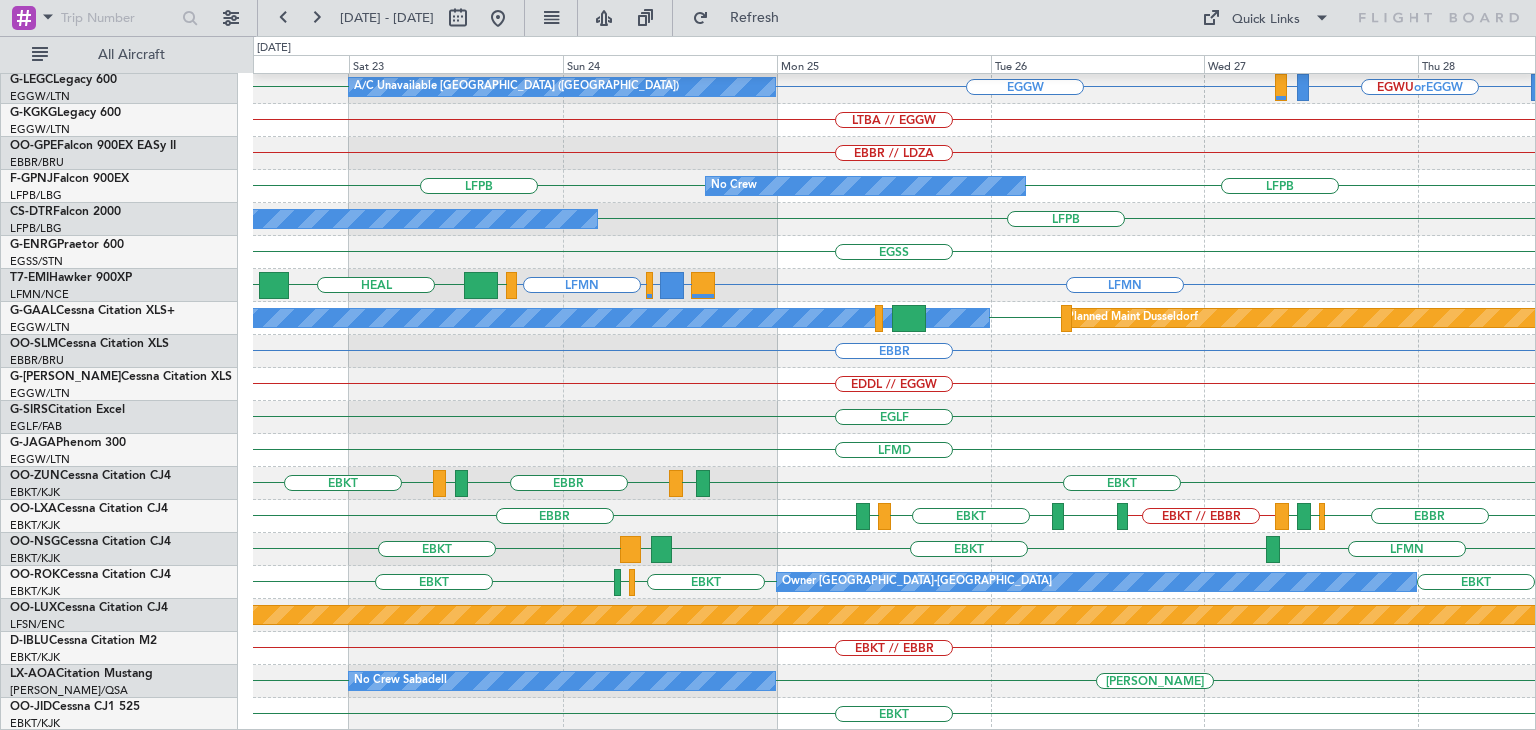 click on "EBKT // EBBR" 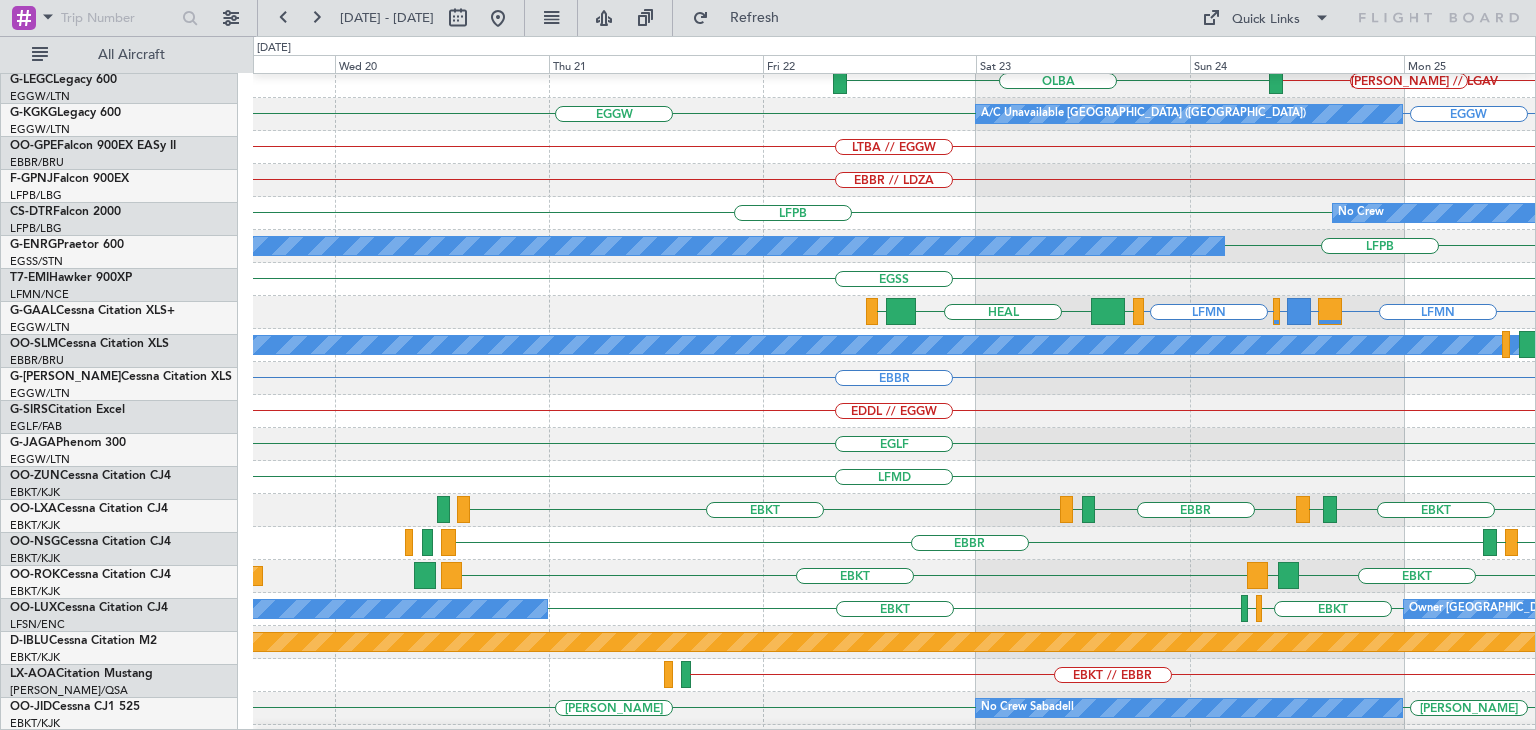 scroll, scrollTop: 320, scrollLeft: 0, axis: vertical 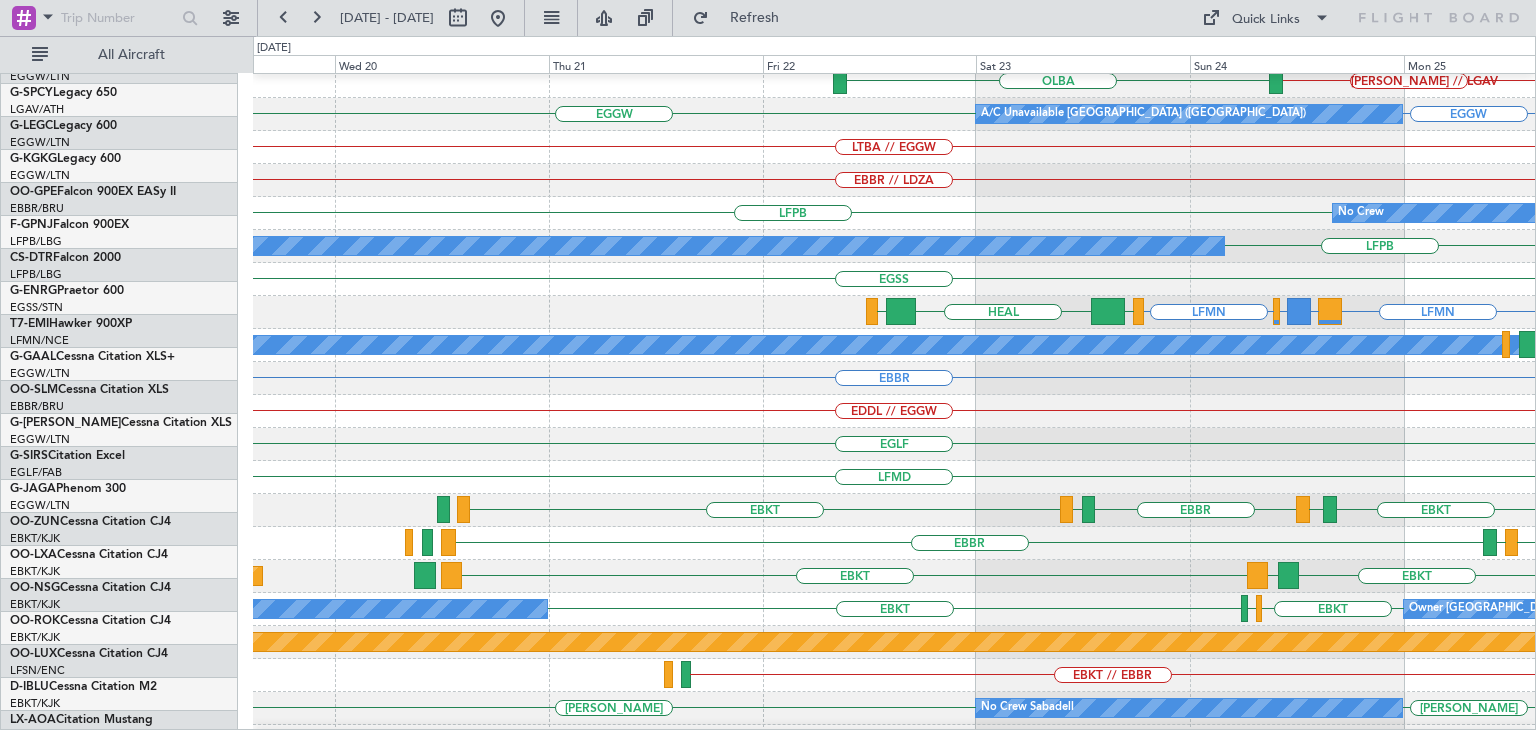 click on "EBKT // EBBR" 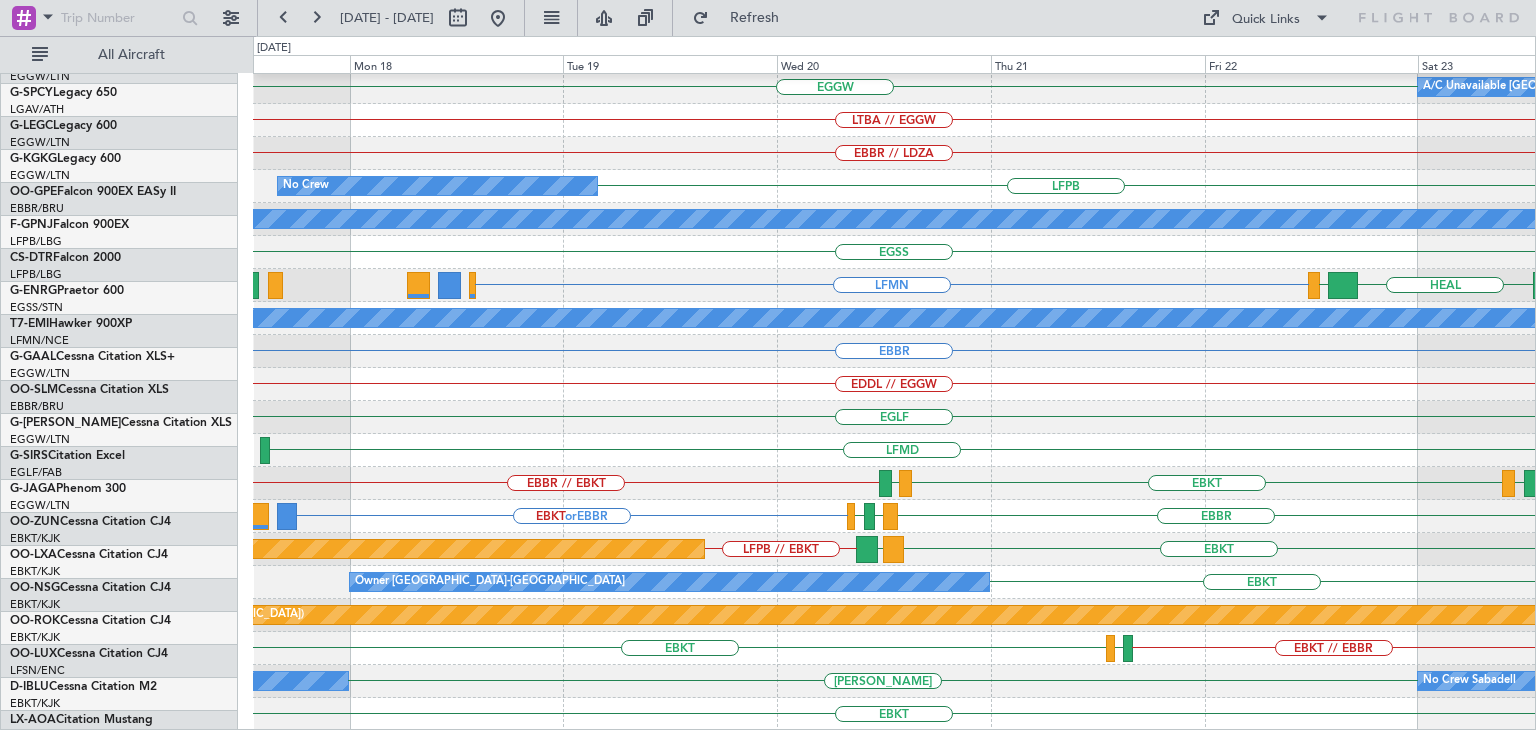 scroll, scrollTop: 366, scrollLeft: 0, axis: vertical 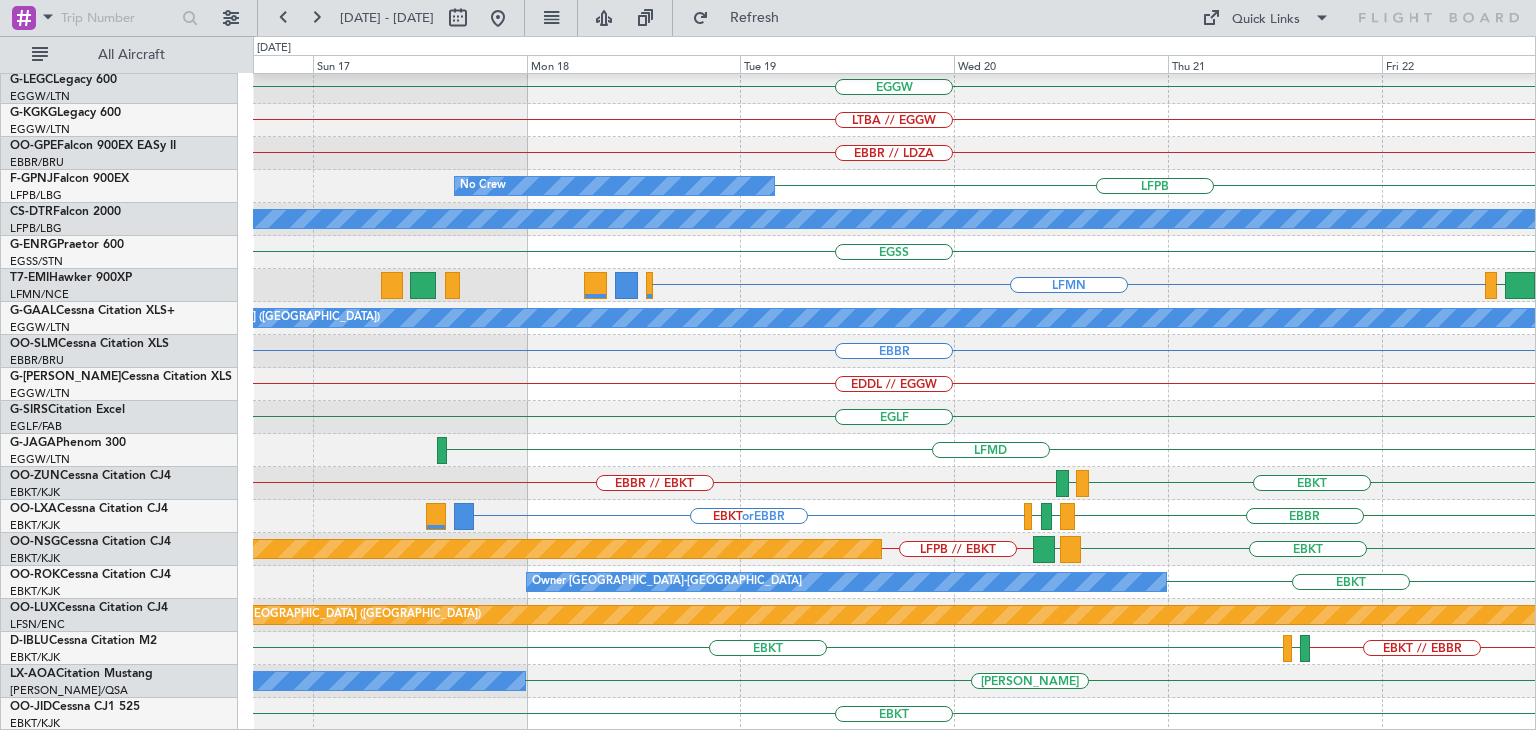 click on "HEMM
OLBA
EGGW
A/C Unavailable London (Luton)
A/C Unavailable London (Luton)
LTBA // EGGW
EBBR // LDZA
No Crew
LFPB
No Crew
LFPB
EGSS
LFMN
HEAL
LEIB
LEIB
LFMN
Owner London (Luton)
EBBR
EDDL // EGGW
EGLF
LFMD
EBBR // EBKT
EBKT
LOWS
LFBD
EBBR
EBKT  or  EBBR
EBBR
LIRS
LFSD
Planned Maint Paris (Le Bourget)" 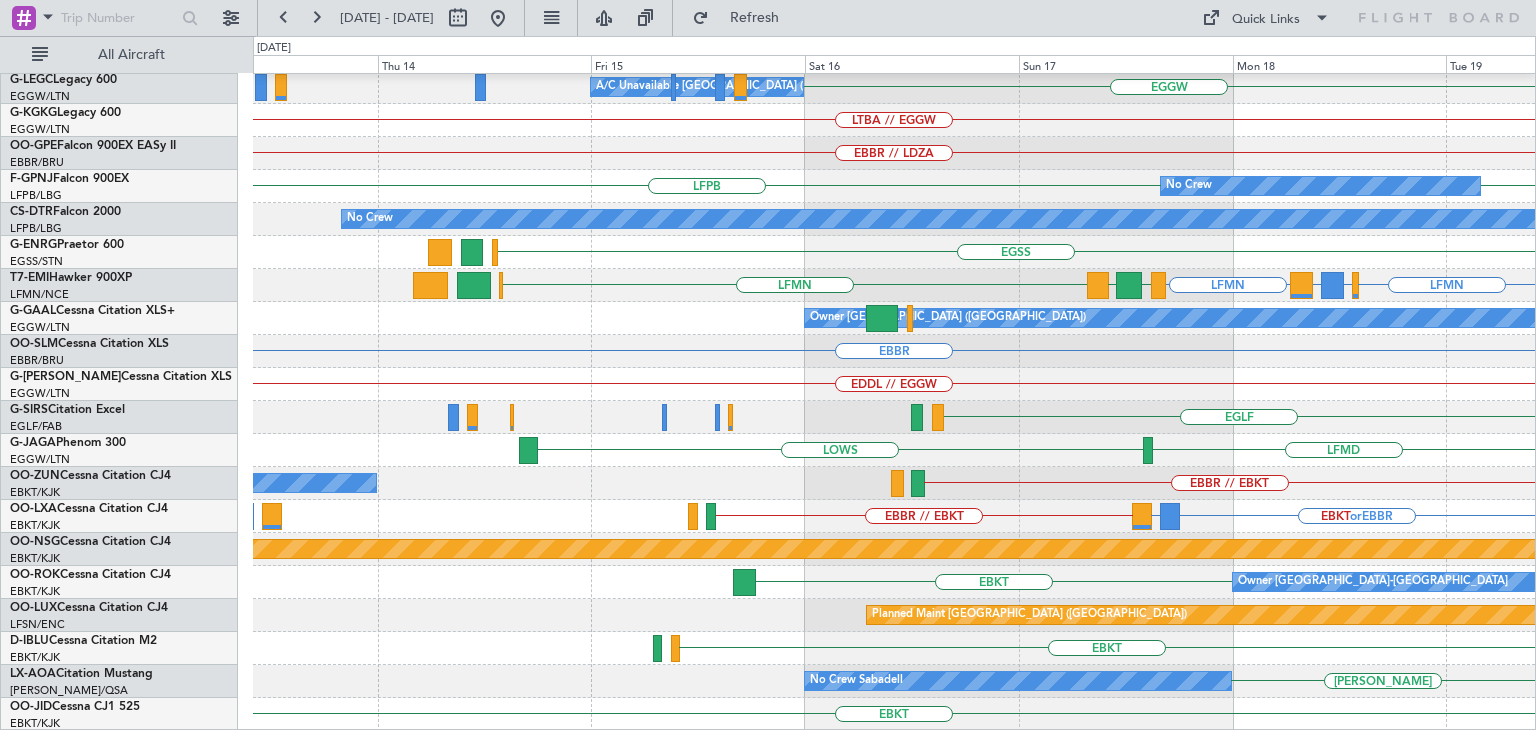 click on "HEMM
EGGW
A/C Unavailable London (Luton)
LTBA // EGGW
EBBR // LDZA
No Crew Brussels (Brussels National)
No Crew
LFPB
LFPB
No Crew
No Crew
EGSS
LFMN
LIRQ  or  LFMN
ENGM  or  LFMN
LFMN
EDDB
LGSA
LFMN
Owner London (Luton)
EBBR
EDDL // EGGW
EGLF
LFMD
LOWS
EBBR // EBKT
Owner Kortrijk-Wevelgem
LOWS
EBKT
EBKT  or  EBBR
LEIB  or  EBBR
LFSD" 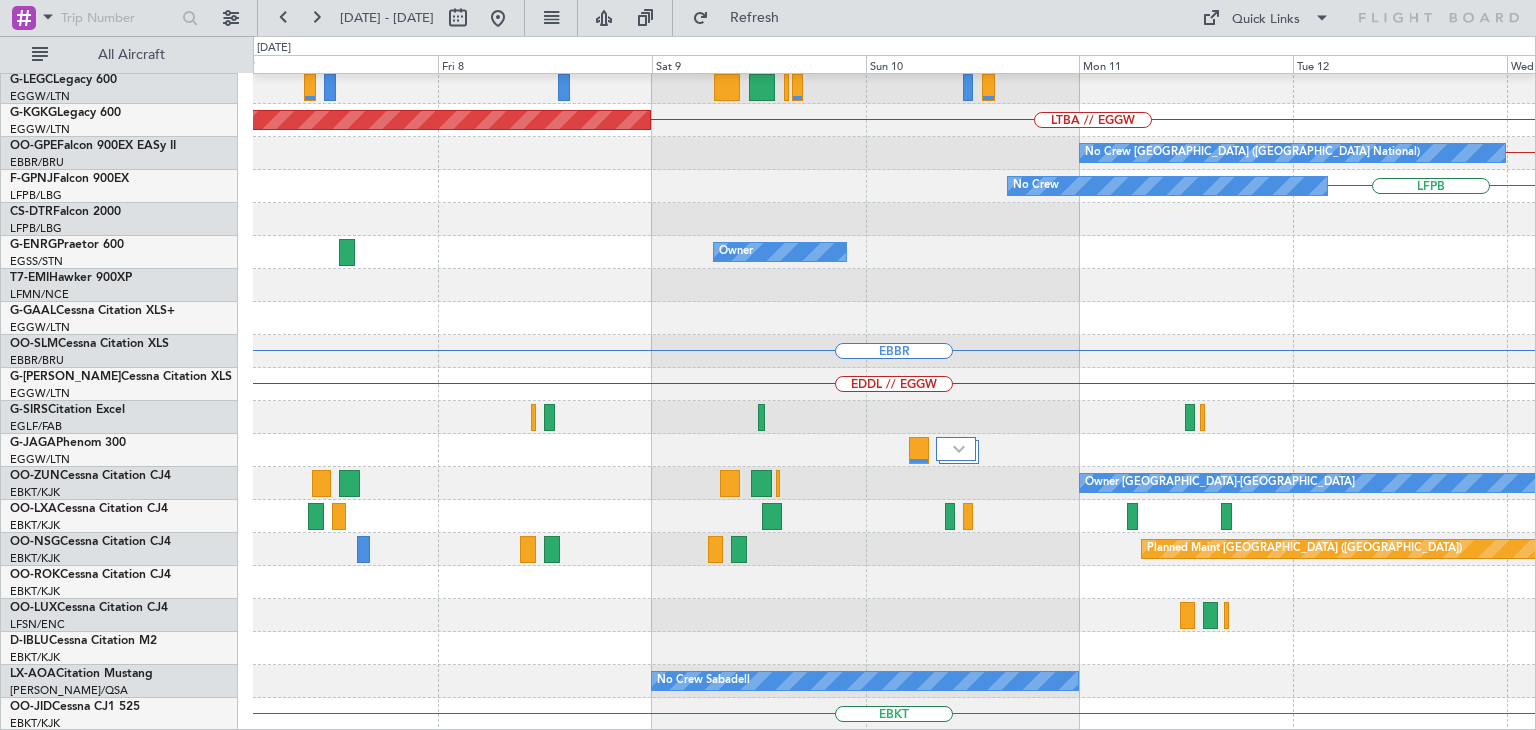 click on "HEMM
LTBA // EGGW
AOG Maint Istanbul (Ataturk)
EBBR // LDZA
No Crew Brussels (Brussels National)
LFPB
No Crew
No Crew
No Crew
Owner
EGSS
LFMN
EBBR
EDDL // EGGW
Owner Kortrijk-Wevelgem
Planned Maint Kortrijk-Wevelgem
Planned Maint Paris (Le Bourget)
No Crew Sabadell
EBKT" 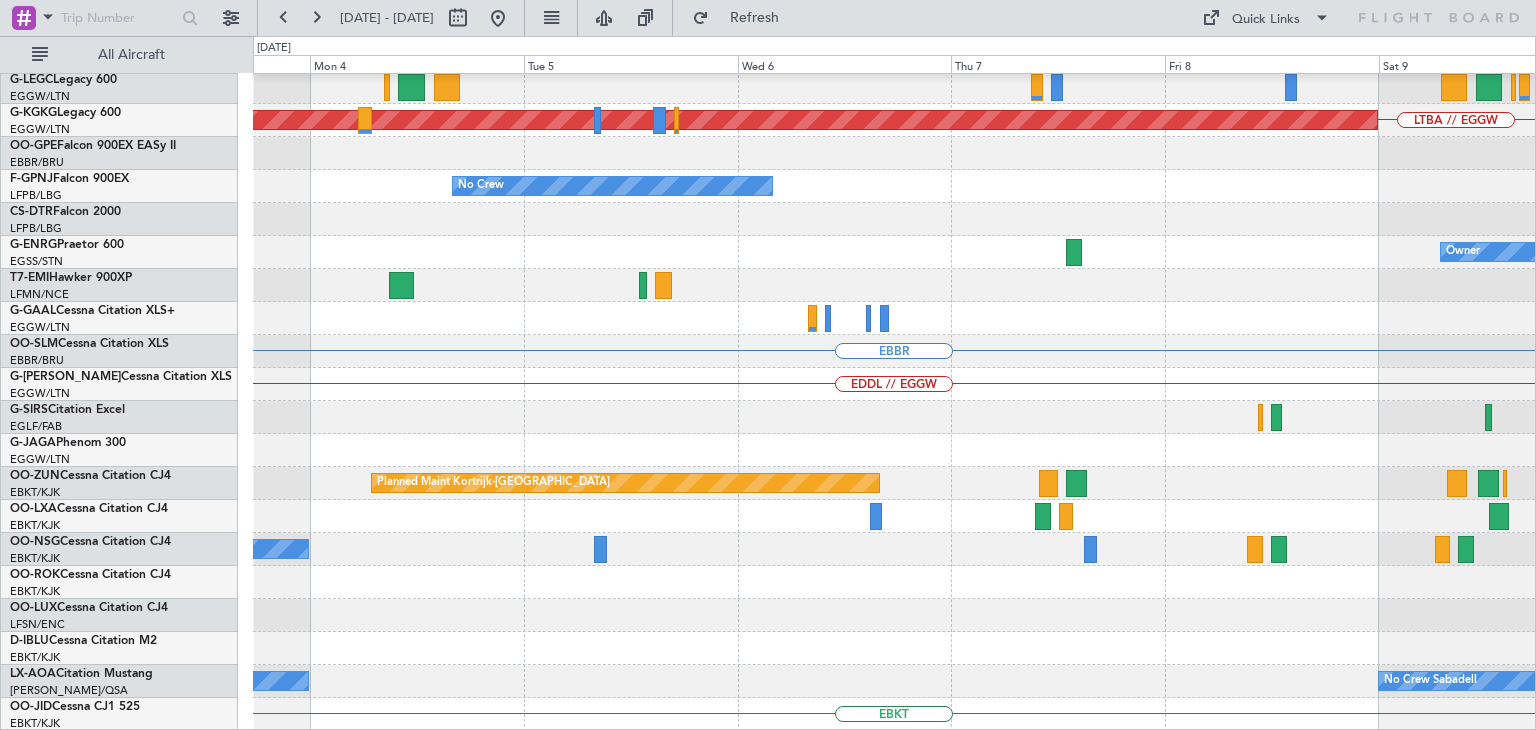 click on "HEMM
LTBA // EGGW
AOG Maint Istanbul (Ataturk)
No Crew Brussels (Brussels National)
No Crew
No Crew
Owner
Owner
A/C Unavailable
EBBR
EDDL // EGGW
Planned Maint Kortrijk-Wevelgem
Owner Kortrijk-Wevelgem
Owner Kortrijk-Wevelgem
No Crew Sabadell
No Crew Sabadell
EBKT" 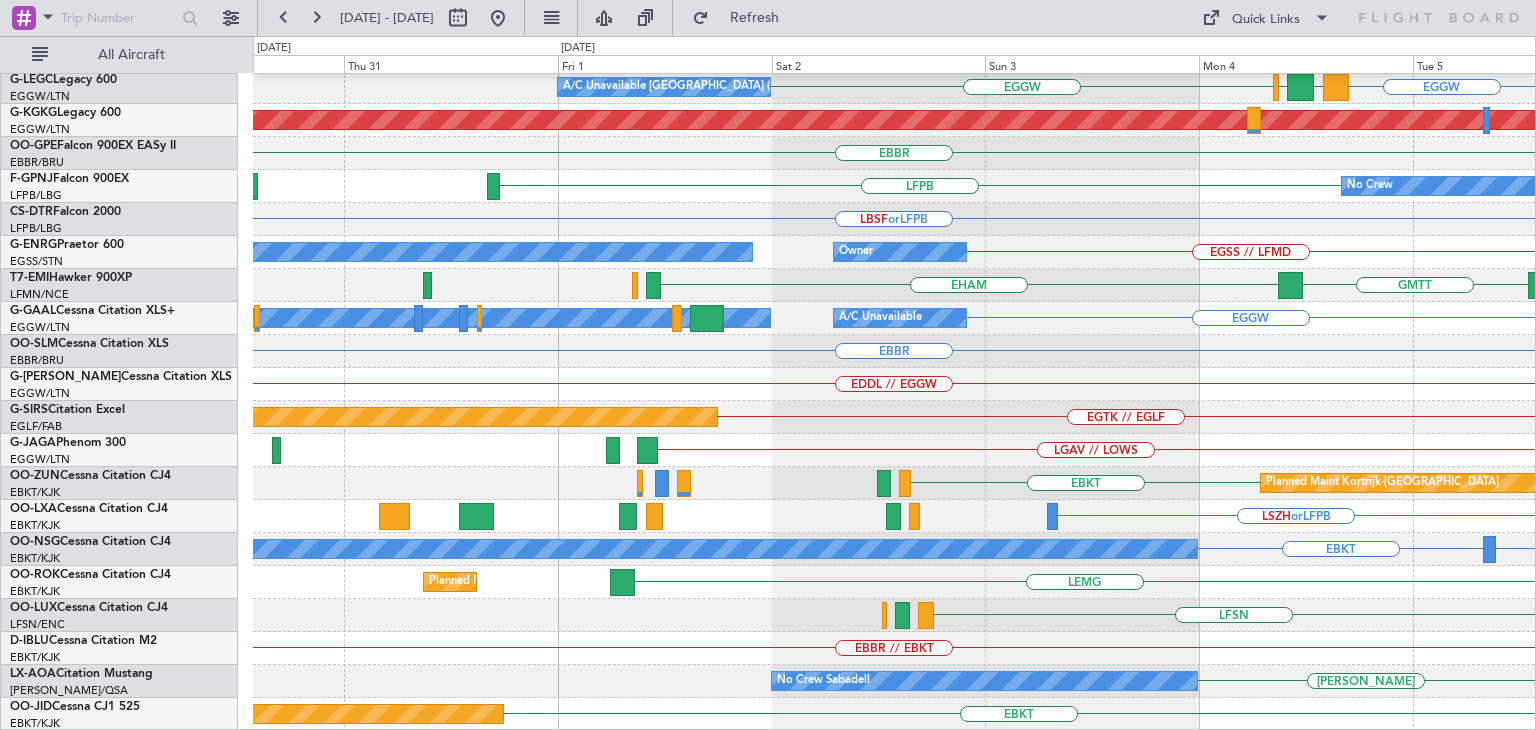 click on "HEMM
EGGW
BIAR
EGLF
EGGW
A/C Unavailable London (Luton)
AOG Maint Istanbul (Ataturk)
EBBR
LFPB
No Crew
LFPB
LBSF  or  LFPB
EGSS // LFMD
Owner
Owner
LPPT
GMTT
EHAM
LFMN
EGGW
A/C Unavailable
Owner London (Luton)
EGPK  or  EGGW
EIDW  or  EGGW
EGPK  or  EGGW
EGGW
EBBR
EDDL // EGGW
EGTK // EGLF
Planned Maint Oxford (Kidlington)
LGAV // LOWS" 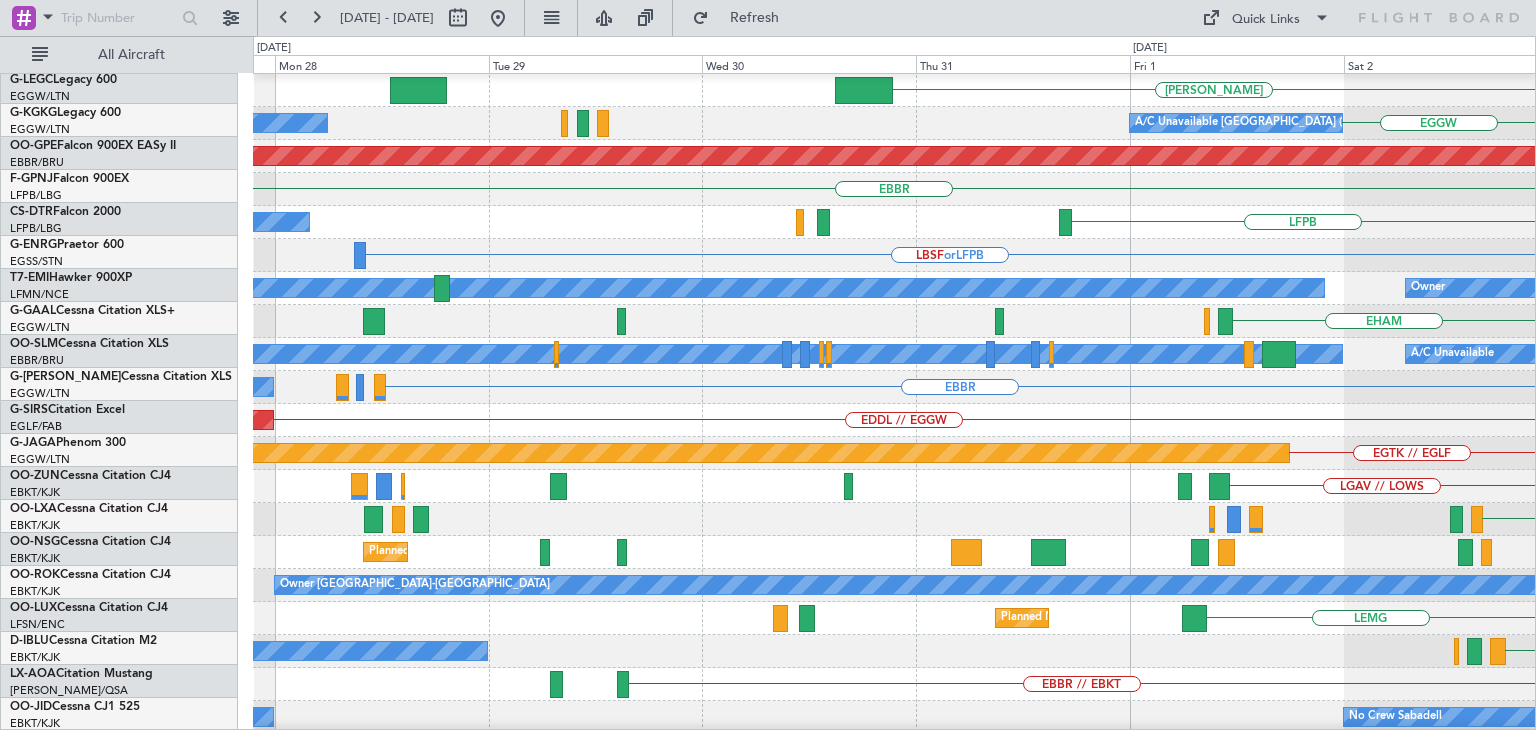click on "EDDL // EGGW
Planned Maint Dusseldorf" 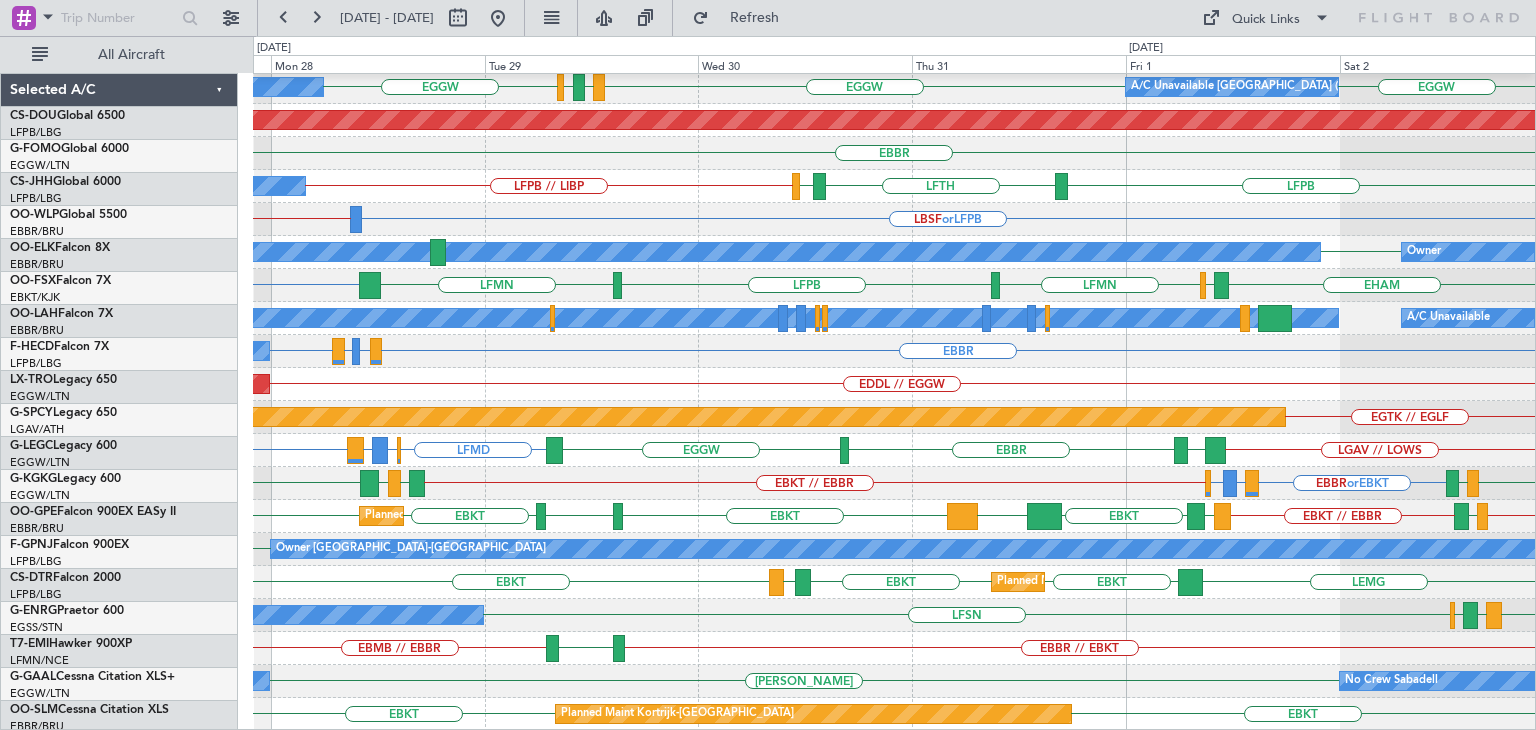 scroll, scrollTop: 366, scrollLeft: 0, axis: vertical 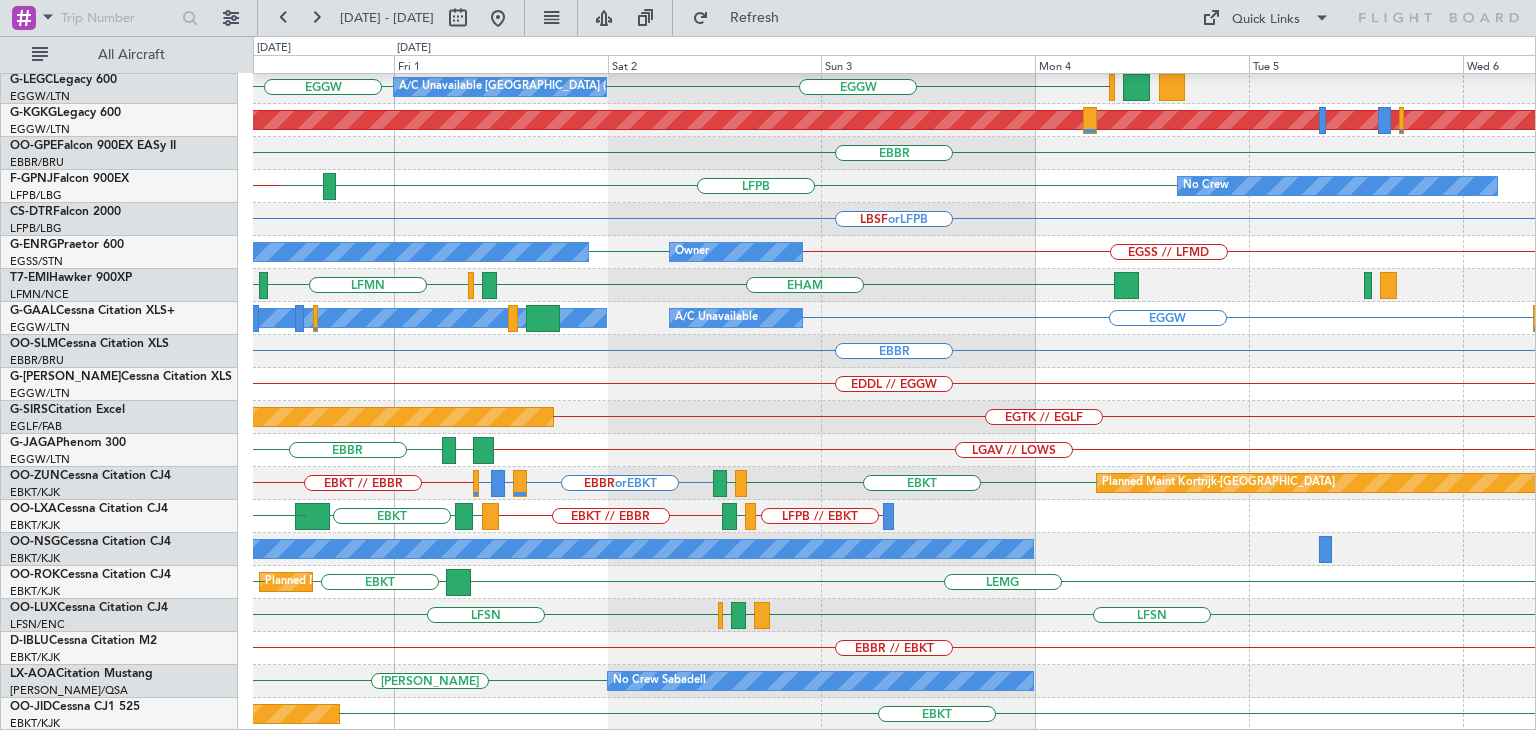 click on "HEMM
HTZA
EGGW
EGGW
A/C Unavailable London (Luton)
AOG Maint Istanbul (Ataturk)
EBBR
LFPB
LFTH
No Crew
LIRN
LFPB // LIBP
LBSF  or  LFPB
EGSS // LFMD
EGSS
Owner
Owner
EHAM
LIRP
LFMN
LFPB
EGGW
Owner London (Luton)
A/C Unavailable
EBBR
EDDL // EGGW
EGTK // EGLF
Planned Maint Oxford (Kidlington)
LGAV // LOWS
LFMD
EBBR
EGGW" 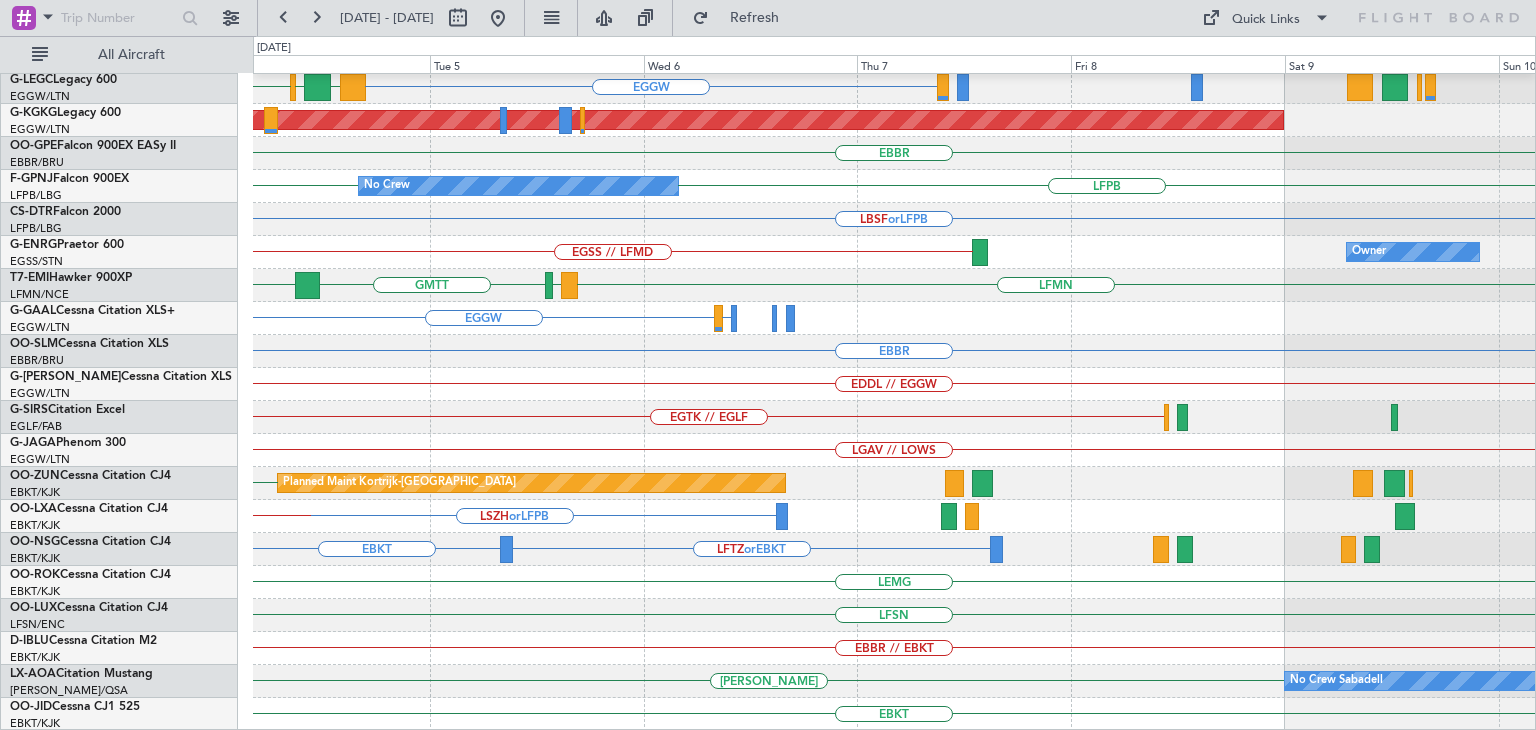 click on "HEMM
EGGW
EGGW
BIAR
EGLF
AOG Maint Istanbul (Ataturk)
EBBR
No Crew Brussels (Brussels National)
No Crew
LFPB
LFPB
No Crew
LBSF  or  LFPB
EGSS // LFMD
Owner
Owner
EHAM
LFMN
LPPT
GMTT
EGGW
EGPK  or  EGGW
A/C Unavailable
EBBR
EDDL // EGGW
EGTK // EGLF
LGAV // LOWS
Planned Maint Kortrijk-Wevelgem
EBKT
Owner Kortrijk-Wevelgem" 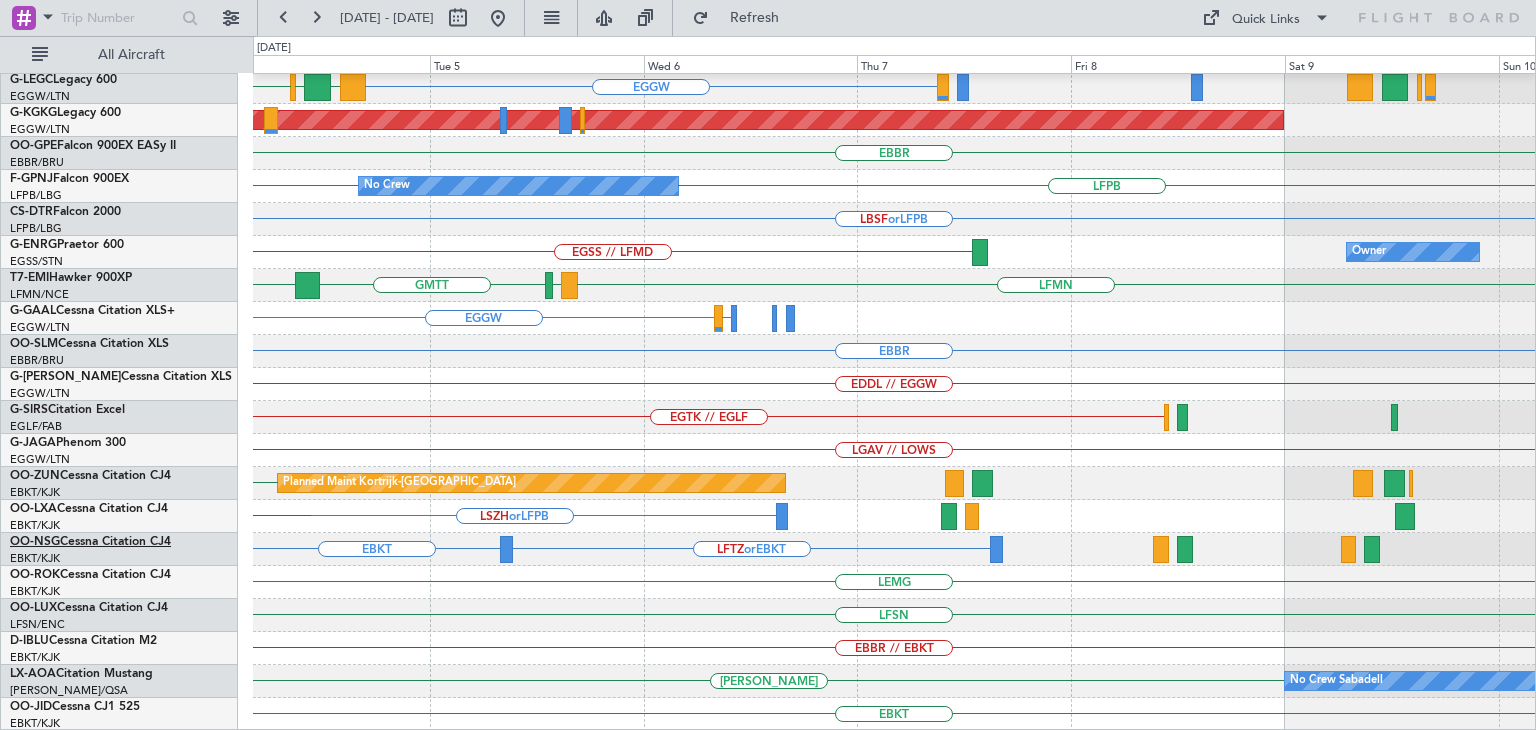 click on "HEMM
EGGW
EGGW
BIAR
EGLF
AOG Maint Istanbul (Ataturk)
EBBR
No Crew Brussels (Brussels National)
No Crew
LFPB
LFPB
No Crew
LBSF  or  LFPB
EGSS // LFMD
Owner
Owner
EHAM
LFMN
LPPT
GMTT
EGGW
EGPK  or  EGGW
A/C Unavailable
EBBR
EDDL // EGGW
EGTK // EGLF
LGAV // LOWS
Planned Maint Kortrijk-Wevelgem
EBKT
Owner Kortrijk-Wevelgem" 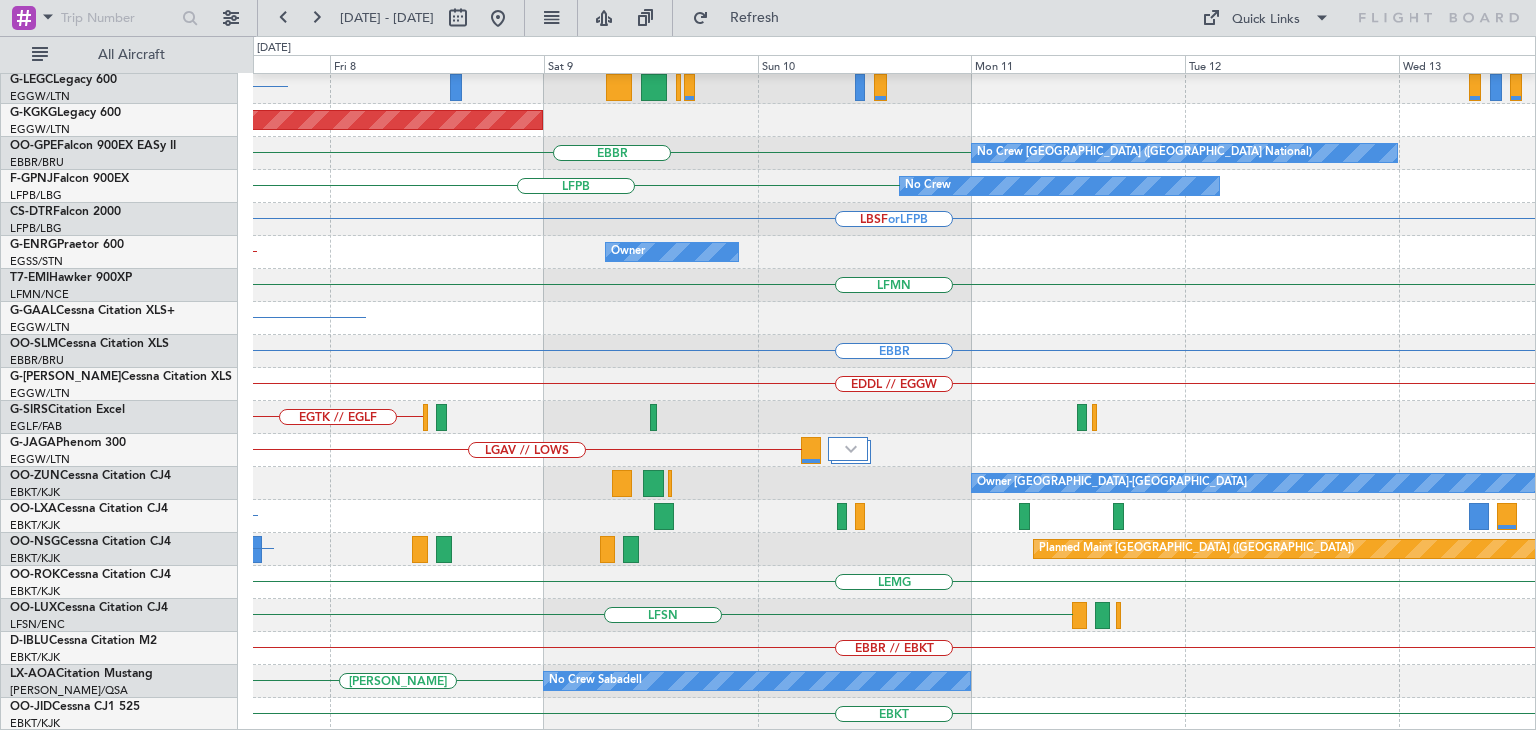scroll, scrollTop: 366, scrollLeft: 0, axis: vertical 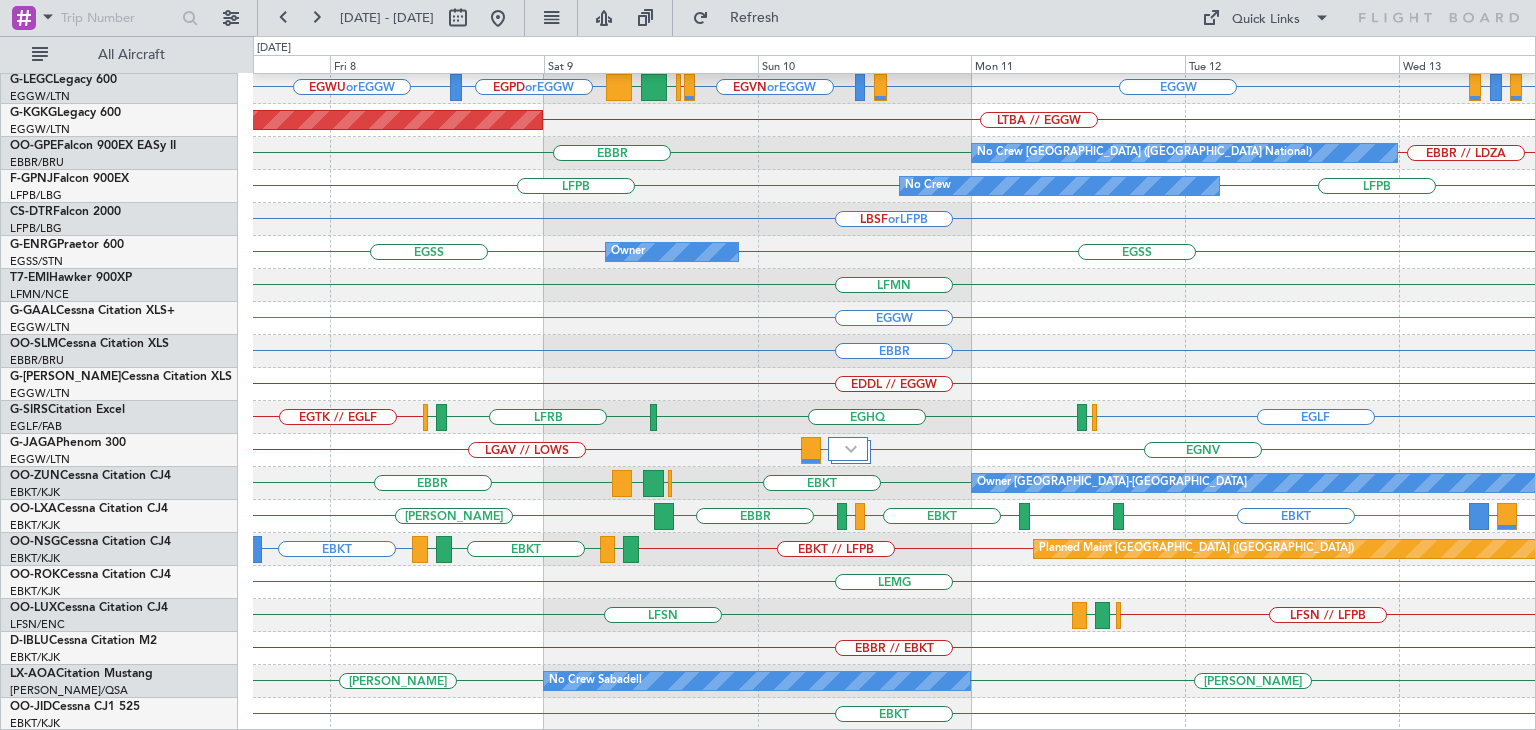 click on "HEMM
EGPD  or  EGGW
EGPD  or  EGGW
EGWU  or  EGGW
EGWU  or  EGGW
EGPD  or  EGGW
EGGW
EGPD  or  EGGW
EGVN  or  EGGW
EGGW // EGPD
EGLF
BIAR
A/C Unavailable London (Luton)
AOG Maint Istanbul (Ataturk)
LTBA // EGGW
No Crew Brussels (Brussels National)
EBBR // LDZA
EBBR
No Crew
LFPB
LFPB
No Crew
LBSF  or  LFPB
No Crew
Owner
EGSS
EGSS
LFMN
EGGW
EBBR" 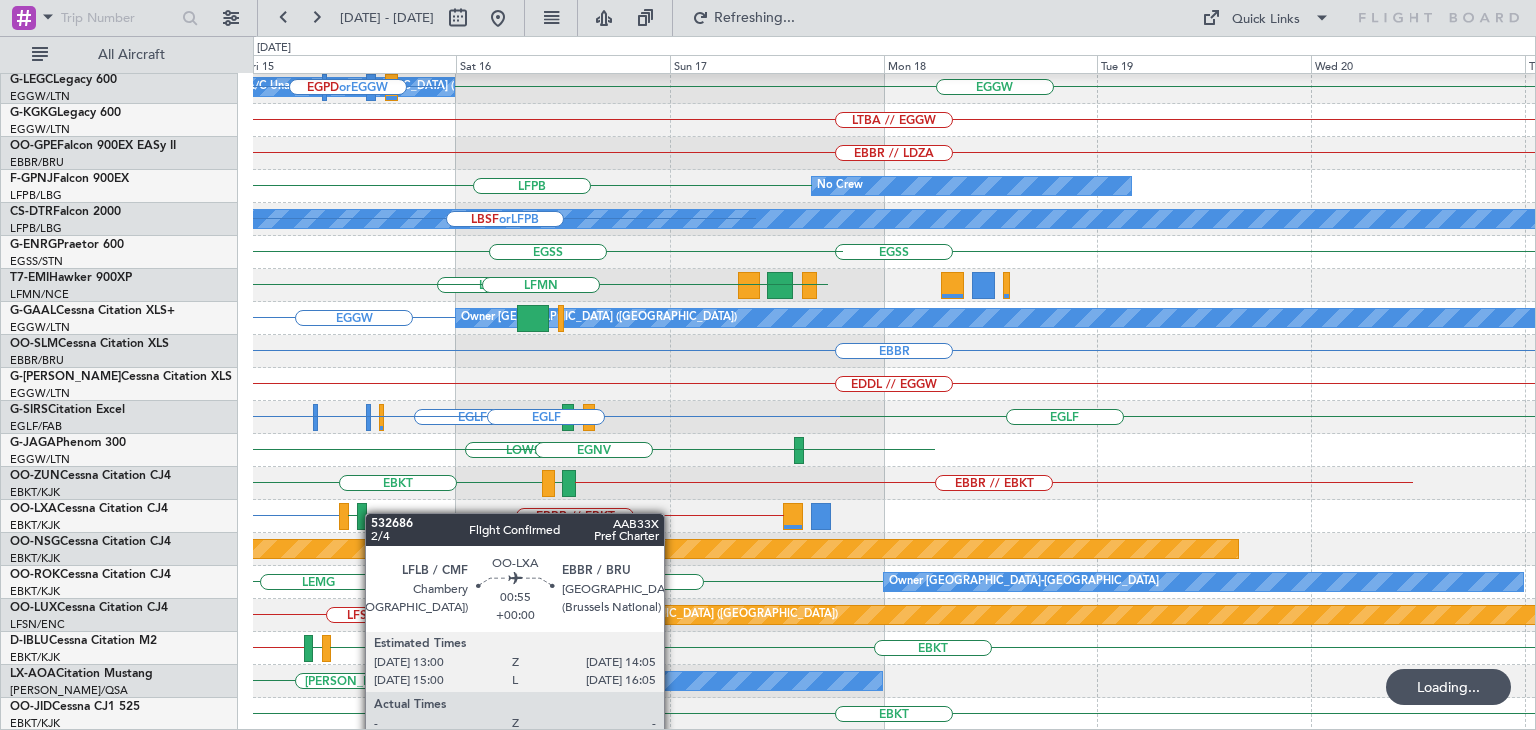 click on "HEMM
A/C Unavailable London (Luton)
EGGW
EGPD  or  EGGW
EGWU  or  EGGW
LTBA // EGGW
EBBR // LDZA
No Crew
LFPB
No Crew
LBSF  or  LFPB
EGSS
LXGB
EGFF
EGSS
LGSA
LFMN
LIMZ
BIKF
LFMN
Owner London (Luton)
EGGW
EBBR
EDDL // EGGW
EGLF
EGWU  or  EGLF
EGSH  or  EGLF
EGWU  or  EGLF
EGLF
LFSL
EGPH  or  EGLF
EGLF" 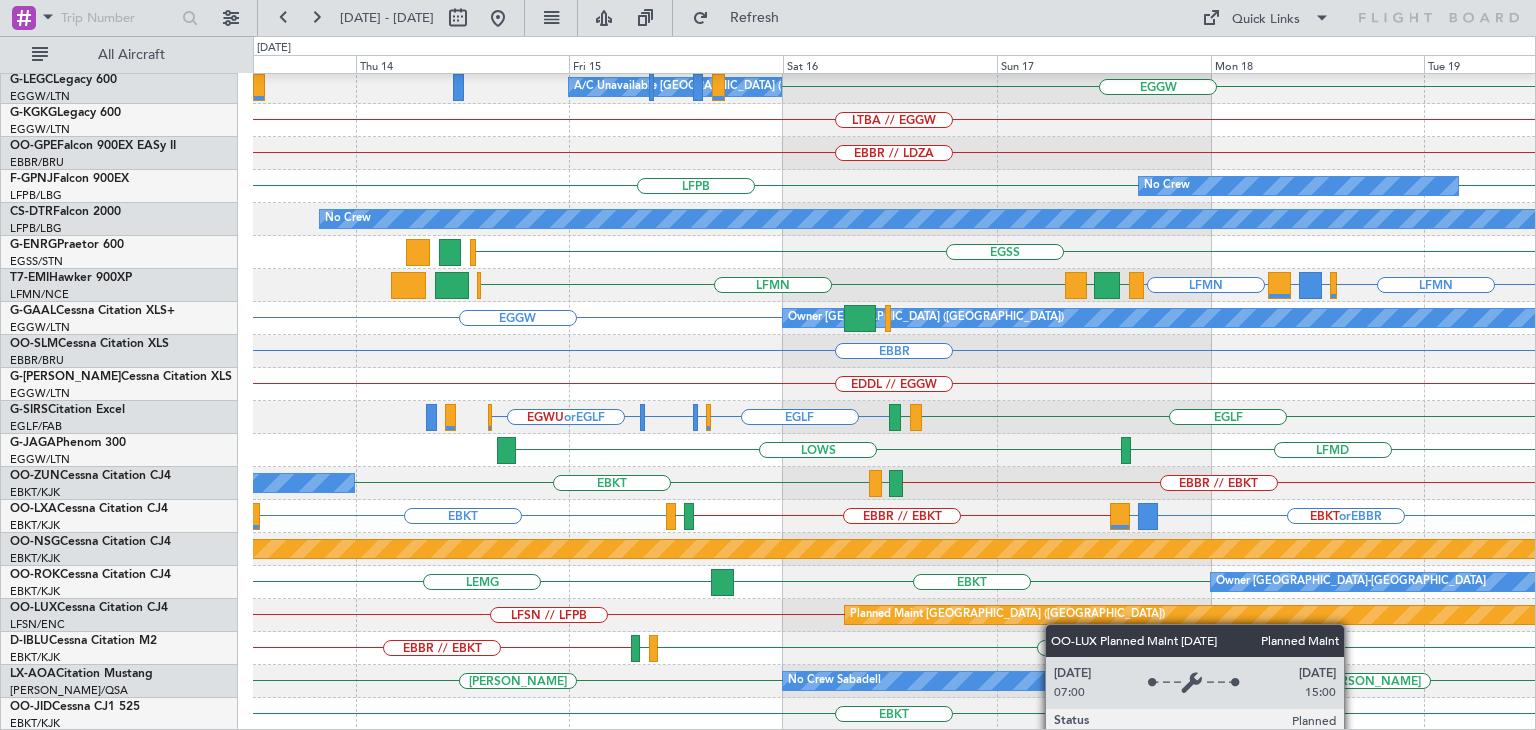 click on "HEMM
EGGW
A/C Unavailable London (Luton)
LTBA // EGGW
EBBR // LDZA
No Crew Brussels (Brussels National)
LFPB
LFPB
No Crew
No Crew
No Crew
EGSS
LFMN
LIRQ  or  LFMN
ENGM  or  LFMN
LFMN
EDDB
LGSA
LFMN
EGGW
Owner London (Luton)
EBBR
EDDL // EGGW
EGLF
EGWU  or  EGLF
EGSH  or  EGLF
EGWU  or  EGLF
EGLF
LFSL
LFMD
LOWS
LFRQ" 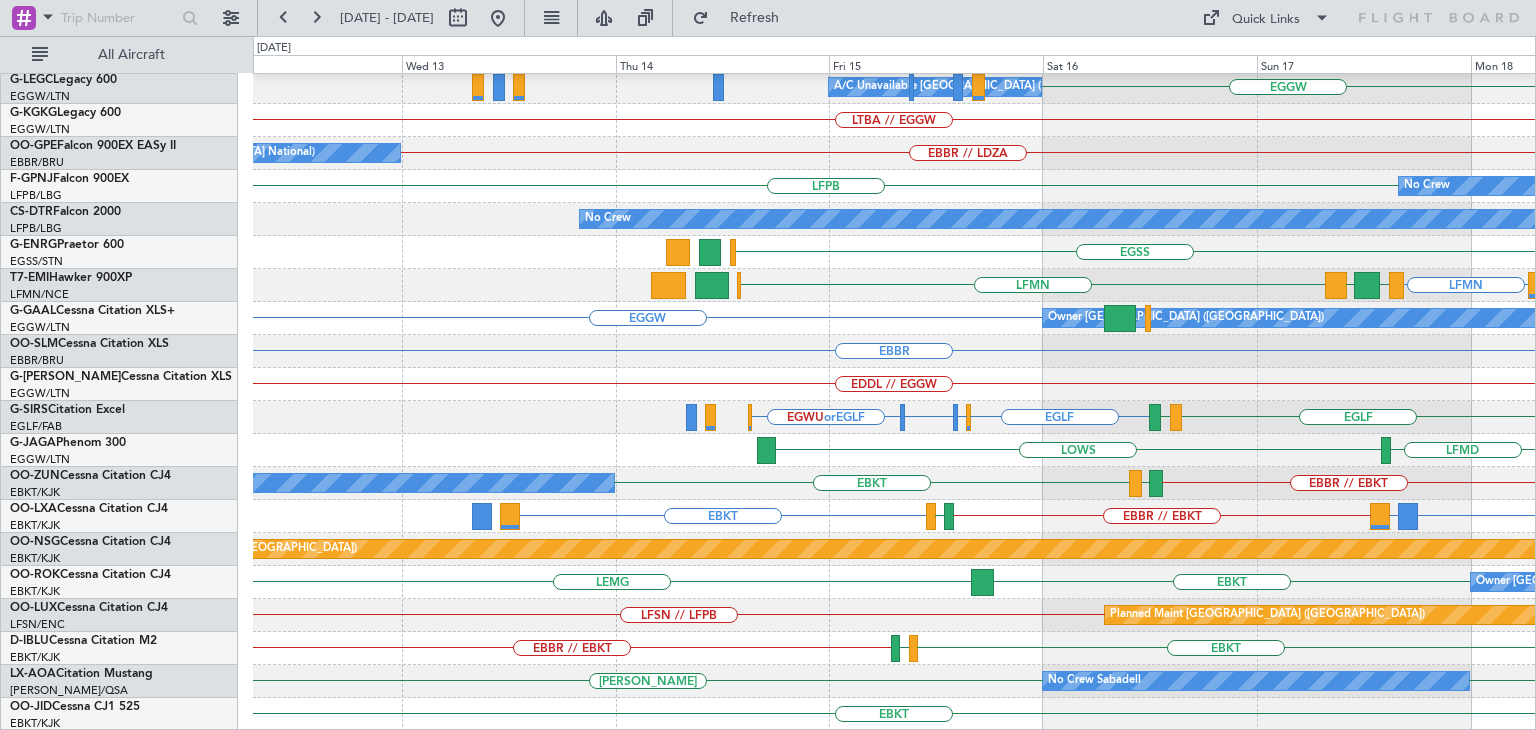 click on "HEMM
A/C Unavailable London (Luton)
EGGW
LTBA // EGGW
EBBR // LDZA
No Crew Brussels (Brussels National)
LFPB
No Crew
LFPB
No Crew
No Crew
EGSS
LFMN
EDDB
LGSA
LFMN
ENGM  or  LFMN
LIRQ  or  LFMN
LFMN
EGGW
Owner London (Luton)
EBBR
EDDL // EGGW
EGWU  or  EGLF
EGSH  or  EGLF
EGWU  or  EGLF
EGLF
LFSL
EGLF
LOWS
LFMD
EBKT" 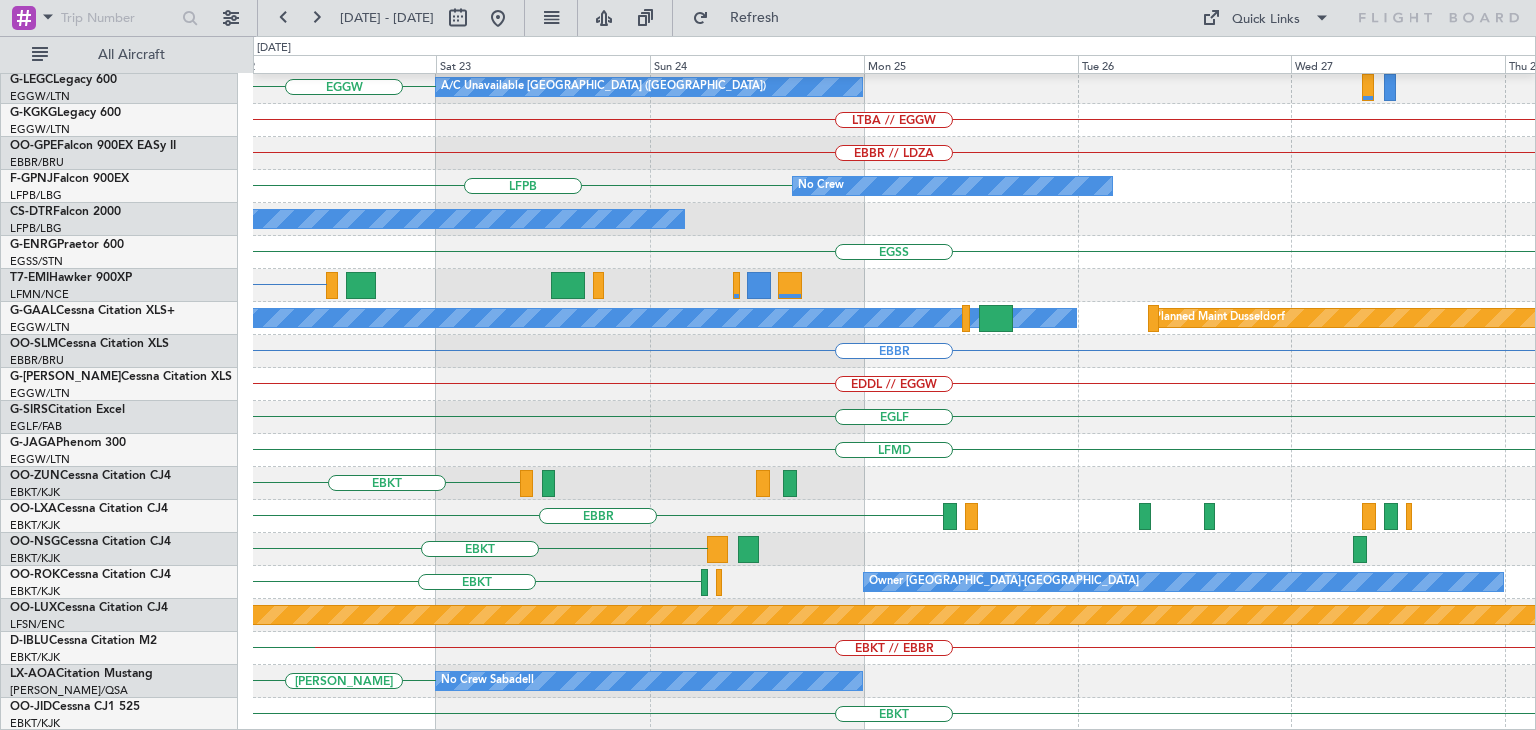 scroll, scrollTop: 366, scrollLeft: 0, axis: vertical 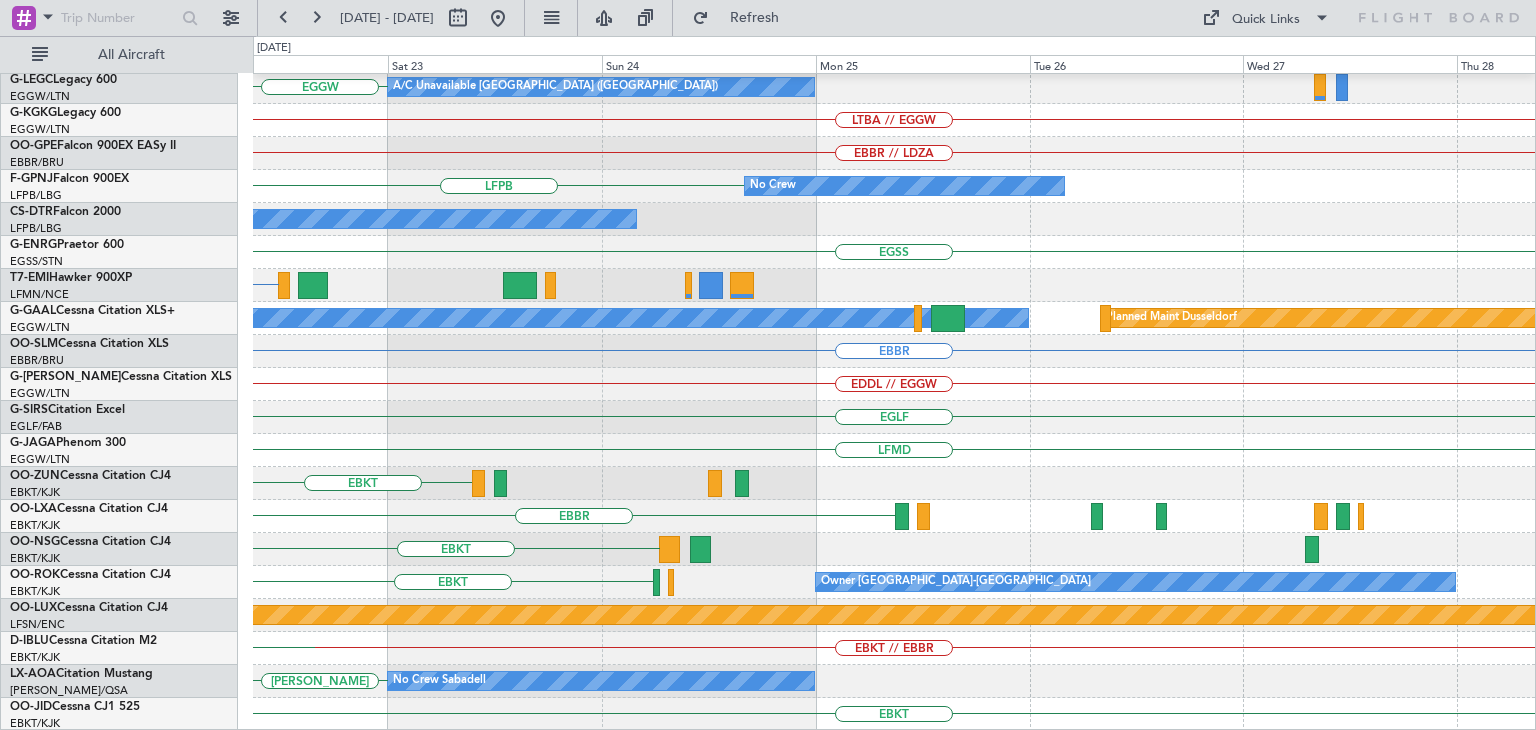 click on "HEMM
EGGW
A/C Unavailable London (Luton)
LTBA // EGGW
EBBR // LDZA
LFPB
No Crew
No Crew
EGSS
LFMN
Owner London (Luton)
Planned Maint Dusseldorf
EBBR
EDDL // EGGW
EGLF
LFMD
EBKT
EBBR
EBKT
EBKT
Owner Kortrijk-Wevelgem
Owner Kortrijk-Wevelgem
Planned Maint Paris (Le Bourget)
EBKT // EBBR
EGJJ
EBKT
LELL
No Crew Sabadell
EBKT" 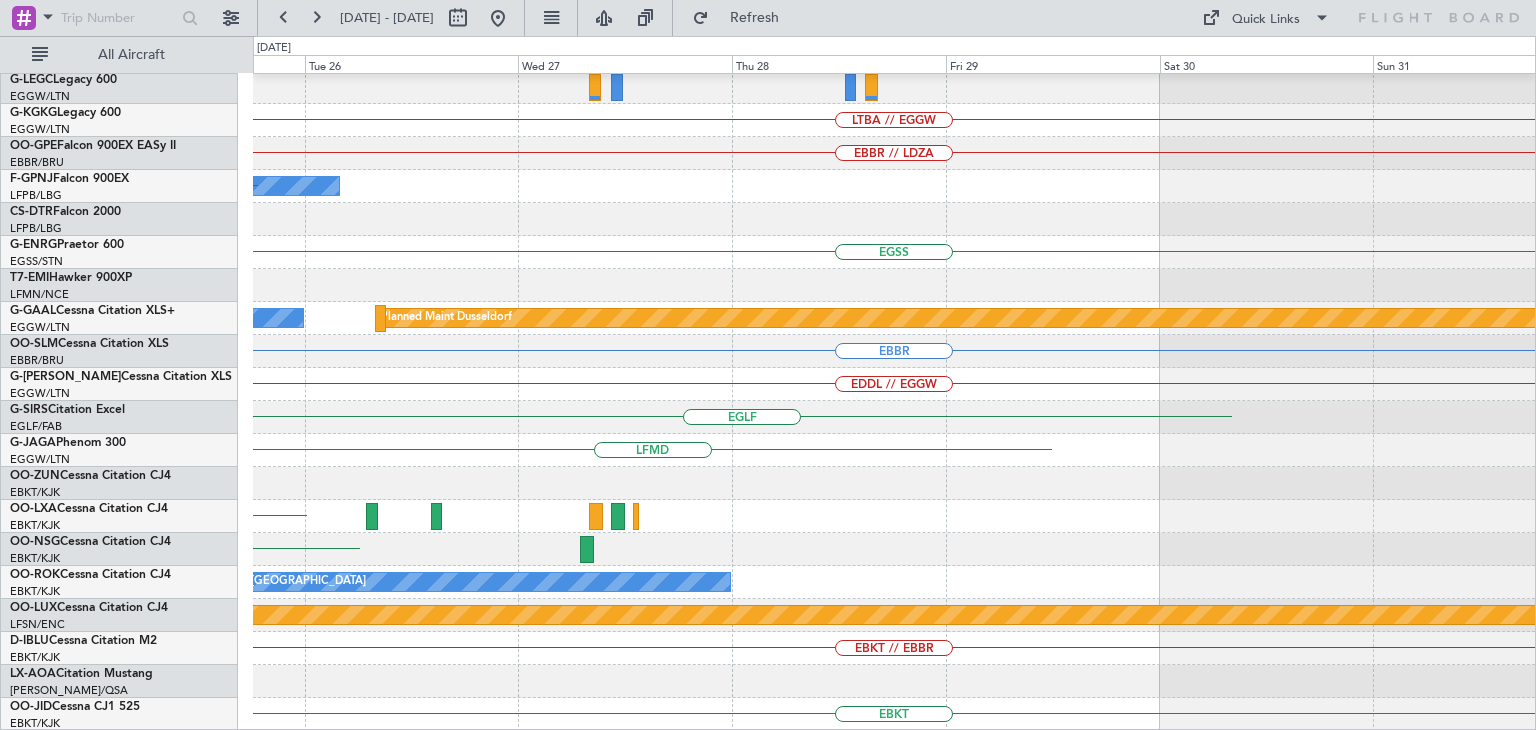 click on "A/C Unavailable London (Luton)
LTBA // EGGW
EBBR // LDZA
No Crew
LFPB
EGSS
Owner London (Luton)
Planned Maint Dusseldorf
EBBR
EDDL // EGGW
EGLF
LFMD
EBBR
EBKT
Owner Kortrijk-Wevelgem
Planned Maint Paris (Le Bourget)
EBKT // EBBR
No Crew Sabadell
EBKT" 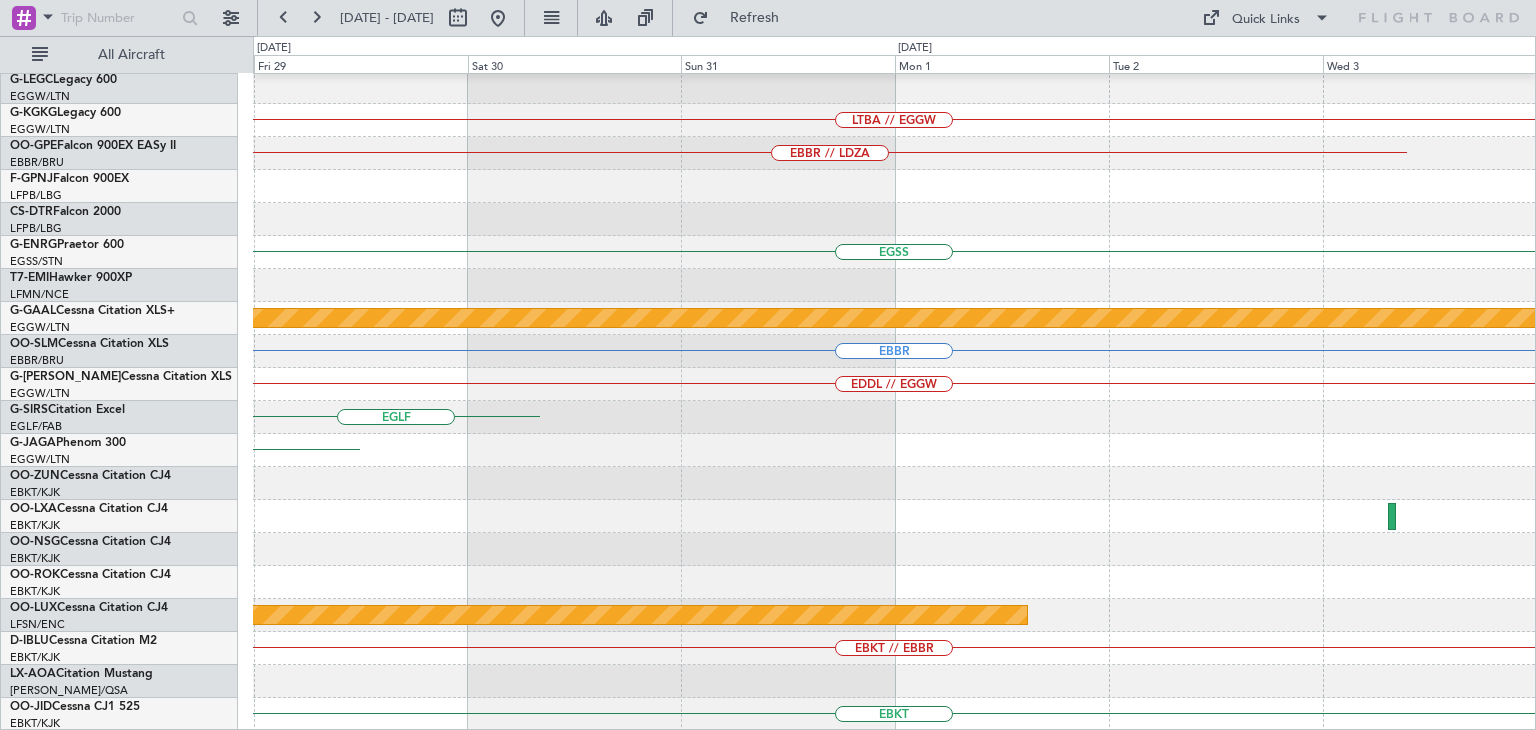 click on "LTBA // EGGW
EBBR // LDZA
EGSS
Planned Maint Dusseldorf
EBBR
EDDL // EGGW
EGLF
LFMD
Owner Kortrijk-Wevelgem
Planned Maint Paris (Le Bourget)
EBKT // EBBR
EBKT" 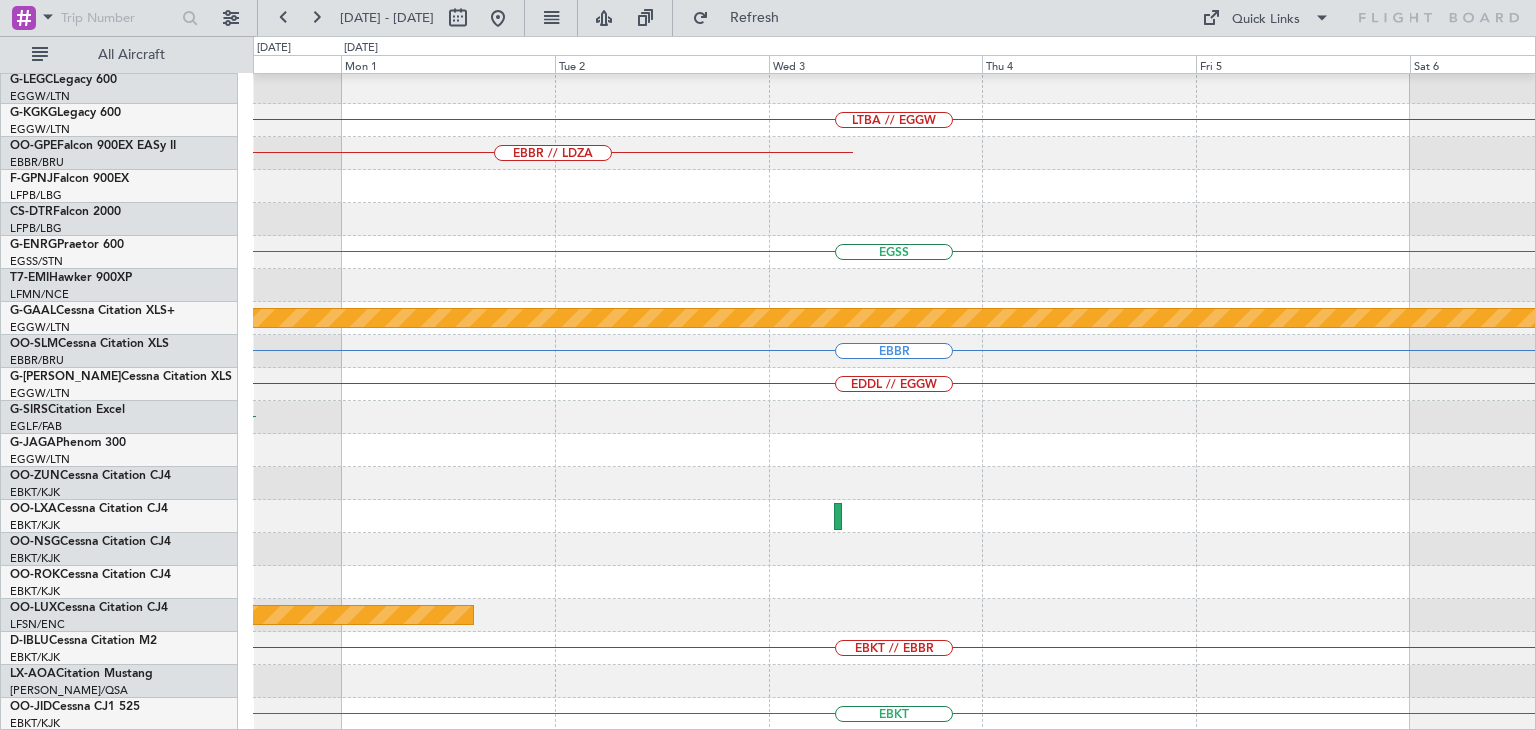 scroll, scrollTop: 366, scrollLeft: 0, axis: vertical 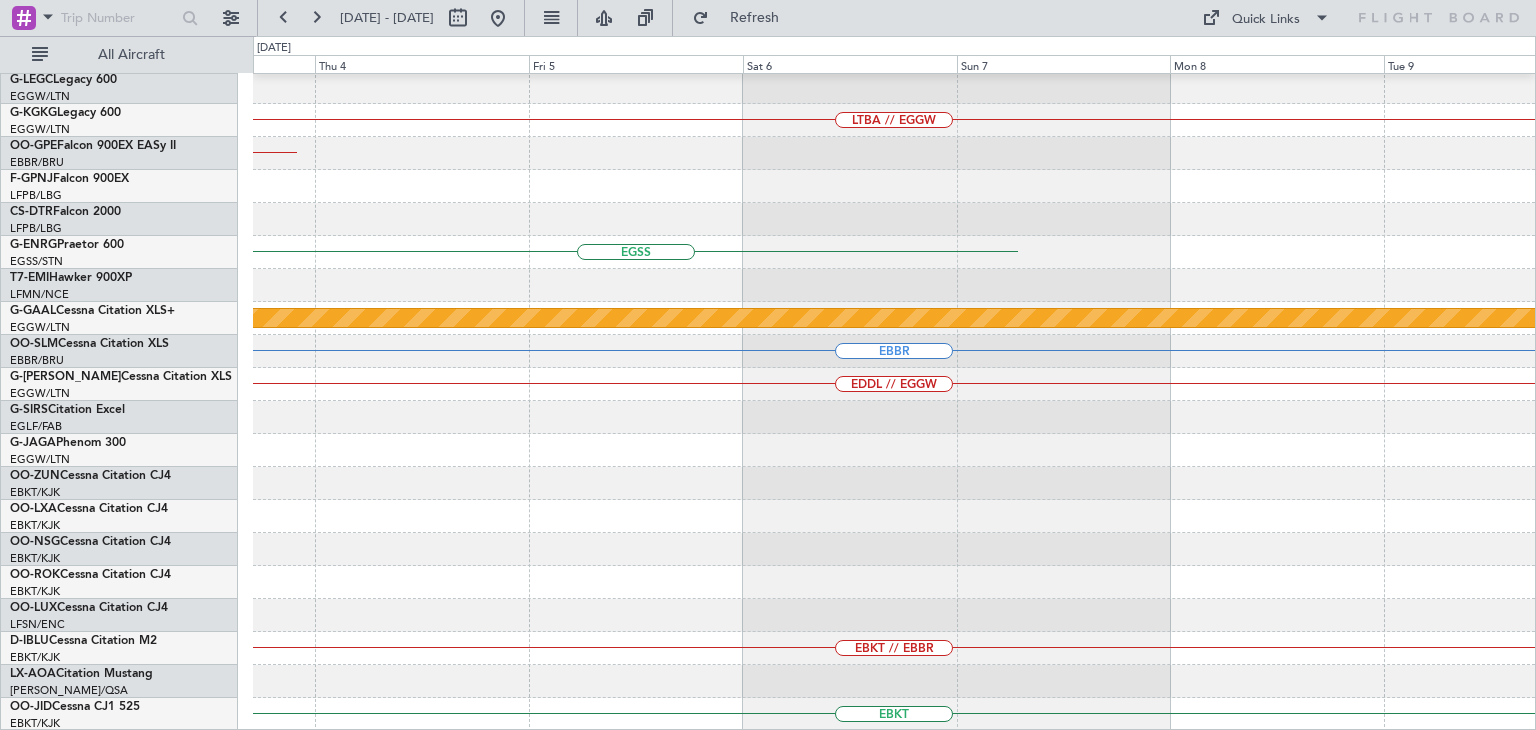 click on "LTBA // EGGW
EBBR // LDZA
EGSS
Planned Maint Dusseldorf
EBBR
EDDL // EGGW
EBKT // EBBR
EBKT" 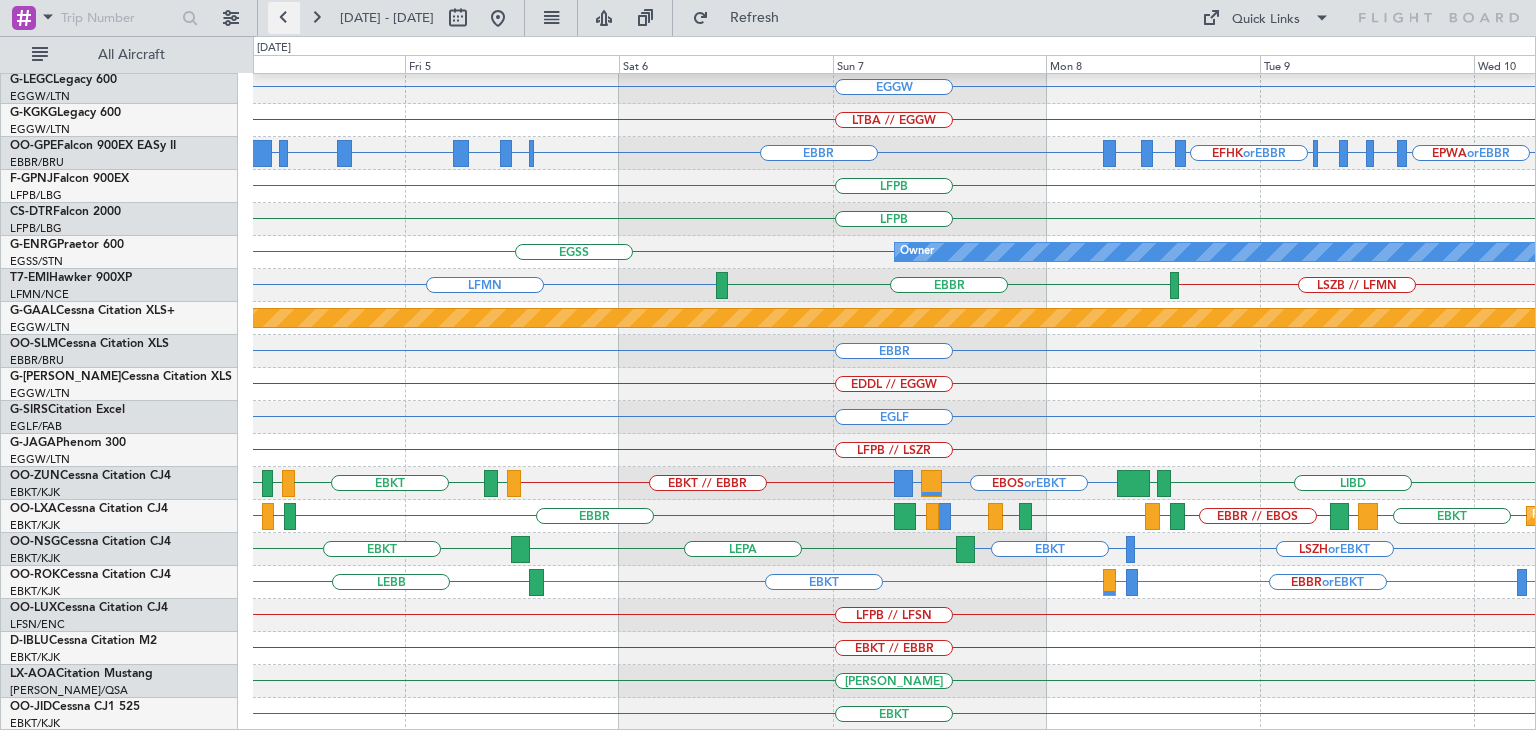click at bounding box center (284, 18) 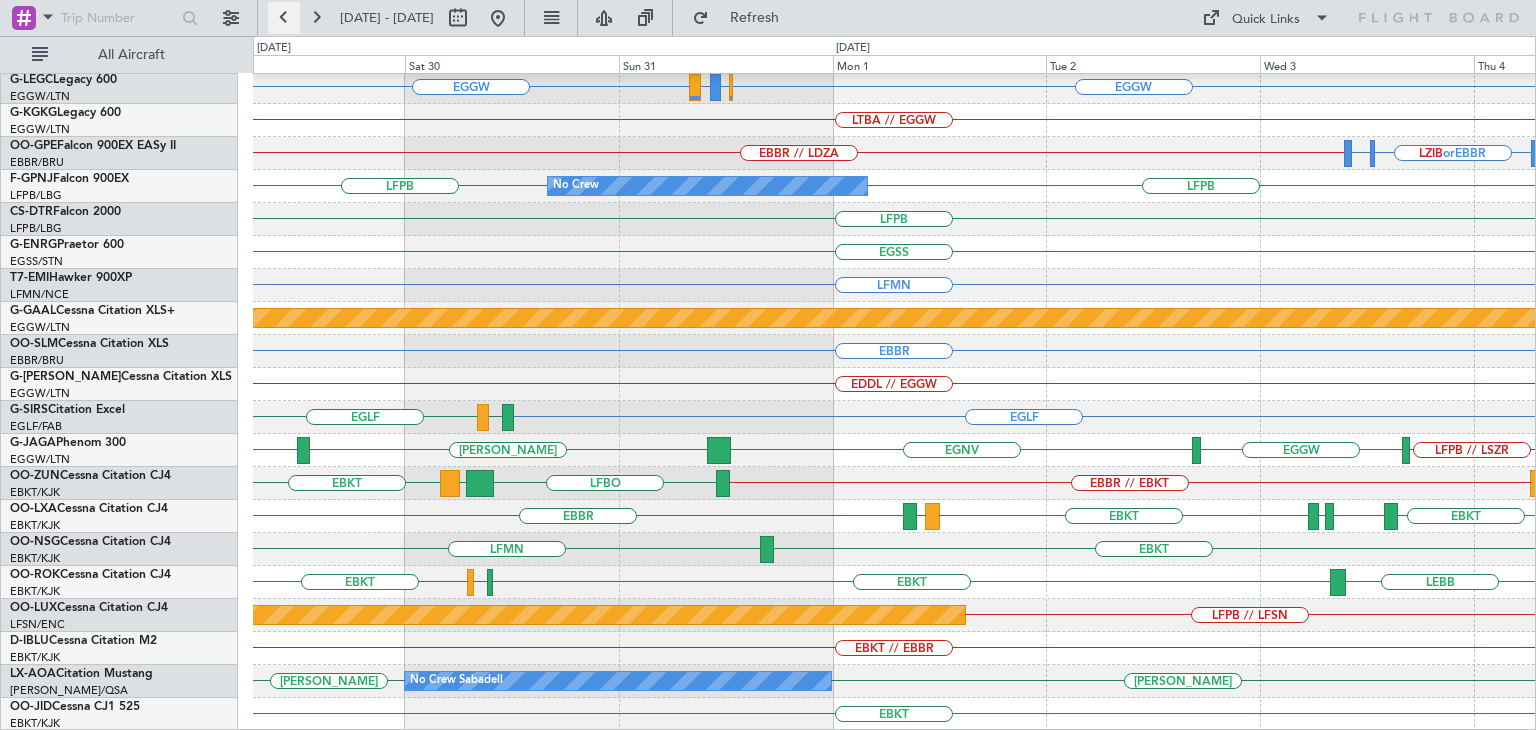 click at bounding box center (284, 18) 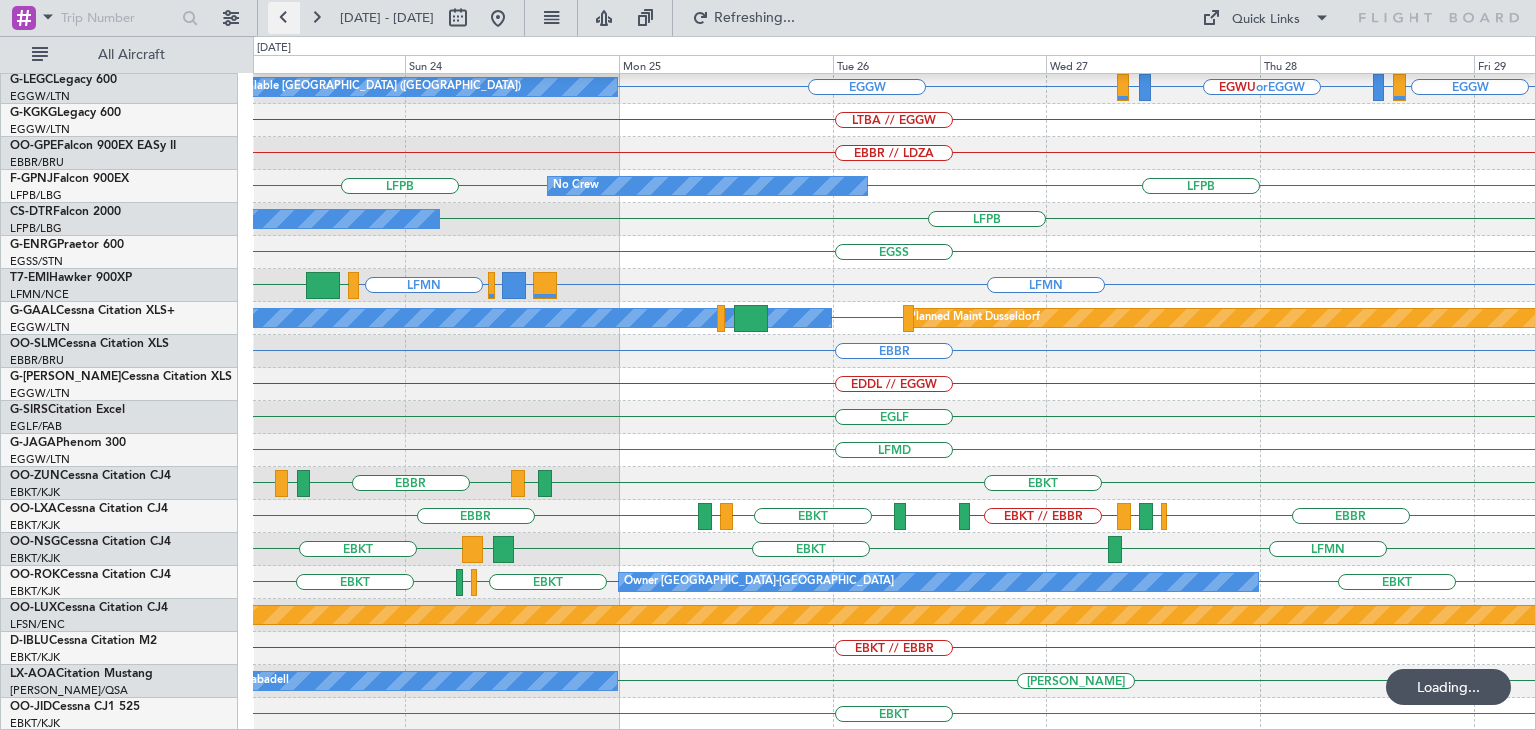 click at bounding box center (284, 18) 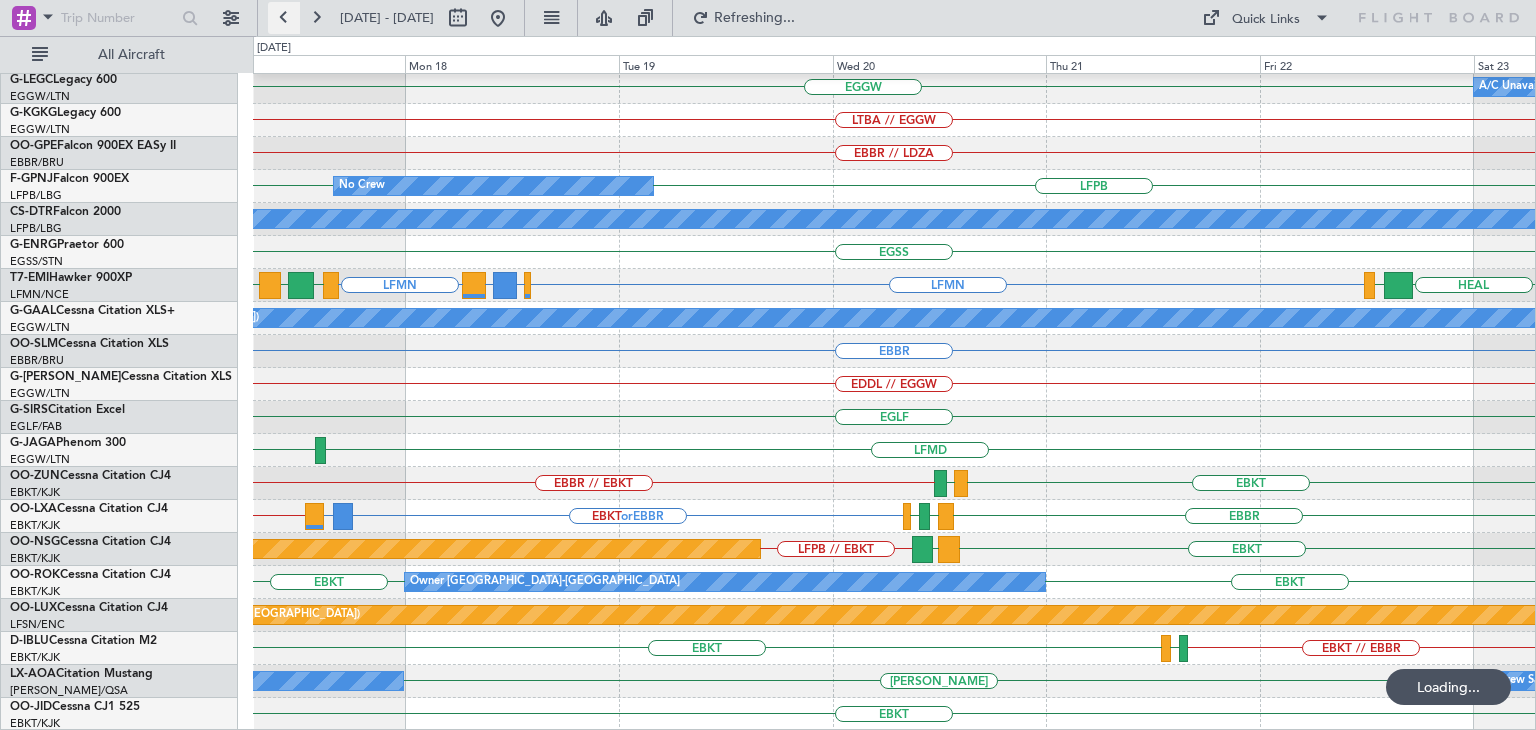 click at bounding box center [284, 18] 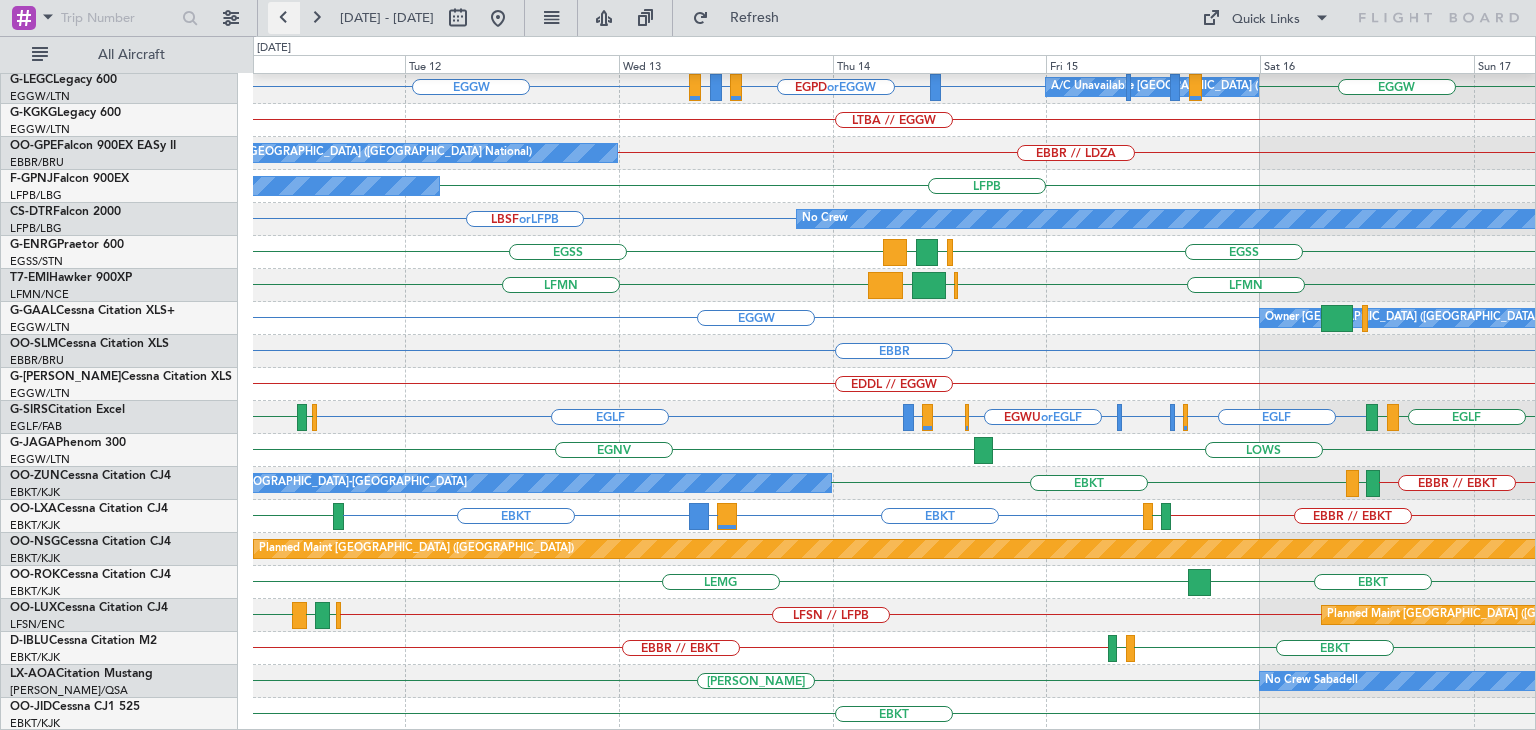 click at bounding box center (284, 18) 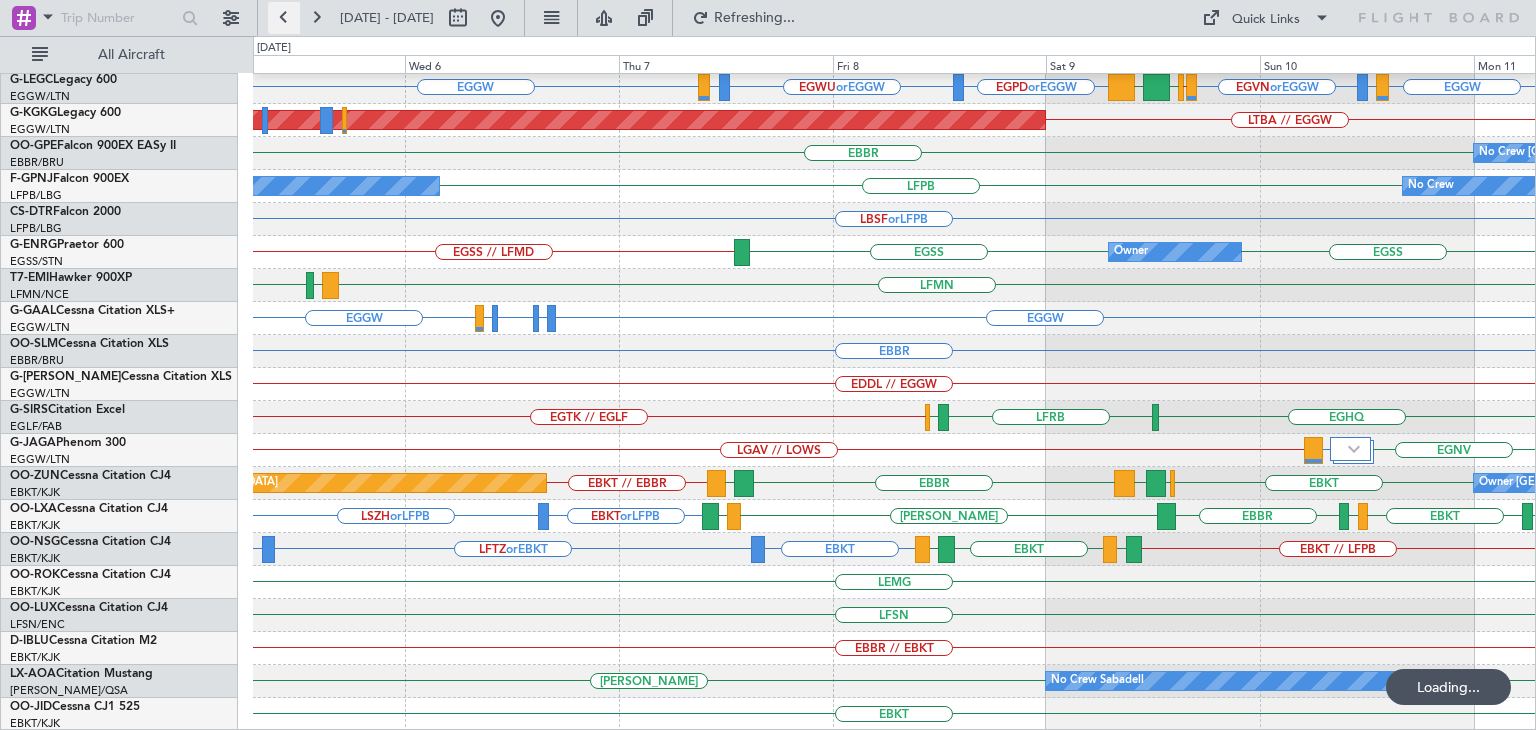 click at bounding box center [284, 18] 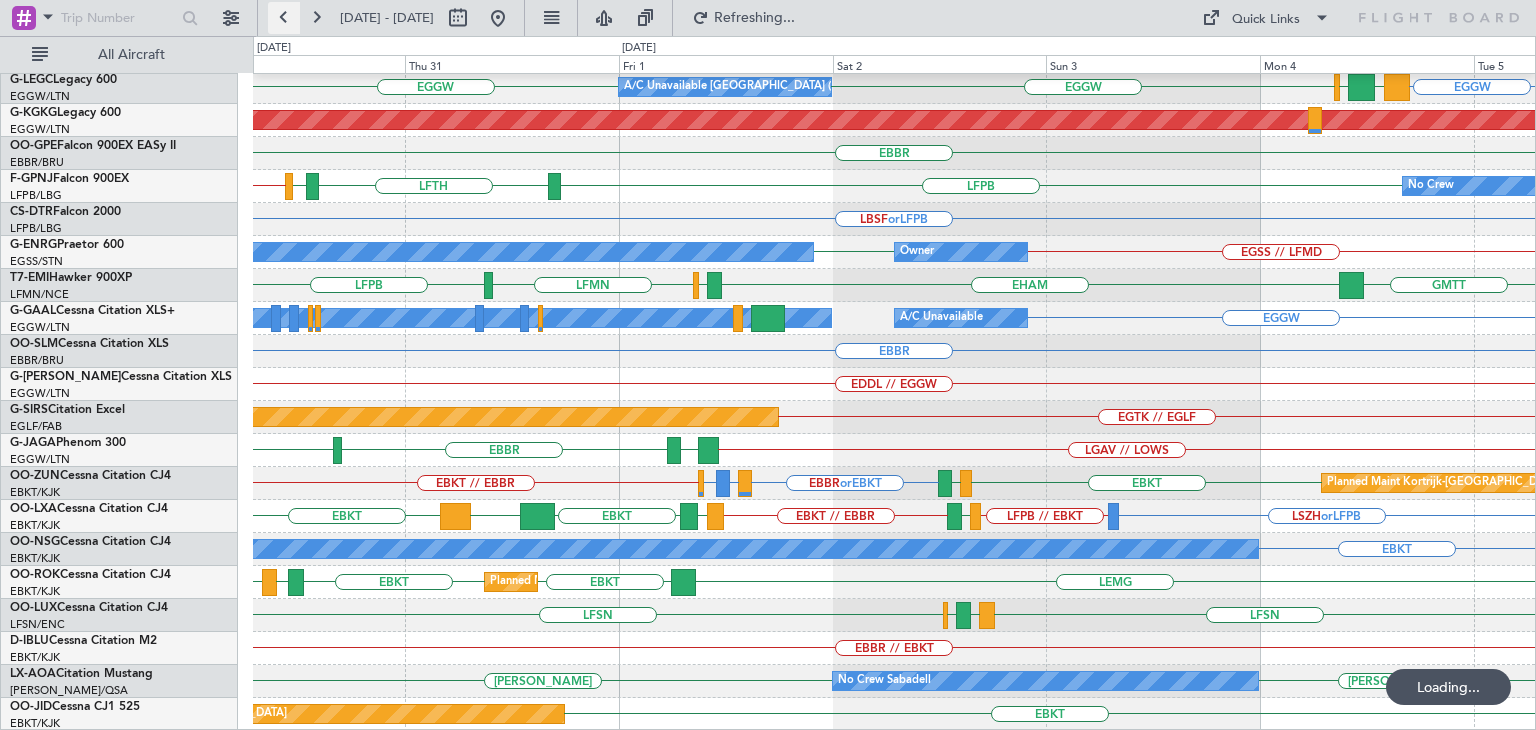 click at bounding box center [284, 18] 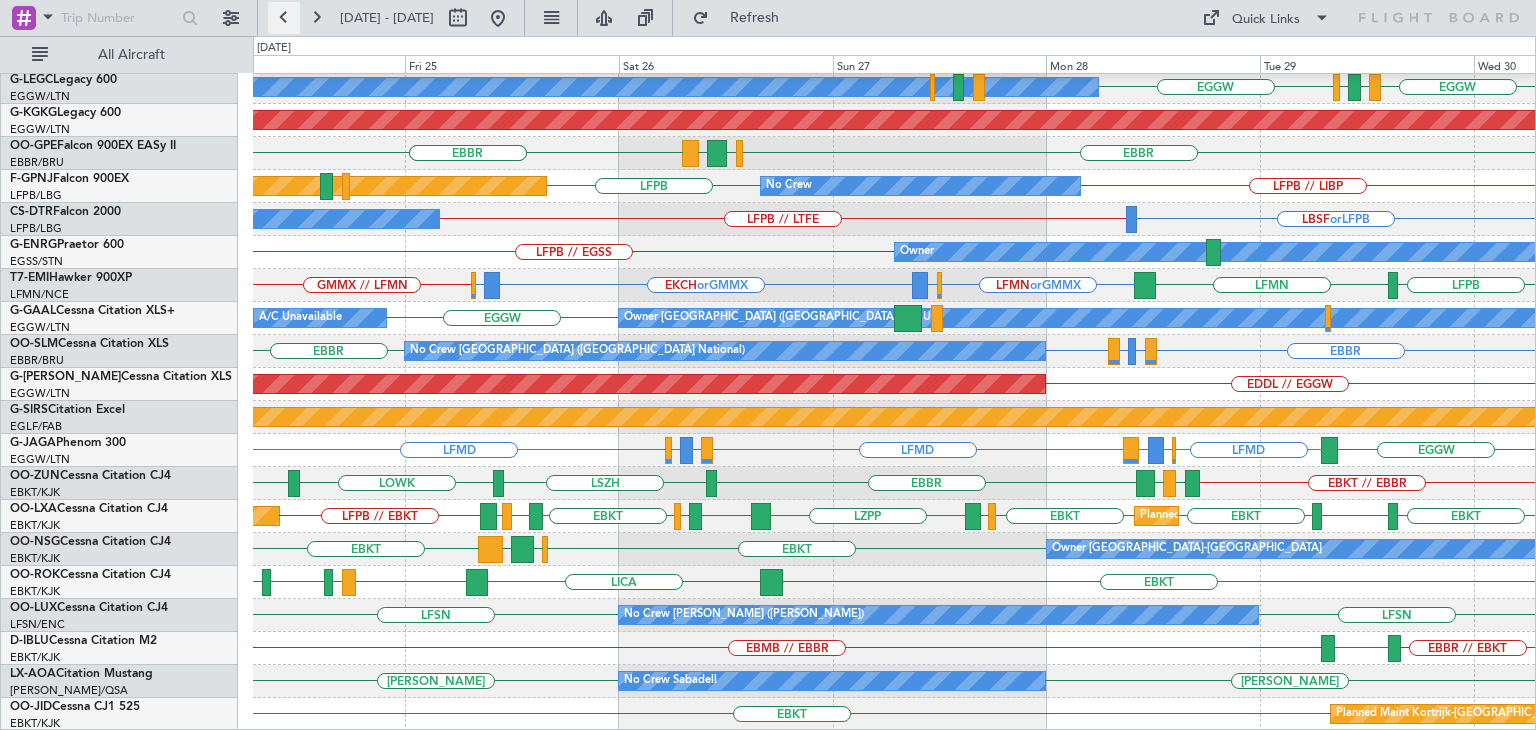 click at bounding box center [284, 18] 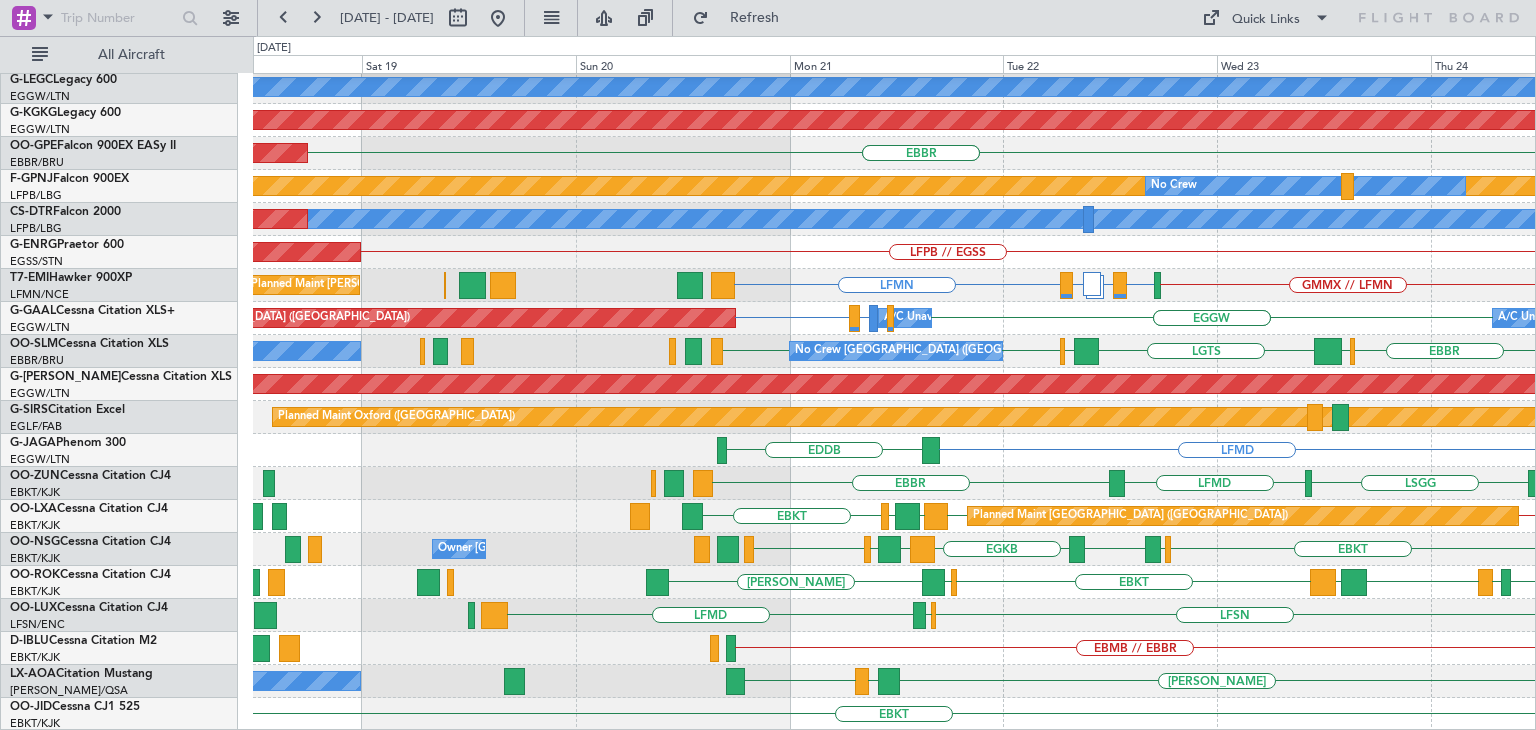 click on "LIEA
LEIB
HEMM
A/C Unavailable London (Luton)
Unplanned Maint London (Luton)
AOG Maint Istanbul (Ataturk)
EBBR
EBBR
Planned Maint Brussels (Brussels National)
Planned Maint Paris (Le Bourget)
No Crew
LFPB
No Crew
AOG Maint Basel-Mulhouse
LFPB // LTFE
LFPB // EGSS
AOG Maint Paris (Le Bourget)
GMMX // LFMN
LFMN  or  GMME
LATI  or  GMME
EGKB  or  LFMN
LFMN
Planned Maint Chester
LIRP  or  GMMX
EKCH  or  GMMX
A/C Unavailable
EGAE" 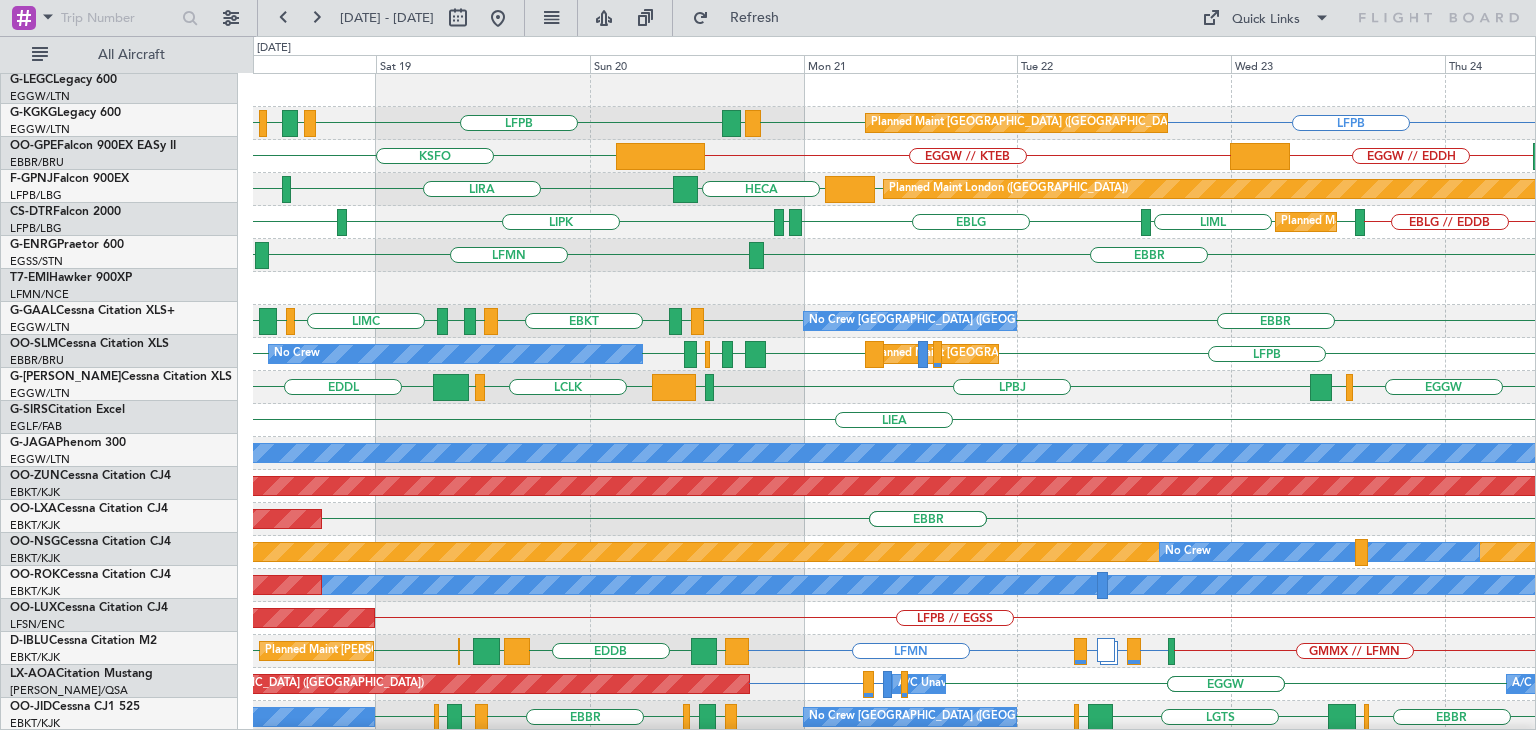 scroll, scrollTop: 0, scrollLeft: 0, axis: both 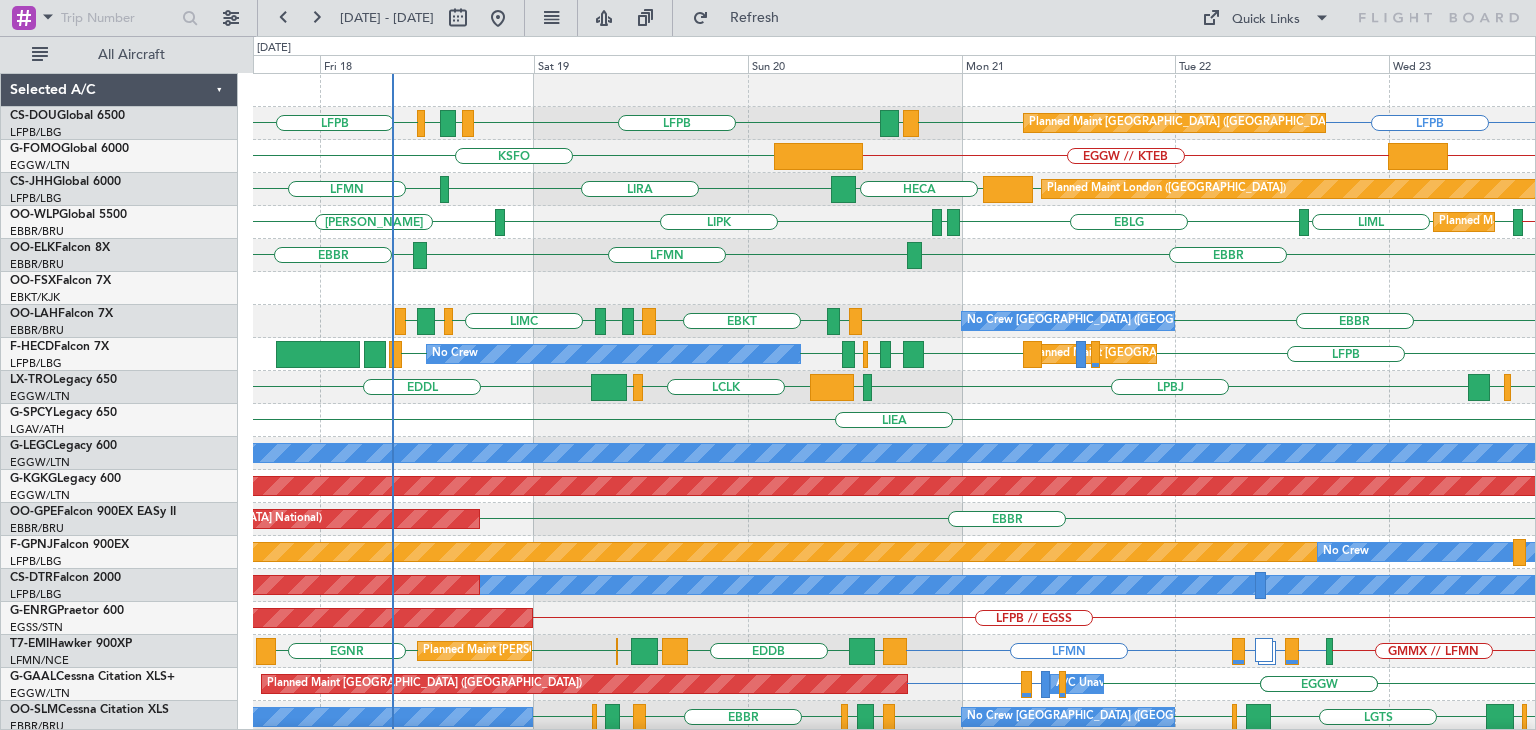 click on "LFPB
LIEO
LFPB
LFTH
EGKB
LFPB
Planned Maint Paris (Le Bourget)
LFPB
No Crew
EGGW // KTEB
KSFO
EGGW // EDDH
EGKB
HECA
LIRA
LFMN
Planned Maint London (Biggin Hill)
Unplanned Maint London (Stansted)
EBLG
LFMN
LIPK
LIEO
LIML
Planned Maint Milan (Linate)
LIML
EBLG // EDDB
EBBR
LFMN
EBBR
Planned Maint Kortrijk-Wevelgem
EBBR" 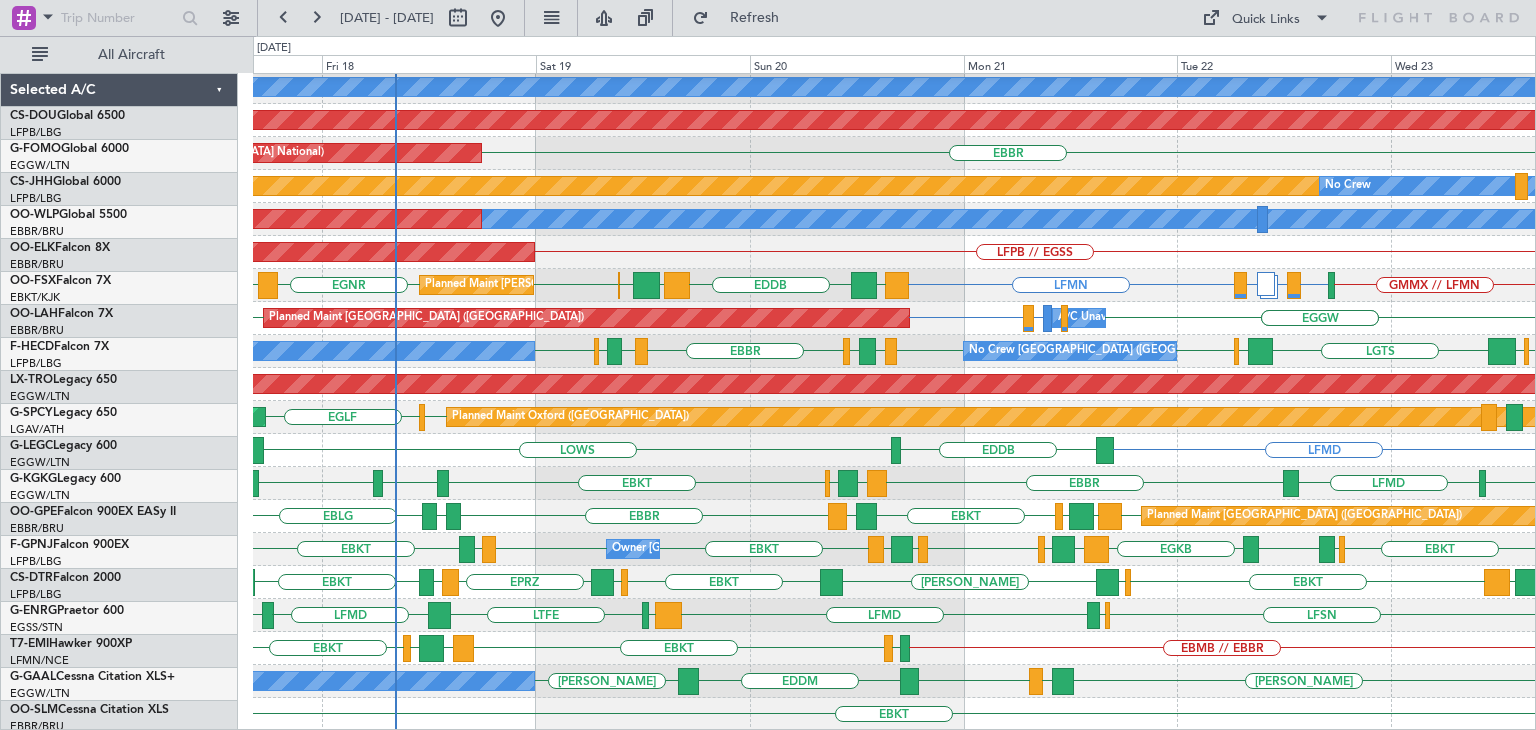 scroll, scrollTop: 366, scrollLeft: 0, axis: vertical 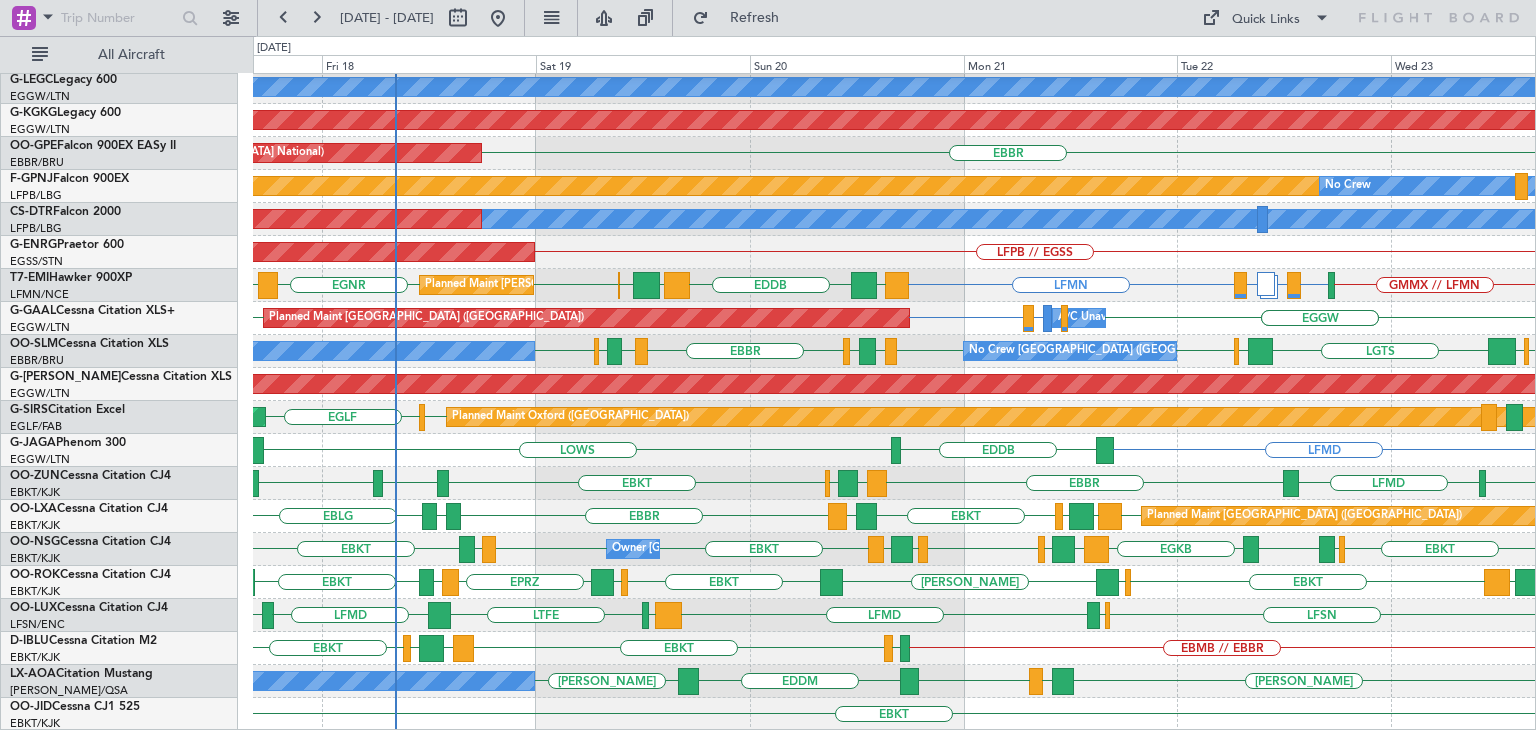 click on "LFSN
ELLX
LFMD
LGMK
LTFE
LFMD
LFBD
No Crew Nancy (Essey)" 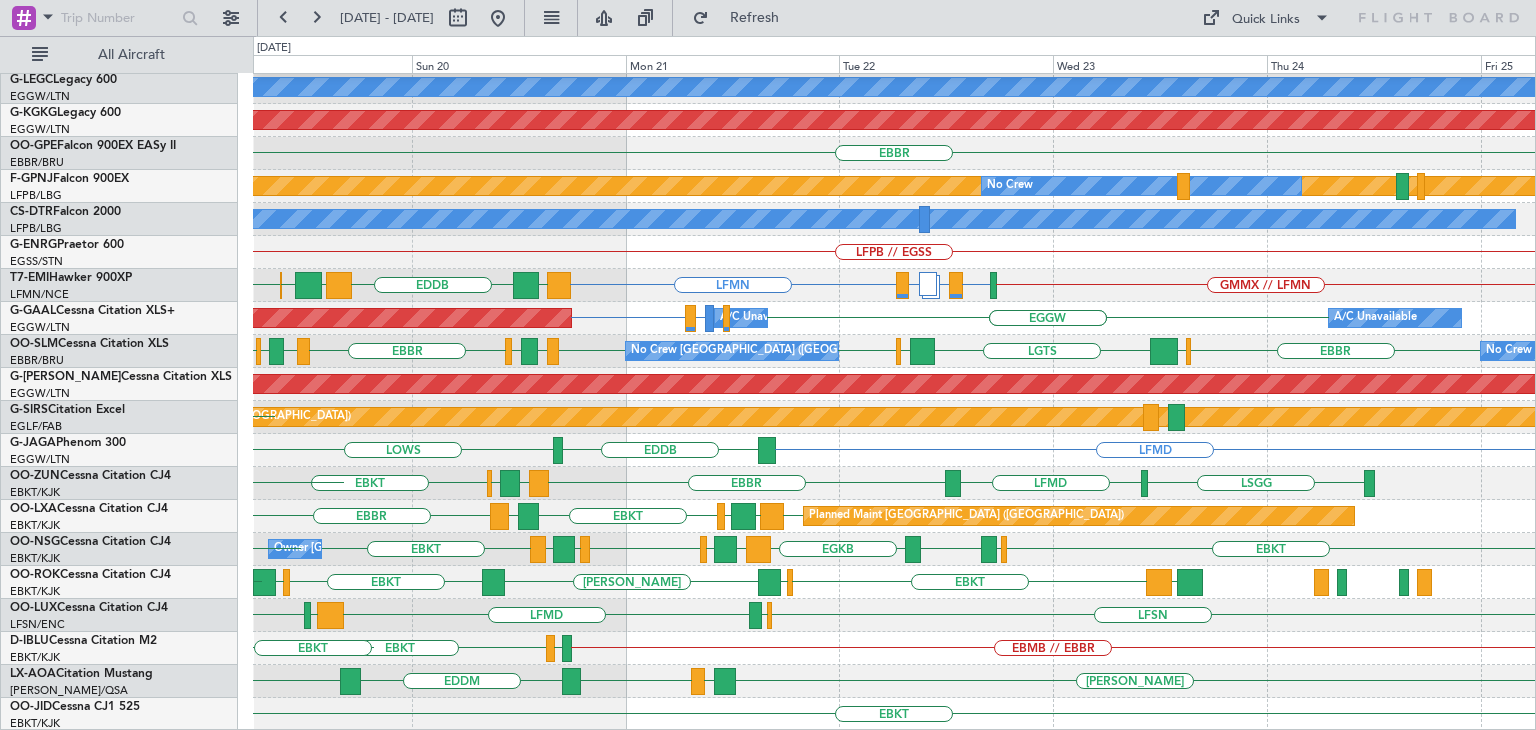 click on "LIEA
A/C Unavailable London (Luton)
AOG Maint Istanbul (Ataturk)
EBBR
Planned Maint Brussels (Brussels National)
Planned Maint Paris (Le Bourget)
No Crew
No Crew
No Crew
AOG Maint Basel-Mulhouse
LFPB // EGSS
AOG Maint Paris (Le Bourget)
GMMX // LFMN
LFMN  or  GMME
LATI  or  GMME
EGKB  or  LFMN
LFMN
LGSA
EDDB
LEMG
EGCC
EGNR
Planned Maint Chester
EGNR
EGAE  or  EGGW
EGGW
EGGW
EGGW" 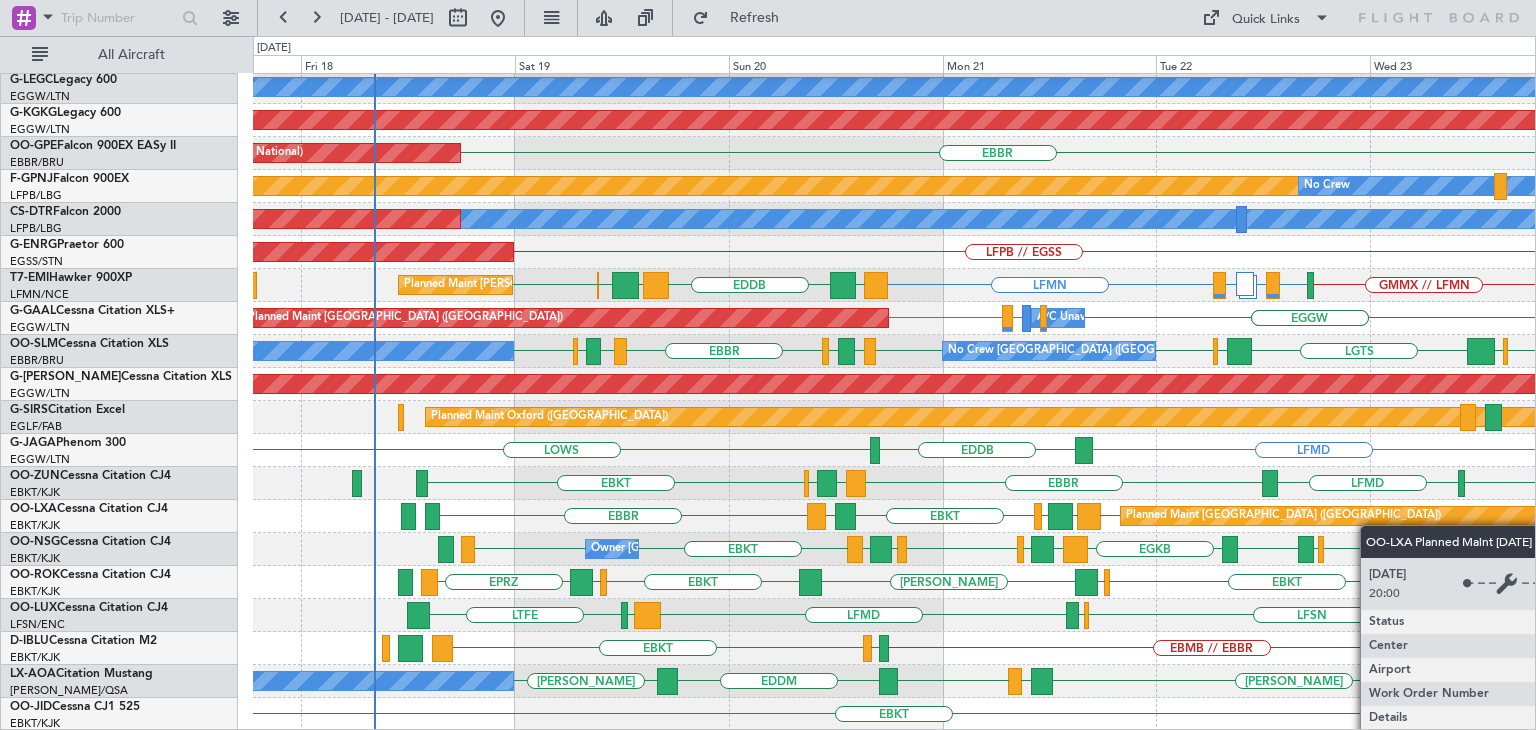 click on "LIEA
A/C Unavailable London (Luton)
Unplanned Maint London (Luton)
AOG Maint Istanbul (Ataturk)
EBBR
Planned Maint Brussels (Brussels National)
Planned Maint Paris (Le Bourget)
No Crew
No Crew
AOG Maint Basel-Mulhouse
LFPB // LTFE
LFPB // EGSS
AOG Maint Paris (Le Bourget)
GMMX // LFMN
LFMN  or  GMME
LATI  or  GMME
EGKB  or  LFMN
LFMN
LGSA
EDDB
LEMG
EGCC
EGNR
Planned Maint Chester
Planned Maint London (Luton)
A/C Unavailable
EGAE  or" 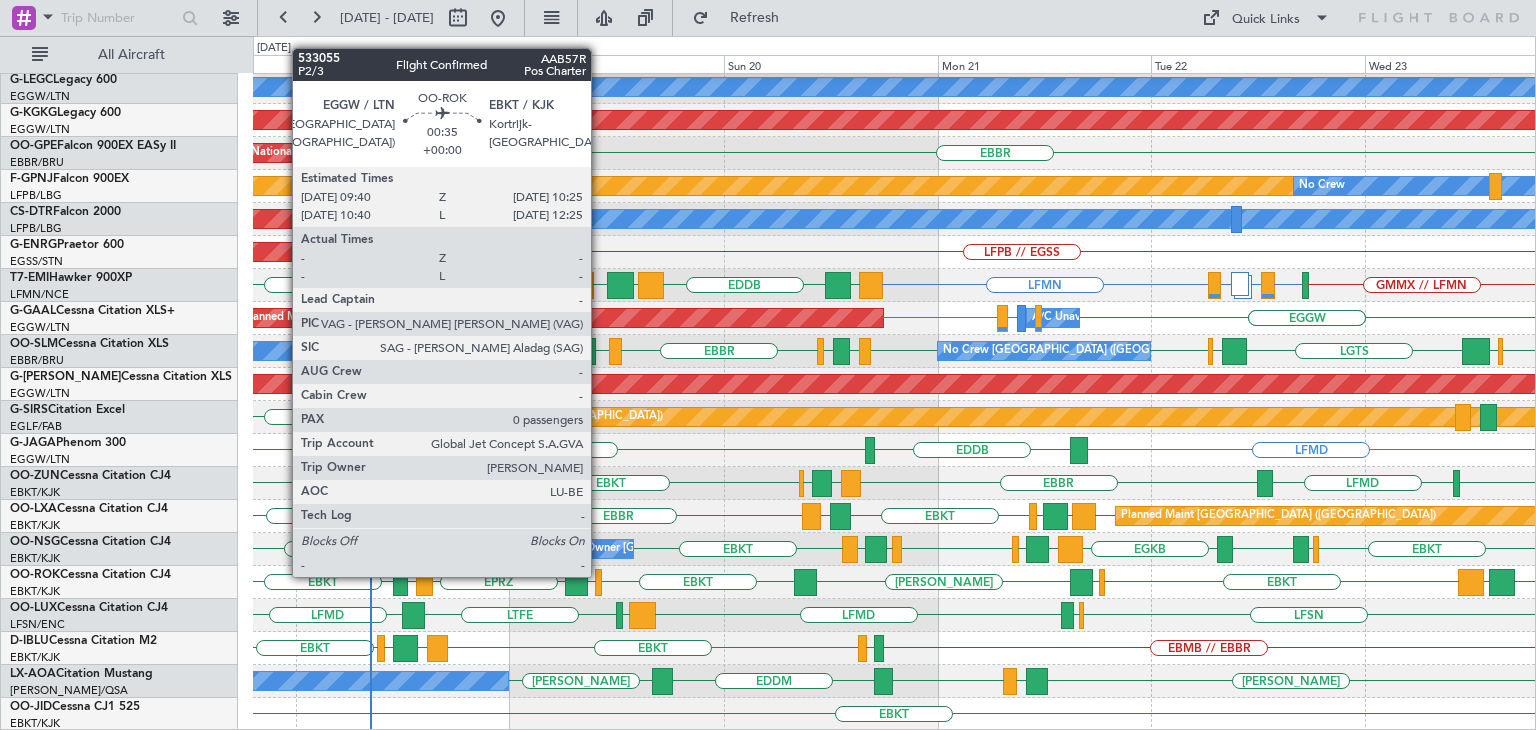 click 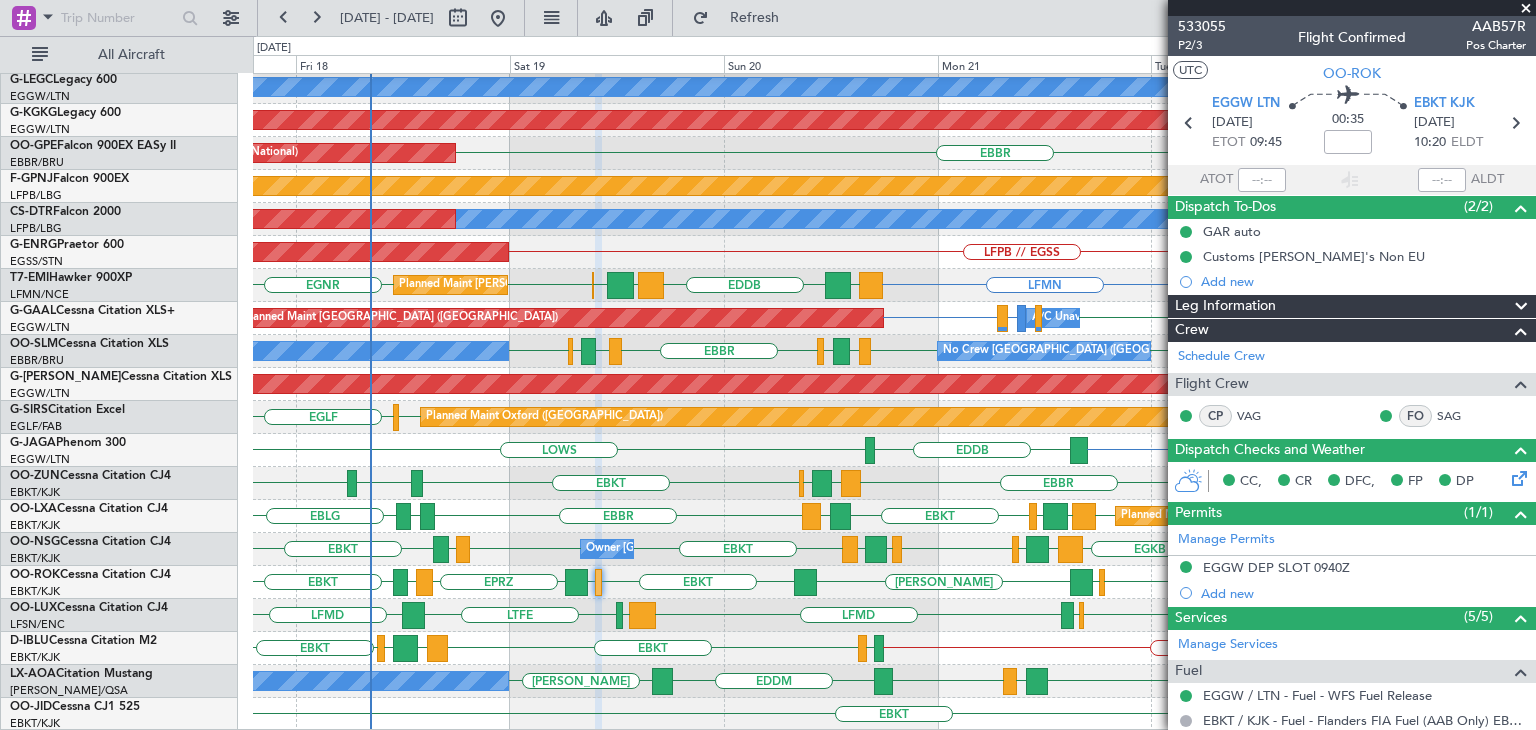click at bounding box center (1526, 9) 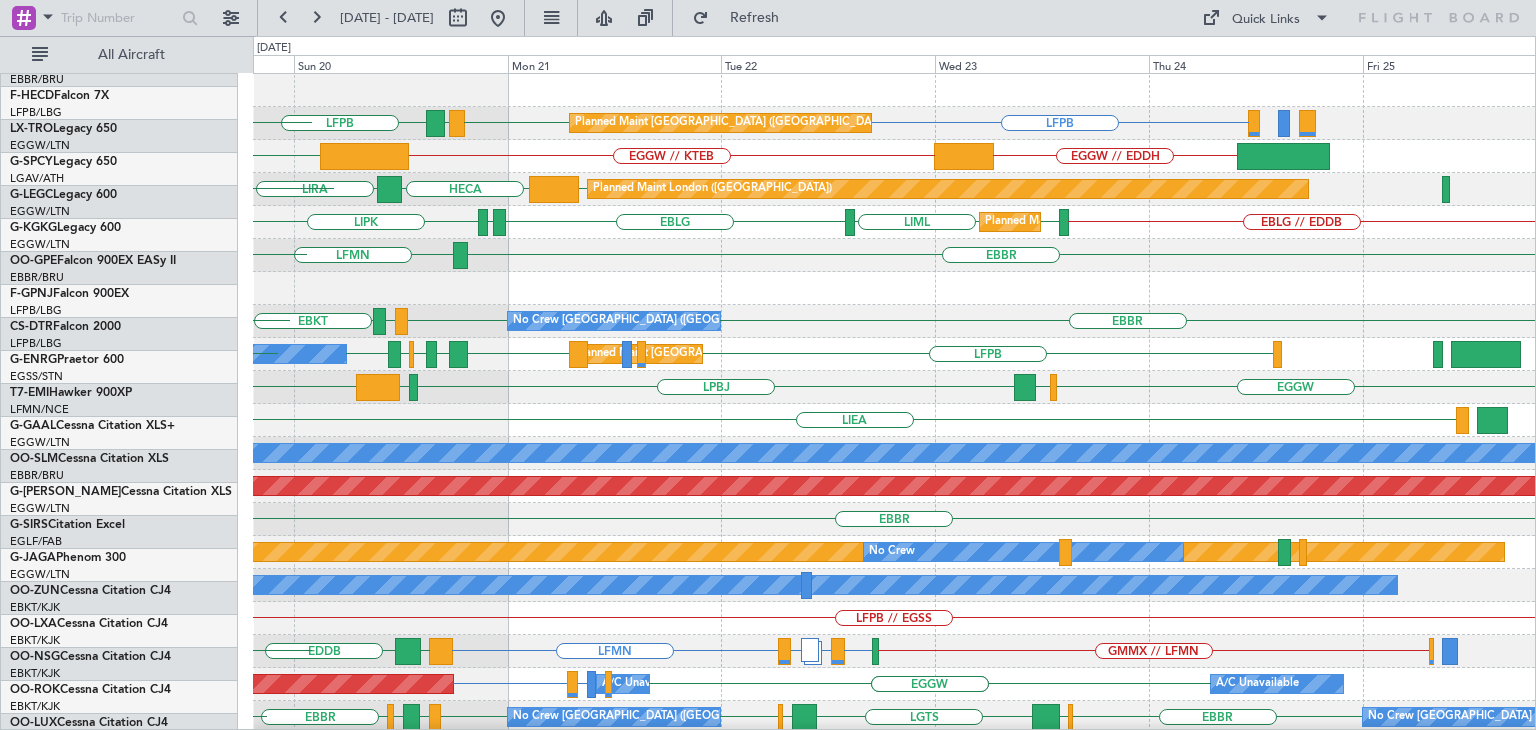 scroll, scrollTop: 0, scrollLeft: 0, axis: both 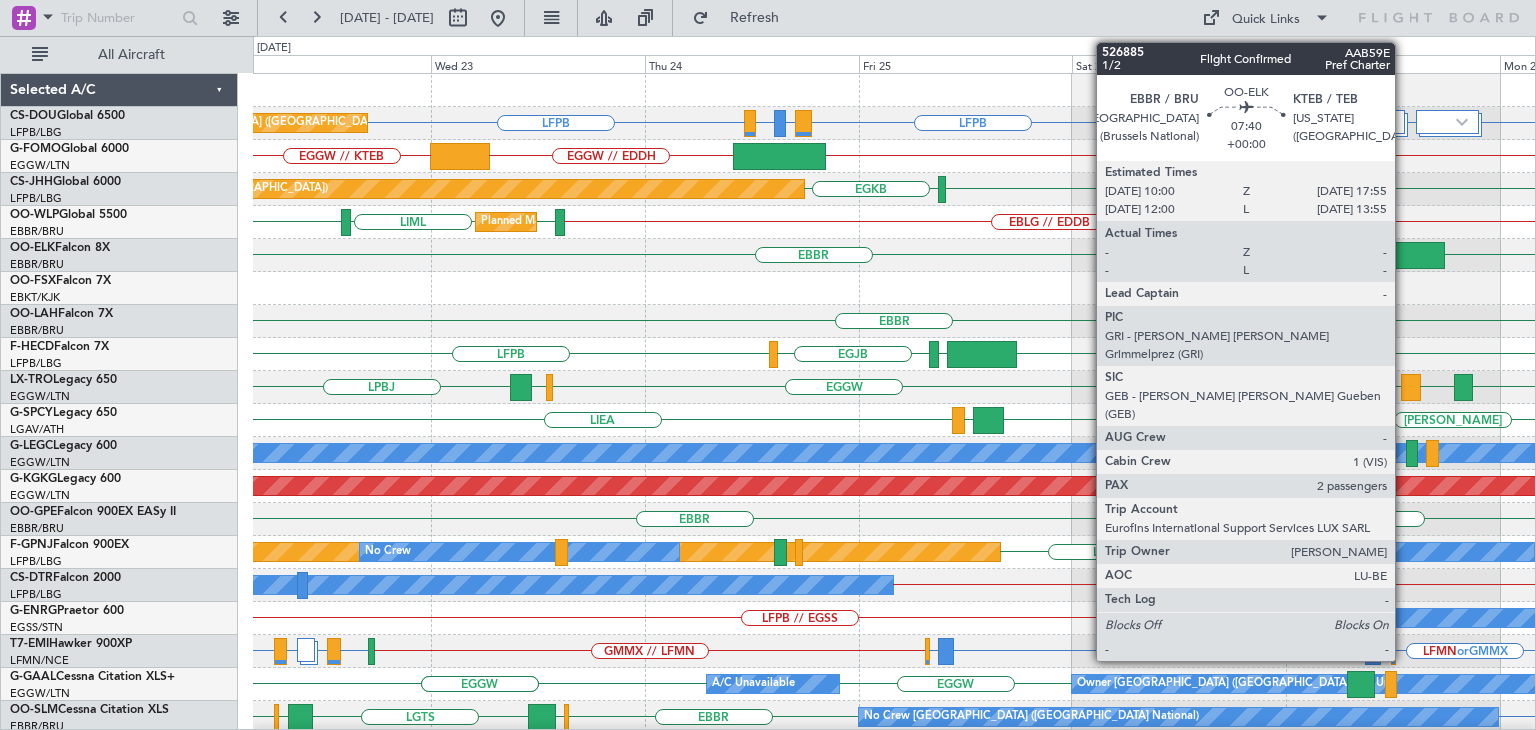click 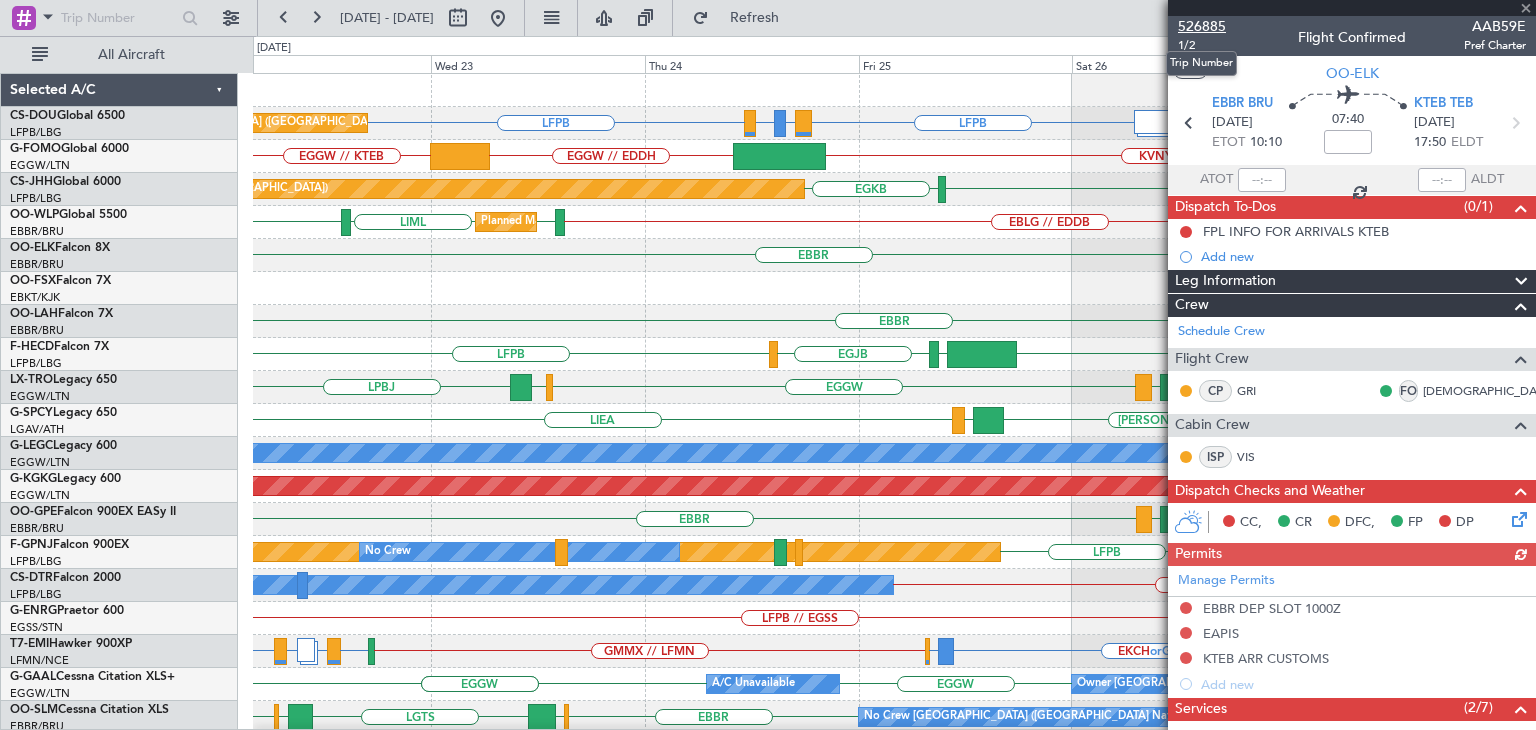 click on "526885" at bounding box center (1202, 26) 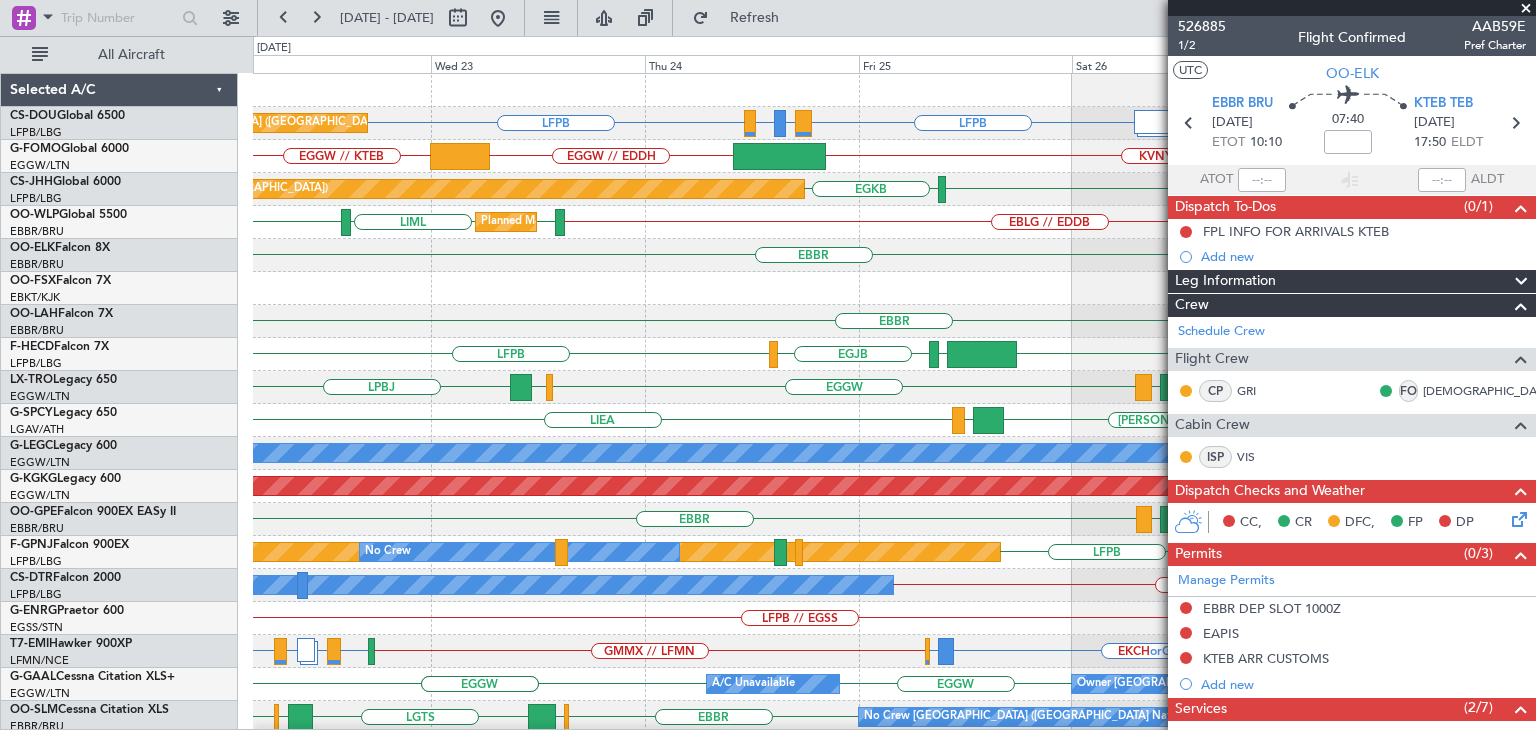 click at bounding box center [1526, 9] 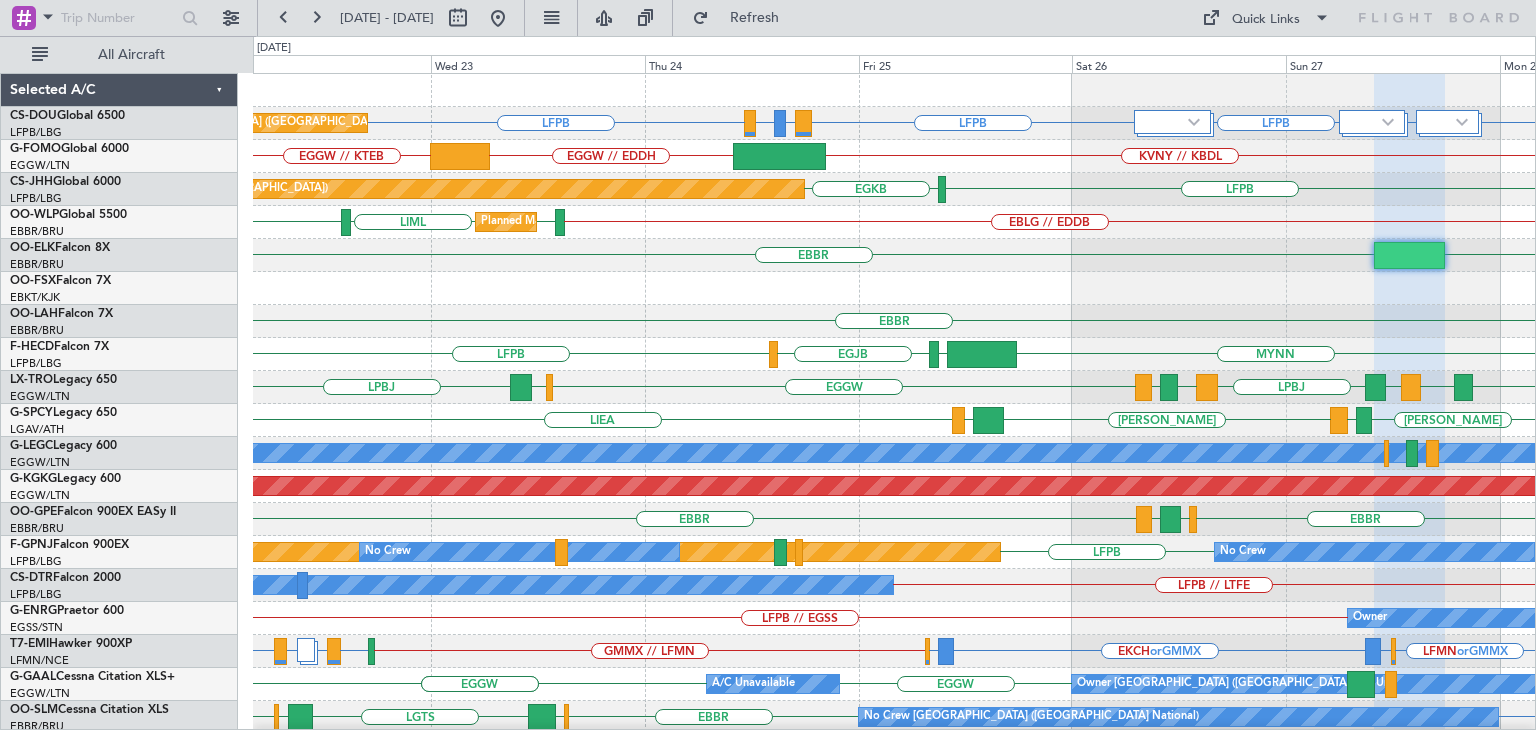 type on "0" 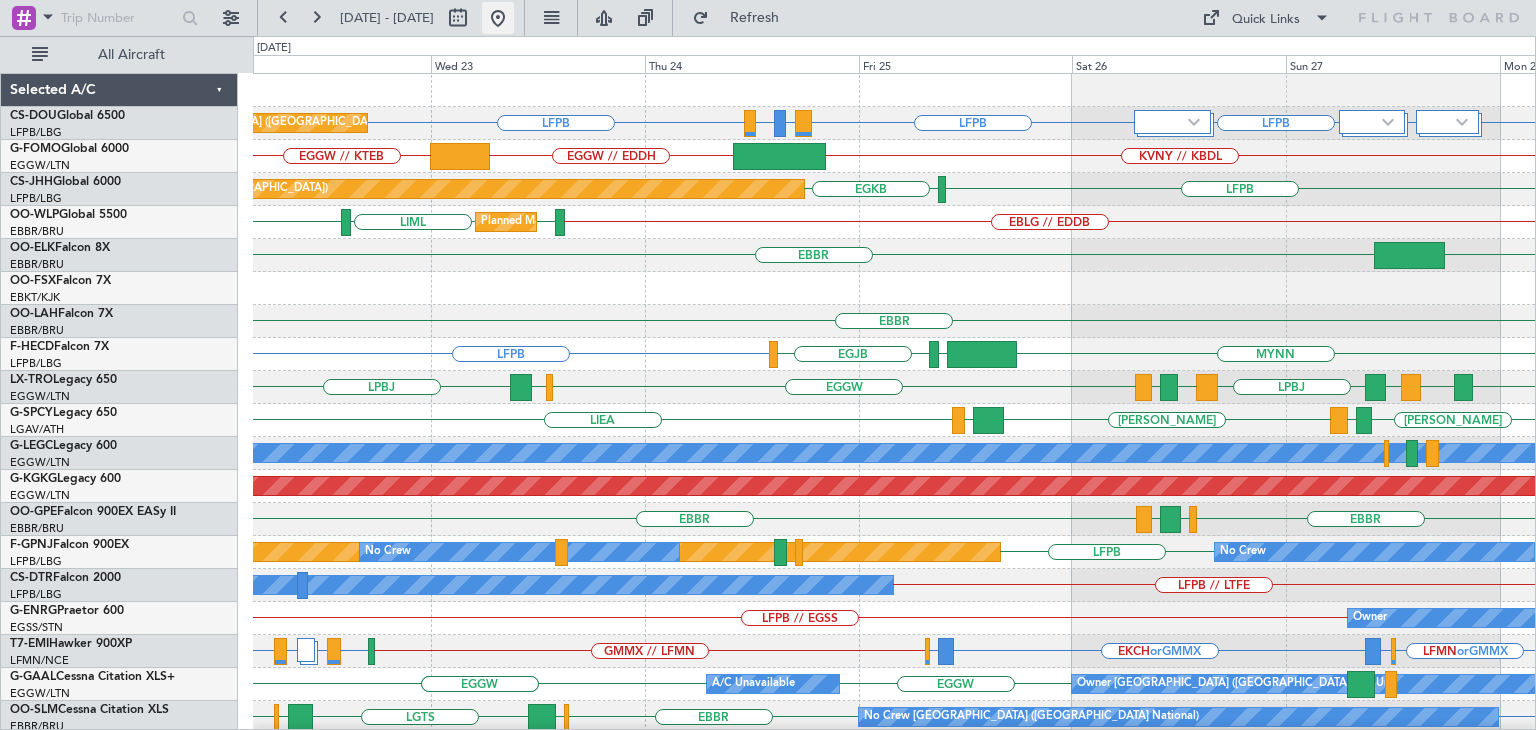 click at bounding box center (498, 18) 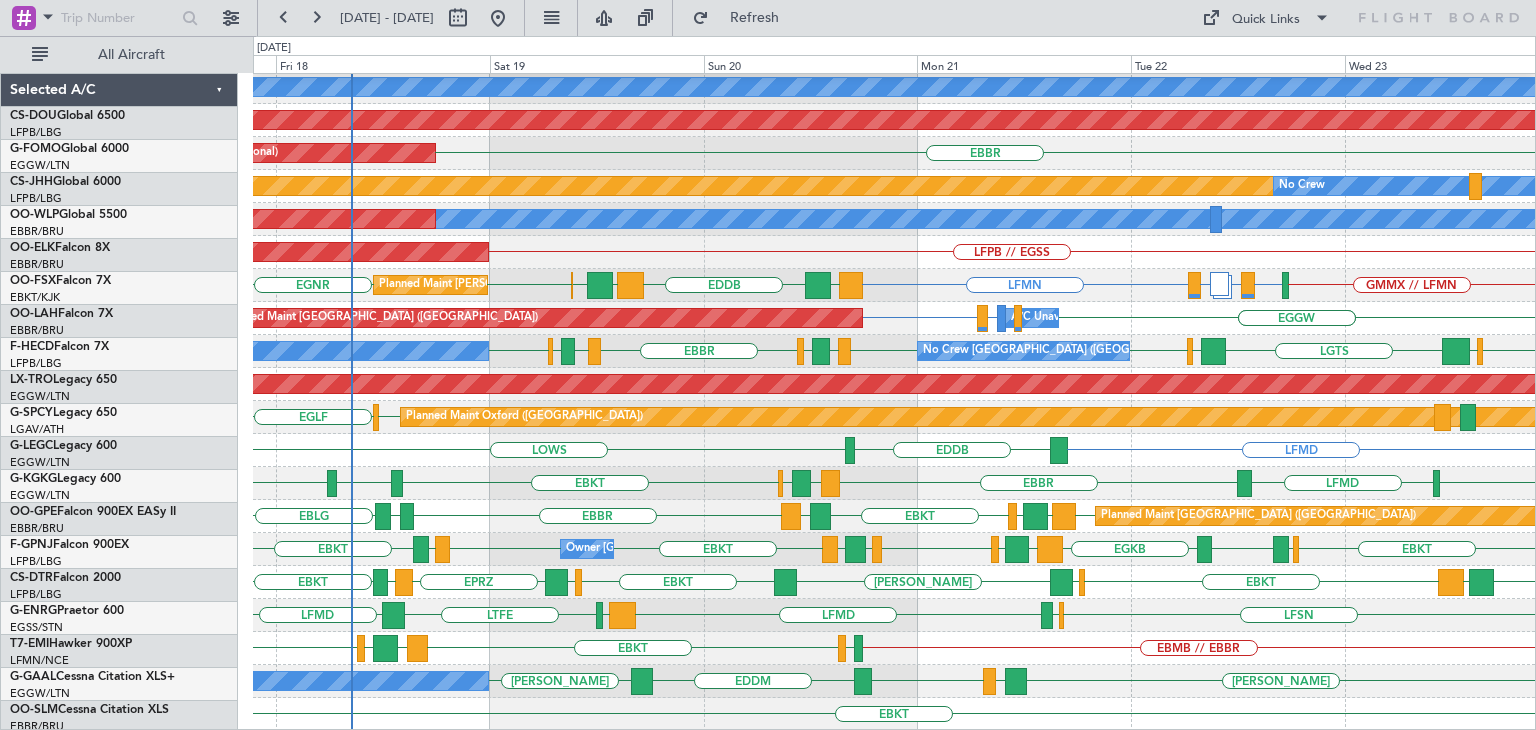 scroll, scrollTop: 366, scrollLeft: 0, axis: vertical 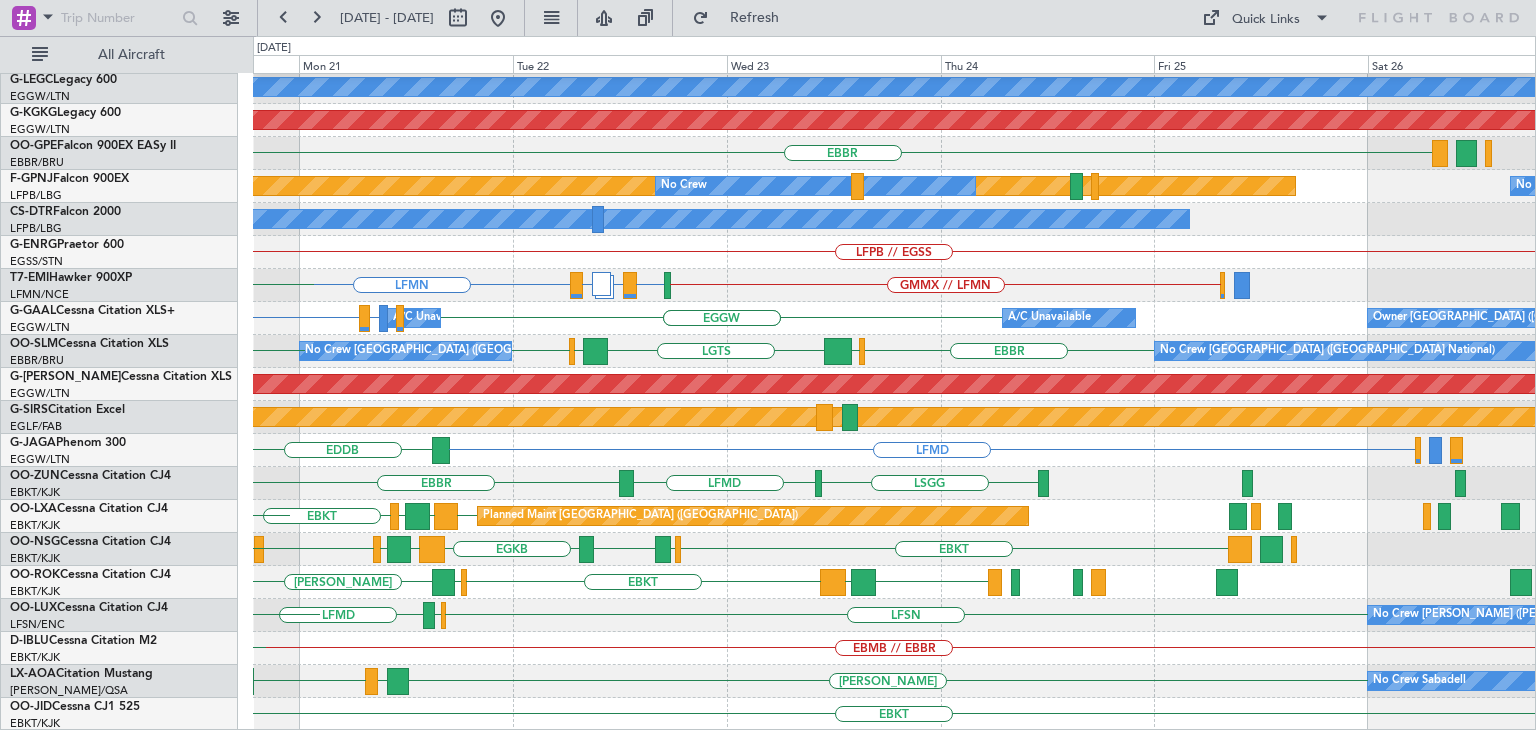 click on "LIEA
A/C Unavailable London (Luton)
AOG Maint Istanbul (Ataturk)
EBBR
Planned Maint Paris (Le Bourget)
No Crew
No Crew
No Crew
LFPB // EGSS
Owner
GMMX // LFMN
LFMN  or  GMME
LATI  or  GMME
EGKB  or  LFMN
LFMN
LGSA
EDDB
LEMG
EGCC
EGNR
A/C Unavailable
EGAE  or  EGGW
EGGW
EGGW
EGGW
A/C Unavailable
Owner London (Luton)
A/C Unavailable
Planned Maint London (Luton)" 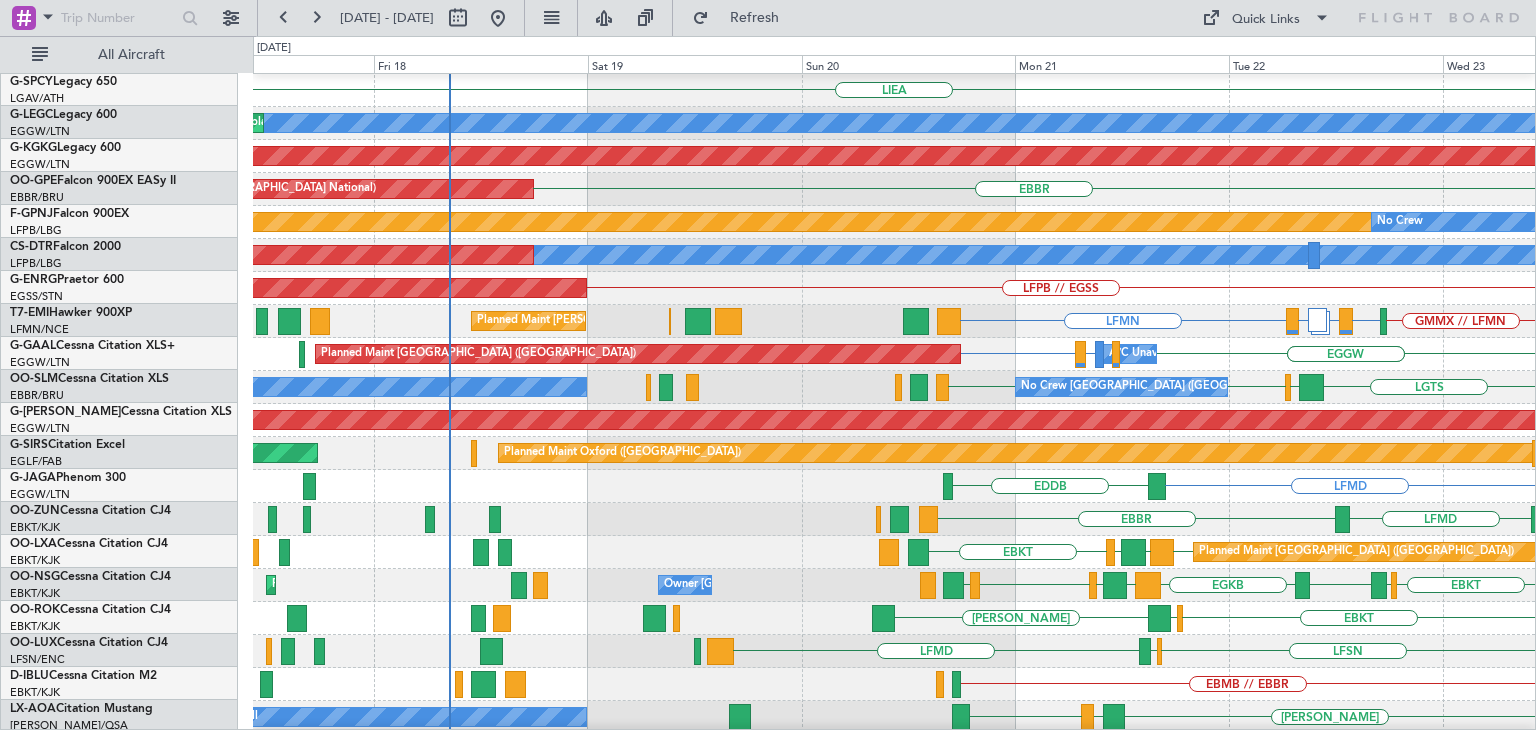 scroll, scrollTop: 330, scrollLeft: 0, axis: vertical 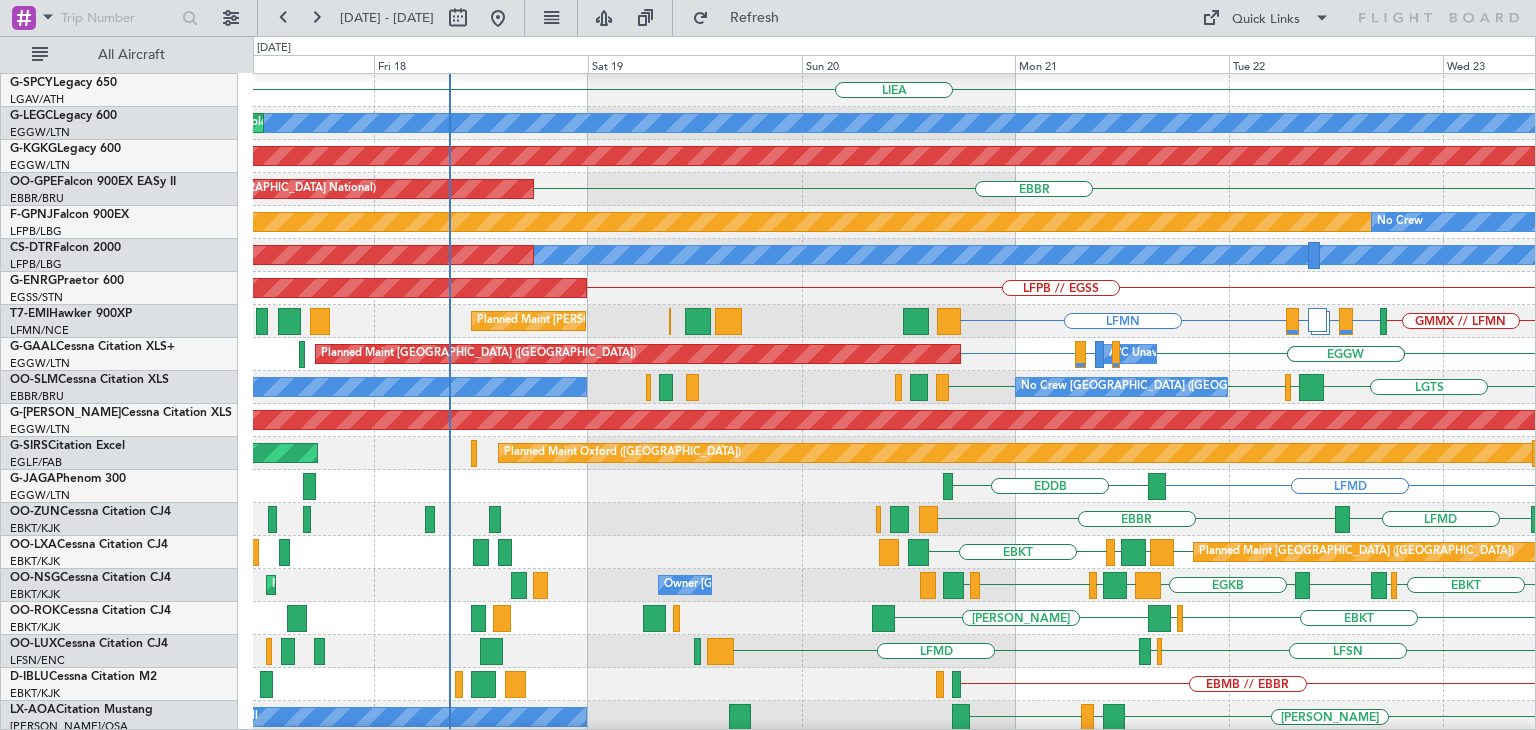click on "EGAE  or  EGGW
EGGW
EGGW
EGGW
A/C Unavailable
Planned Maint London (Luton)
A/C Unavailable
A/C Unavailable
EGGW" 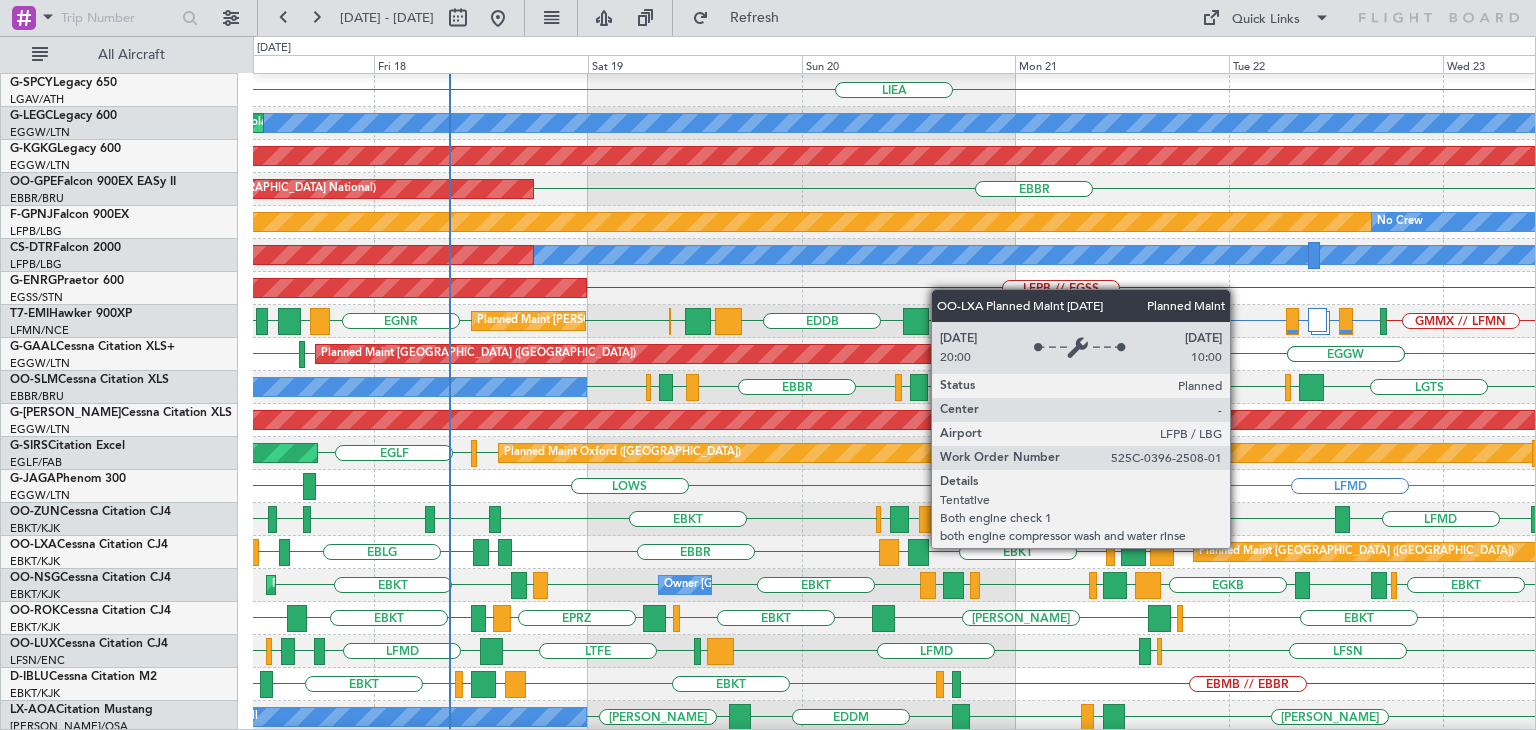 click on "Unplanned Maint Dusseldorf
LPBJ
LEMG
LCLK
LLBG
EDDL
A/C Unavailable
LIEA
A/C Unavailable London (Luton)
Unplanned Maint London (Luton)
AOG Maint Istanbul (Ataturk)
Planned Maint Brussels (Brussels National)
EBBR
Planned Maint Paris (Le Bourget)
No Crew
No Crew
No Crew
AOG Maint Basel-Mulhouse
AOG Maint Paris (Le Bourget)
LFPB // EGSS
Planned Maint Chester
GMMX // LFMN
LFMN  or  GMME
LATI  or  GMME
EGKB  or  LFMN
LFMN
LGSA" 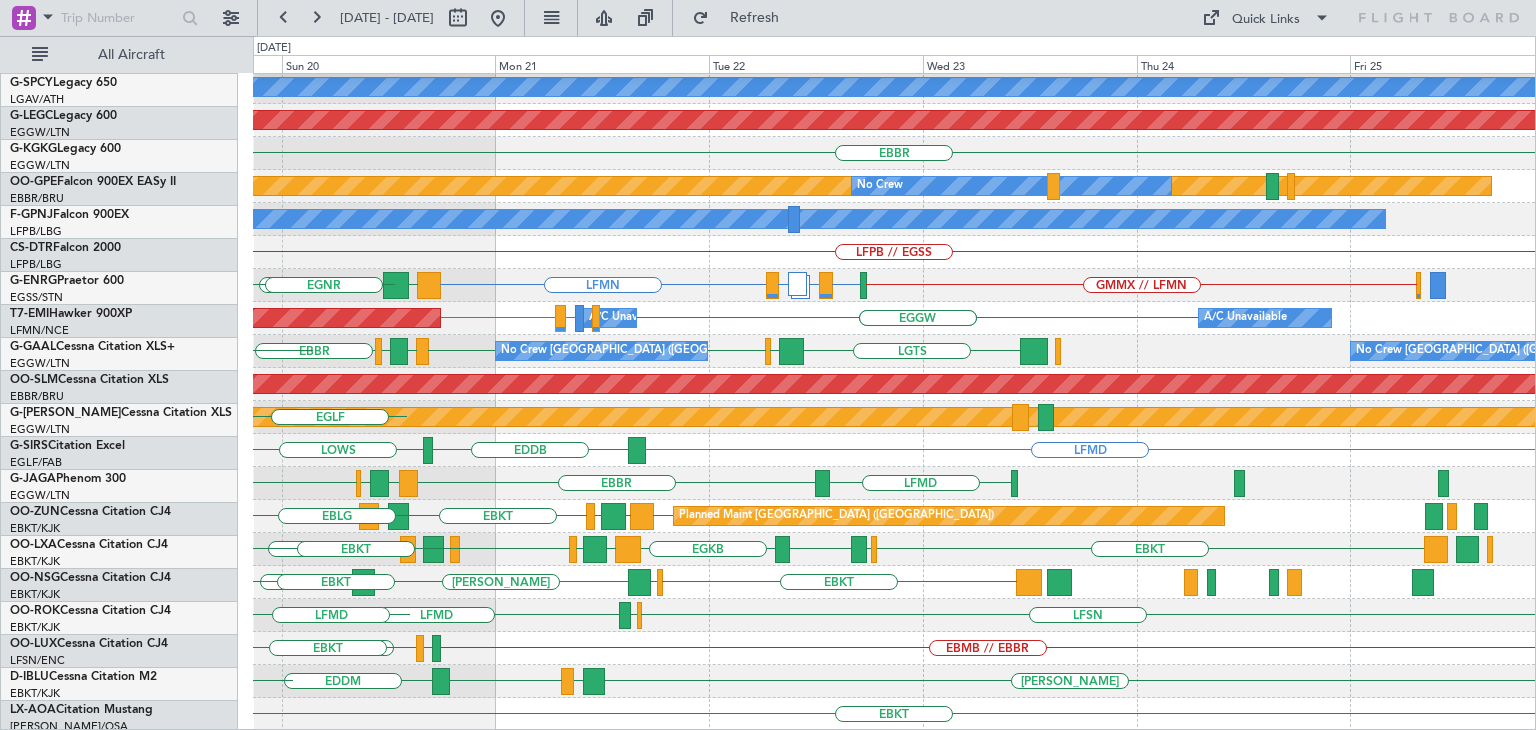 scroll, scrollTop: 366, scrollLeft: 0, axis: vertical 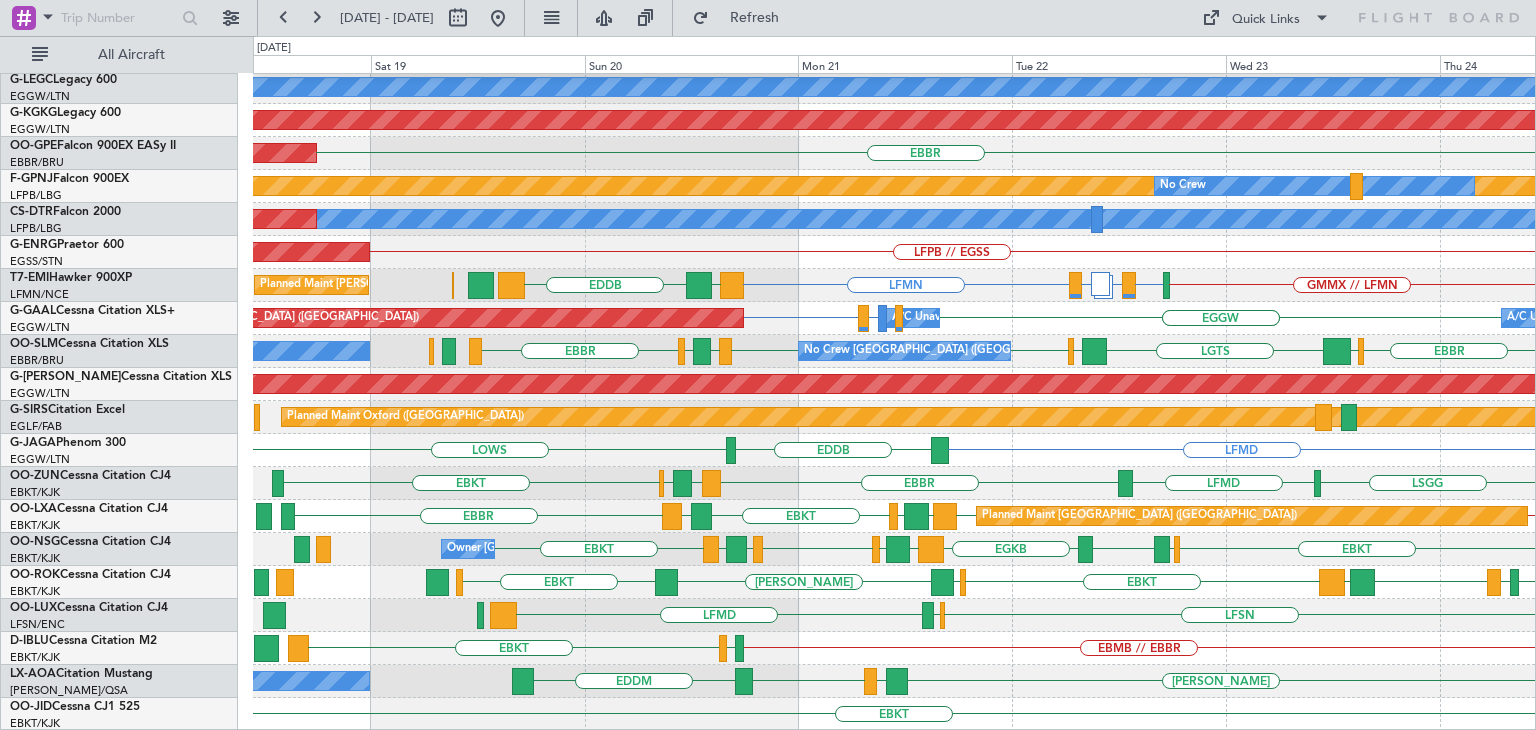 click on "LIEA
LEIB
HEMM
A/C Unavailable London (Luton)
Unplanned Maint London (Luton)
AOG Maint Istanbul (Ataturk)
EBBR
Planned Maint Brussels (Brussels National)
Planned Maint Paris (Le Bourget)
No Crew
LFPB
No Crew
AOG Maint Basel-Mulhouse
LFPB // LTFE
LFPB // EGSS
AOG Maint Paris (Le Bourget)
GMMX // LFMN
LFMN  or  GMME
LATI  or  GMME
EGKB  or  LFMN
LFMN
LGSA
EDDB
Planned Maint Chester
LIRP  or  GMMX
EKCH  or  GMMX" 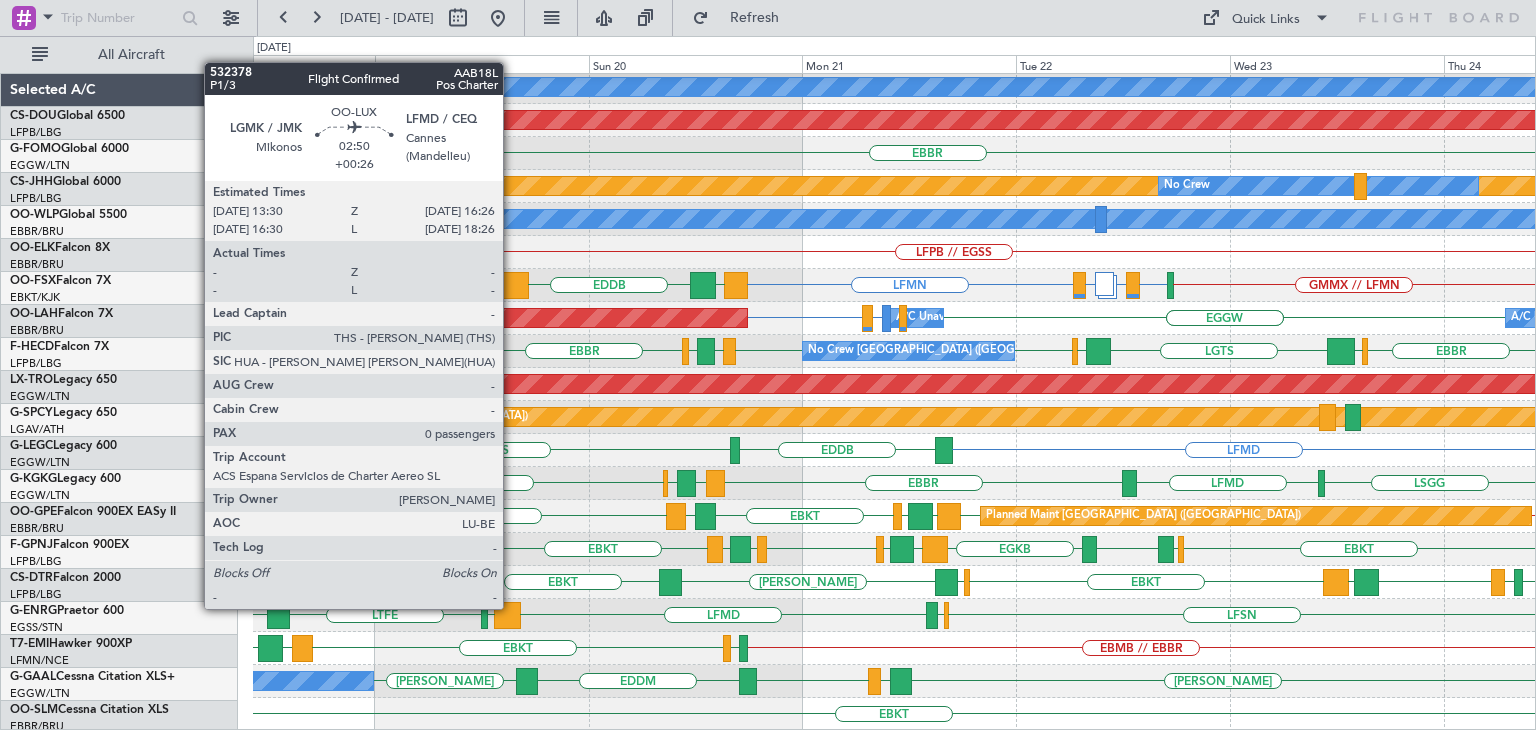 scroll, scrollTop: 0, scrollLeft: 0, axis: both 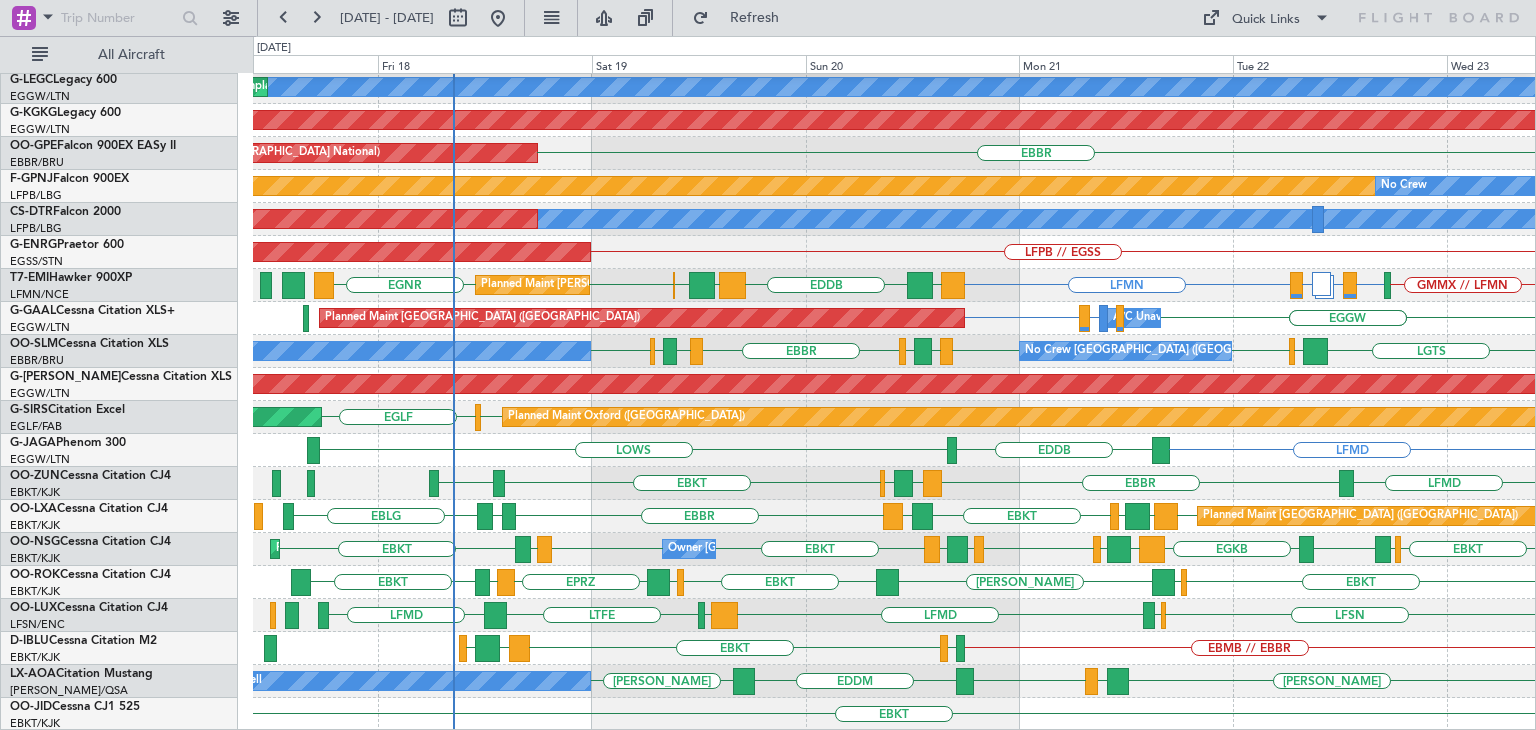 click on "LIEA
A/C Unavailable London (Luton)
Unplanned Maint London (Luton)
AOG Maint Istanbul (Ataturk)
Planned Maint Brussels (Brussels National)
EBBR
Planned Maint Paris (Le Bourget)
No Crew
No Crew
No Crew
AOG Maint Basel-Mulhouse
AOG Maint Paris (Le Bourget)
LFPB // EGSS
Planned Maint Chester
GMMX // LFMN
LFMN  or  GMME
LATI  or  GMME
EGKB  or  LFMN
LFMN
LGSA
EDDB
LEMG
EGCC
EGNR
EGNR
A/C Unavailable
Planned Maint London (Luton)" 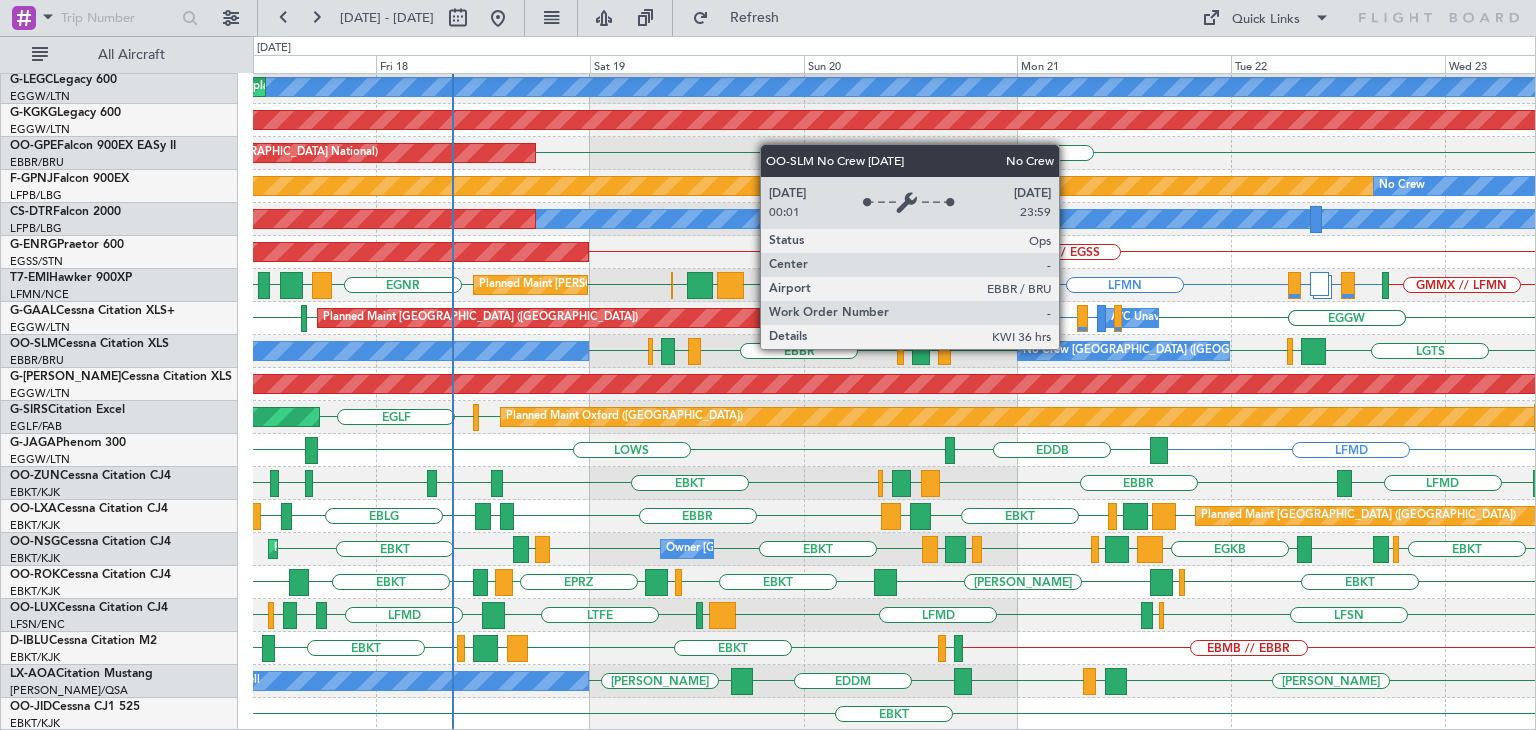 click on "No Crew [GEOGRAPHIC_DATA] ([GEOGRAPHIC_DATA] National)" at bounding box center [1190, 351] 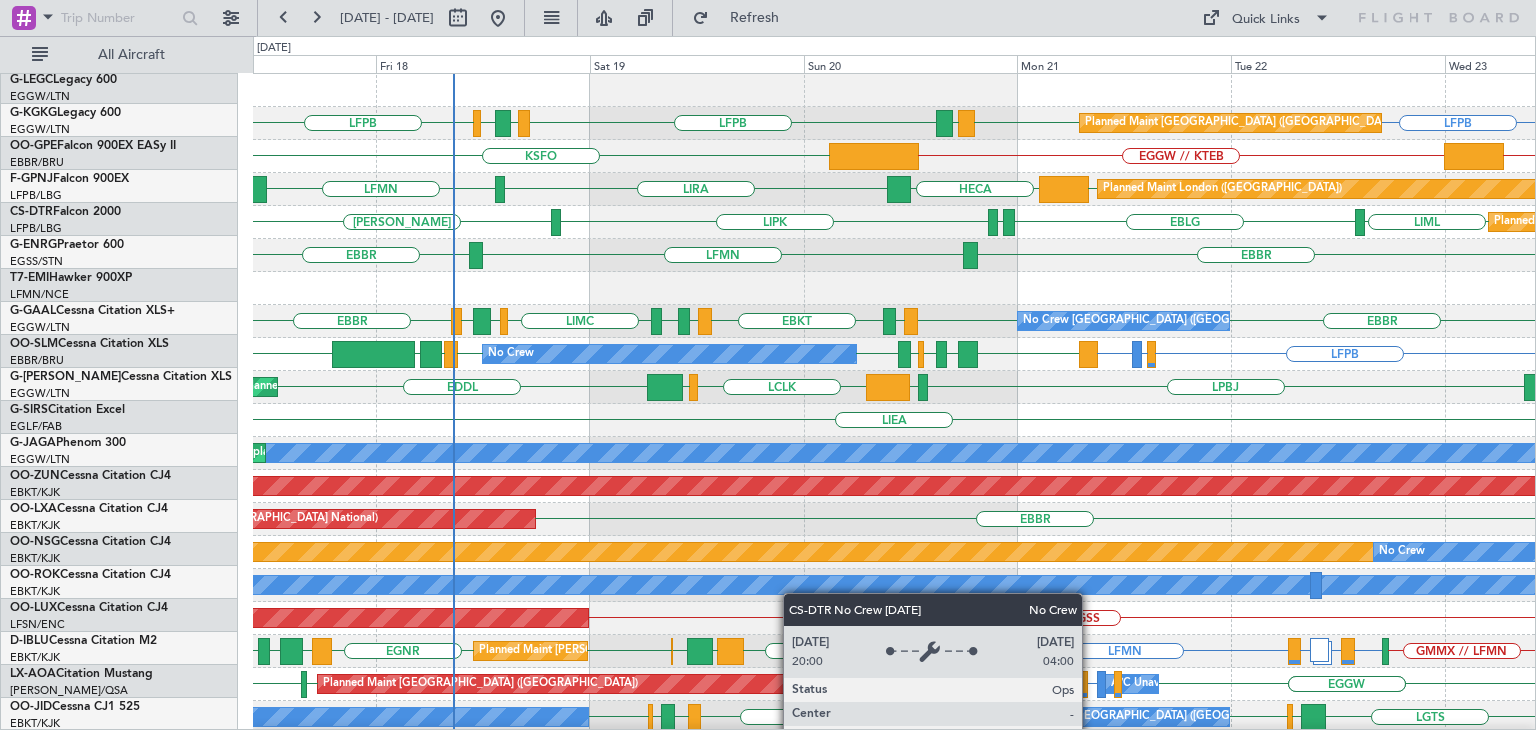scroll, scrollTop: 0, scrollLeft: 0, axis: both 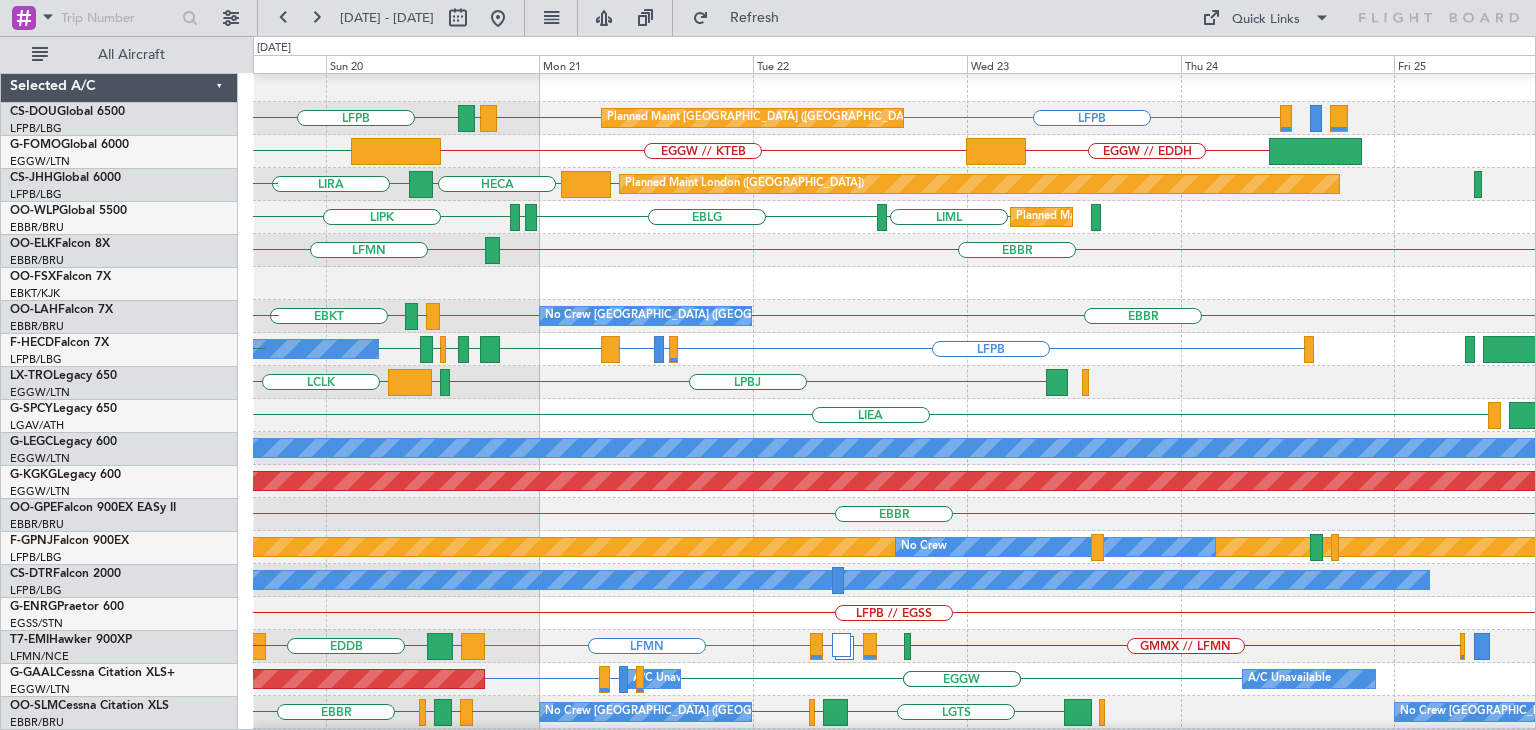 click 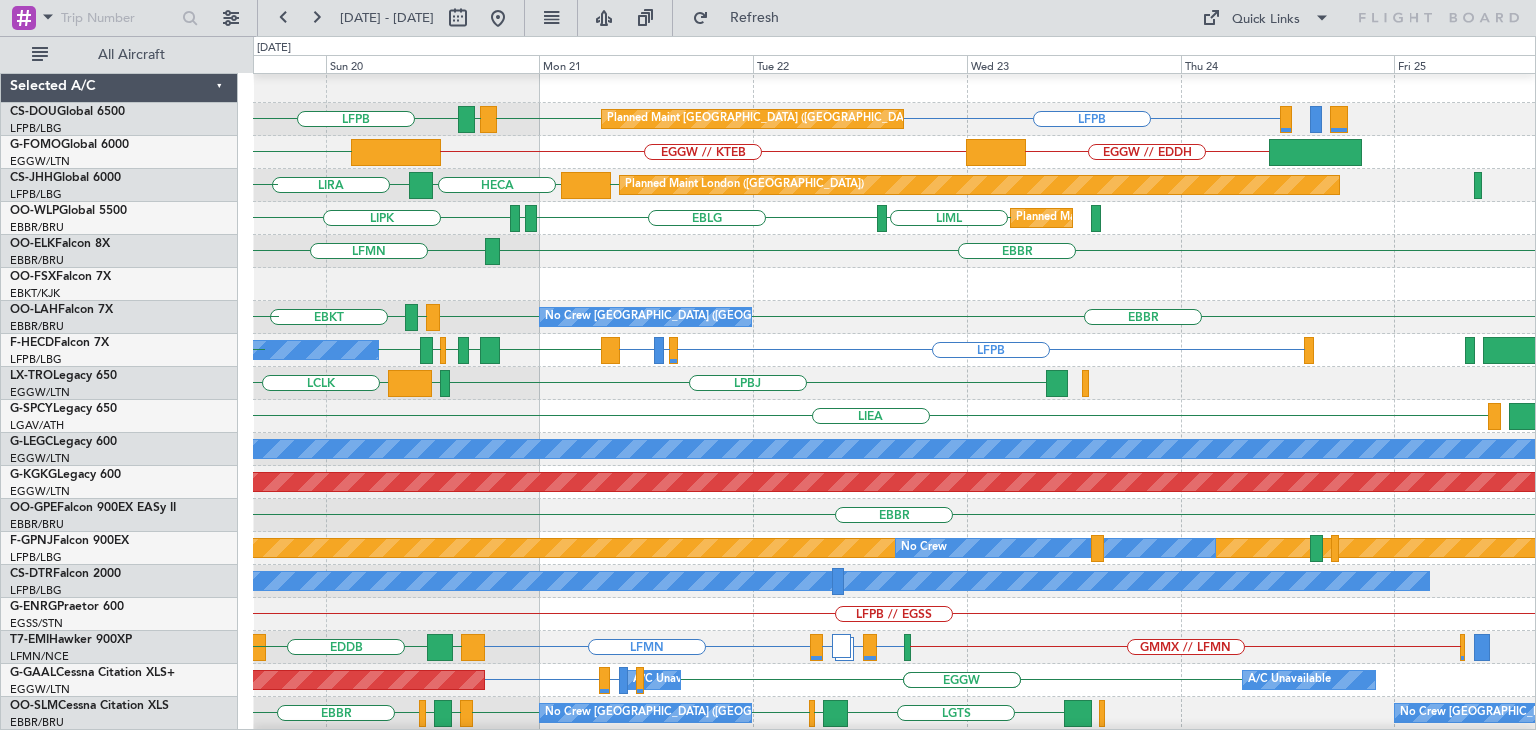 scroll, scrollTop: 4, scrollLeft: 0, axis: vertical 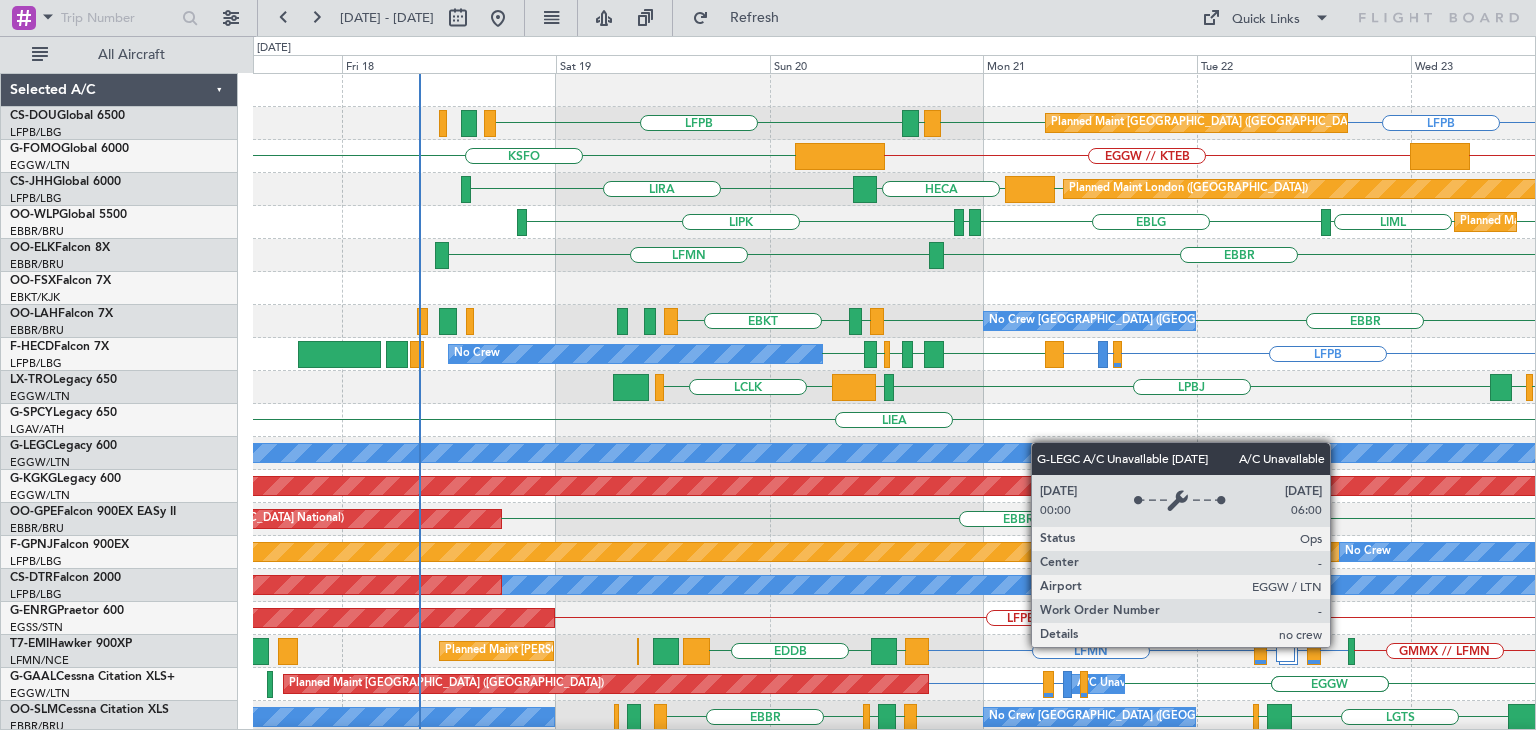 click on "Planned Maint Paris (Le Bourget)
LFPB
LFPB
LIEO
LFPB
LFTH  or  LFPB
LIRN  or  LFPB
LFPB
No Crew
EGGW // EDDH
EGGW // KTEB
KSFO
KVNY // KBDL
Planned Maint London (Biggin Hill)
EGKB
HECA
LIRA
EGKB
Unplanned Maint London (Stansted)
Planned Maint Milan (Linate)
LIML
EBLG
LFMN
LIPK
LIML
EBLG // EDDB
EBBR
LFMN
Planned Maint Kortrijk-Wevelgem
EBBR" 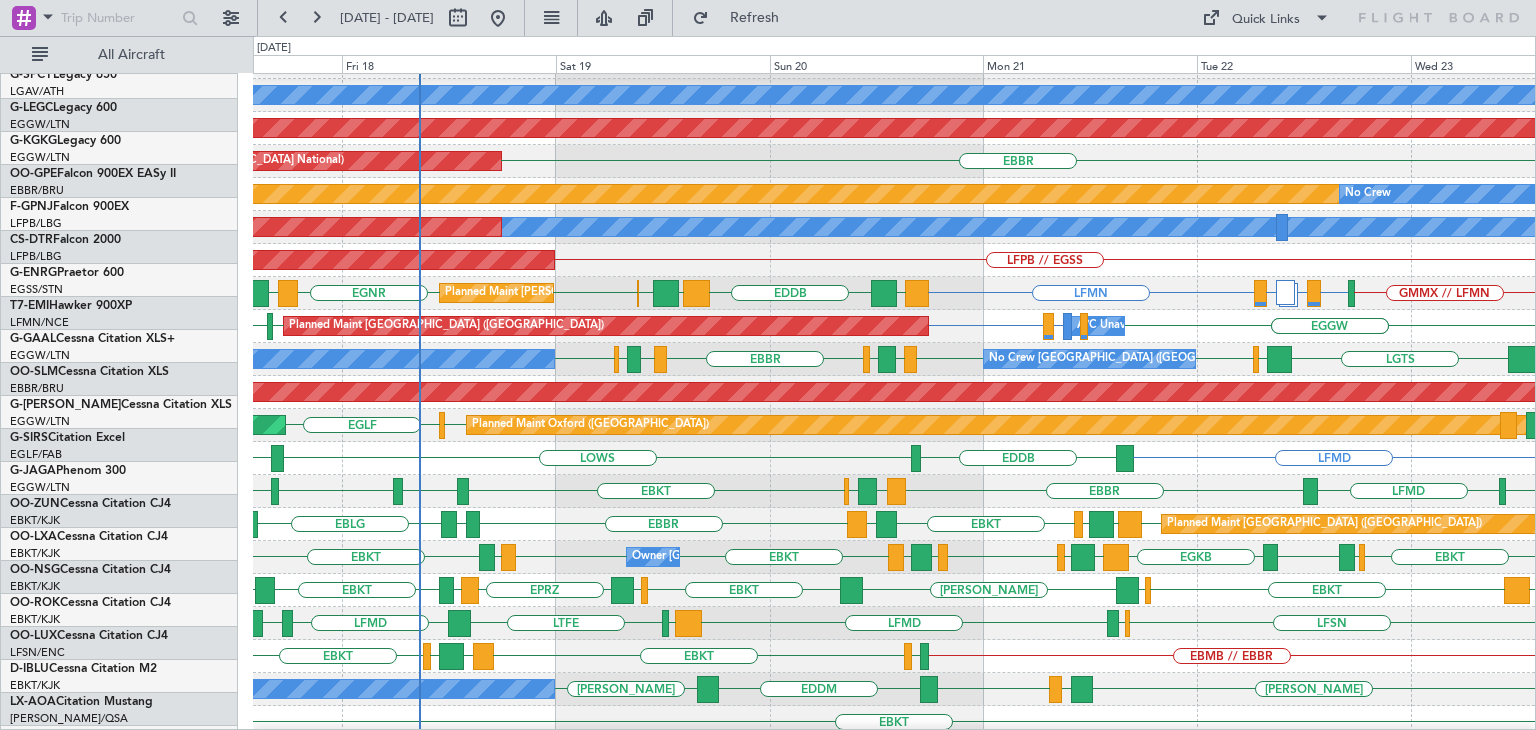scroll, scrollTop: 366, scrollLeft: 0, axis: vertical 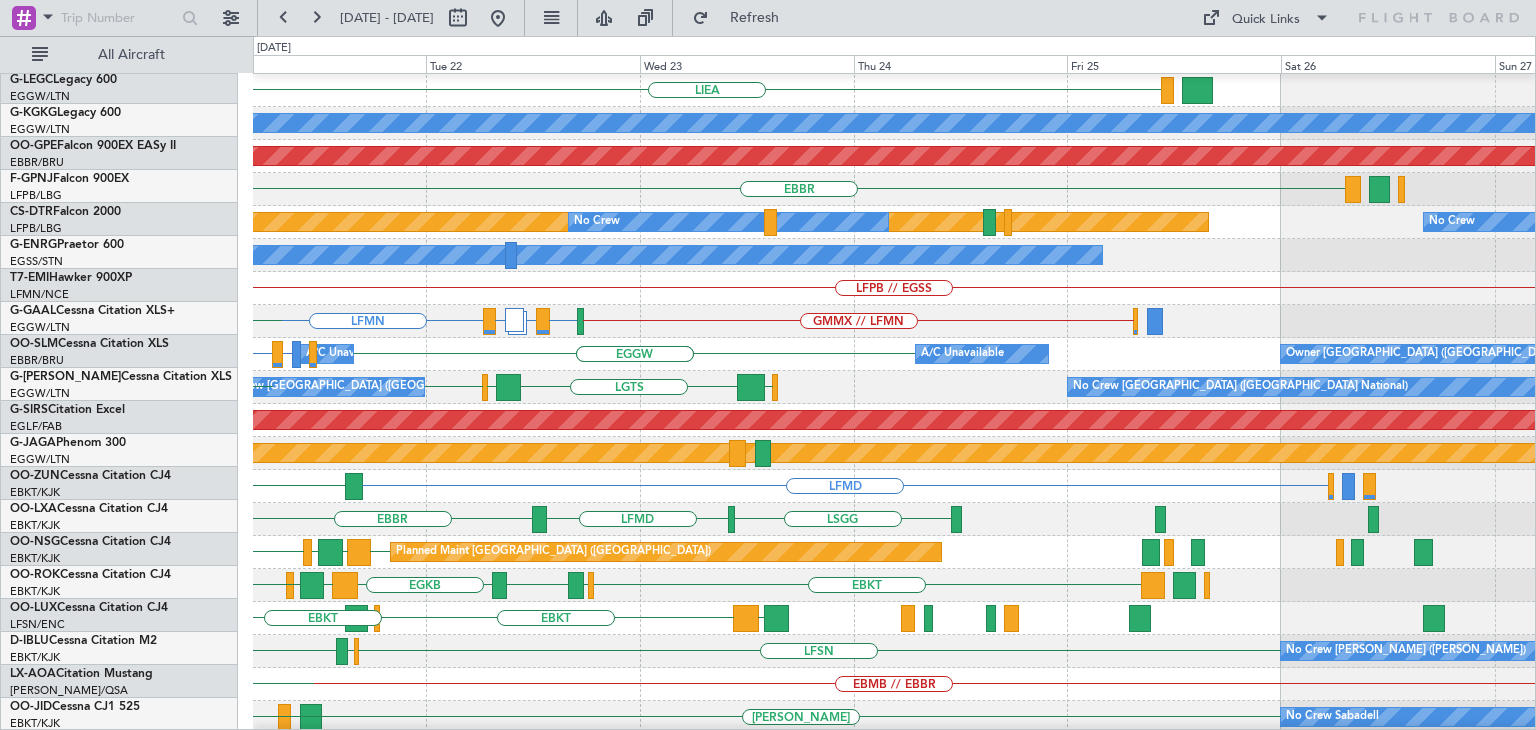 click on "GMMX // LFMN
LFMN  or  GMME
LATI  or  GMME
EGKB  or  LFMN
LFMN
LGSA
EDDB" 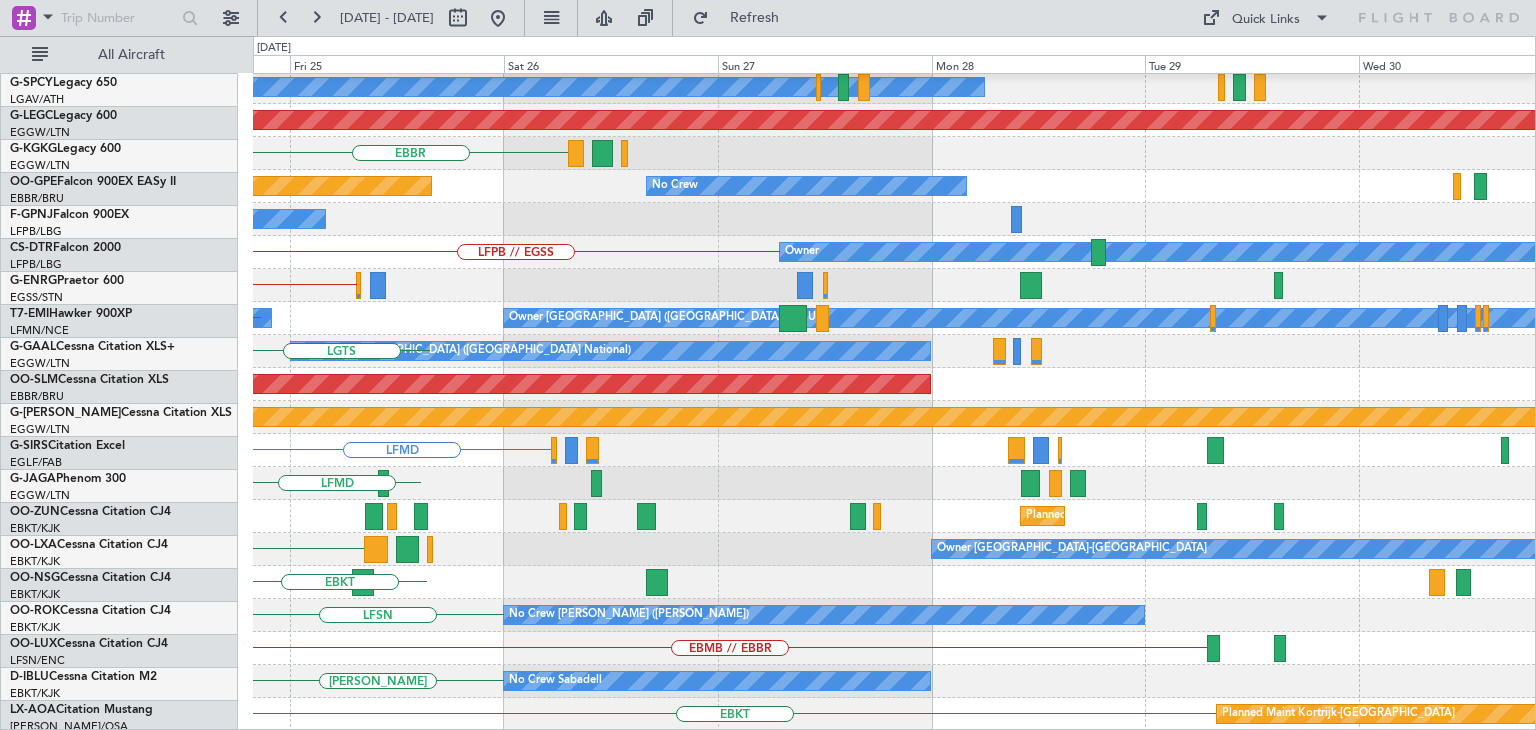 scroll, scrollTop: 366, scrollLeft: 0, axis: vertical 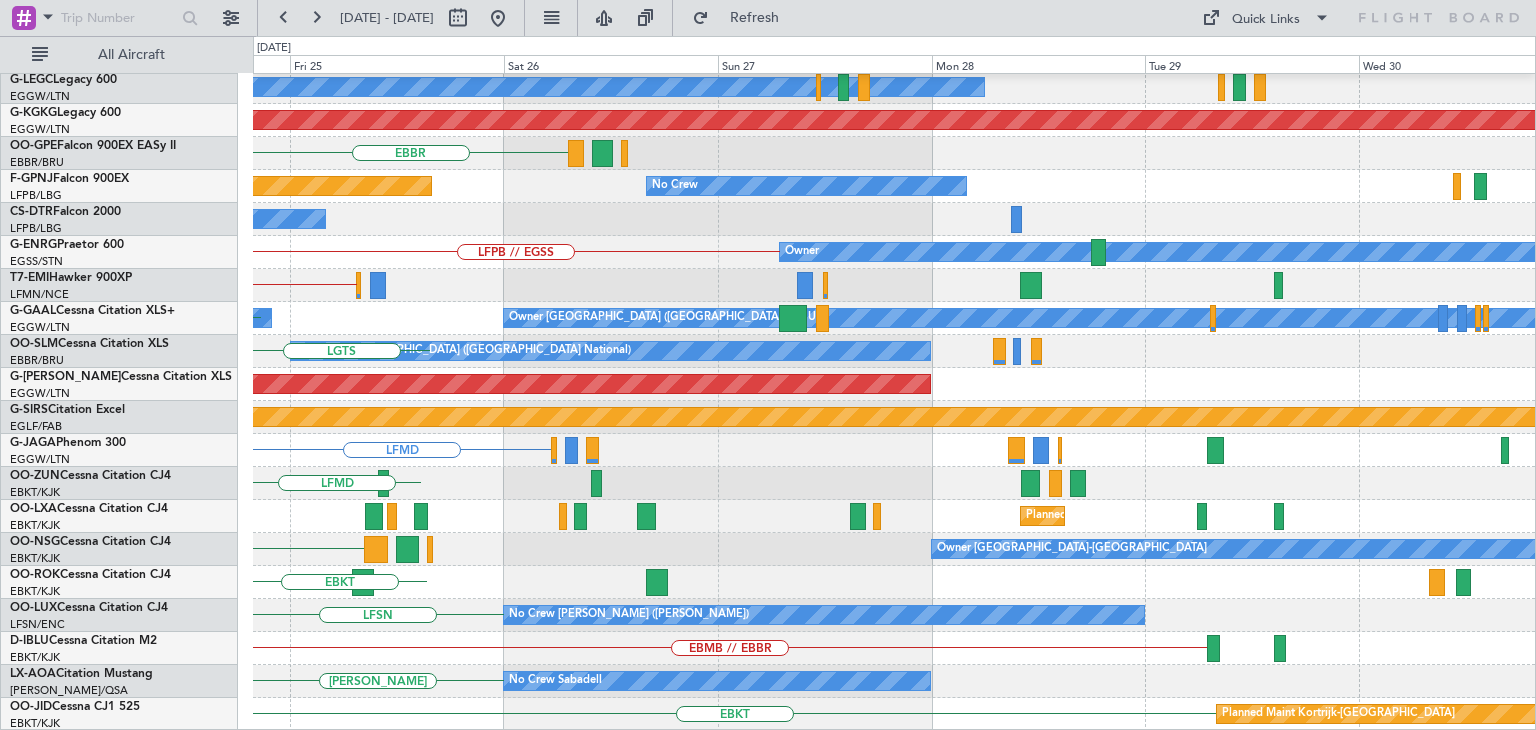 click on "LIEA
A/C Unavailable London (Luton)
A/C Unavailable London (Luton)
AOG Maint Istanbul (Ataturk)
EBBR
Planned Maint Paris (Le Bourget)
No Crew
No Crew
No Crew
LFPB // EGSS
Owner
GMMX // LFMN
A/C Unavailable
Owner London (Luton)
A/C Unavailable
EGGW
EGGW
No Crew Brussels (Brussels National)
LFPB
LGTS
Planned Maint Dusseldorf
Planned Maint Oxford (Kidlington)
LFMD
LSGG
LFMD
Planned Maint Kortrijk-Wevelgem
Planned Maint Paris (Le Bourget)
EBKT
LICA" 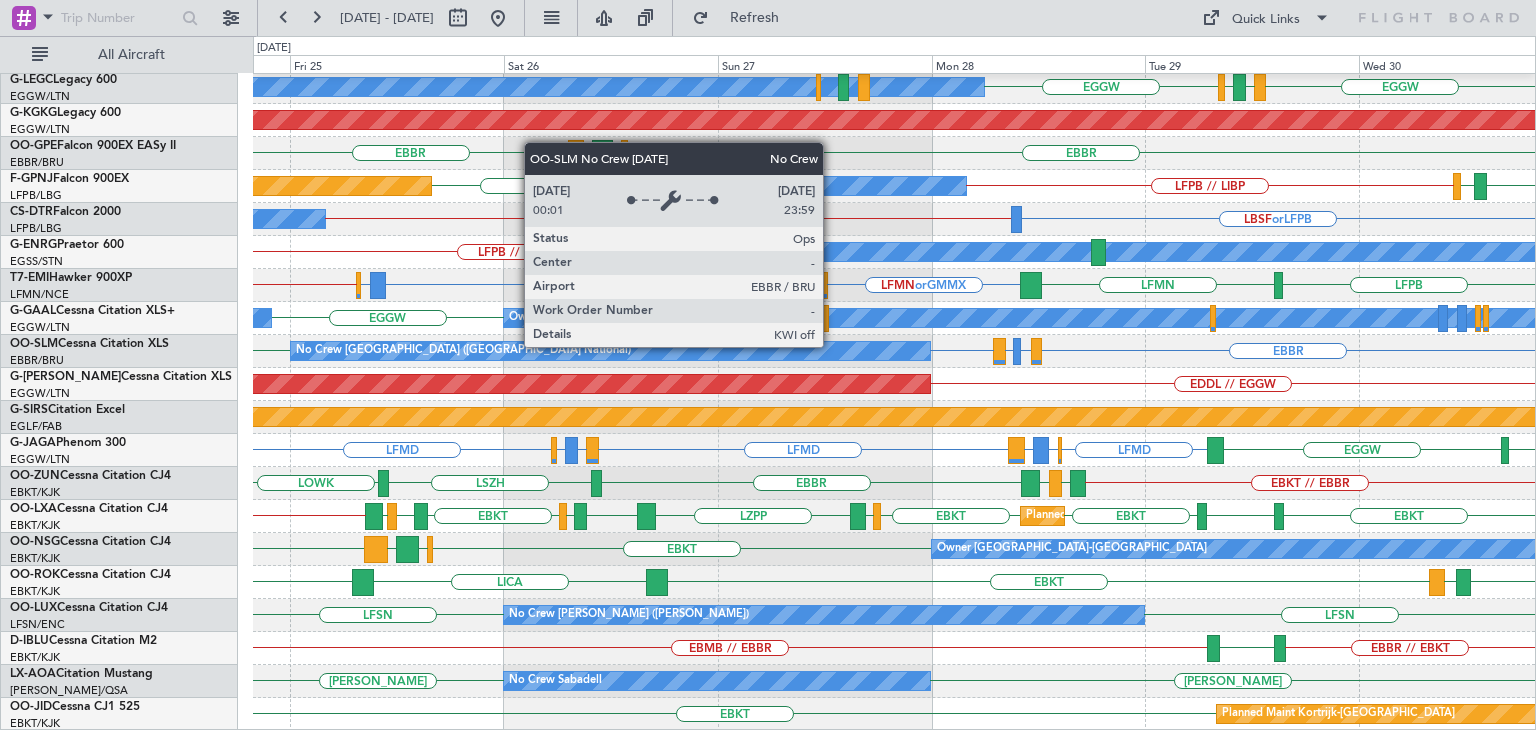 click on "No Crew [GEOGRAPHIC_DATA] ([GEOGRAPHIC_DATA] National)" at bounding box center (610, 351) 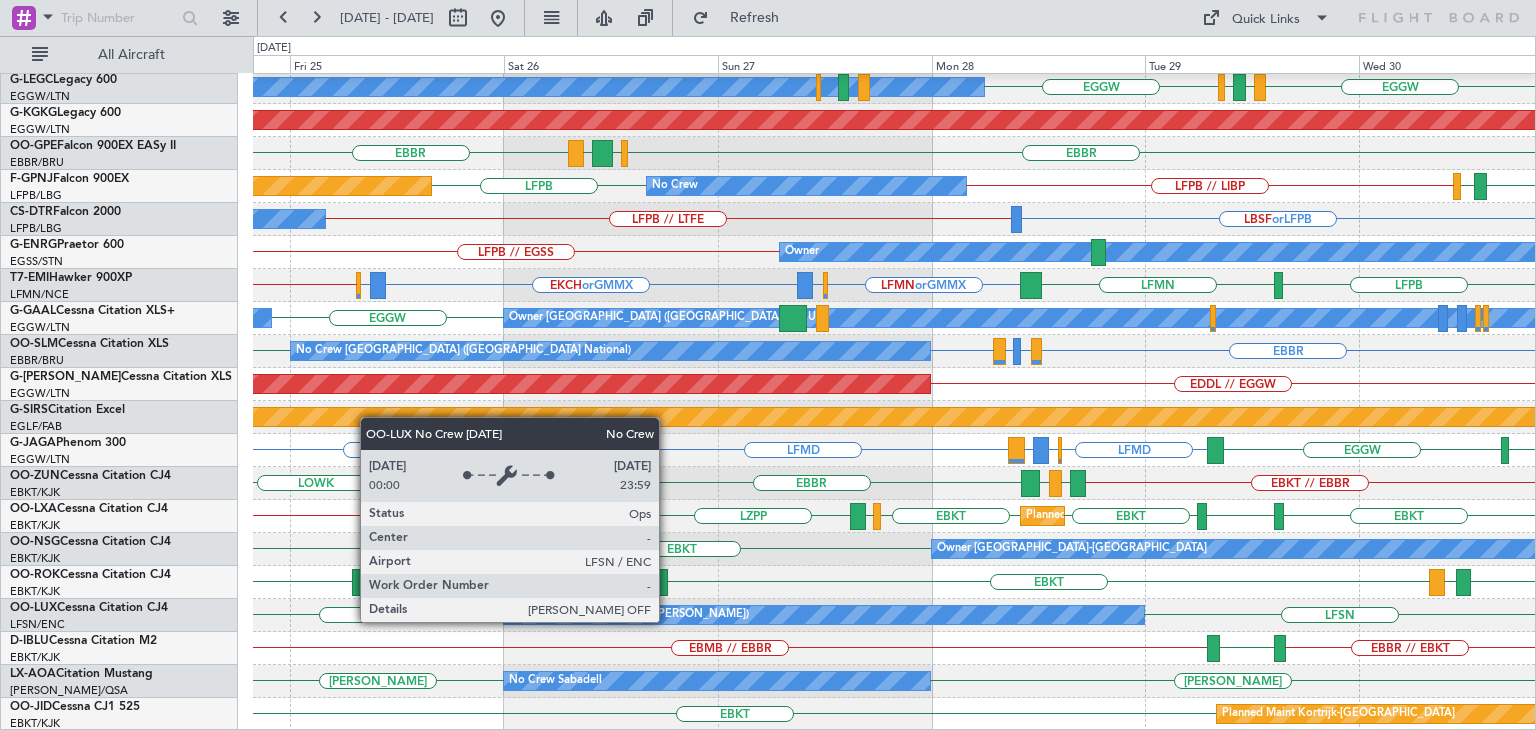click on "No Crew [PERSON_NAME] ([PERSON_NAME])" at bounding box center (824, 615) 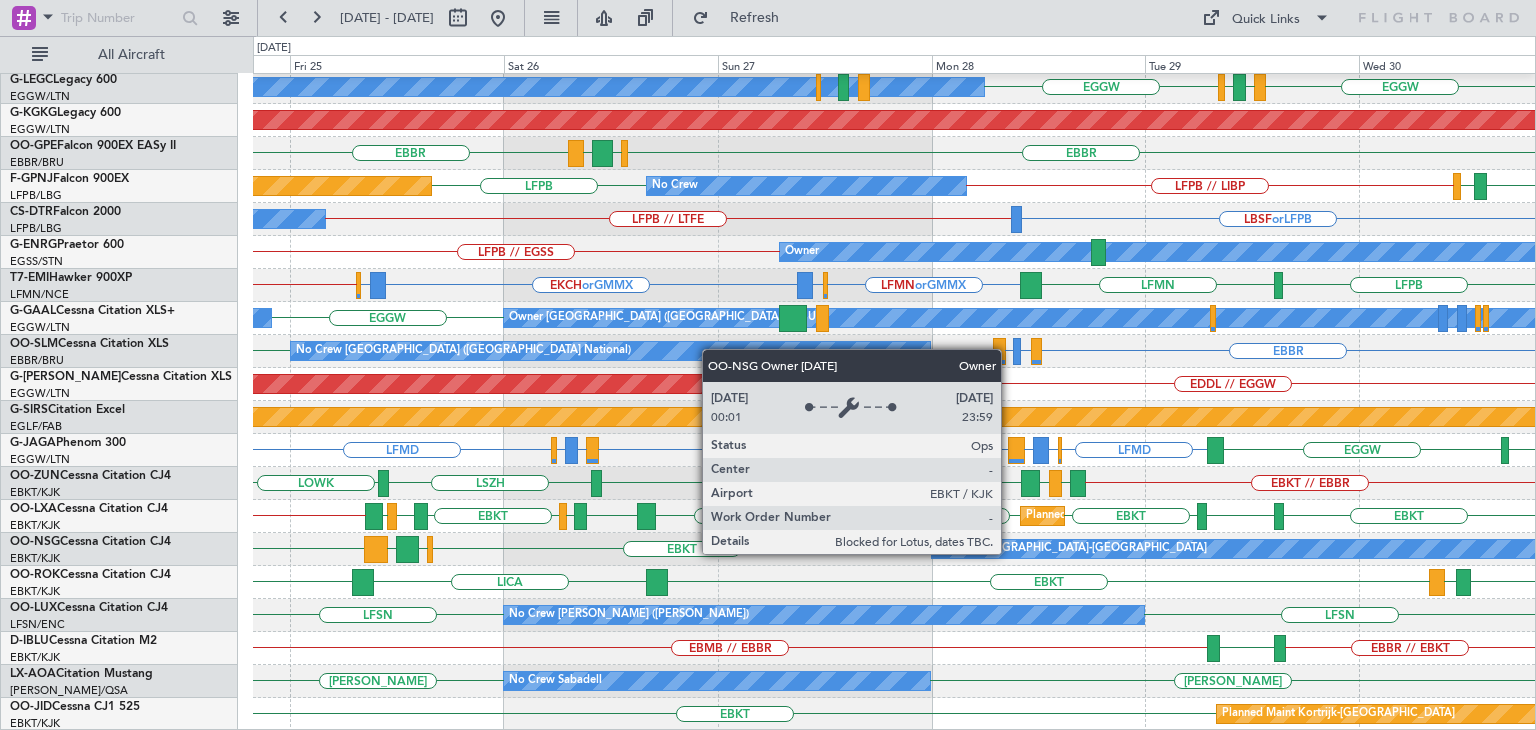 click on "Owner [GEOGRAPHIC_DATA]-[GEOGRAPHIC_DATA]" at bounding box center (1072, 549) 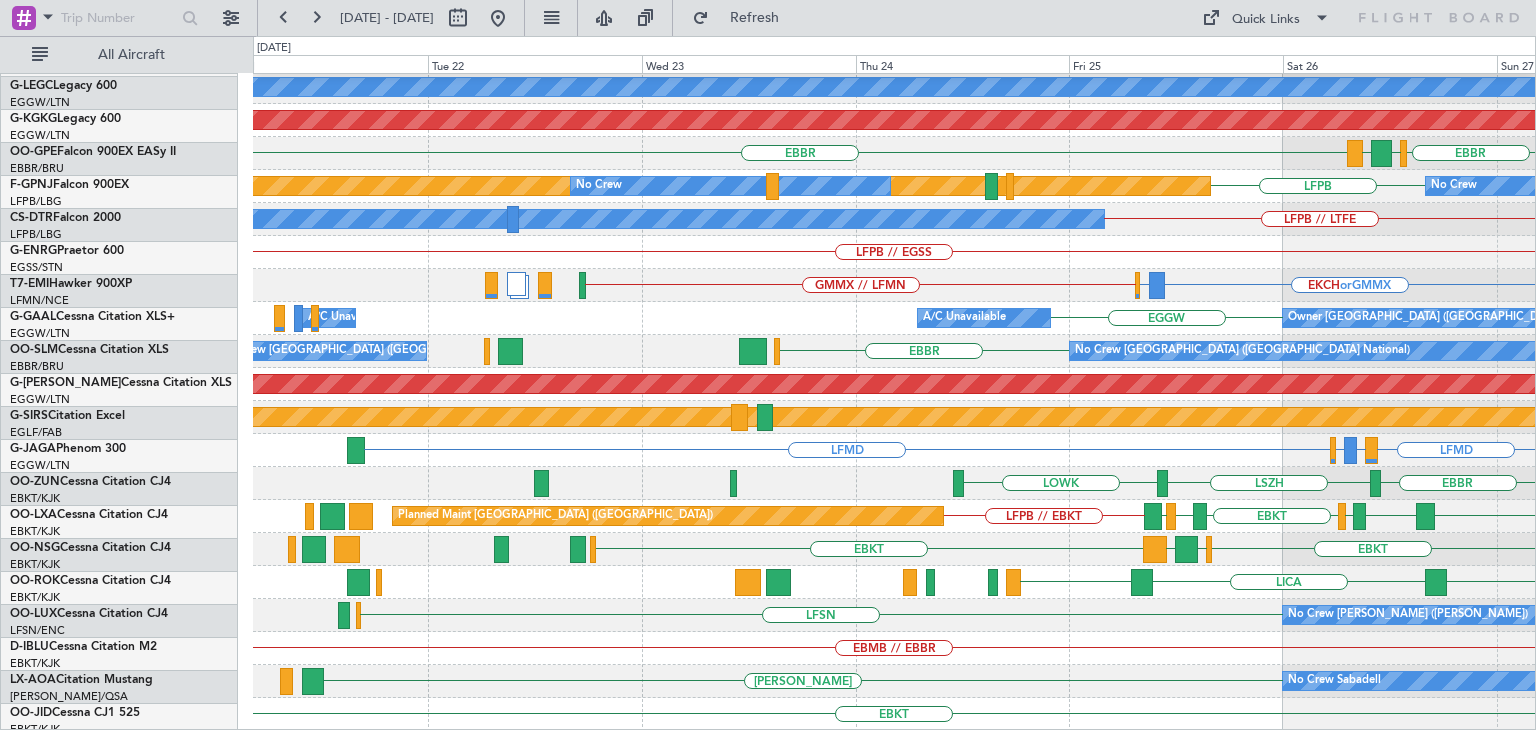 click on "HEMM
LEIB
LIEA
LGPZ
HEMM
A/C Unavailable London (Luton)
EGGW
AOG Maint Istanbul (Ataturk)
EBBR
EGGW
LDSB
EBBR
LFPB
Planned Maint Paris (Le Bourget)
No Crew
No Crew
LFPB // LIBP
LFPB // LTFE
No Crew
LBSF  or  LFPB
LFPB // EGSS
Owner
EKCH  or  GMMX
LIRP  or  GMMX
GMMX // LFMN
LIRP  or  GMMX
LFMN  or  GMMX
LFMN
EGGW" 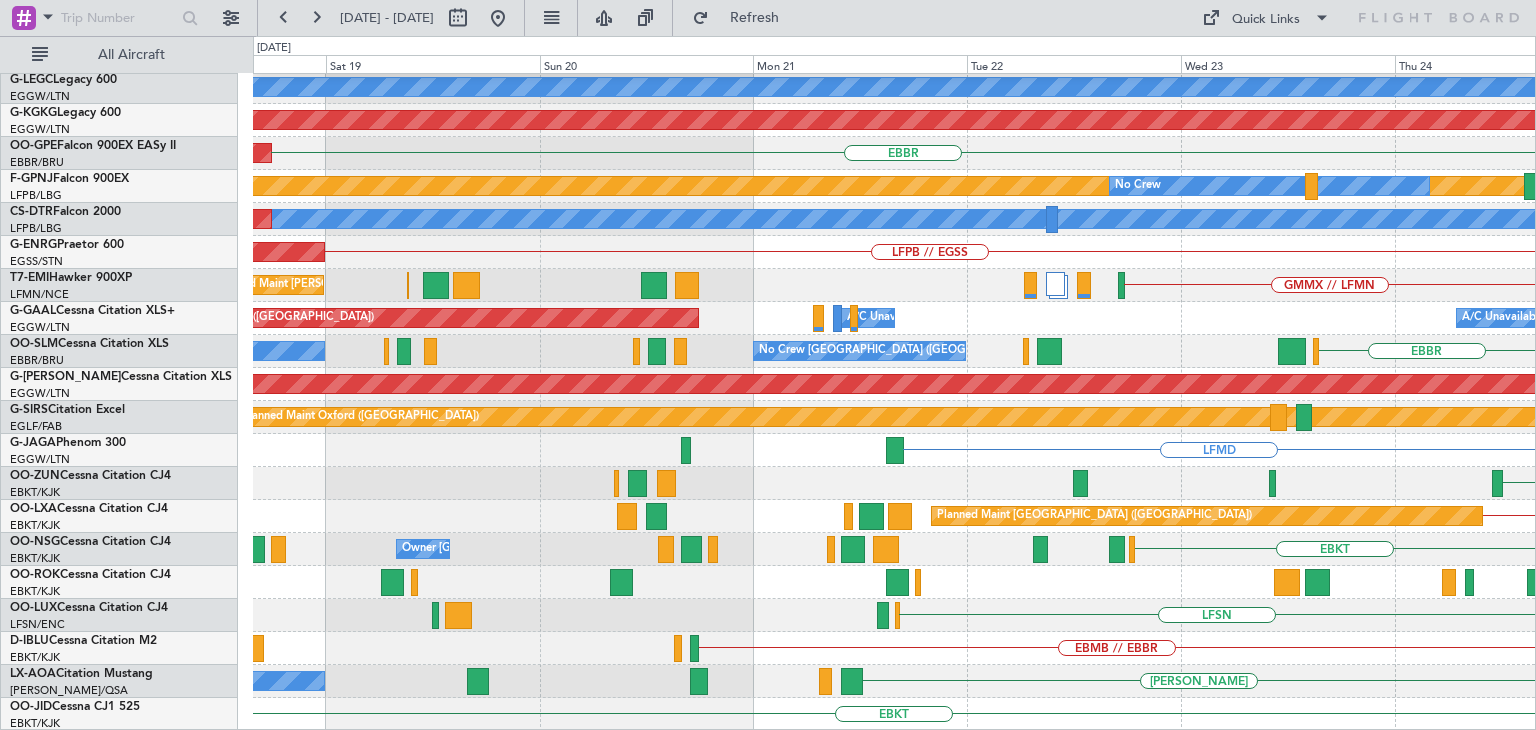 click on "LIEA
HEMM
LEIB
A/C Unavailable London (Luton)
Unplanned Maint London (Luton)
AOG Maint Istanbul (Ataturk)
EBBR
Planned Maint Brussels (Brussels National)
Planned Maint Paris (Le Bourget)
No Crew
LFPB
No Crew
AOG Maint Basel-Mulhouse
LFPB // LTFE
LFPB // EGSS
AOG Maint Paris (Le Bourget)
GMMX // LFMN
Planned Maint Chester
LIRP  or  GMMX
EKCH  or  GMMX
A/C Unavailable
A/C Unavailable
Planned Maint London (Luton)
EGGW
Owner London (Luton)
EBBR
0" 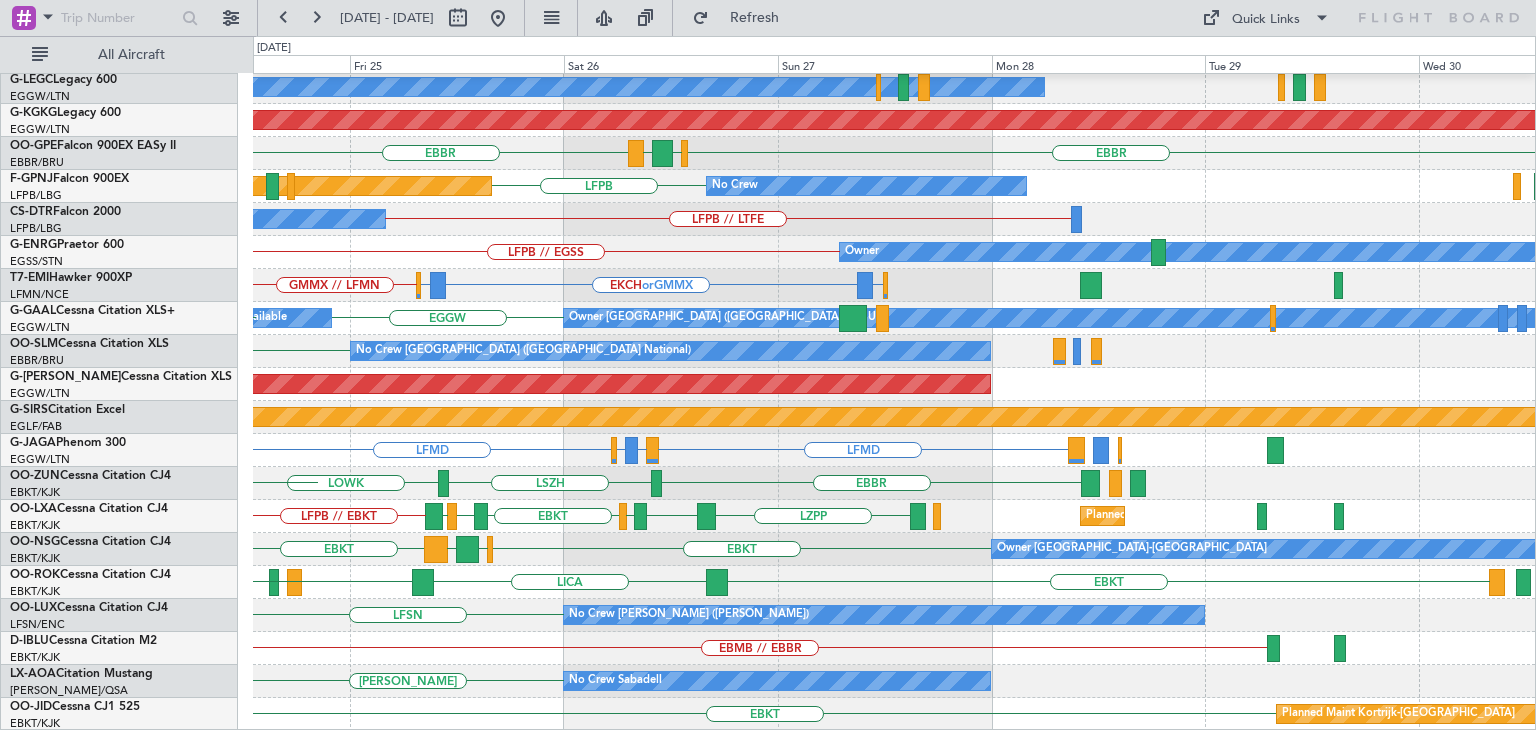 click on "HEMM
LGPZ
HEMM
LEIB
LIEA
A/C Unavailable London (Luton)
A/C Unavailable London (Luton)
AOG Maint Istanbul (Ataturk)
EBBR
EGGW
LDSB
EBBR
Planned Maint Paris (Le Bourget)
No Crew
LFPB
No Crew
No Crew
LFPB // LTFE
Owner
LFPB // EGSS
LIRP  or  GMMX
EKCH  or  GMMX
LIRP  or  GMMX
GMMX // LFMN
A/C Unavailable
Owner London (Luton)
A/C Unavailable
EGGW
EGGW
EGGW
EBBR" 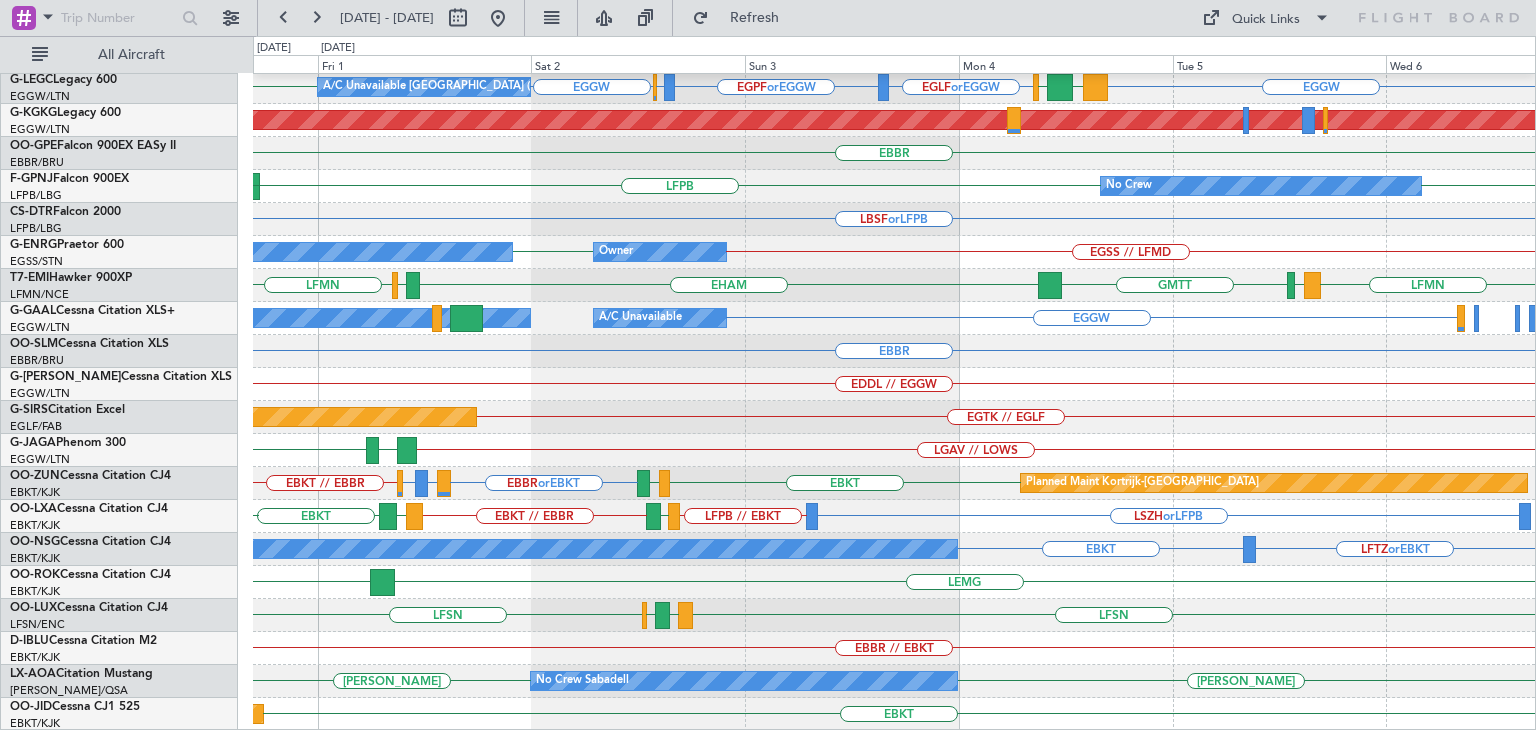scroll, scrollTop: 366, scrollLeft: 0, axis: vertical 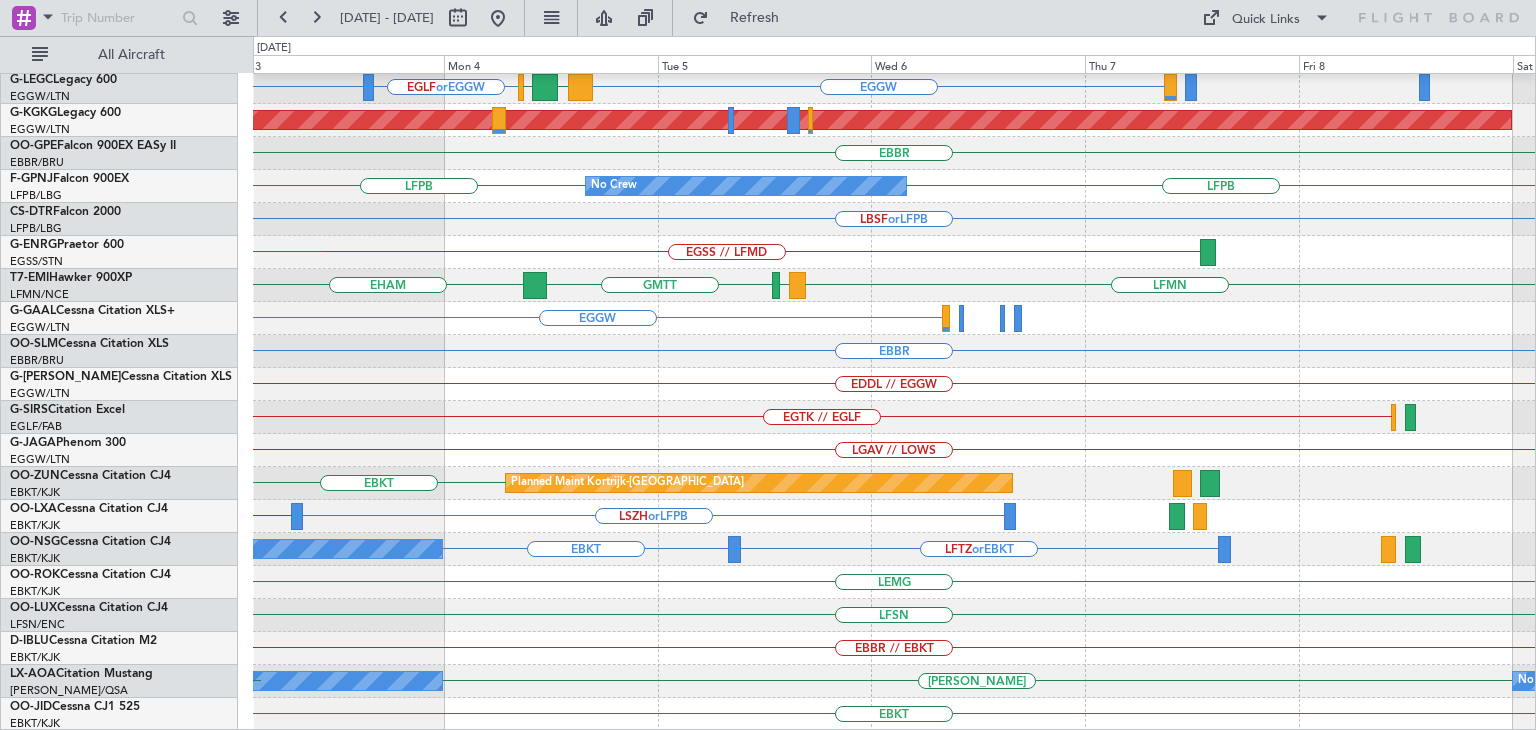 click on "HEMM
EGGW
EGLF  or  EGGW
EGPF  or  EGGW
BIAR
EGLF
EGLF  or  EGGW
EGGW
A/C Unavailable London (Luton)
AOG Maint Istanbul (Ataturk)
EBBR
LFPB
LFPB
No Crew
LBSF  or  LFPB
EGSS // LFMD
Owner
EGSS
Owner
Owner
LFMN
LPPT
GMTT
EHAM
EGGW
A/C Unavailable
Owner London (Luton)
EBBR
EDDL // EGGW
EGTK // EGLF
Planned Maint Oxford (Kidlington)" 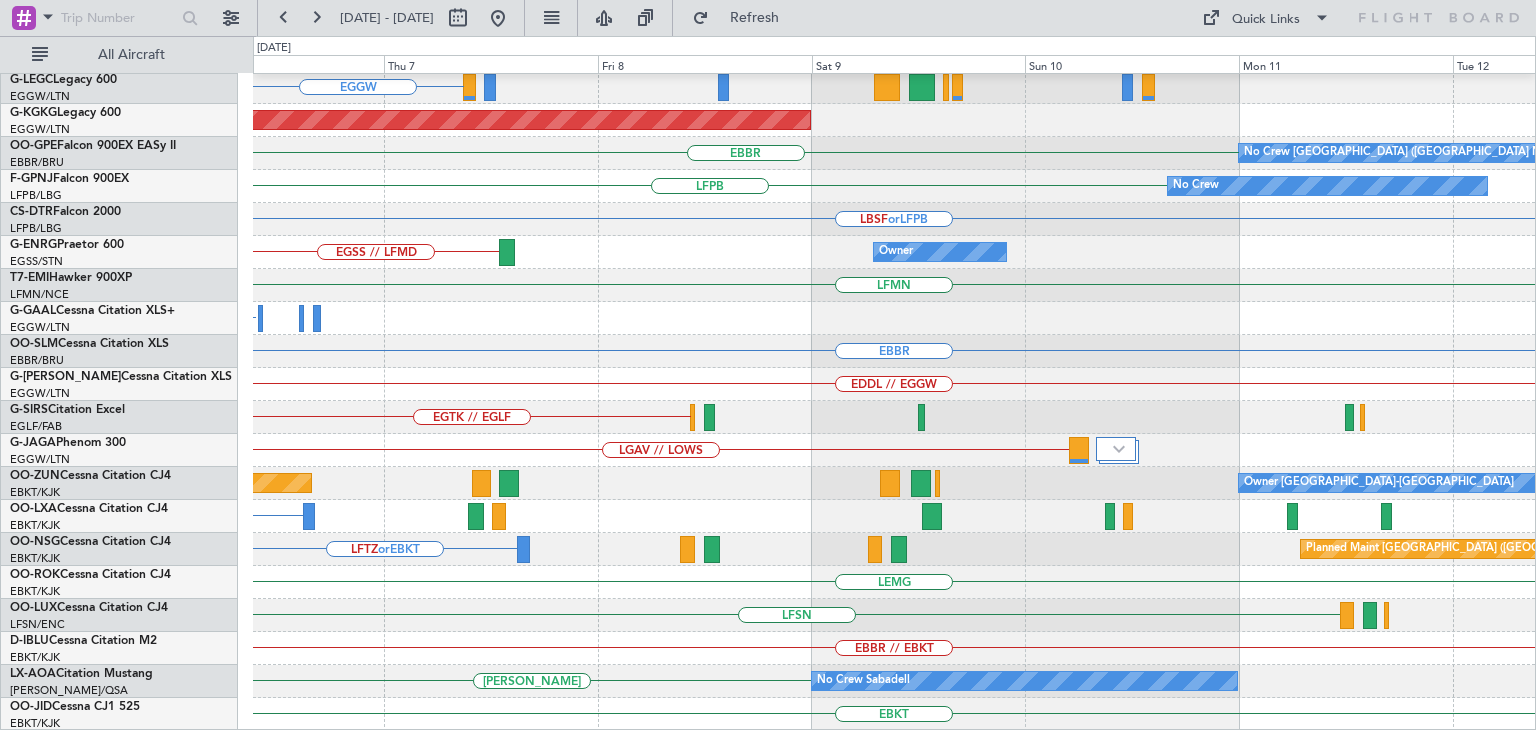 click on "HEMM
EGGW
AOG Maint Istanbul (Ataturk)
EBBR
No Crew Brussels (Brussels National)
LFPB
No Crew
No Crew
LBSF  or  LFPB
No Crew
EGSS // LFMD
Owner
LFMN
LPPT
GMTT
EGGW
EBBR
EDDL // EGGW
EGTK // EGLF
LGAV // LOWS
Planned Maint Kortrijk-Wevelgem
Owner Kortrijk-Wevelgem
LSZH  or  LFPB
LFTZ  or  EBKT
Planned Maint Paris (Le Bourget)
EBKT
LEMG
LFSN
EBBR // EBKT" 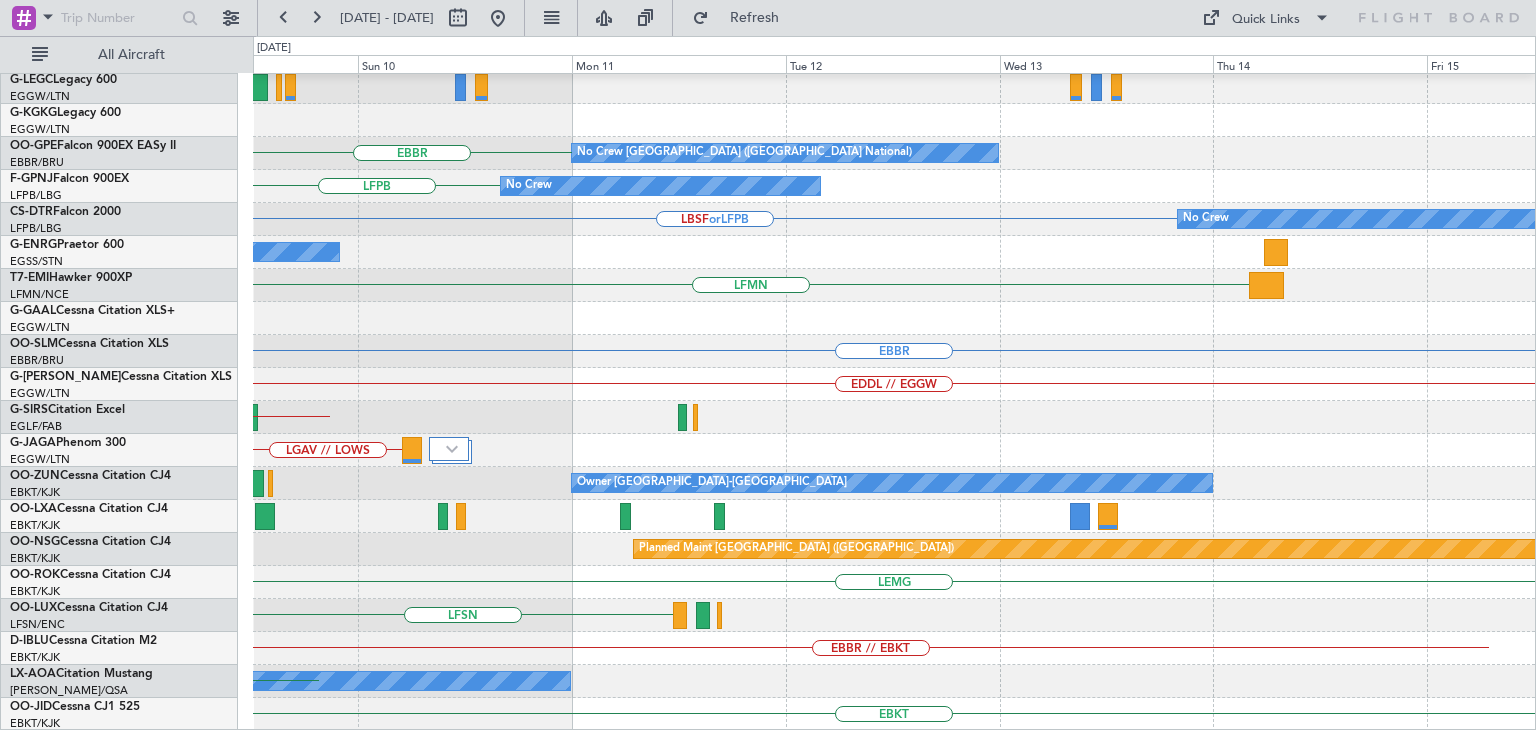 click on "HEMM
AOG Maint Istanbul (Ataturk)
EBBR
No Crew Brussels (Brussels National)
LFPB
No Crew
LBSF  or  LFPB
No Crew
Owner
LFMN
Owner London (Luton)
EBBR
EDDL // EGGW
EGTK // EGLF
LGAV // LOWS
Owner Kortrijk-Wevelgem
Planned Maint Paris (Le Bourget)
LEMG
LFSN
Planned Maint Paris (Le Bourget)
EBBR // EBKT
No Crew Sabadell
LELL
EBKT" 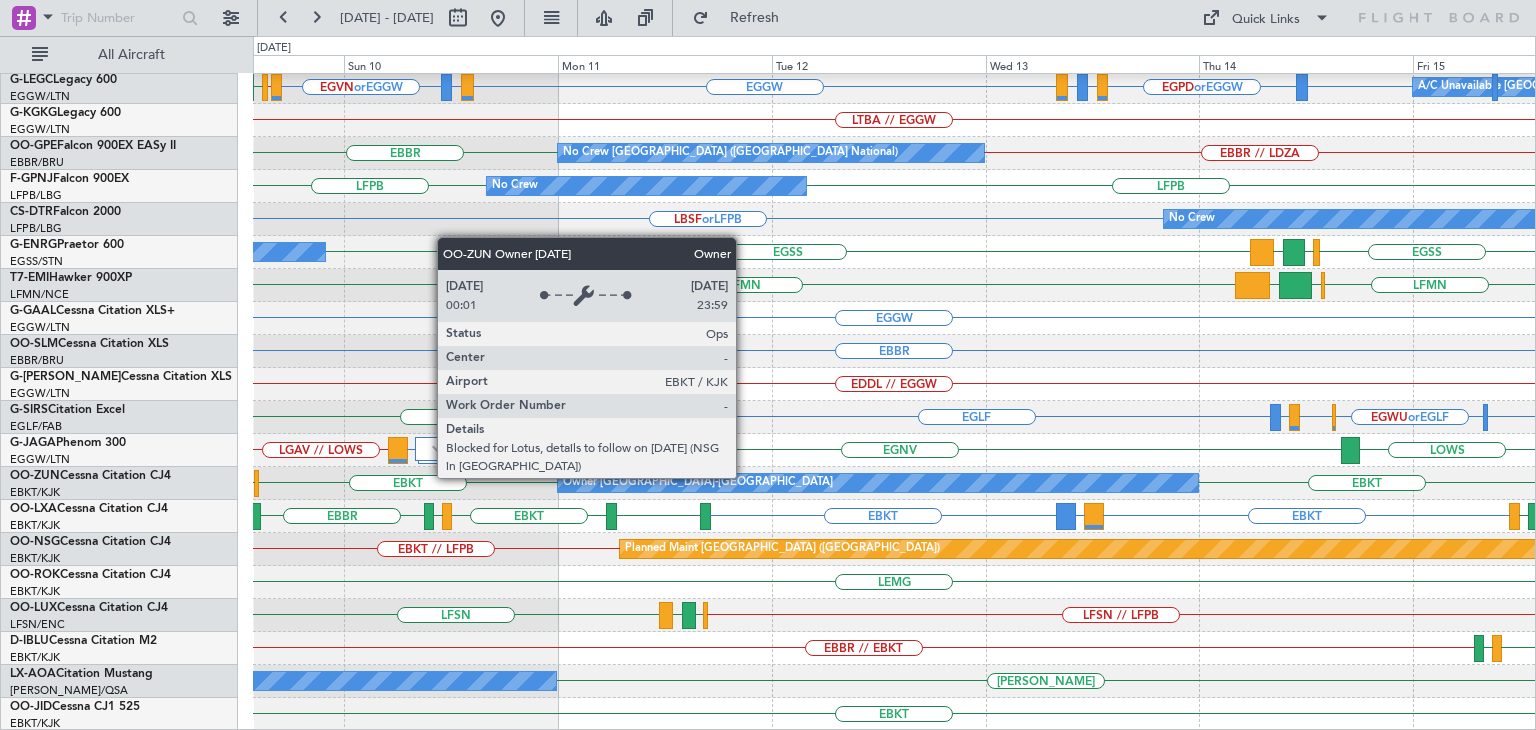click on "Owner [GEOGRAPHIC_DATA]-[GEOGRAPHIC_DATA]" at bounding box center (877, 483) 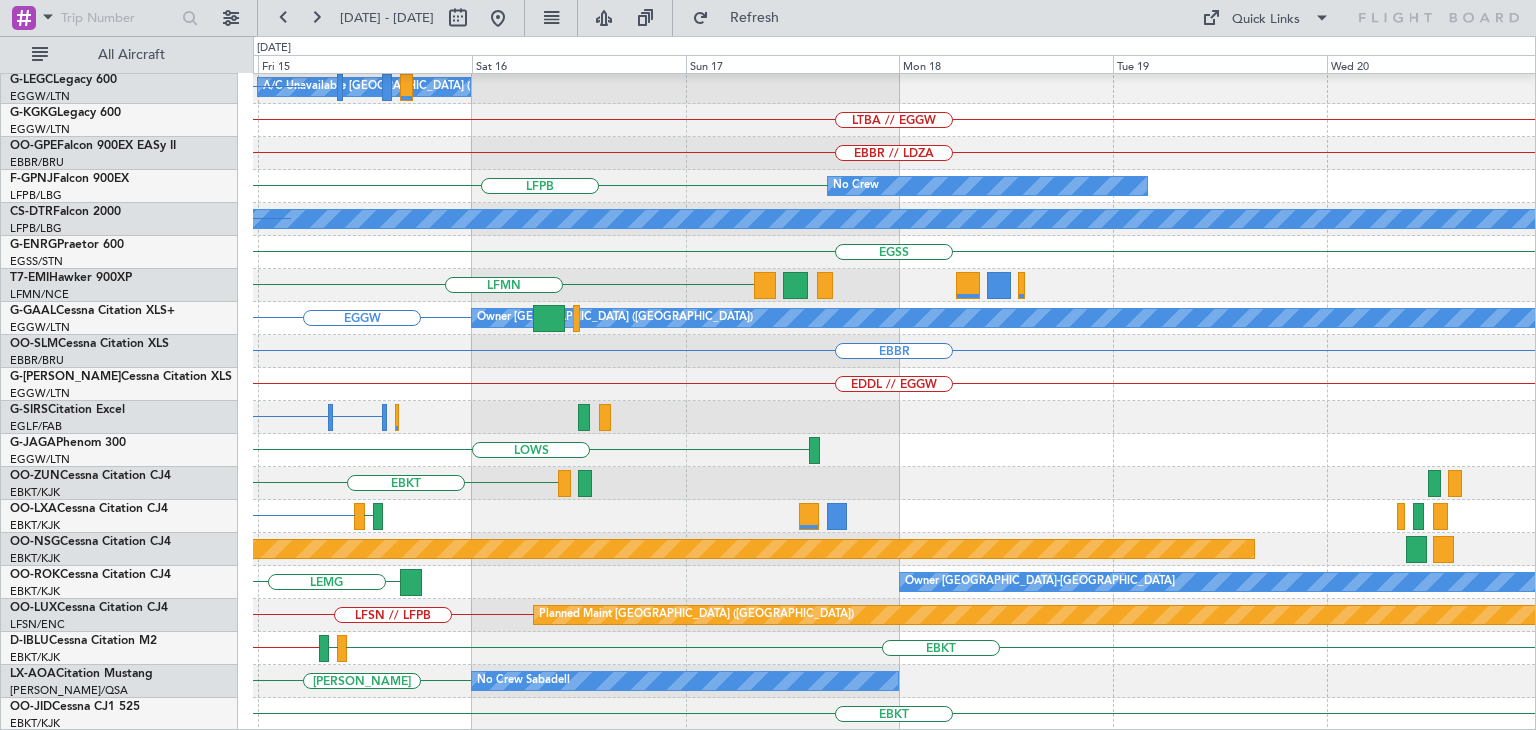 click on "HEMM
EGWU  or  EGGW
A/C Unavailable London (Luton)
EGPD  or  EGGW
EGWU  or  EGGW
LTBA // EGGW
EBBR // LDZA
LFPB
No Crew
No Crew
LBSF  or  LFPB
EGSS
EGFF
LXGB
EGSS
LFMN
LIMZ
BIKF
LFMN
EGGW
Owner London (Luton)
EBBR
EDDL // EGGW
EGSH  or  EGLF
EGWU  or  EGLF
EGLF
EGPH  or  EGLF
EGLF
LOWS
EGNV
EBKT
0" 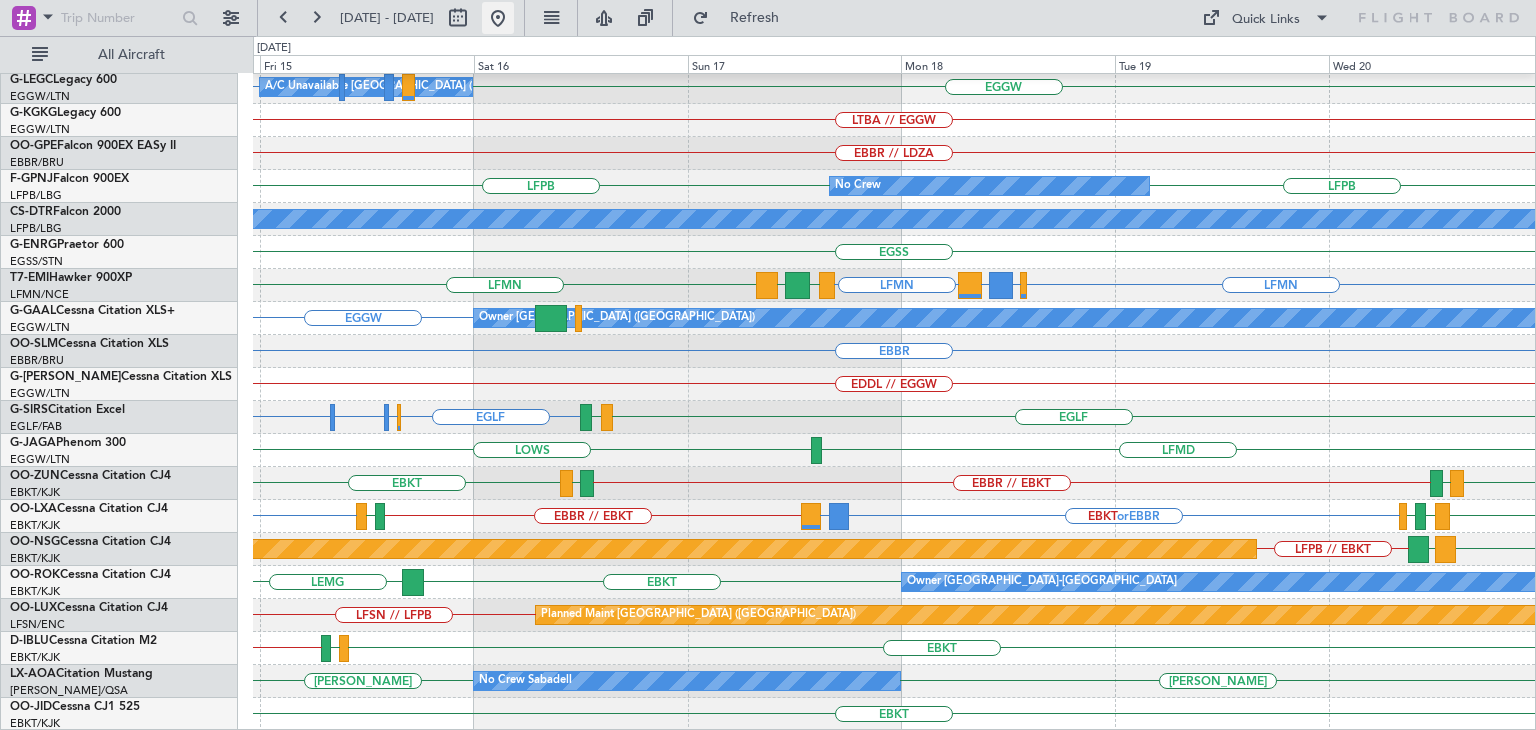 click at bounding box center (498, 18) 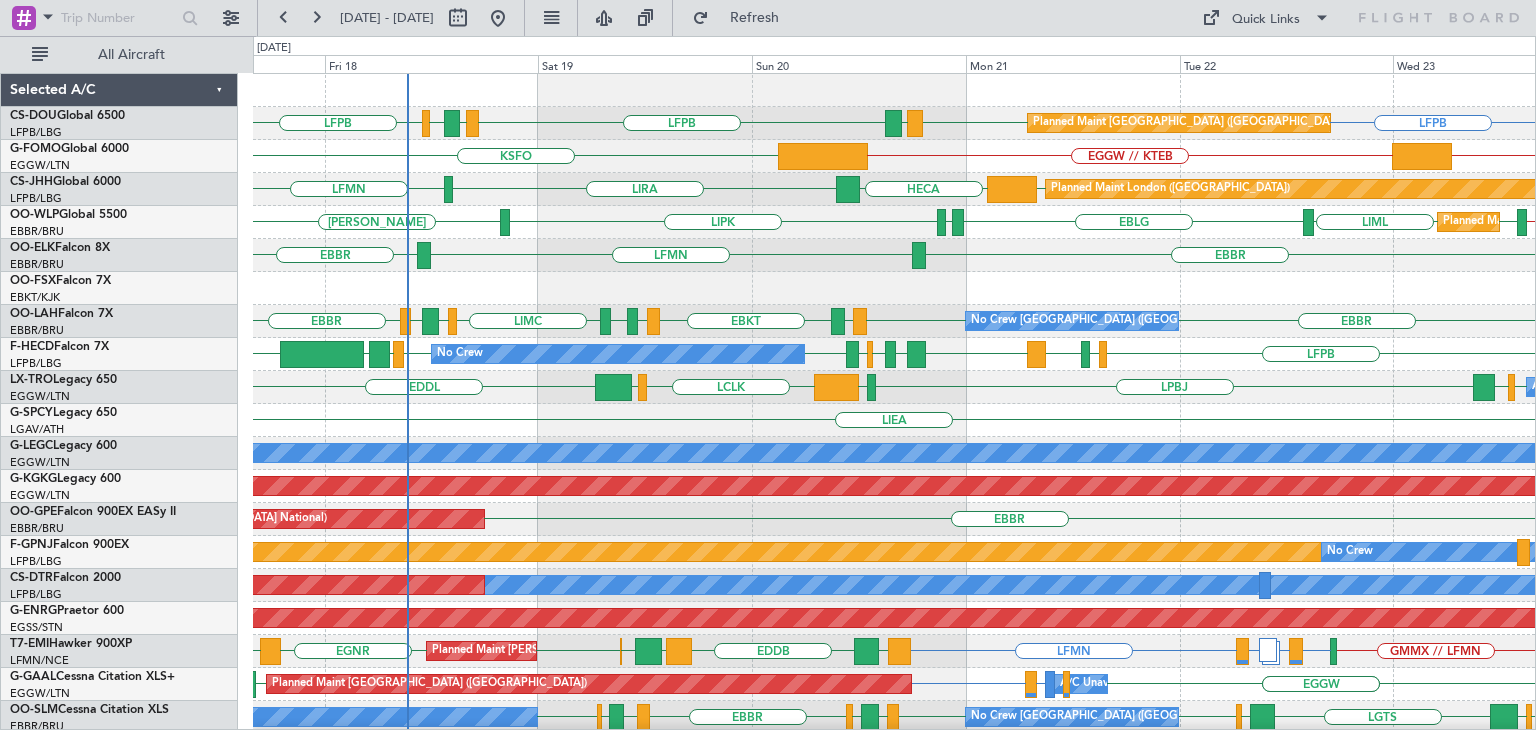 scroll, scrollTop: 0, scrollLeft: 0, axis: both 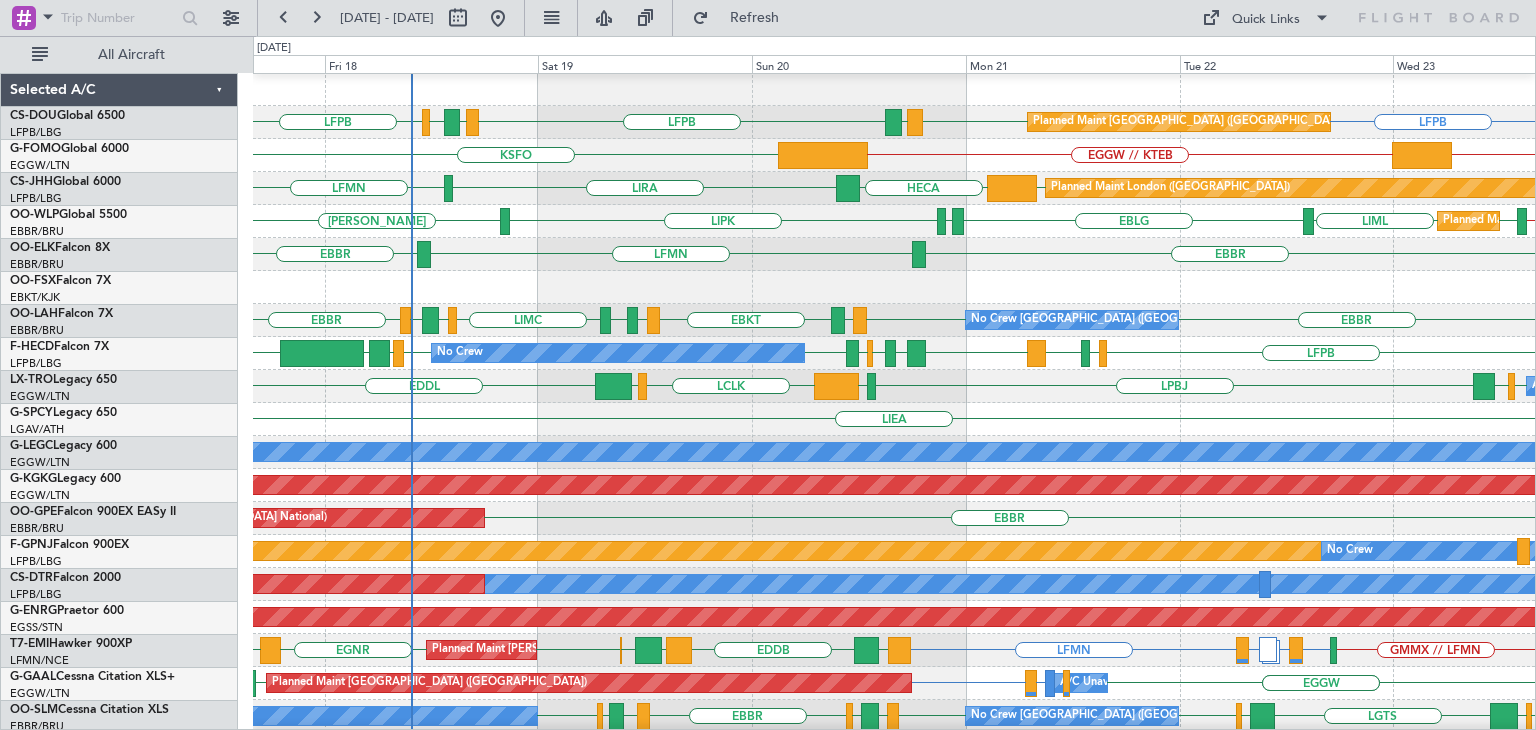 click on "LFPB
LFPB
LIEO
LFPB
LFTH
EGKB
LFPB
Planned Maint Paris (Le Bourget)
No Crew
EGGW // EDDH
EGGW // KTEB
KSFO
EGKB
HECA
LIRA
LFMN
Planned Maint London (Biggin Hill)
Unplanned Maint London (Stansted)
EBLG // EDDB
LIML
LIML
EBLG
LFMN
LIPK
LIEO
Planned Maint Milan (Linate)
EBBR
LFMN
EBBR
Planned Maint Kortrijk-Wevelgem
EBBR" 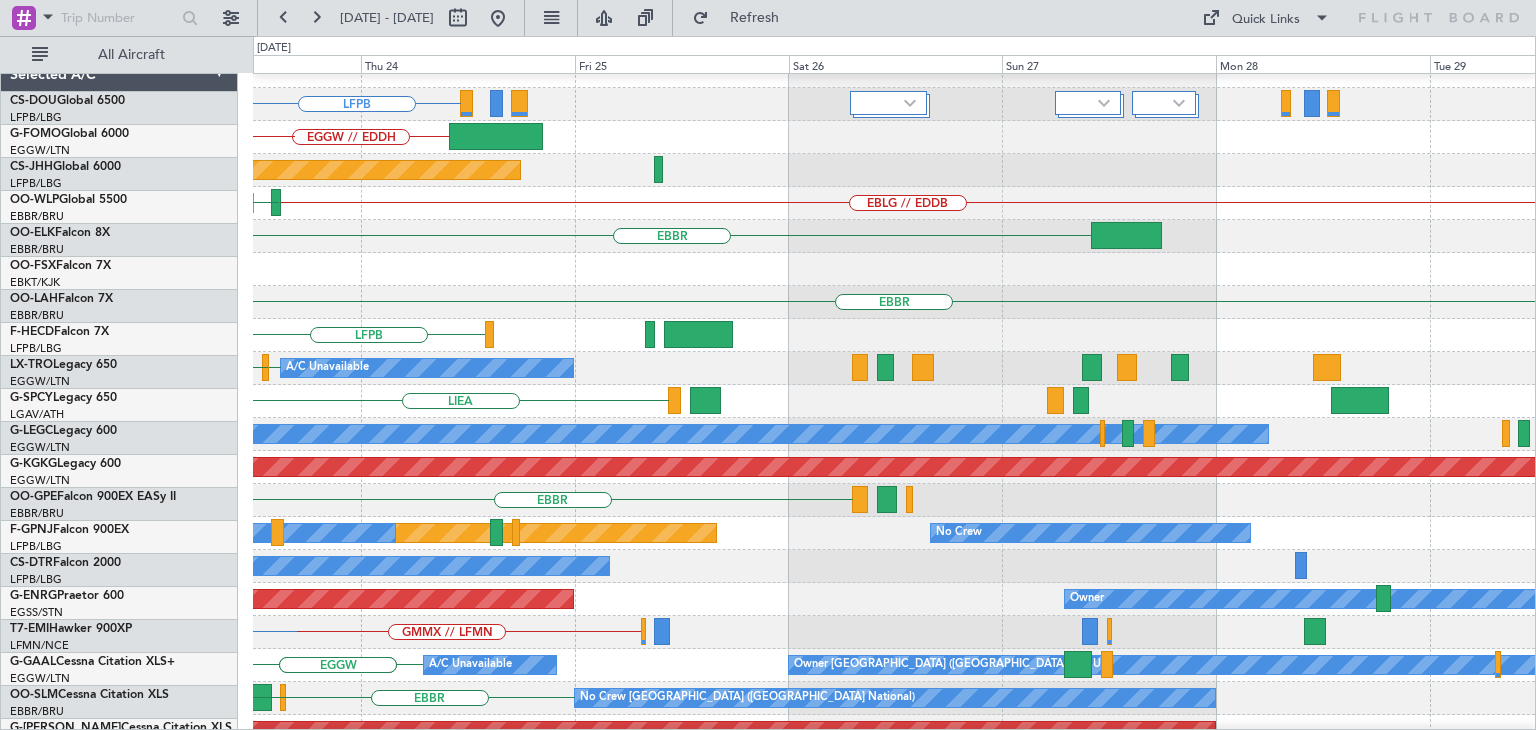 click on "EBBR" 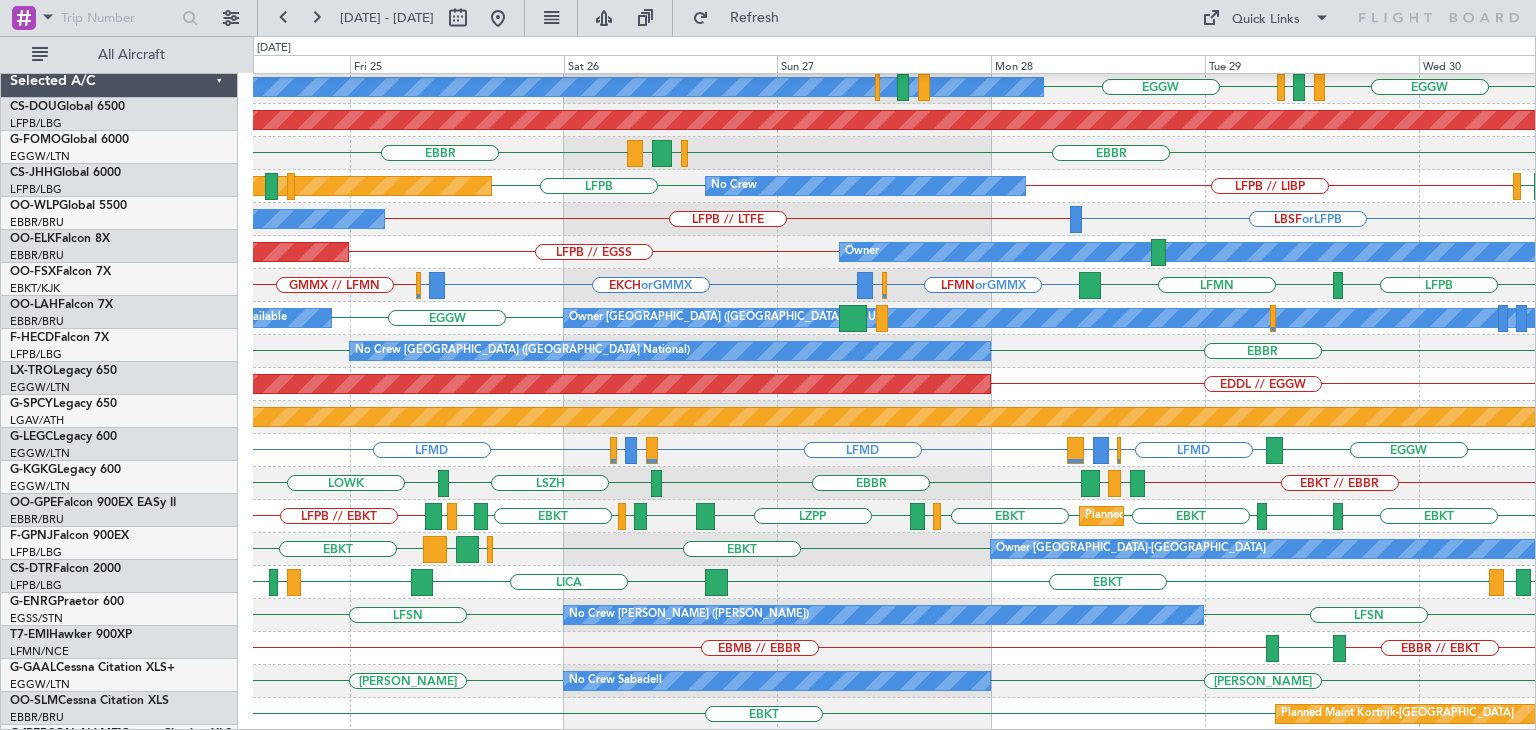 scroll, scrollTop: 366, scrollLeft: 0, axis: vertical 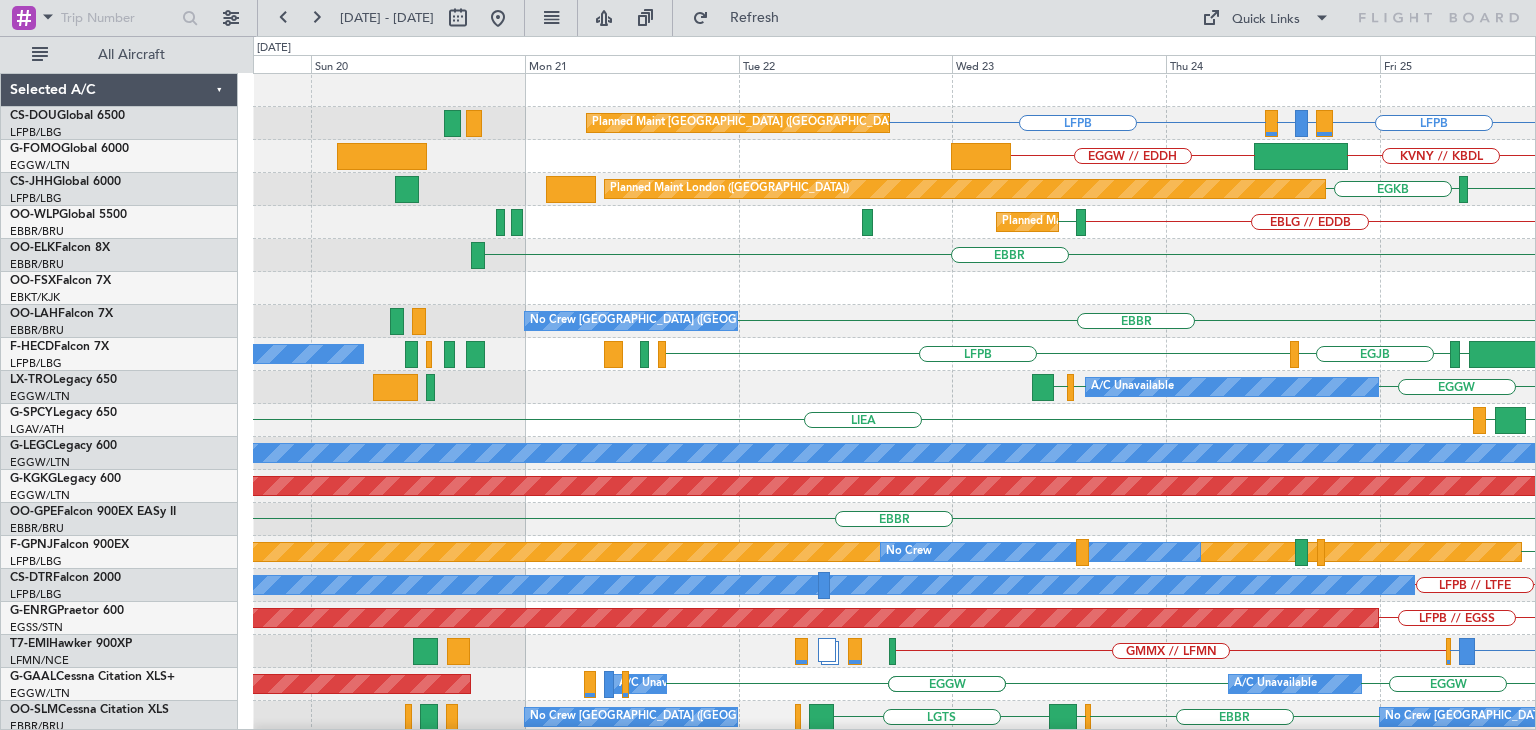 click on "LFPB
LIRN  or  LFPB
LFTH  or  LFPB
LFPB
Planned Maint Paris (Le Bourget)
LFPB
KVNY // KBDL
EGGW // EDDH
LFPB
EGKB
Planned Maint London (Biggin Hill)
EBLG // EDDB
LIML
Planned Maint Milan (Linate)
EBBR
EBBR
No Crew Brussels (Brussels National)
EINN
EGJB
LFPB
No Crew
MYNN
EGGW
EGGW
EGBB
A/C Unavailable
LIRP
EGGW
LPBJ" 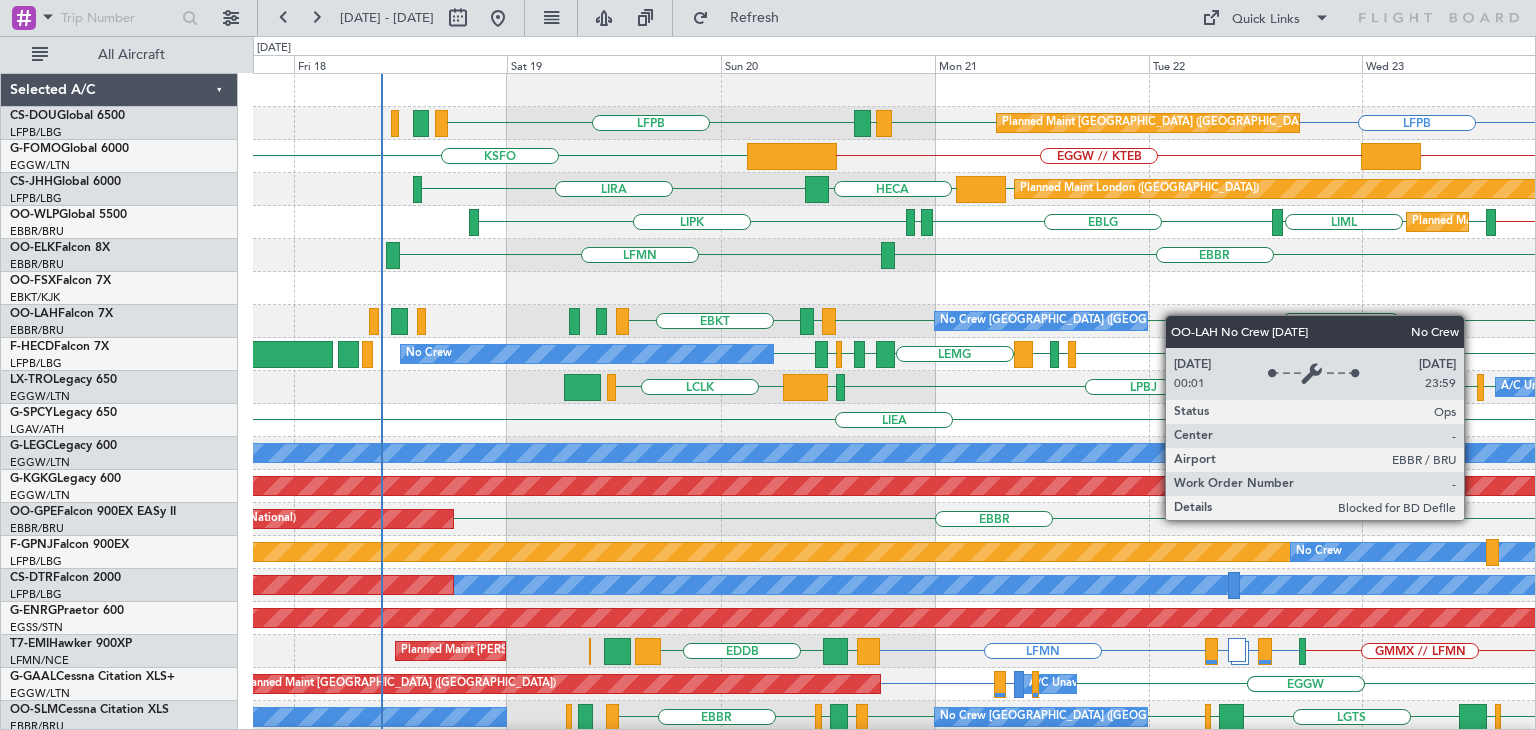 click on "Planned Maint Paris (Le Bourget)
LFPB
LFPB
LIEO
LFPB
LFTH  or  LFPB
LIRN  or  LFPB
LFPB
EGGW // EDDH
EGGW // KTEB
KSFO
KVNY // KBDL
Planned Maint London (Biggin Hill)
EGKB
HECA
LIRA
EGKB
Unplanned Maint London (Stansted)
Planned Maint Milan (Linate)
LIML
LIML
EBLG
LFMN
LIPK
EBLG // EDDB
EBBR
LFMN
Planned Maint Kortrijk-Wevelgem
No Crew Brussels (Brussels National)" 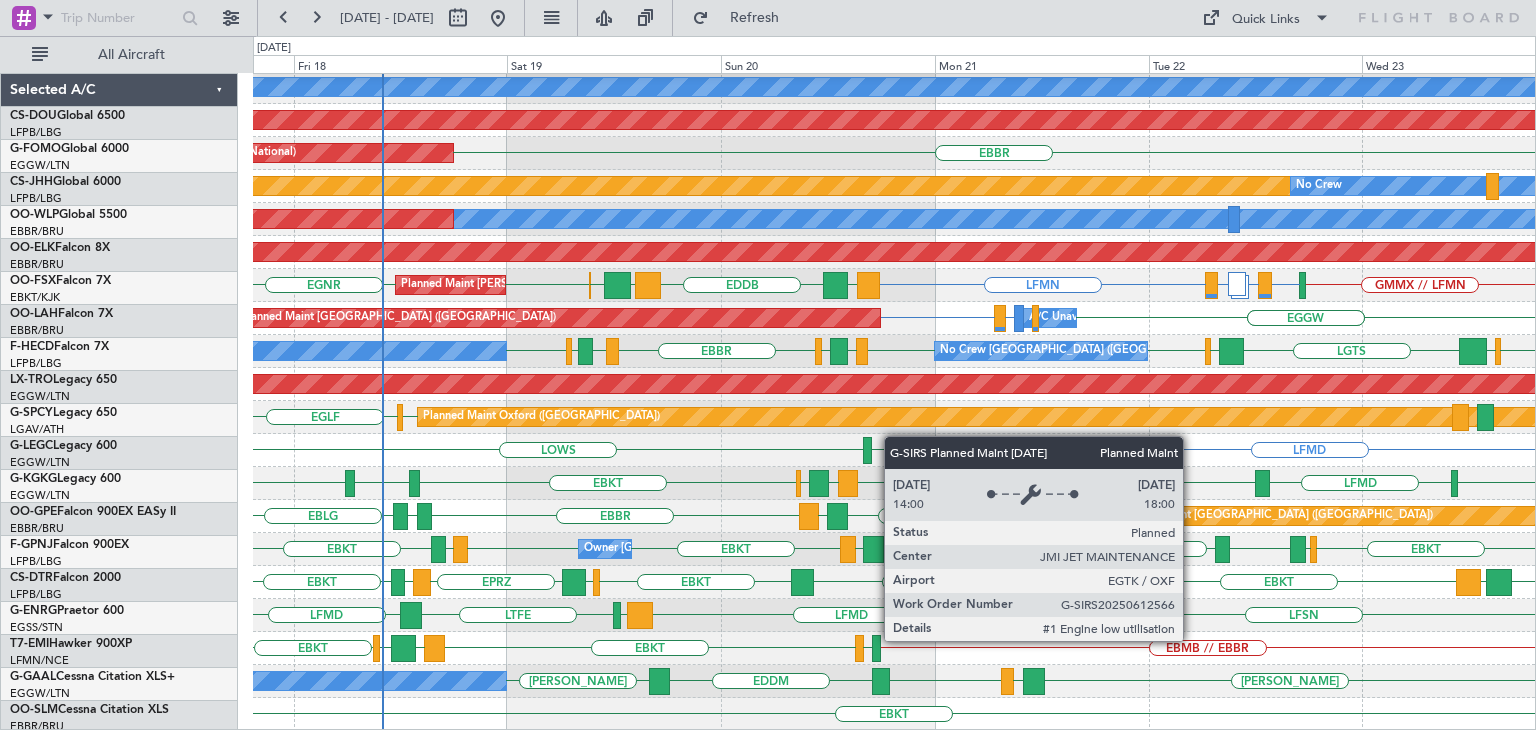 scroll, scrollTop: 366, scrollLeft: 0, axis: vertical 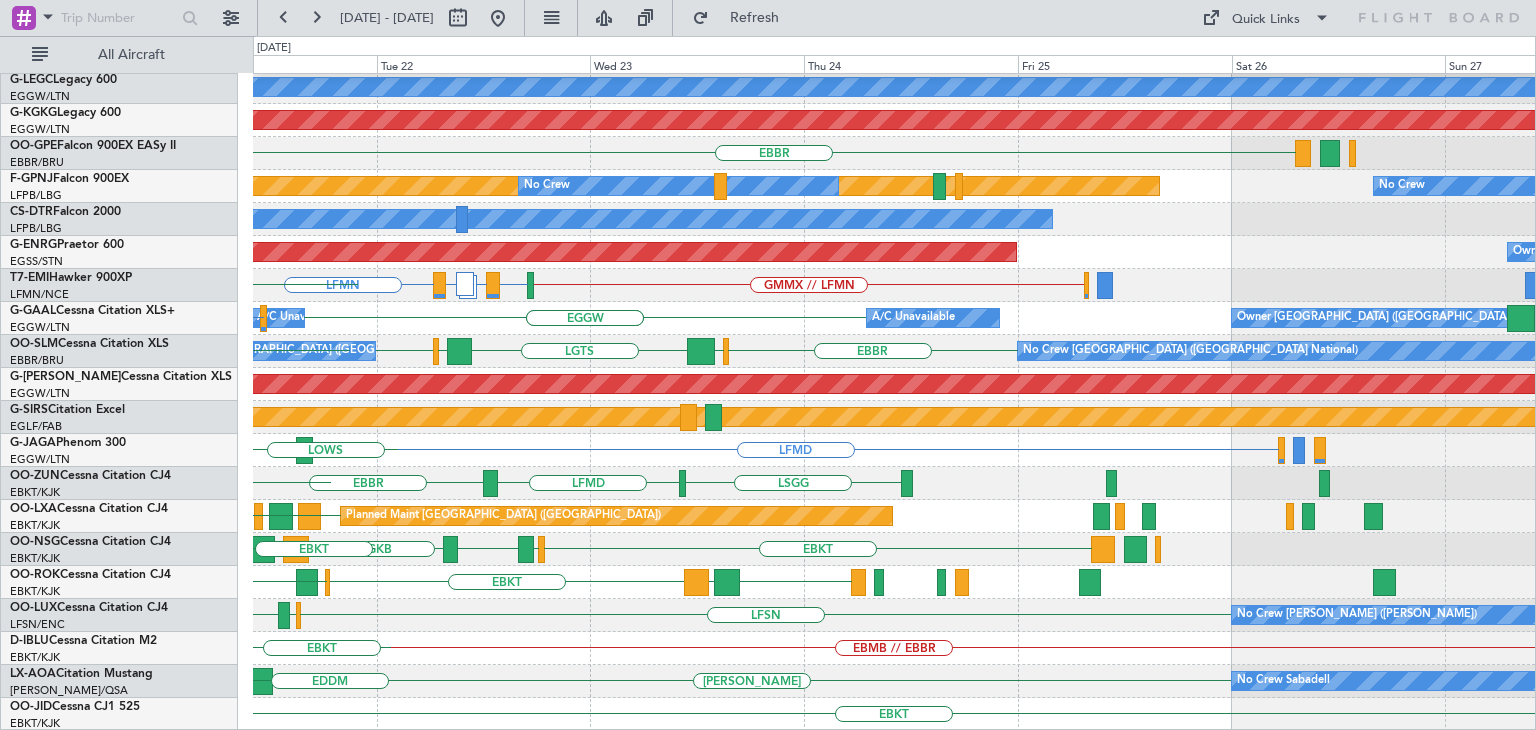 click on "LIEA
A/C Unavailable London (Luton)
AOG Maint Istanbul (Ataturk)
EBBR
Planned Maint Paris (Le Bourget)
No Crew
No Crew
No Crew
AOG Maint Paris (Le Bourget)
Owner
GMMX // LFMN
LFMN  or  GMME
LATI  or  GMME
EGKB  or  LFMN
LFMN
LGSA
EDDB
EGGW
EGGW
A/C Unavailable
A/C Unavailable
Owner London (Luton)
A/C Unavailable
EGAE  or  EGGW
EGGW
Planned Maint London (Luton)
EBBR
LFPB
LGTS" 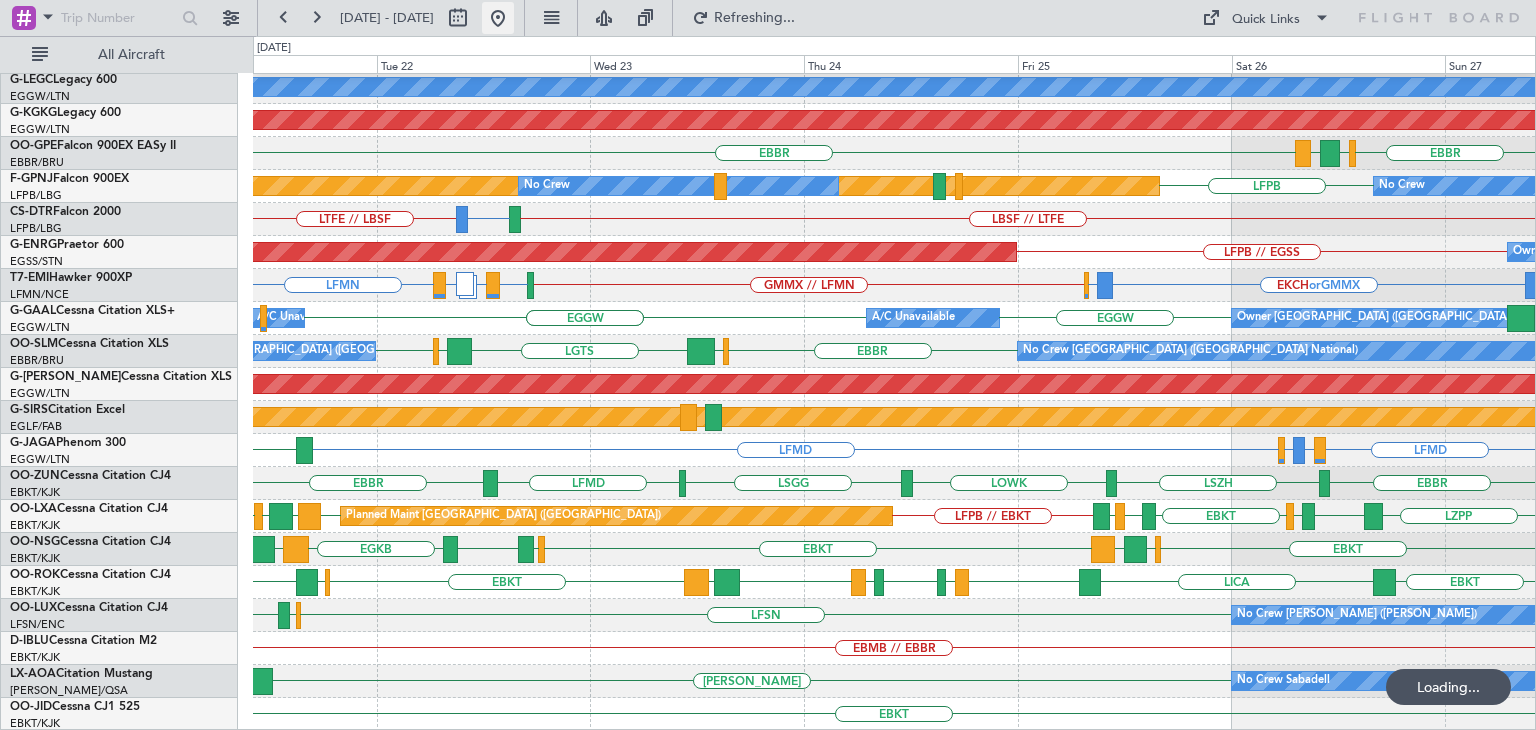 click at bounding box center (498, 18) 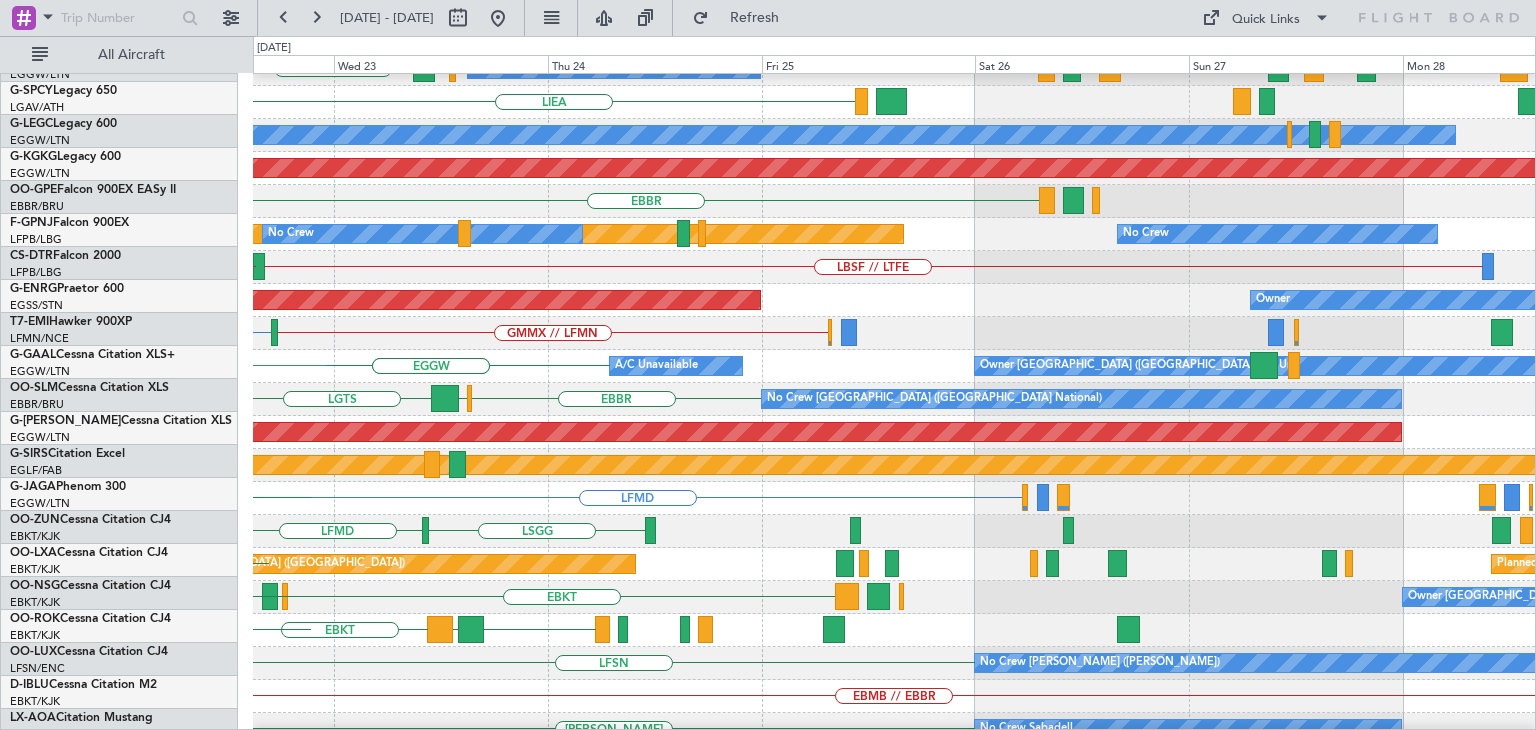 scroll, scrollTop: 322, scrollLeft: 0, axis: vertical 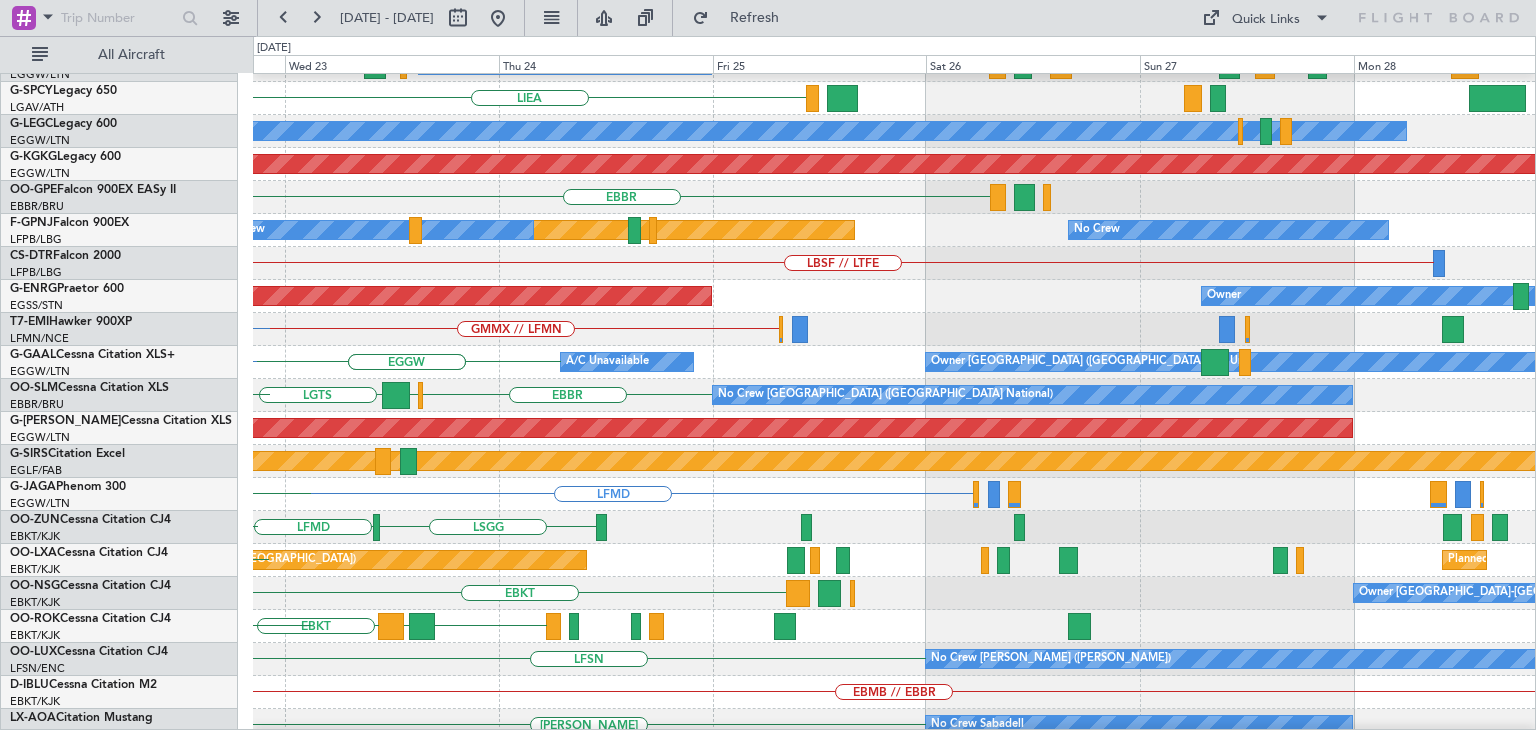 click on "EGGW
EGGW
A/C Unavailable
Owner London (Luton)
A/C Unavailable
A/C Unavailable
EGAE  or  EGGW" 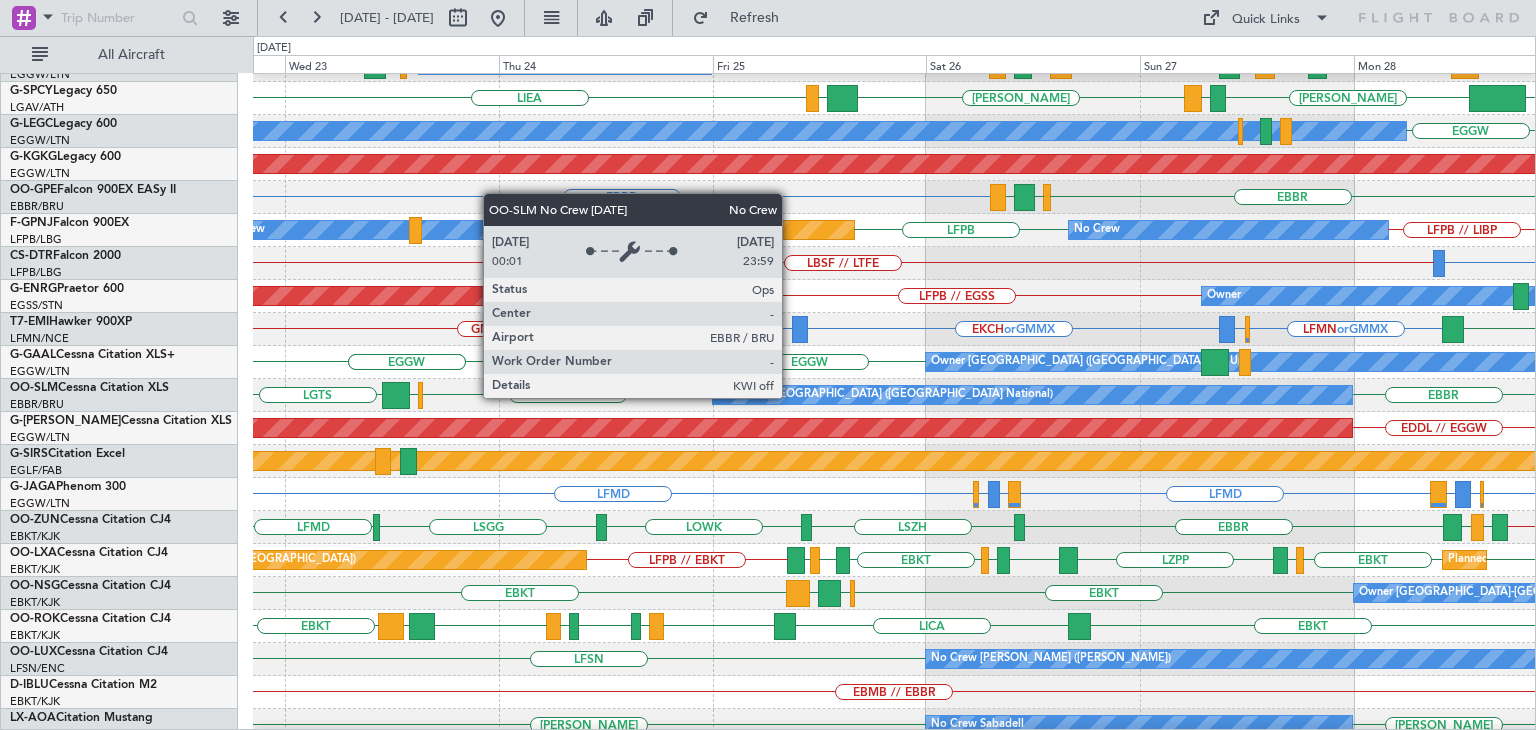 click on "No Crew [GEOGRAPHIC_DATA] ([GEOGRAPHIC_DATA] National)" at bounding box center (885, 395) 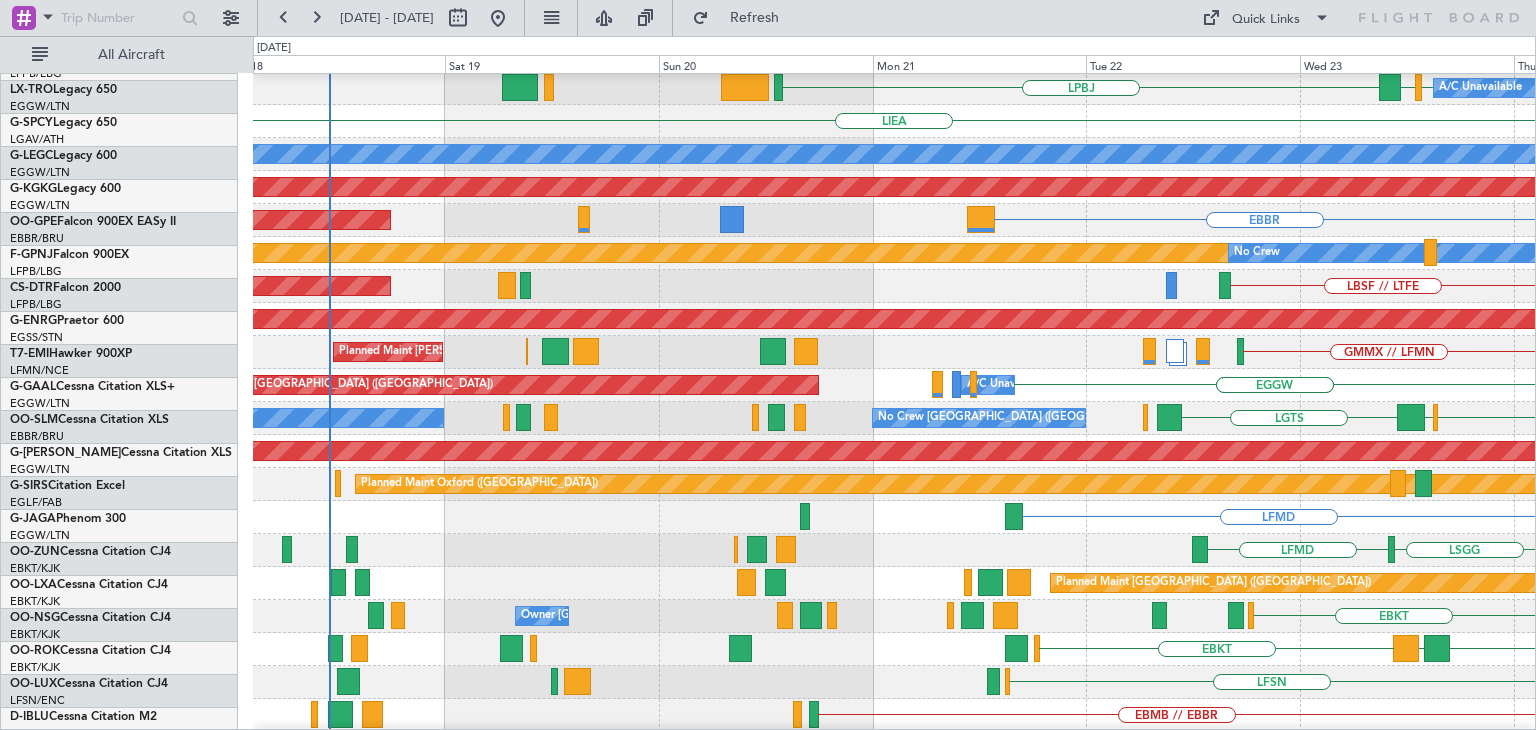 scroll, scrollTop: 299, scrollLeft: 0, axis: vertical 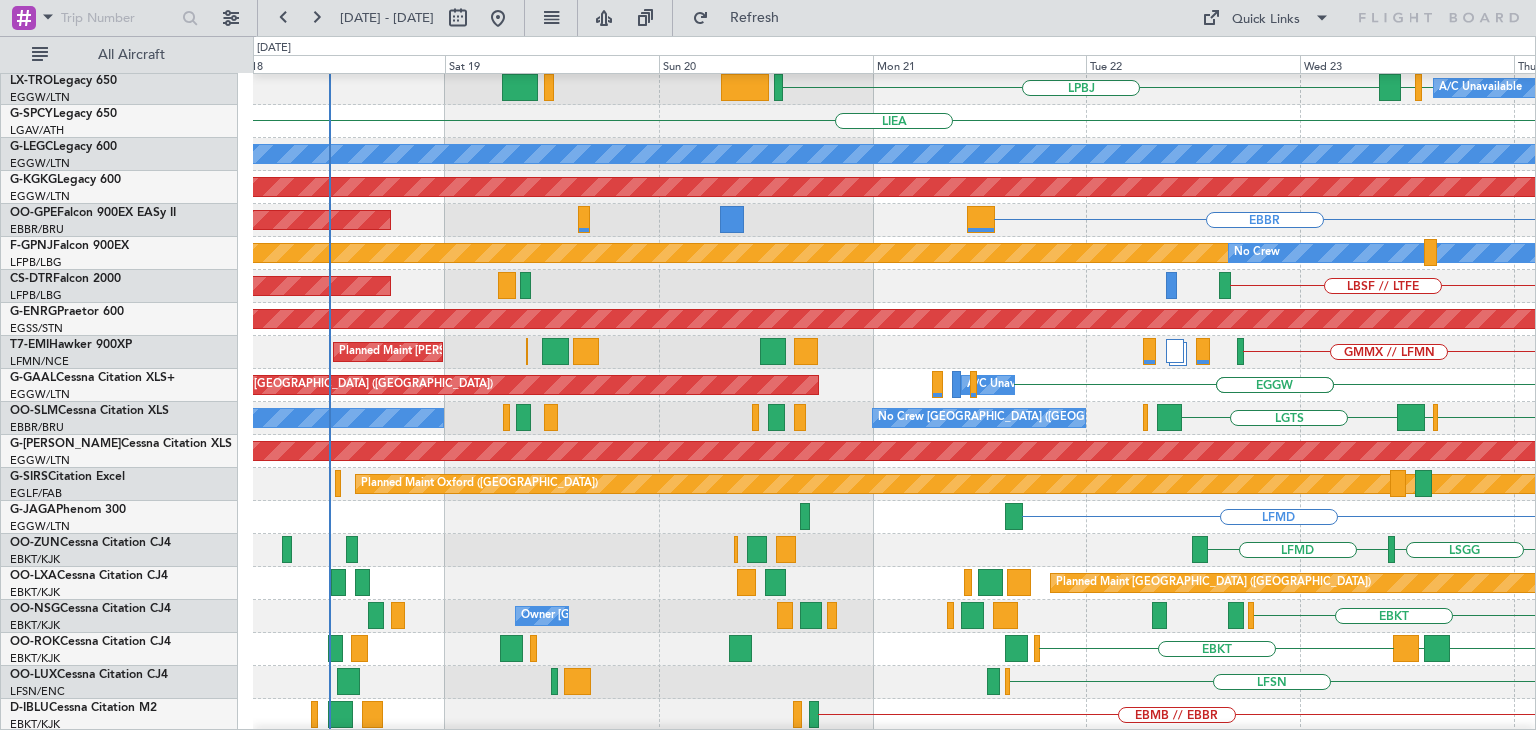 click on "EGGW
EGGW
A/C Unavailable
Planned Maint London (Luton)
A/C Unavailable
EGGW" 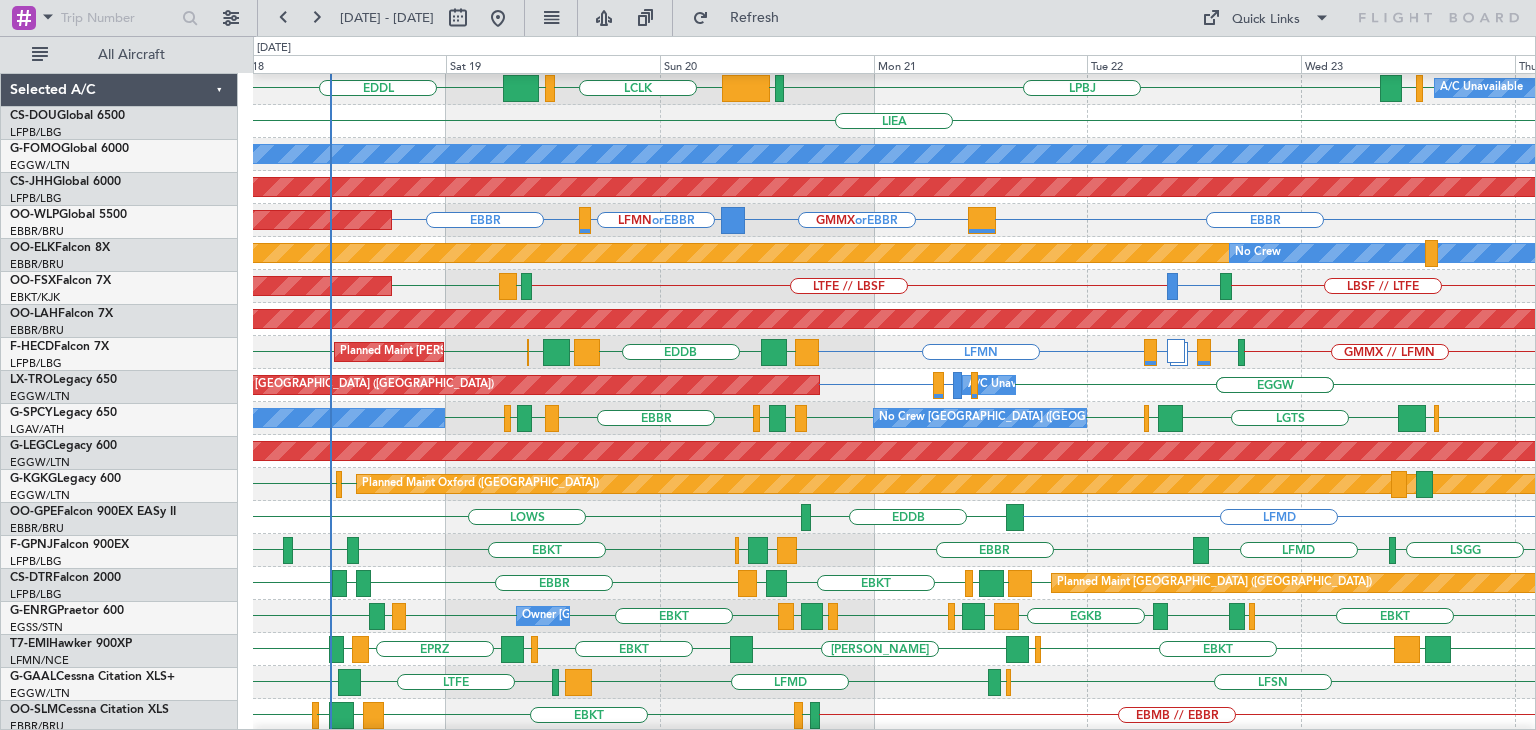 scroll, scrollTop: 0, scrollLeft: 0, axis: both 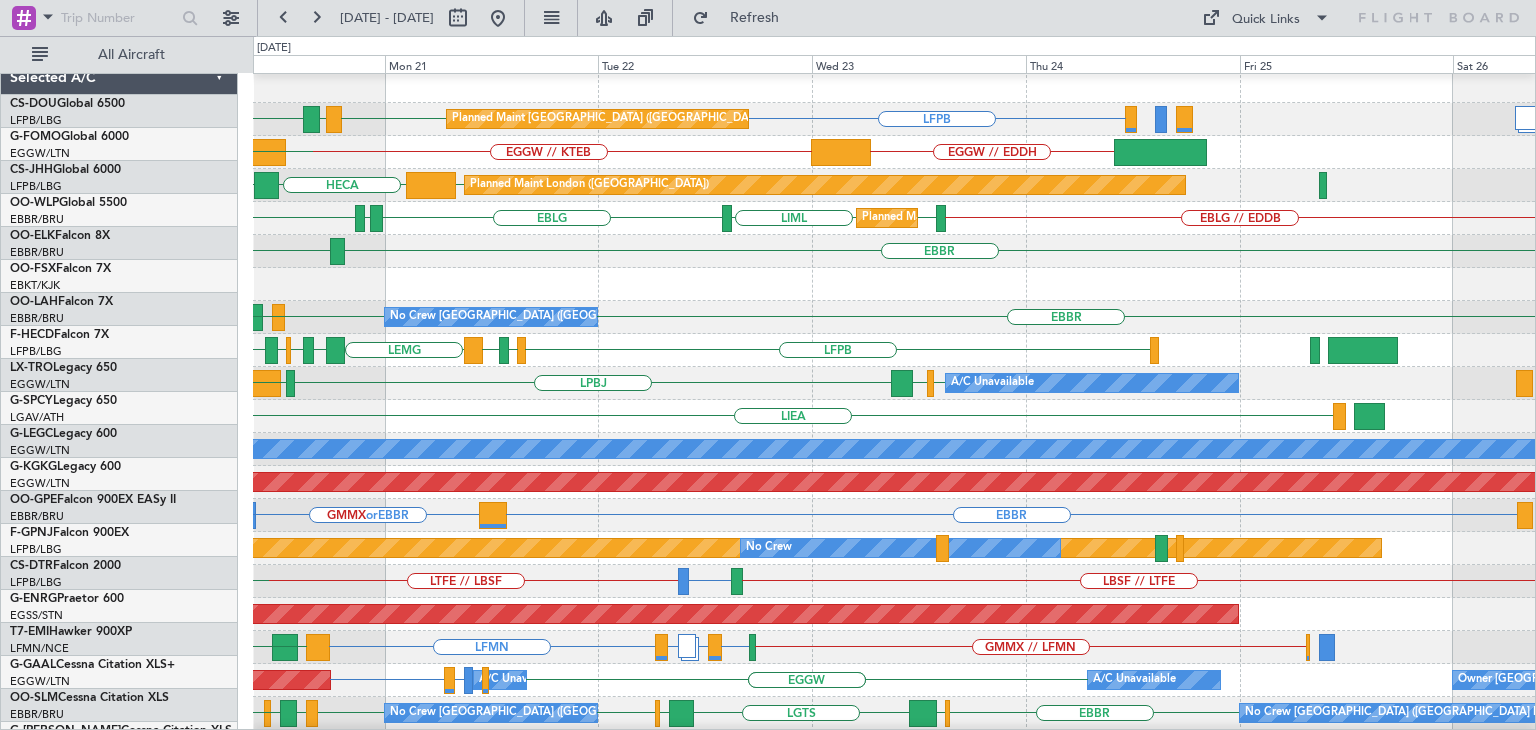 click on "A/C Unavailable [GEOGRAPHIC_DATA] ([GEOGRAPHIC_DATA])" 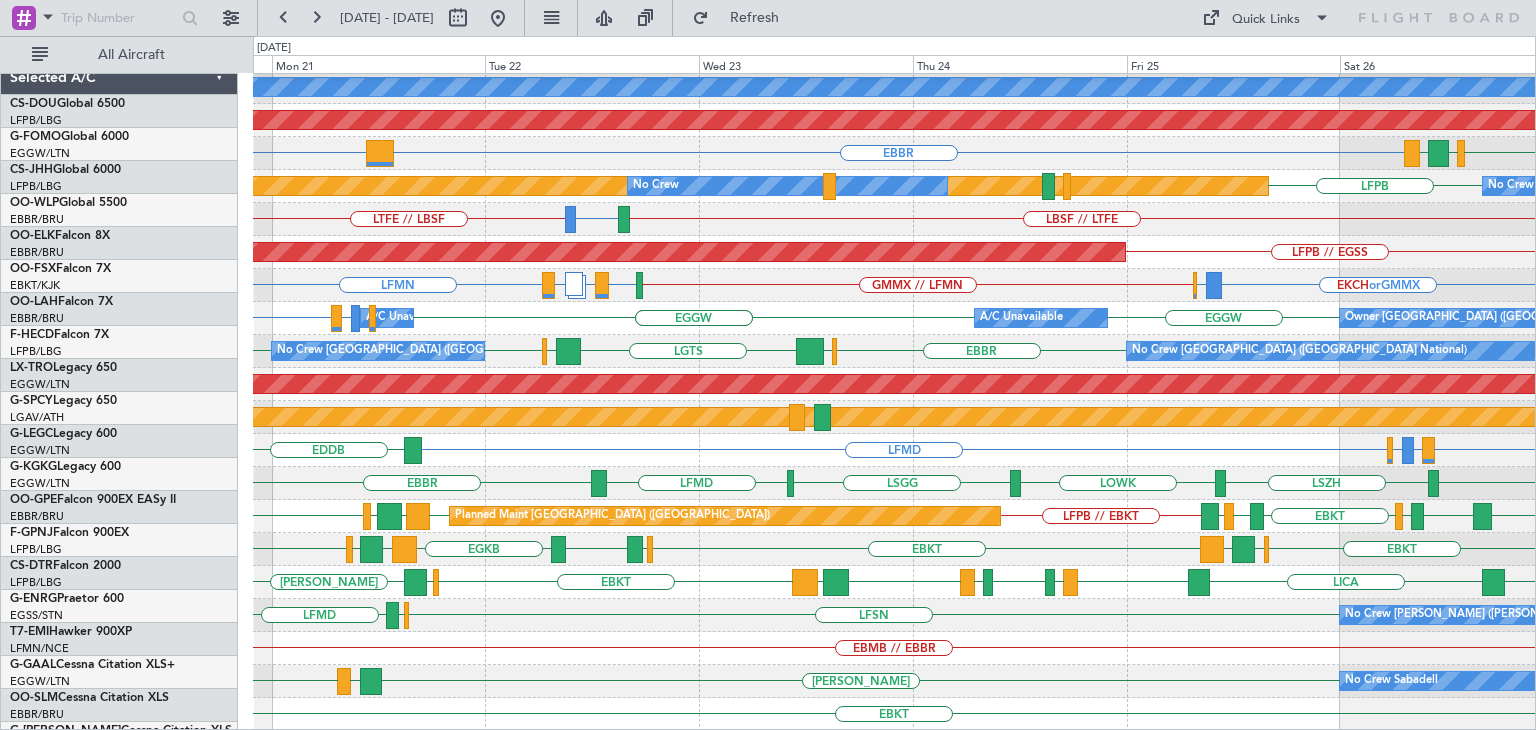 scroll, scrollTop: 366, scrollLeft: 0, axis: vertical 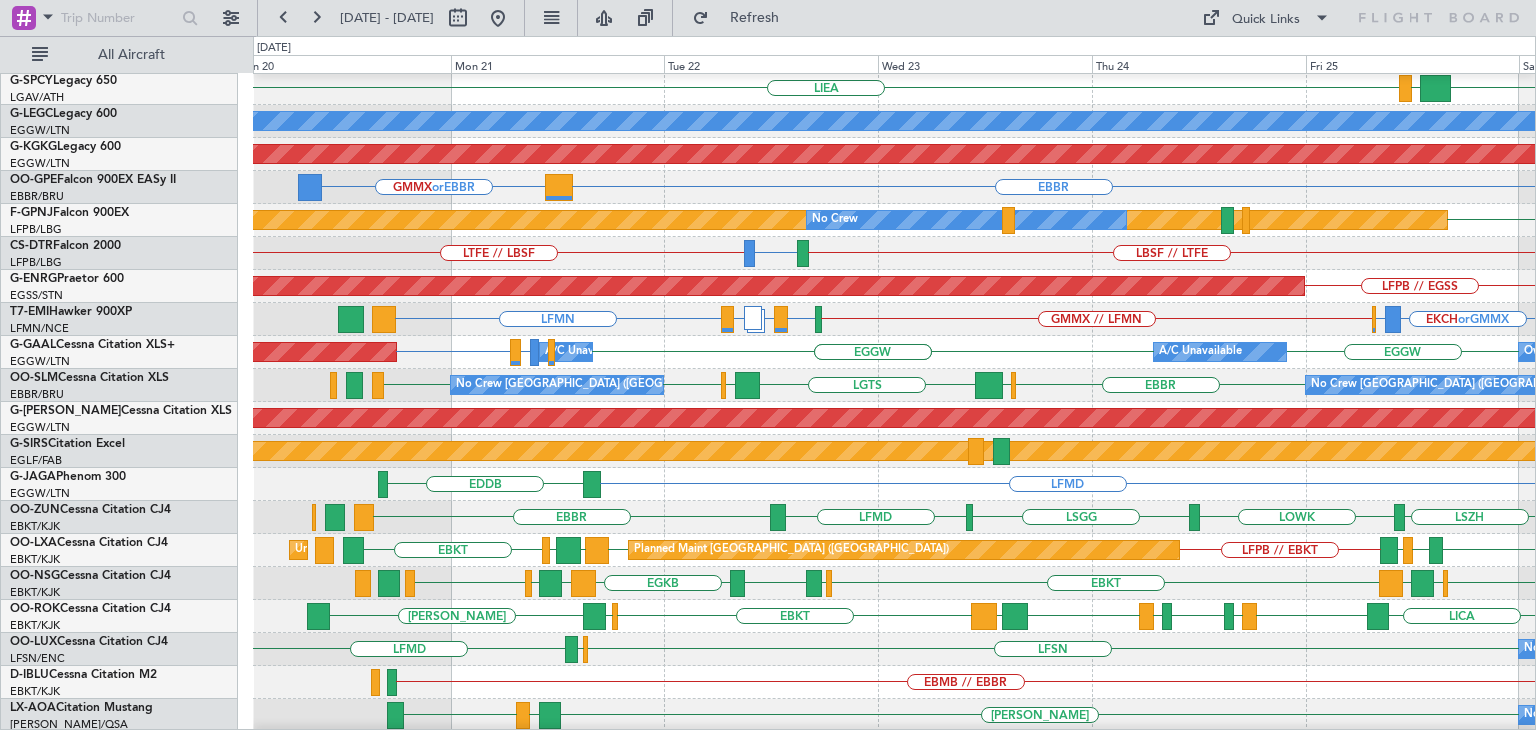 click on "No Crew Brussels (Brussels National)
No Crew Brussels (Brussels National)
EBBR
LFPB
LGTS
LFPB
EBBR
EBBR
No Crew Brussels (Brussels National)" 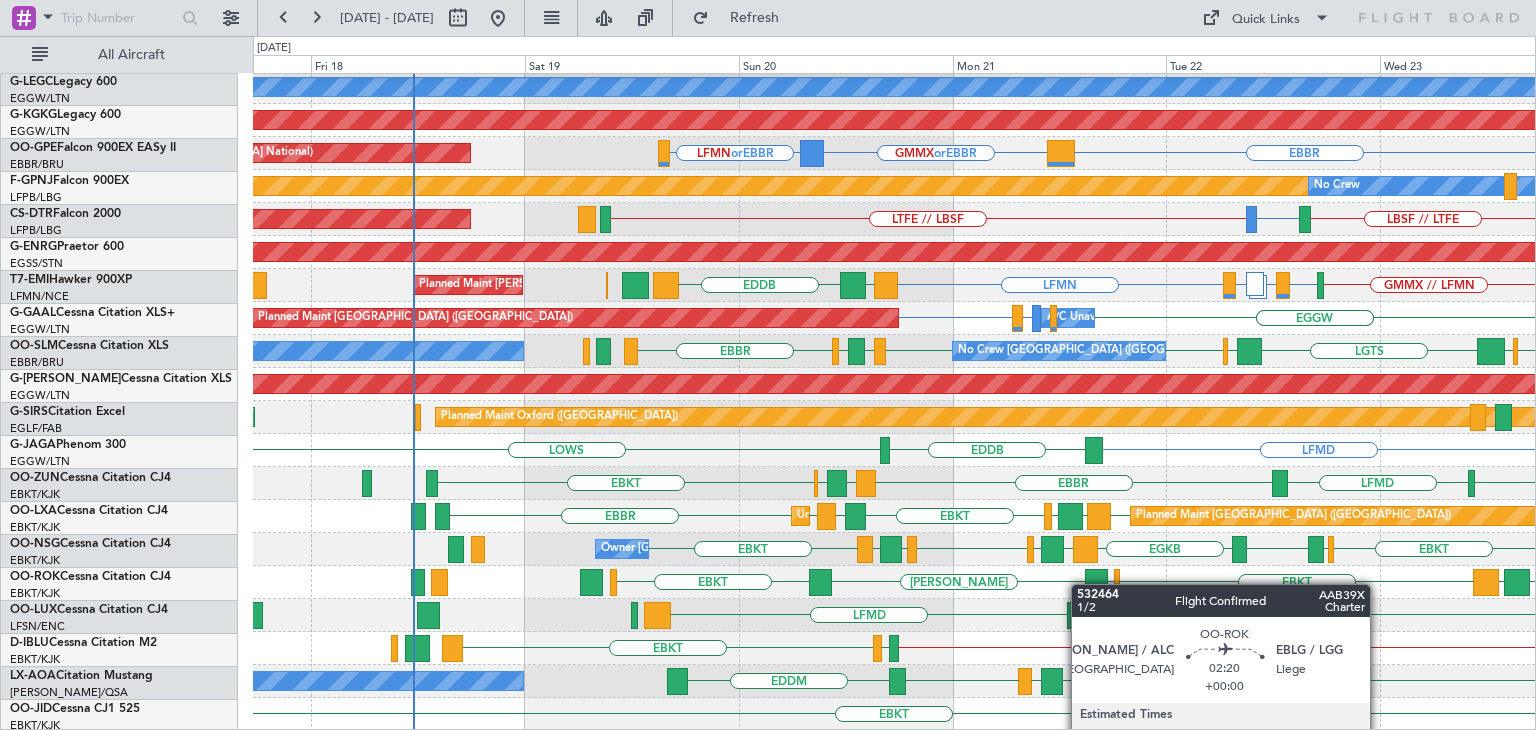 scroll, scrollTop: 366, scrollLeft: 0, axis: vertical 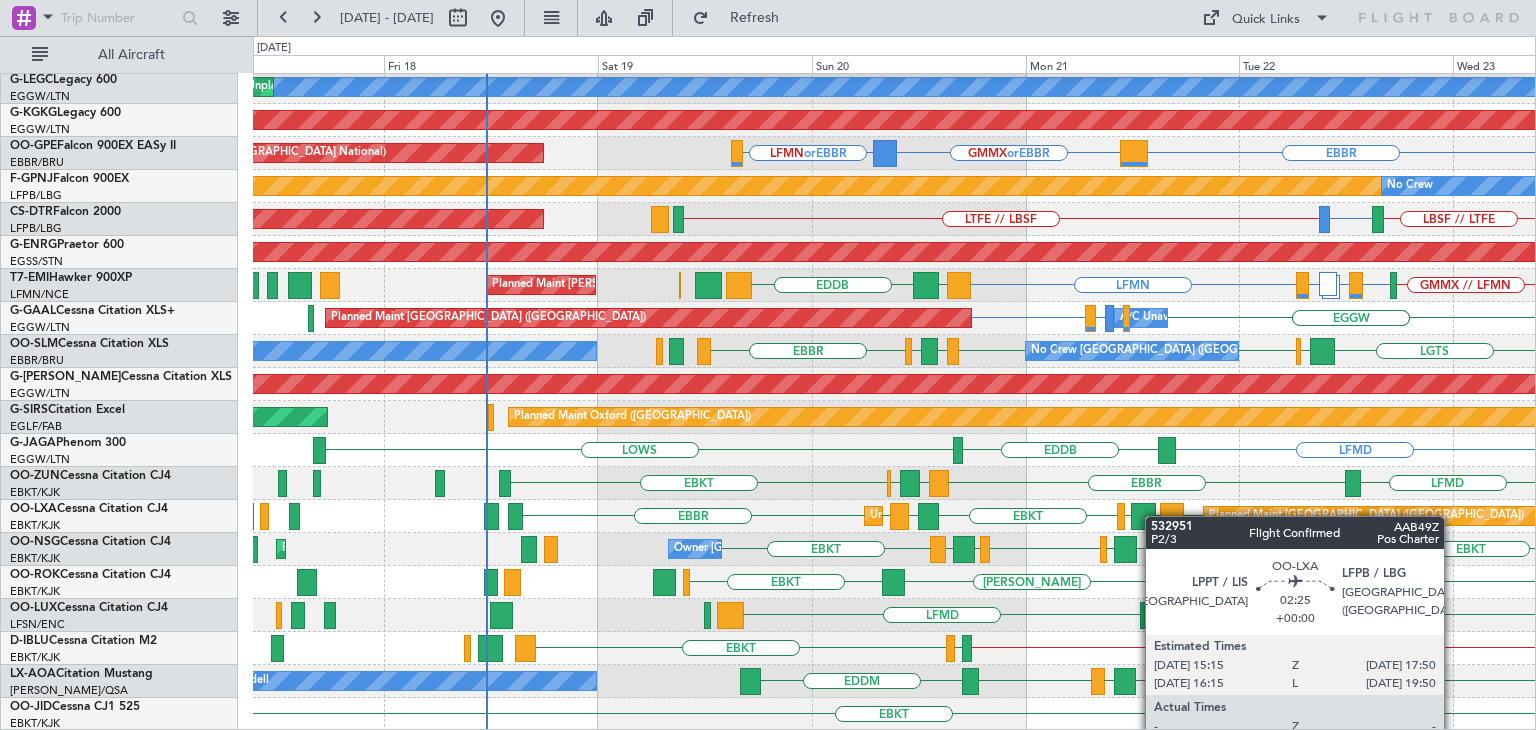 click on "LIEA
A/C Unavailable London (Luton)
Unplanned Maint London (Luton)
AOG Maint Istanbul (Ataturk)
EBBR
GMMX  or  EBBR
LFMN  or  EBBR
Planned Maint Brussels (Brussels National)
Planned Maint Paris (Le Bourget)
No Crew
No Crew
LBSF // LTFE
LTFE
LTFE // LBSF
AOG Maint Basel-Mulhouse
AOG Maint Paris (Le Bourget)
GMMX // LFMN
LFMN  or  GMME
LATI  or  GMME
EGKB  or  LFMN
LFMN
LGSA
EDDB
Planned Maint Chester
A/C Unavailable
Planned Maint London (Luton)
EGAE" 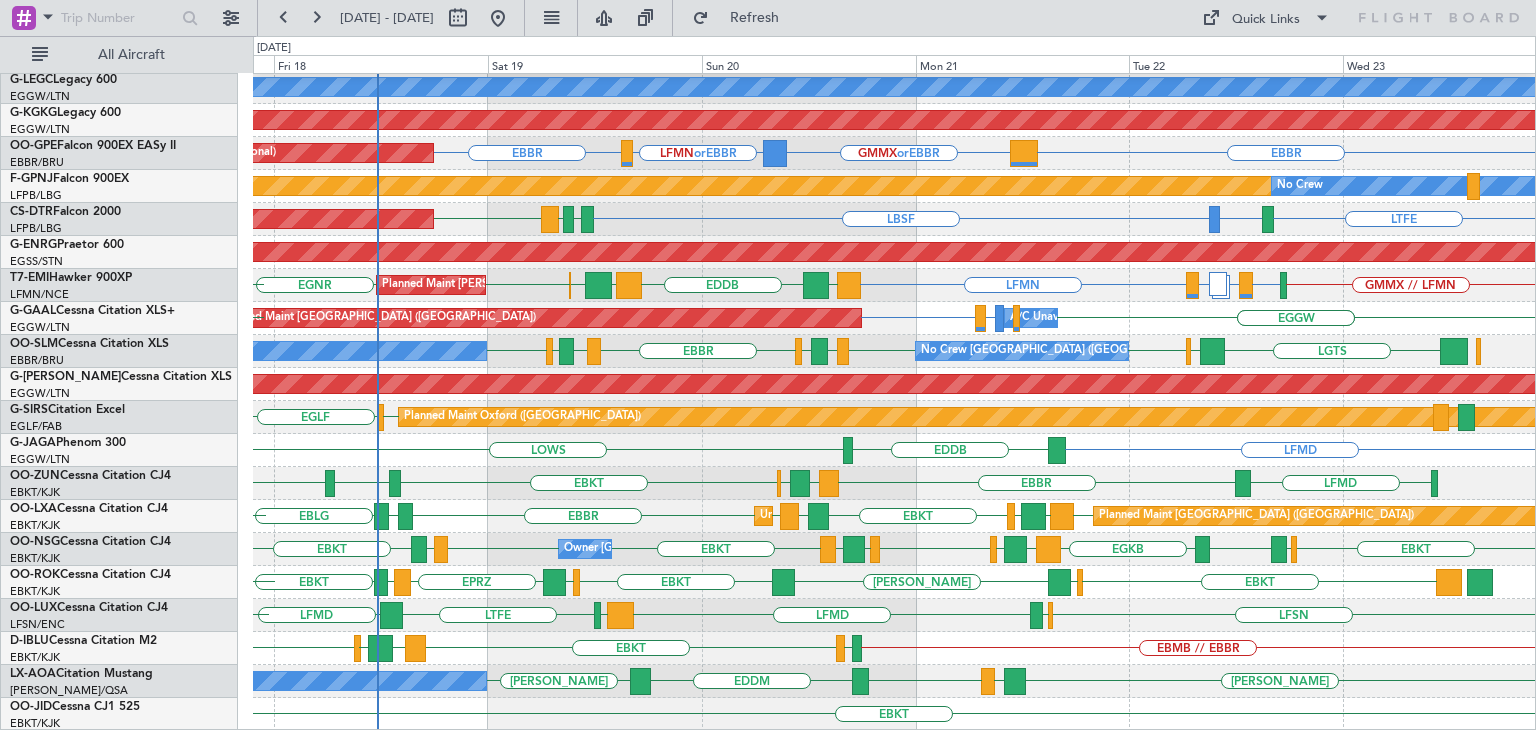click on "LIEA
A/C Unavailable London (Luton)
Unplanned Maint London (Luton)
AOG Maint Istanbul (Ataturk)
LFMN  or  EBBR
EBBR
EBBR
GMMX  or  EBBR
Planned Maint Brussels (Brussels National)
Planned Maint Paris (Le Bourget)
No Crew
LBSF
LTFE
LTFE  or  LBSF
LTFE
LBSF
LFSB
AOG Maint Basel-Mulhouse
AOG Maint Paris (Le Bourget)
GMMX // LFMN
LFMN  or  GMME
LATI  or  GMME
EGKB  or  LFMN
LFMN
EDDB
LEMG
EGCC
EGNR" 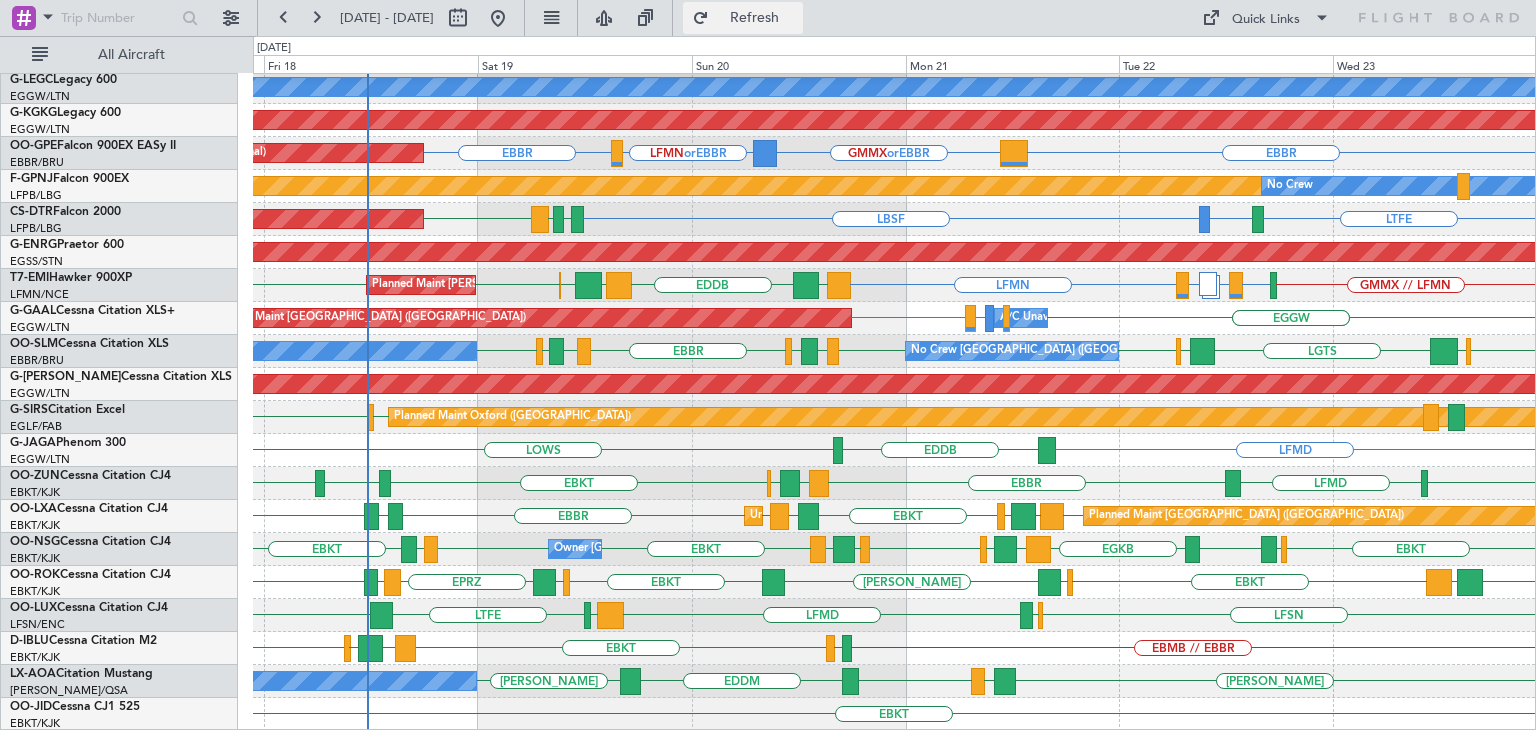 click on "Refresh" 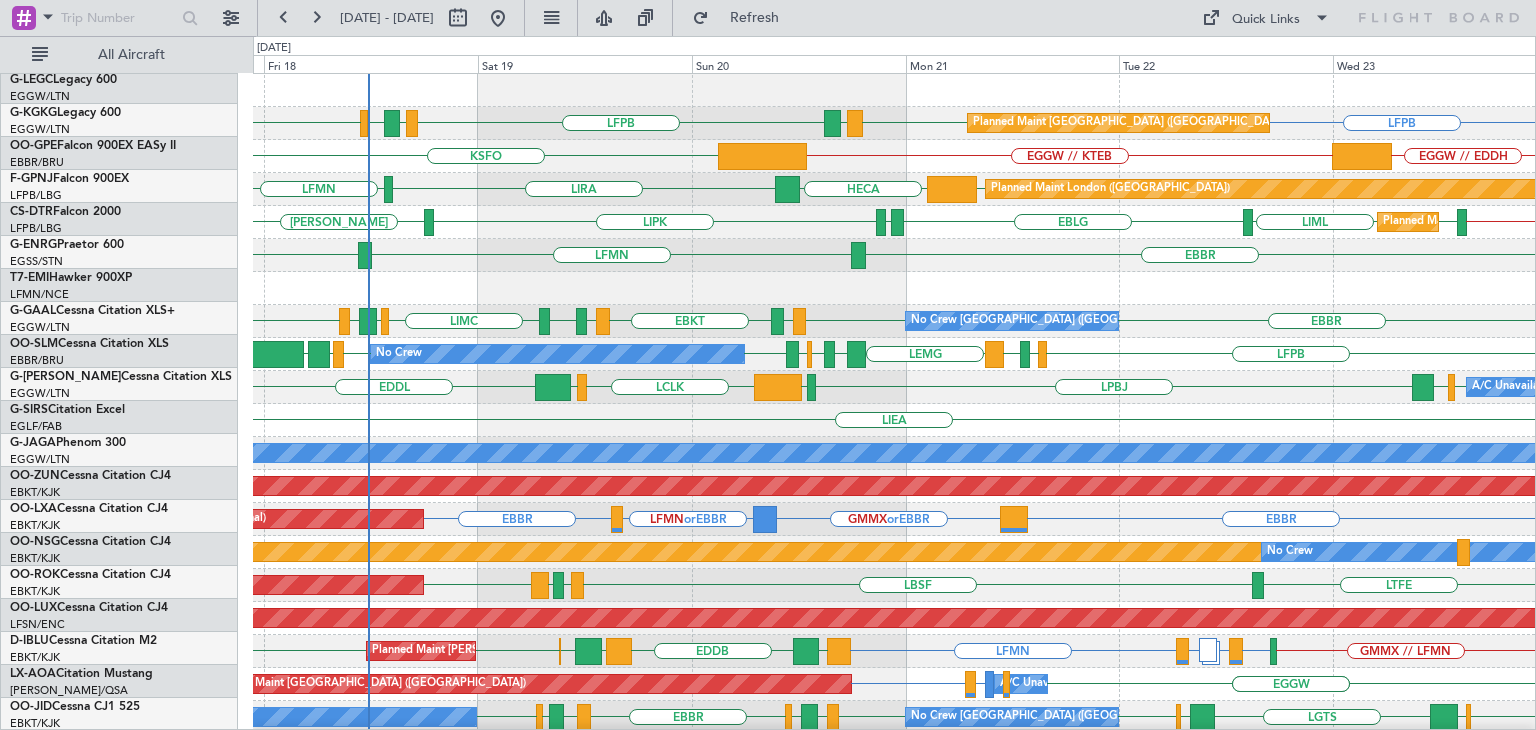 scroll, scrollTop: 0, scrollLeft: 0, axis: both 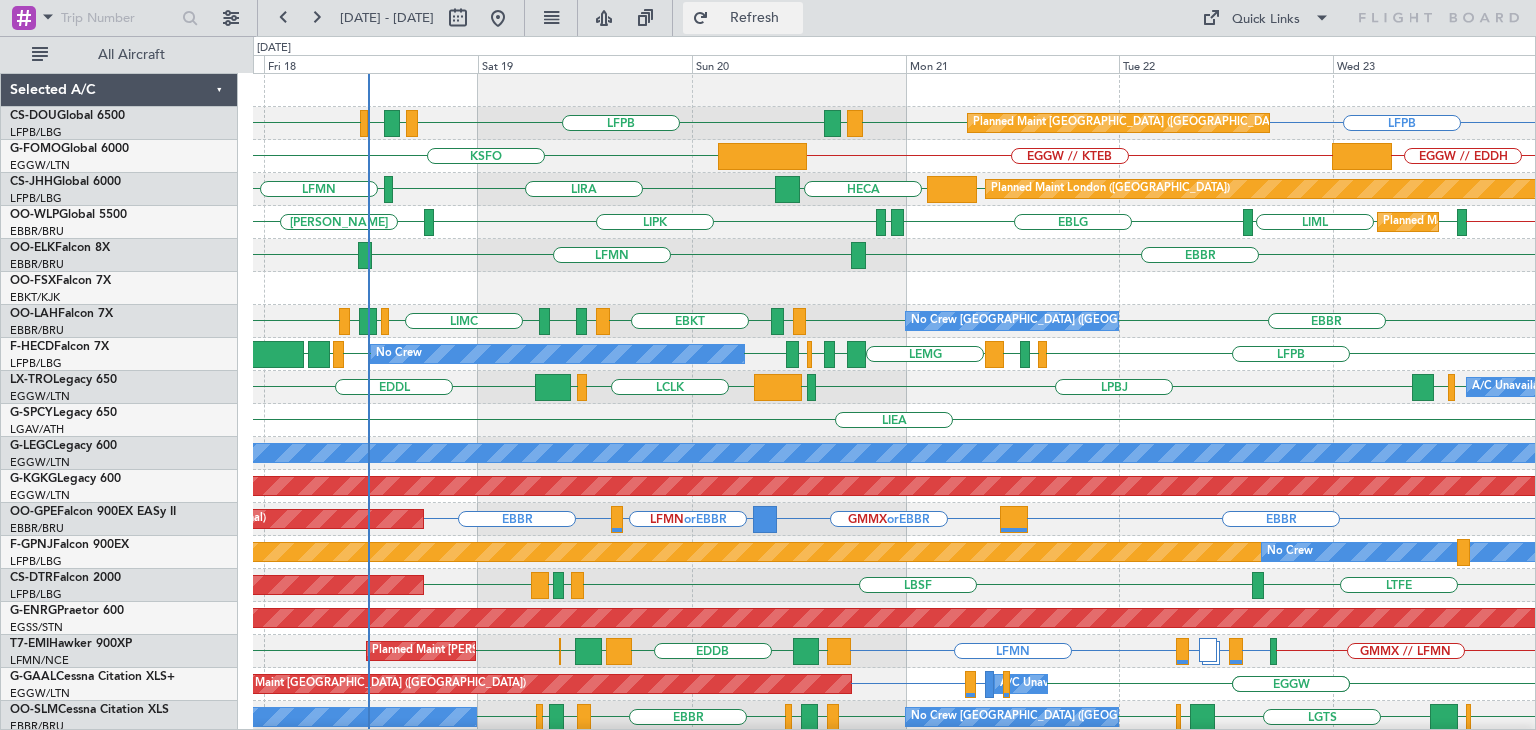 click on "Refresh" 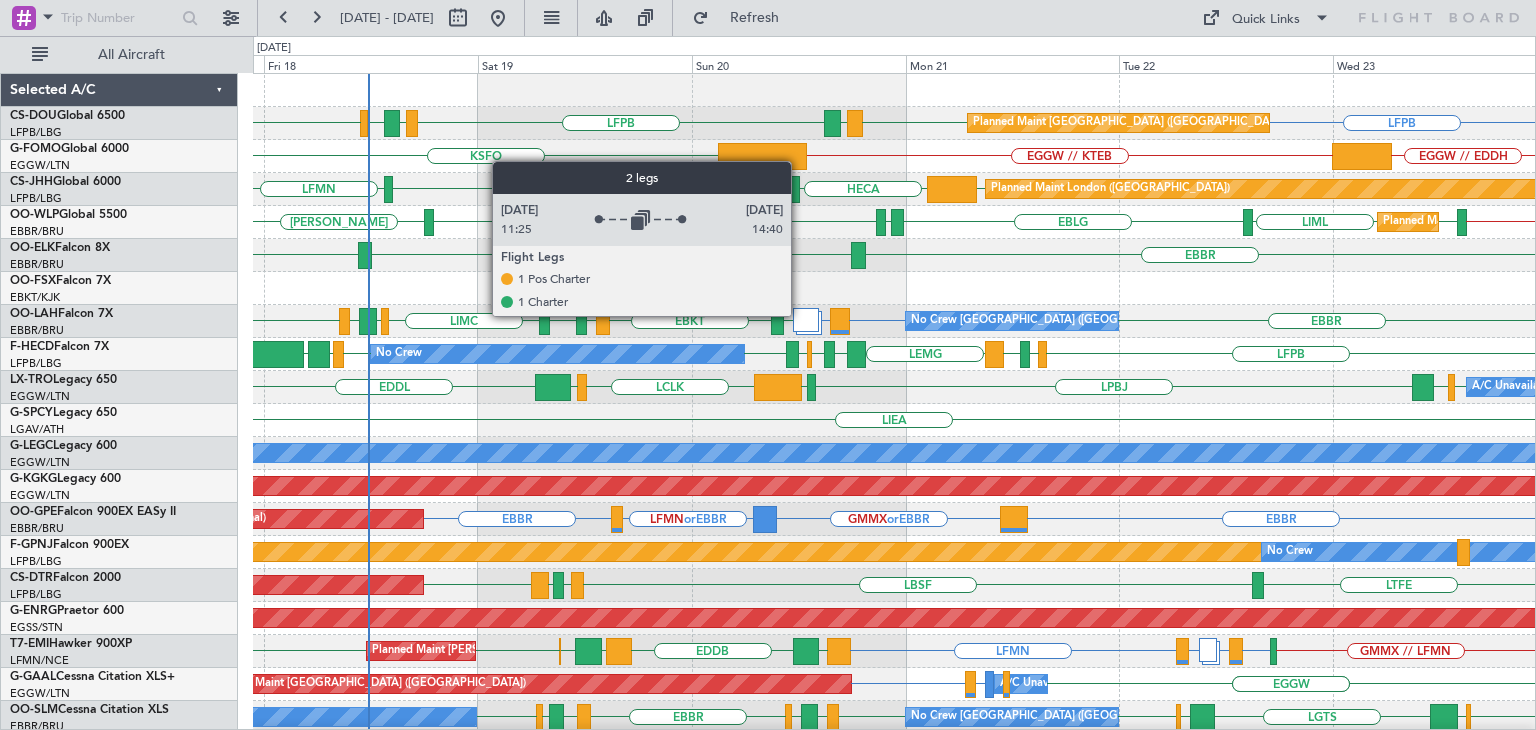 click 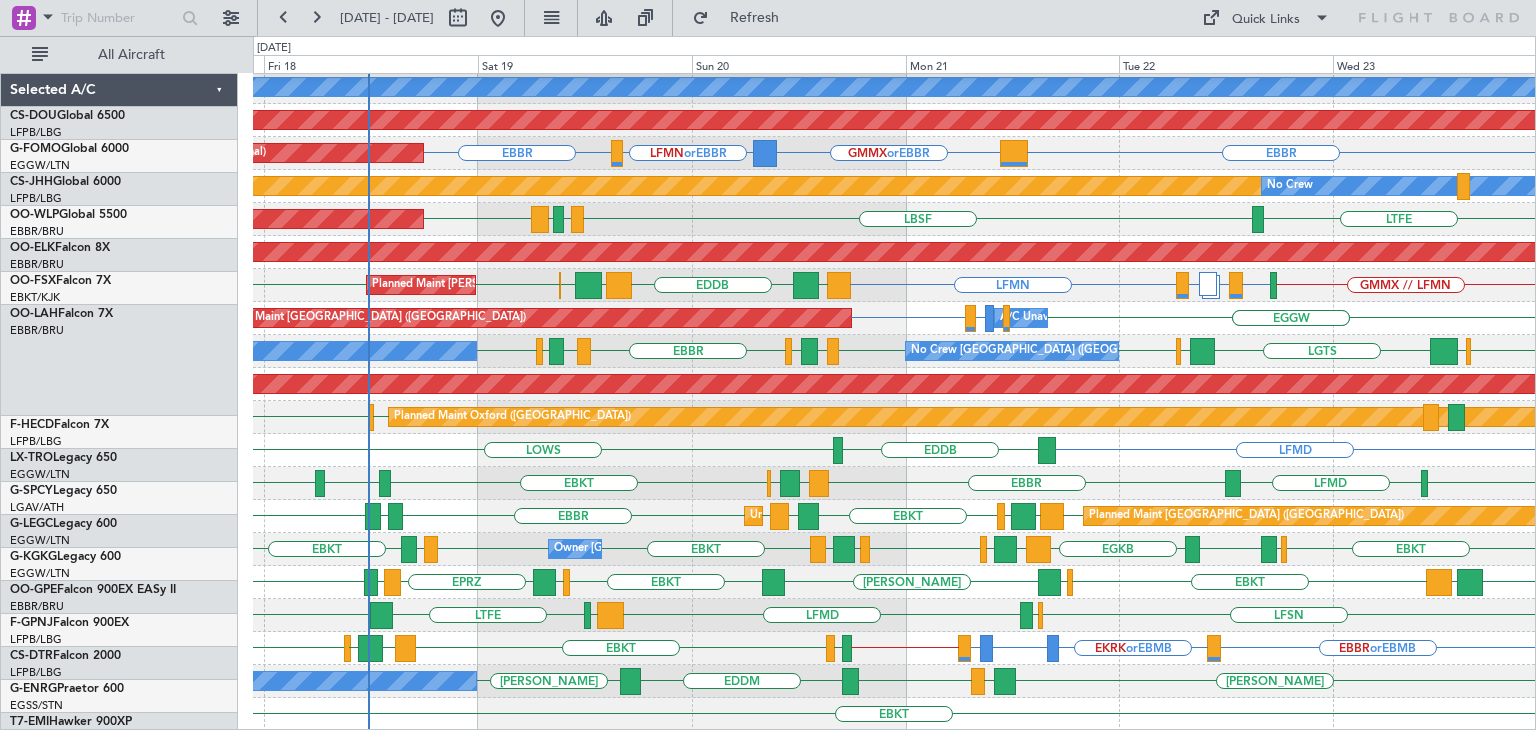 scroll, scrollTop: 444, scrollLeft: 0, axis: vertical 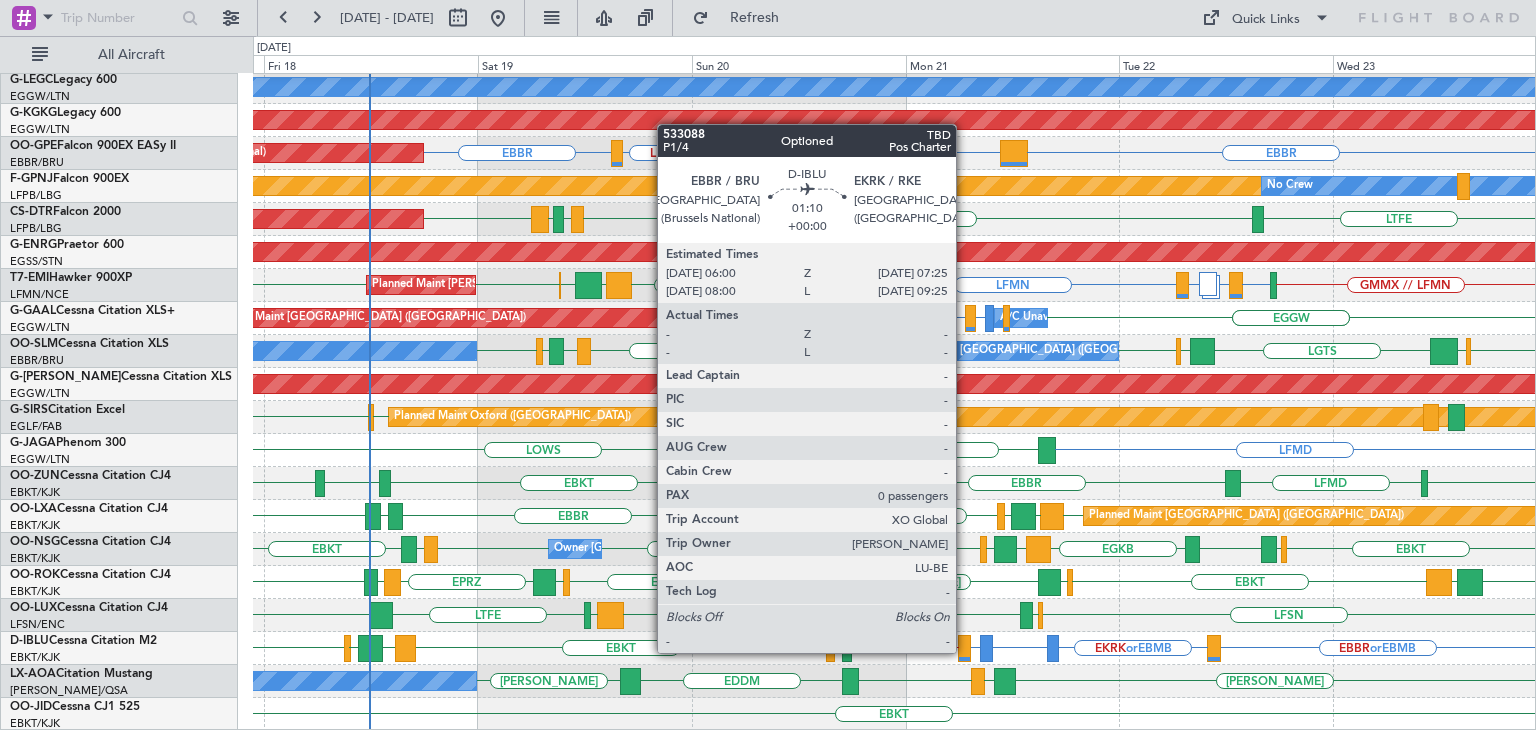 click 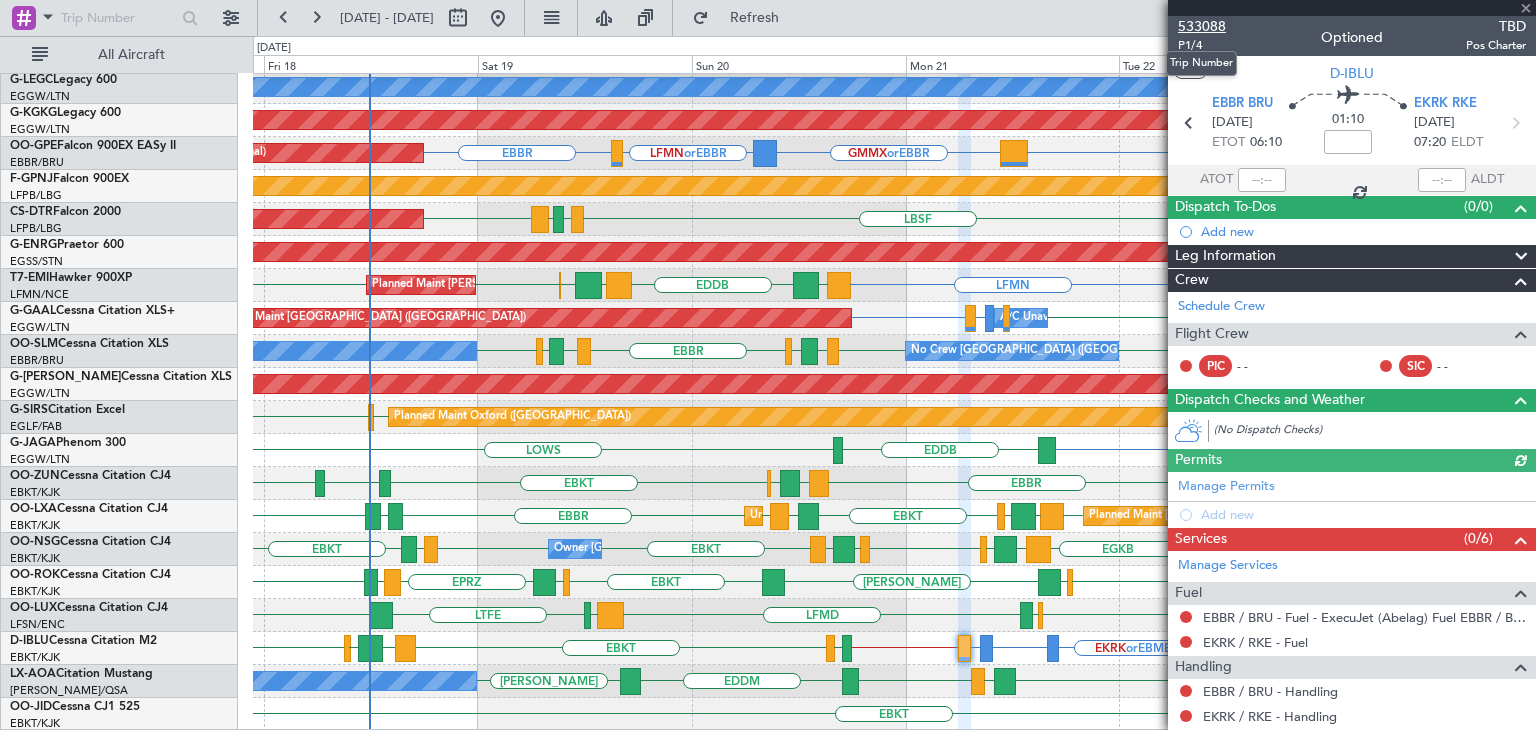 click on "533088" at bounding box center (1202, 26) 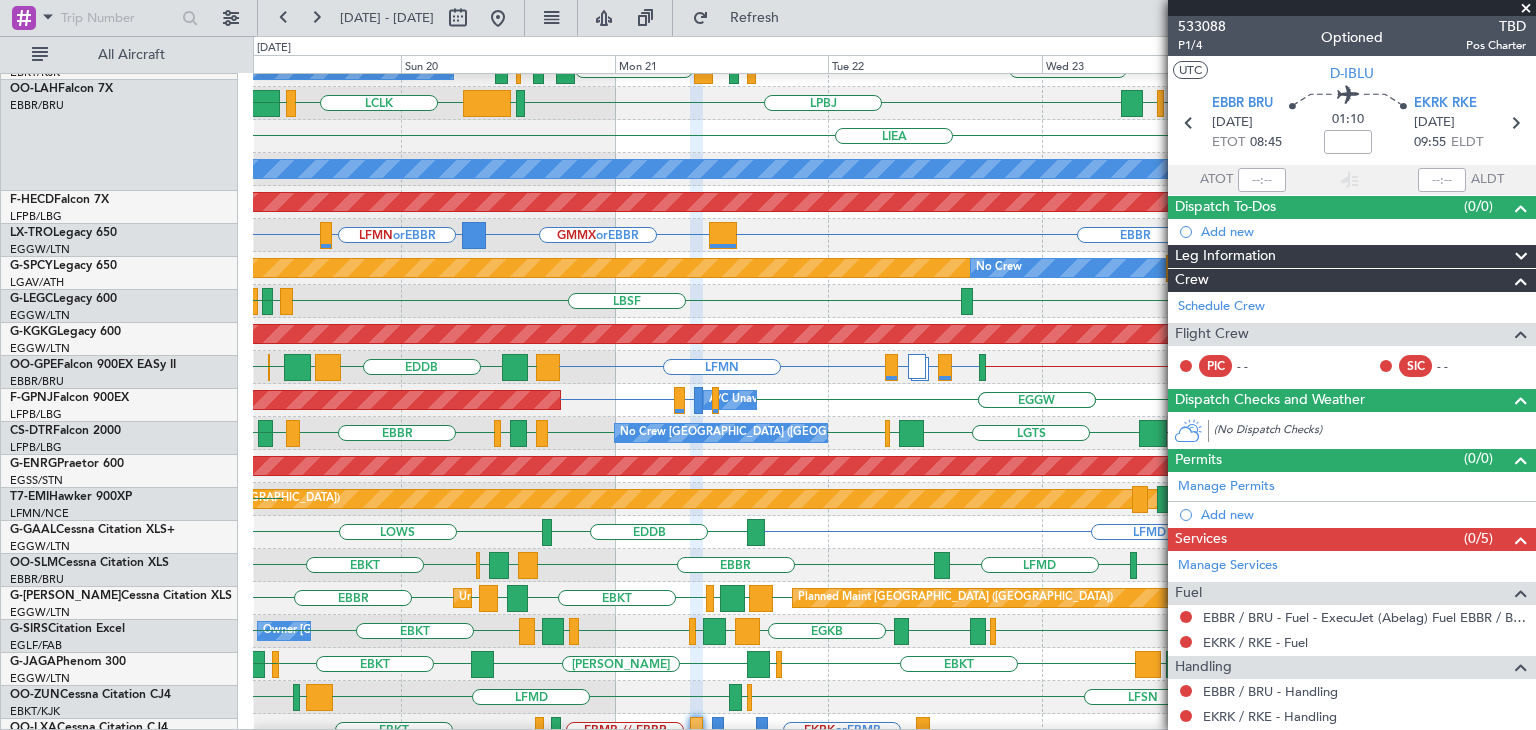 scroll, scrollTop: 444, scrollLeft: 0, axis: vertical 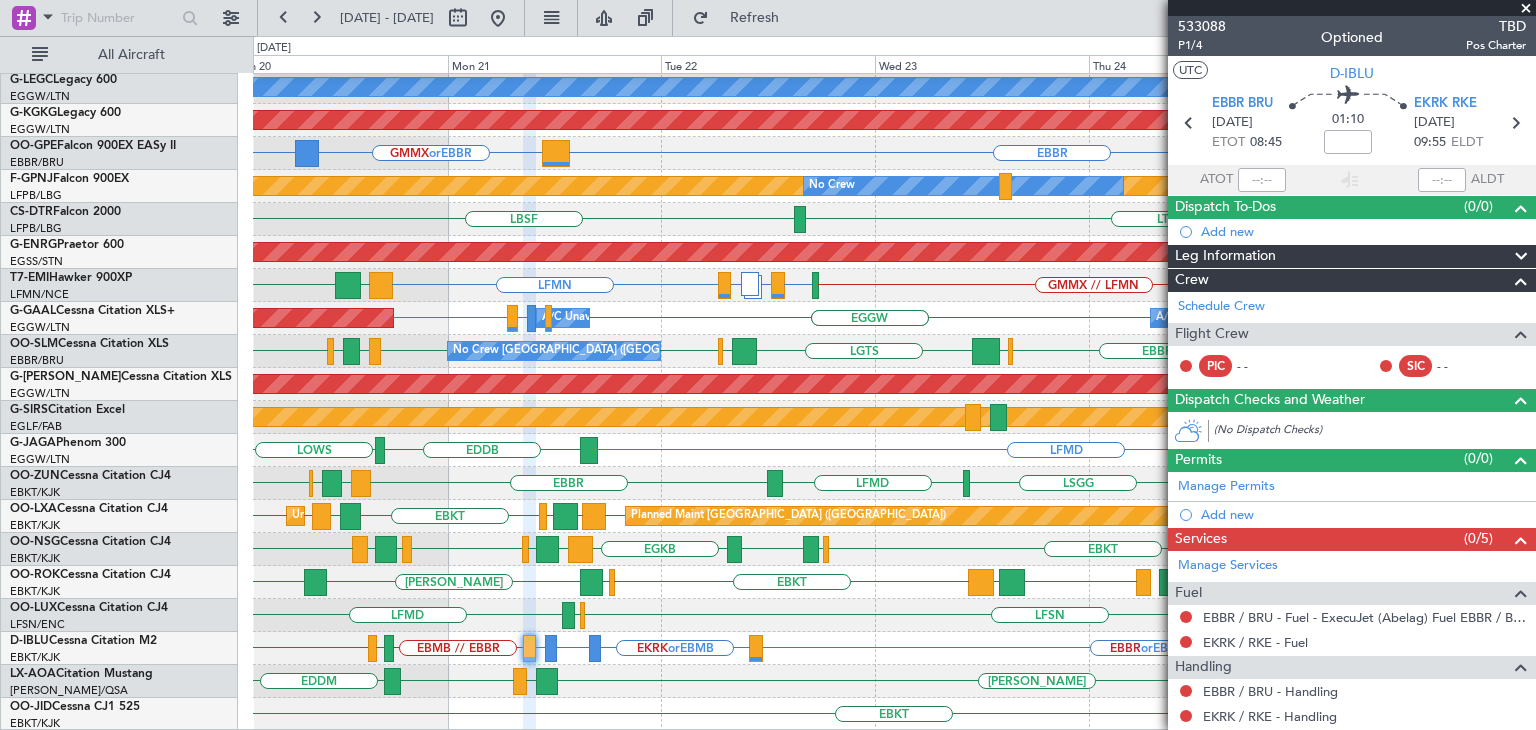 click on "LIEA
A/C Unavailable London (Luton)
AOG Maint Istanbul (Ataturk)
EBBR
GMMX  or  EBBR
LFMN  or  EBBR
EBBR
Planned Maint Brussels (Brussels National)
Planned Maint Paris (Le Bourget)
No Crew
No Crew
LTFE
LBSF
LBSF
LFSB
LTFE
AOG Maint Basel-Mulhouse
AOG Maint Paris (Le Bourget)
Owner
GMMX // LFMN
LFMN  or  GMME
LATI  or  GMME
EGKB  or  LFMN
LFMN
LGSA
EDDB
LEMG
EGCC" 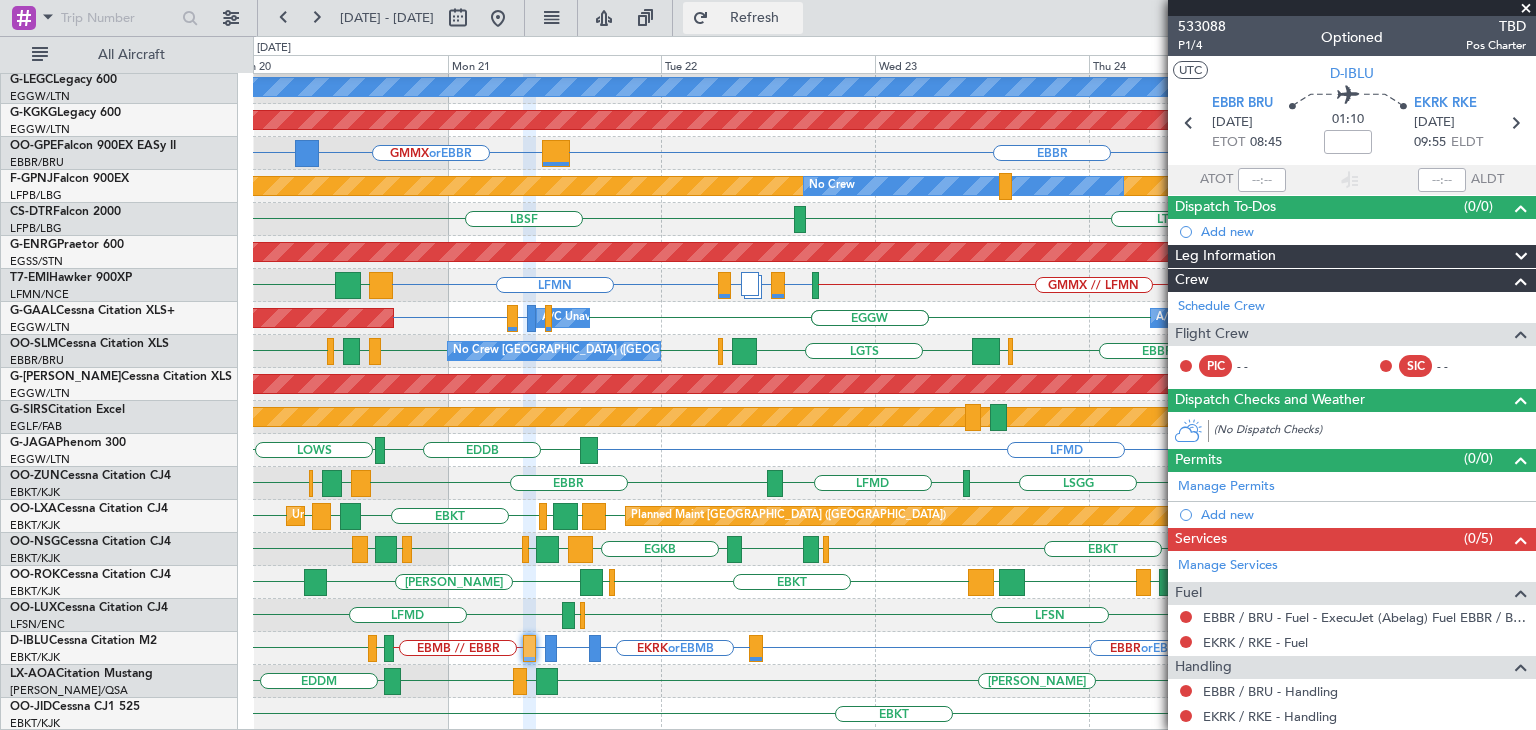 click on "Refresh" 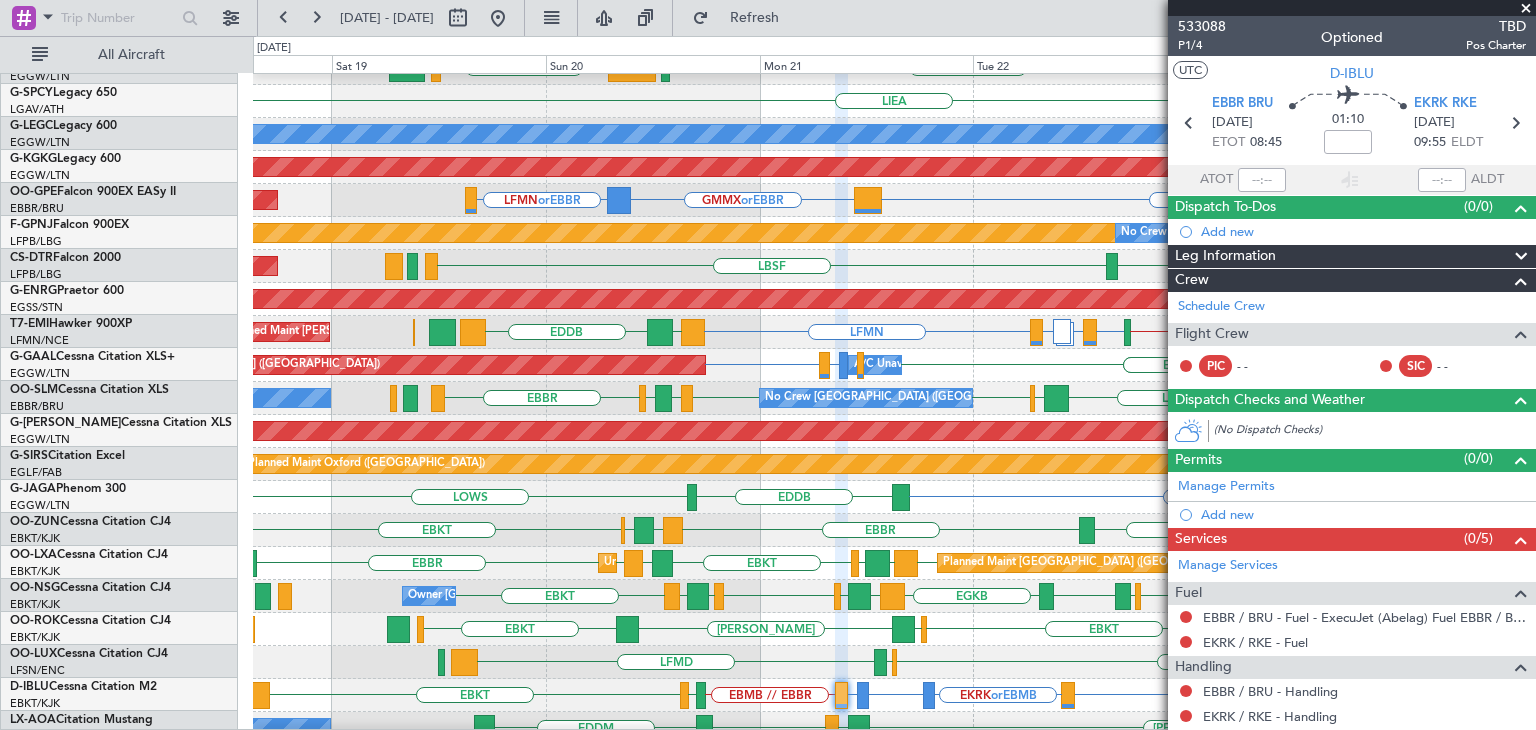 click on "AOG Maint Paris (Le Bourget)
LFPB // EGSS" 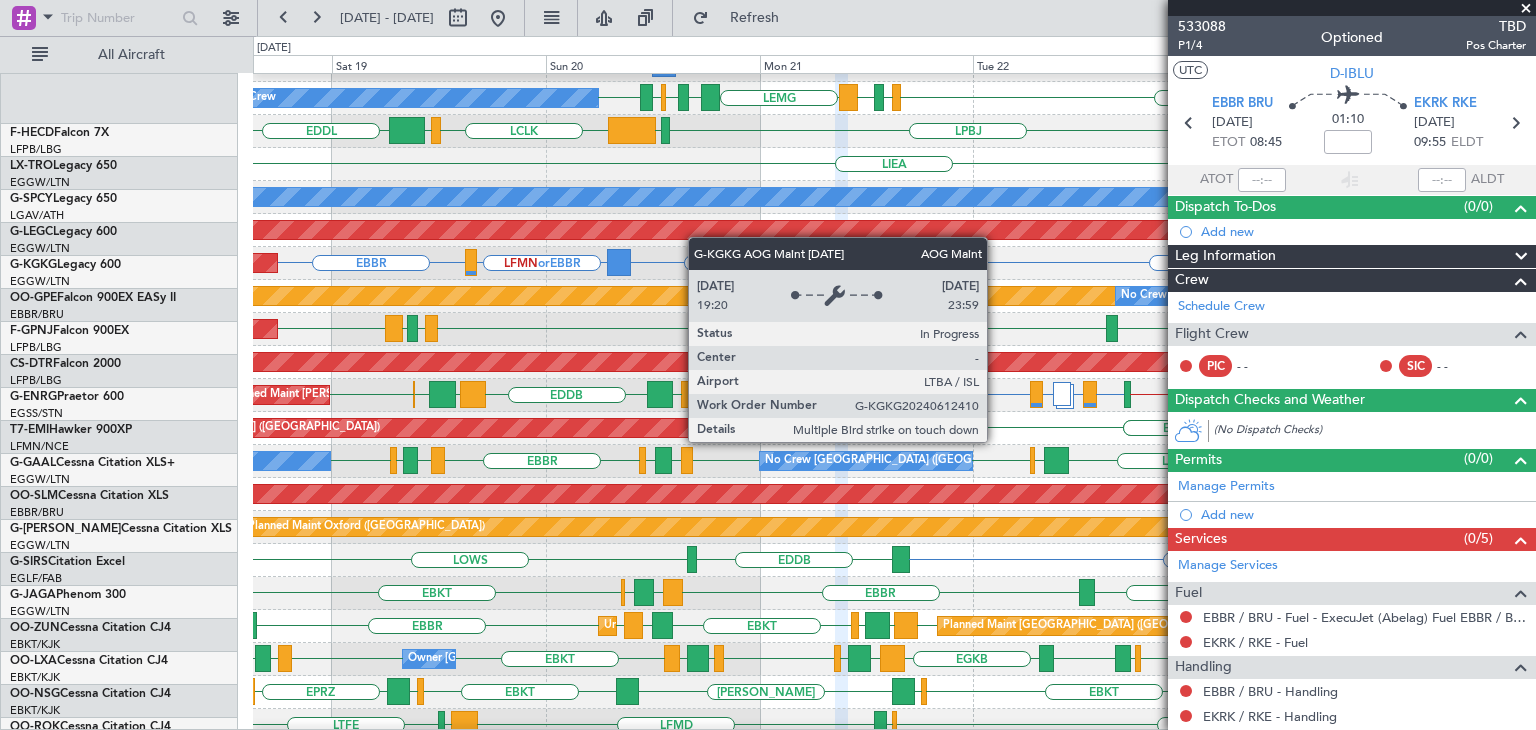 scroll, scrollTop: 342, scrollLeft: 0, axis: vertical 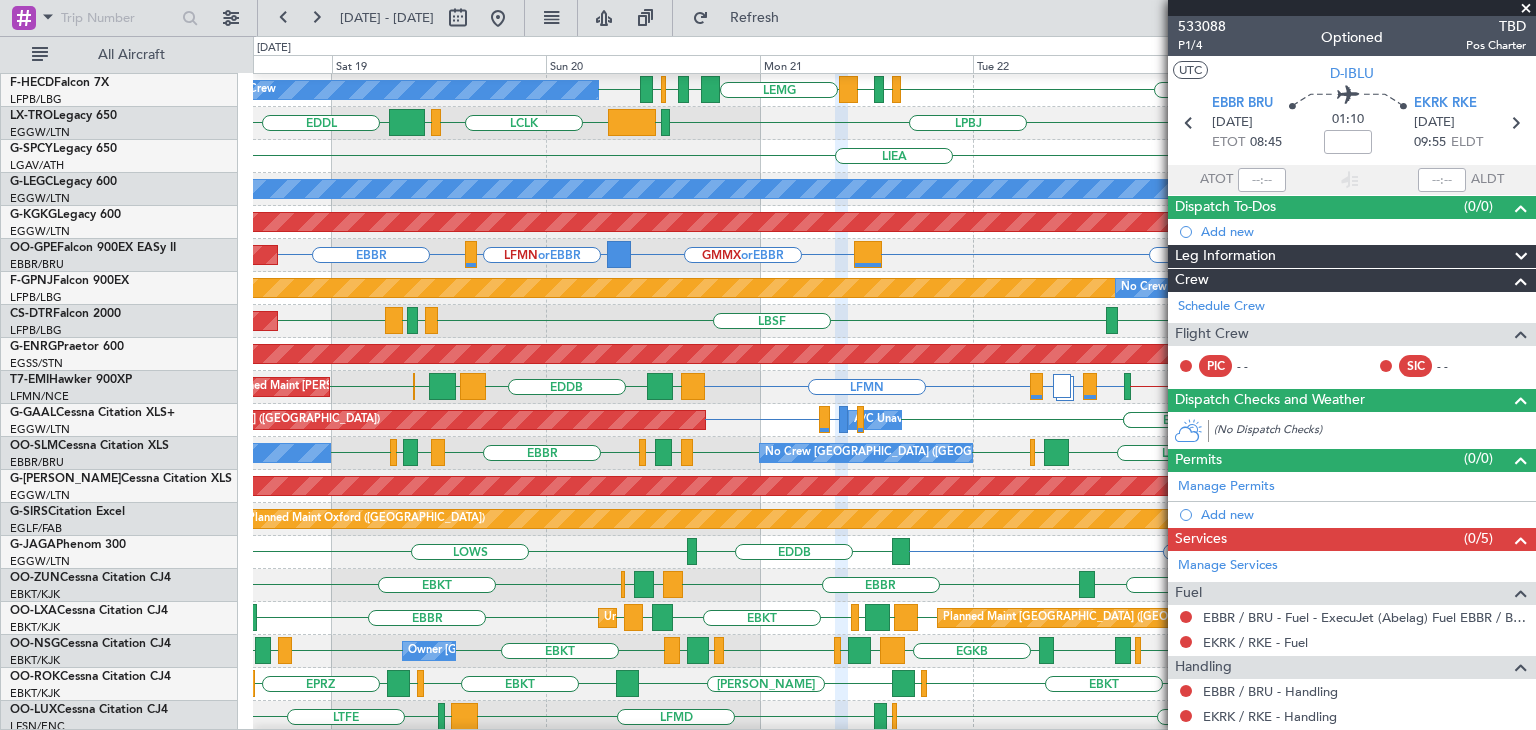 click at bounding box center [1526, 9] 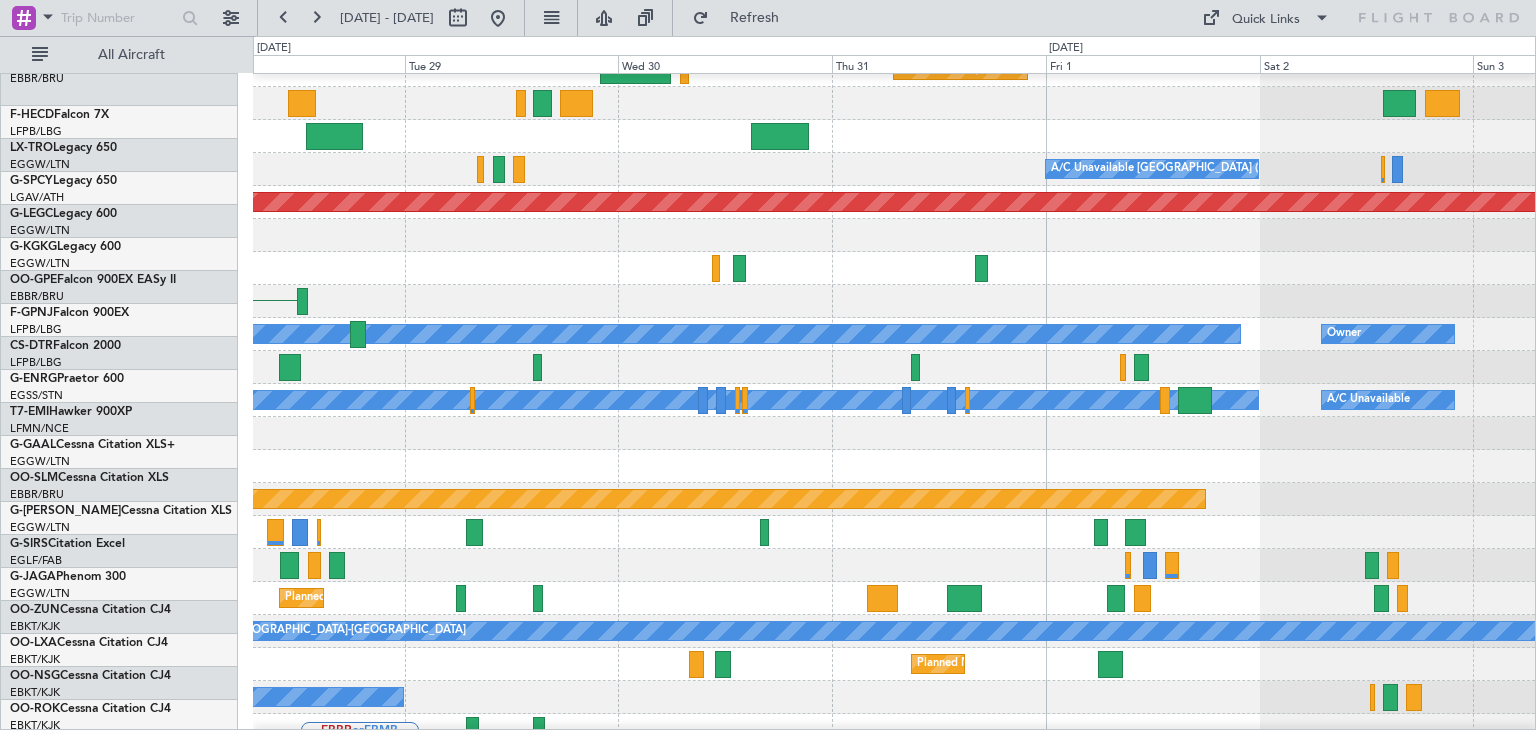 scroll, scrollTop: 304, scrollLeft: 0, axis: vertical 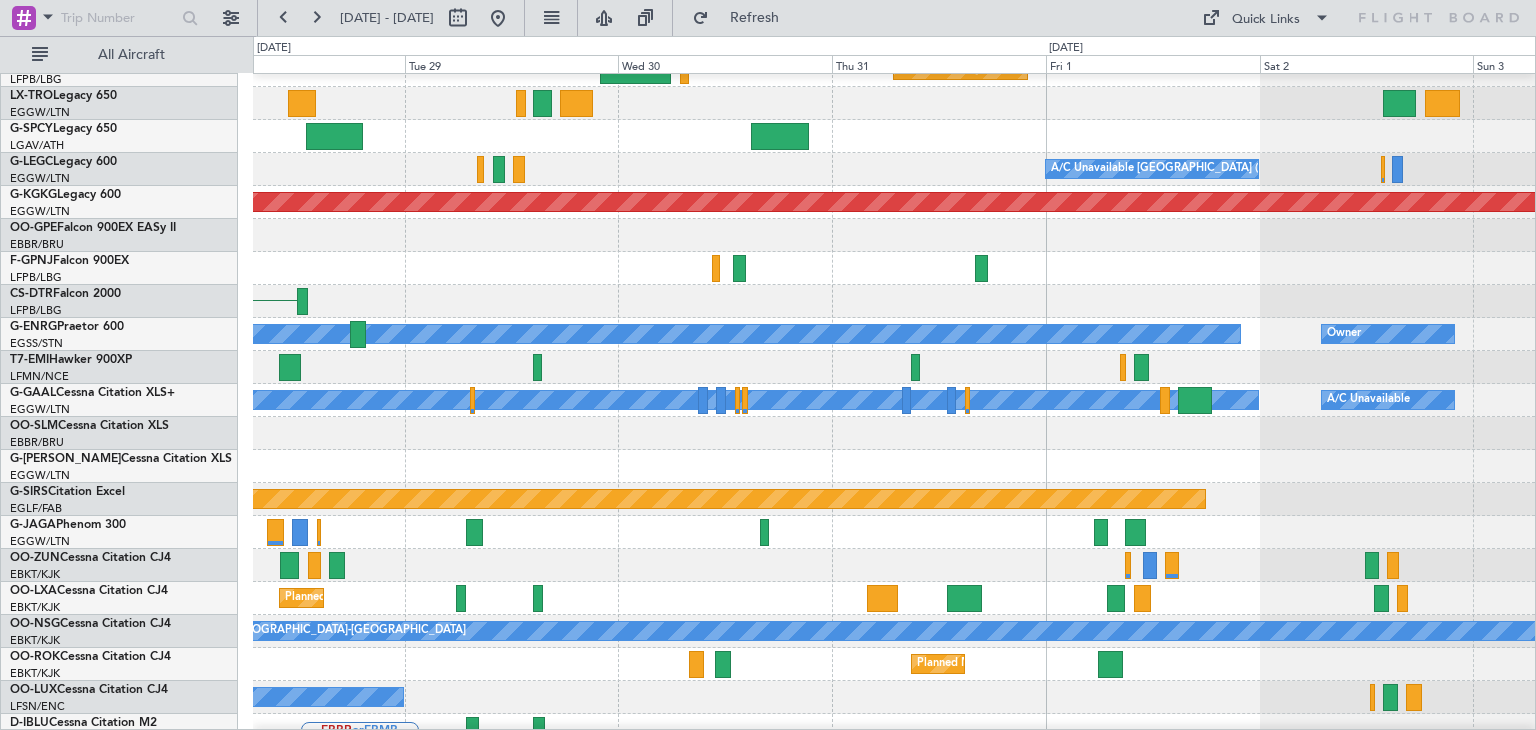 click on "Owner
Owner" 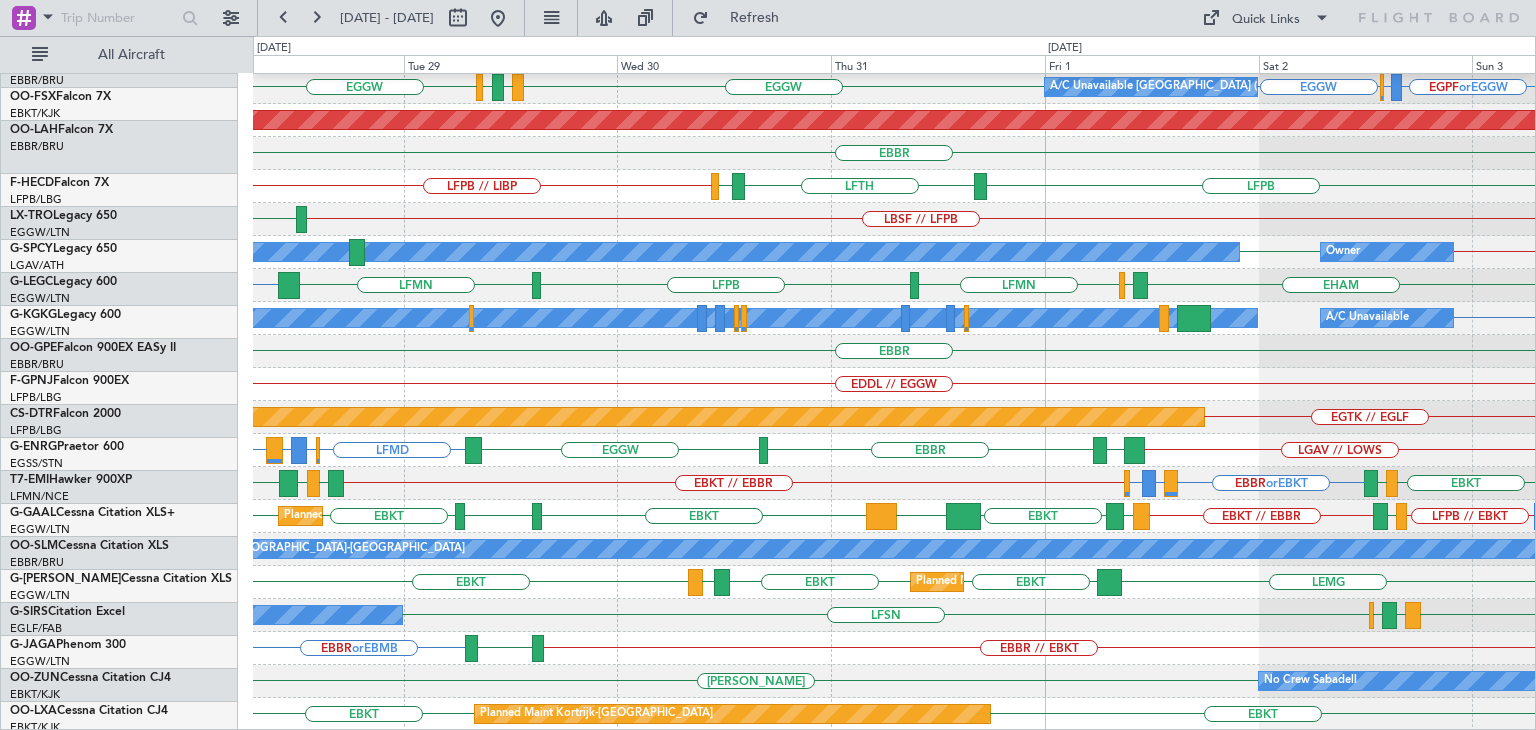 scroll, scrollTop: 386, scrollLeft: 0, axis: vertical 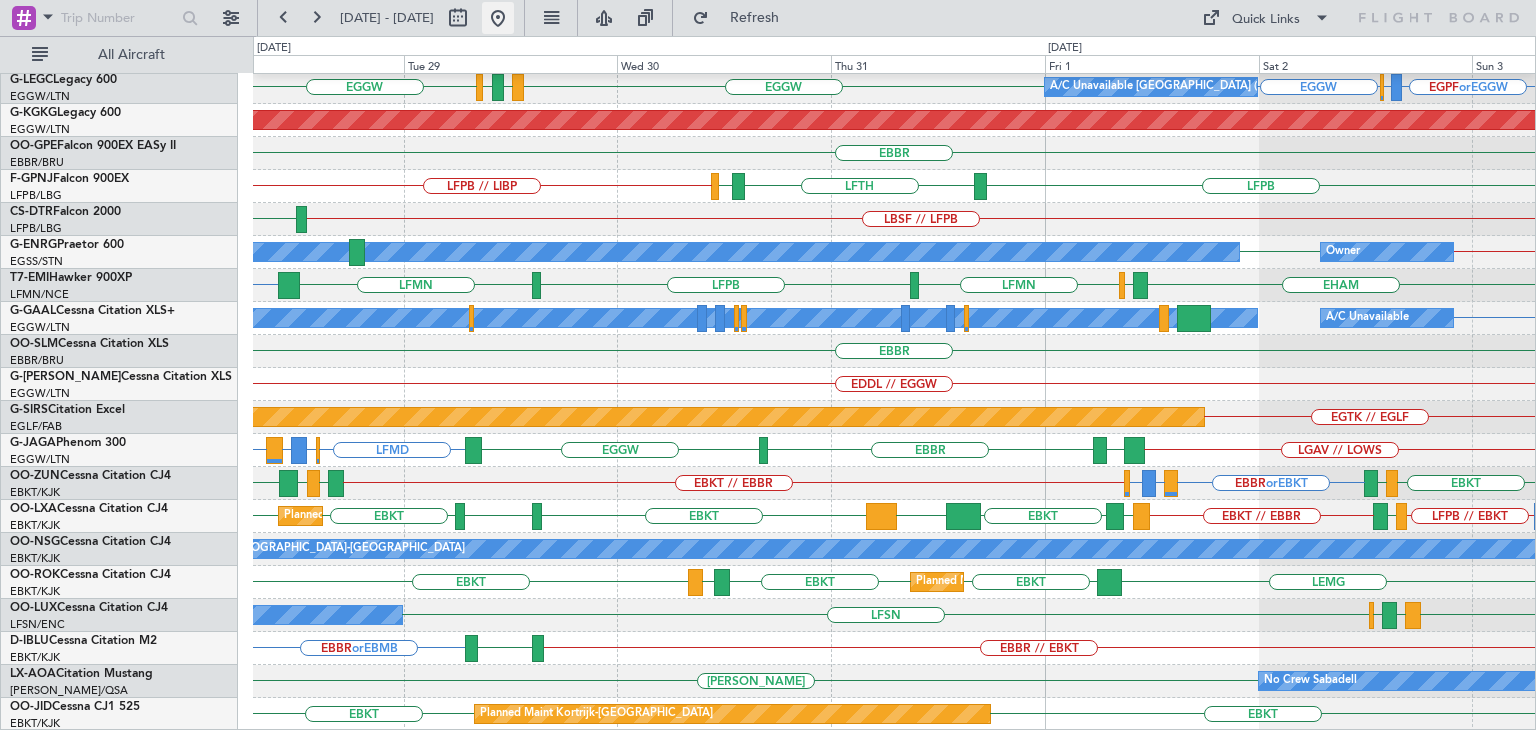 click at bounding box center (498, 18) 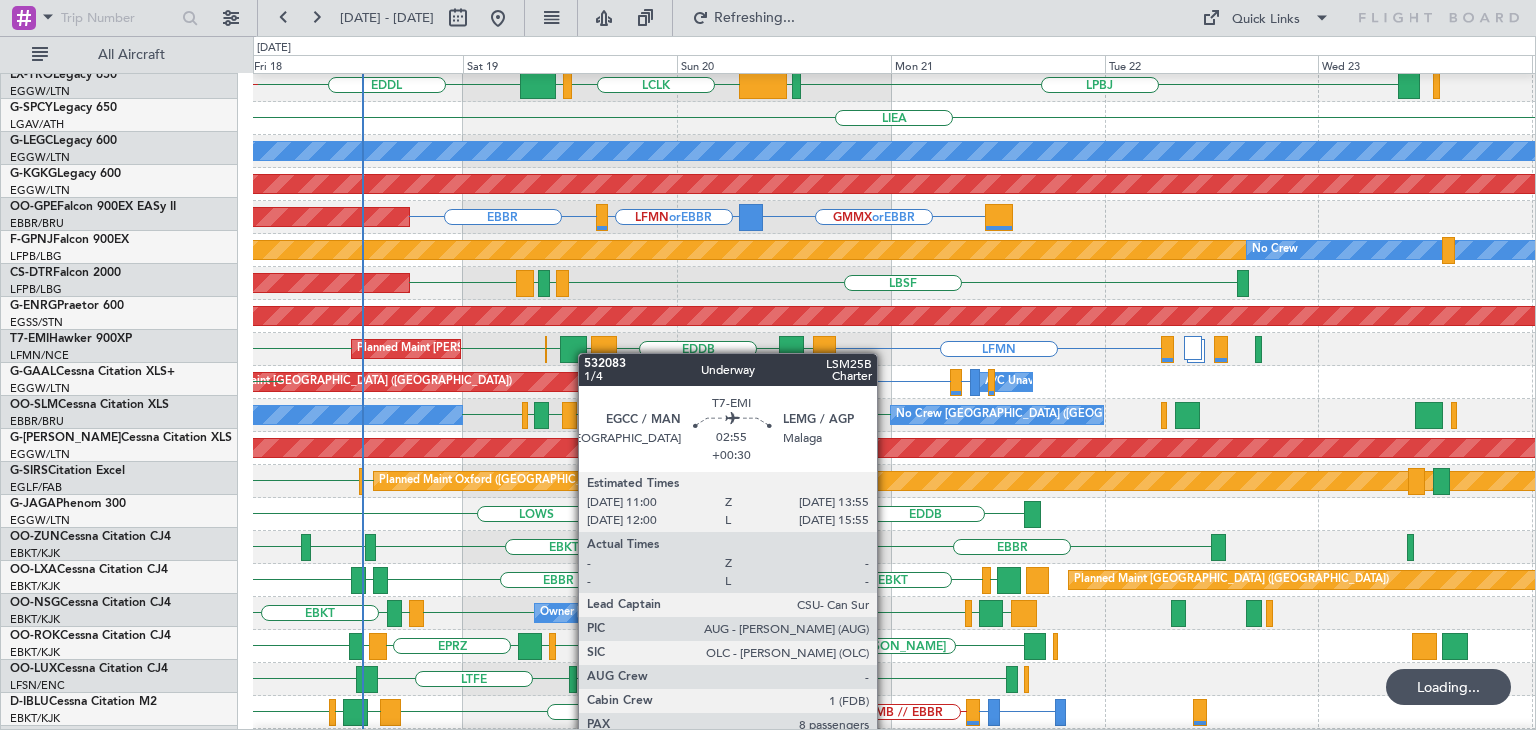click 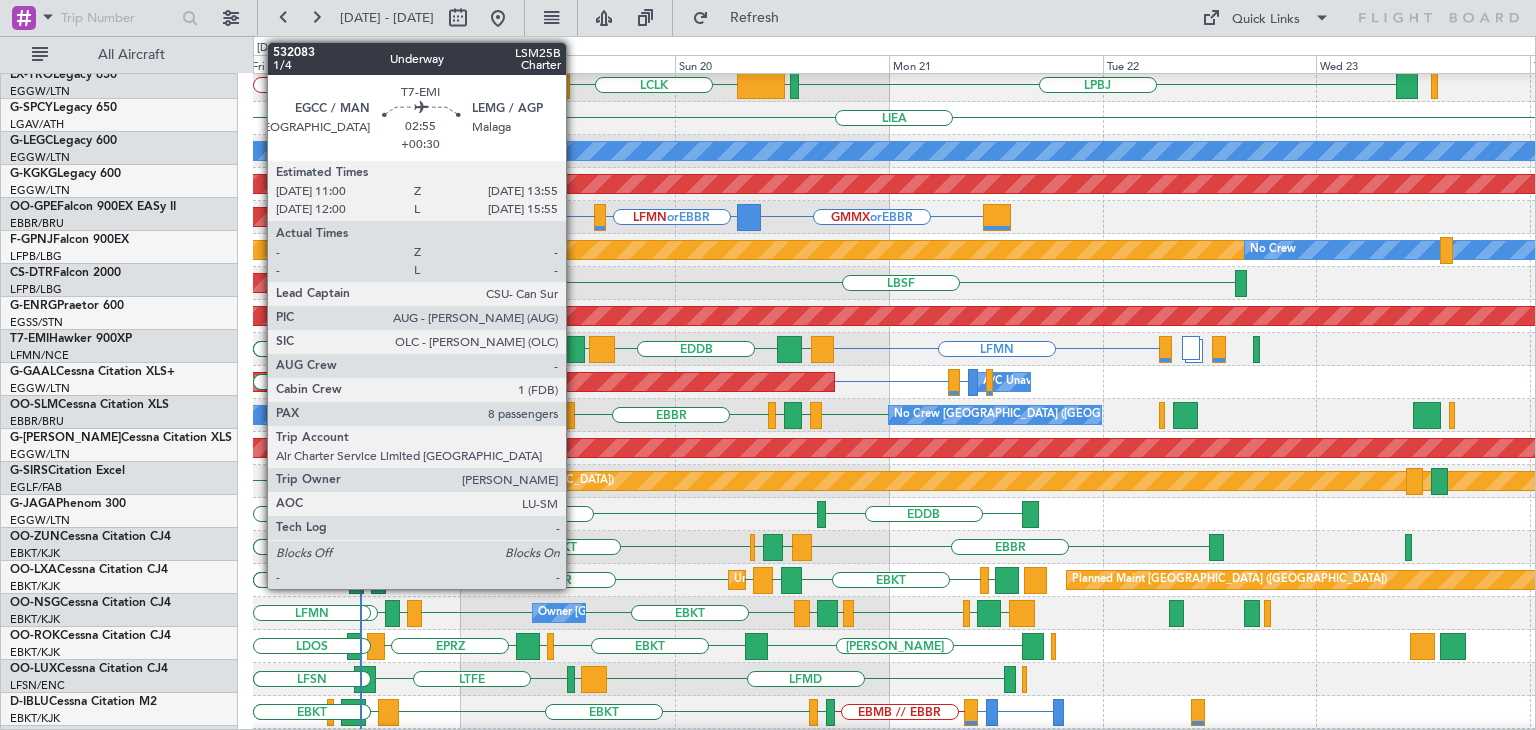 scroll, scrollTop: 380, scrollLeft: 0, axis: vertical 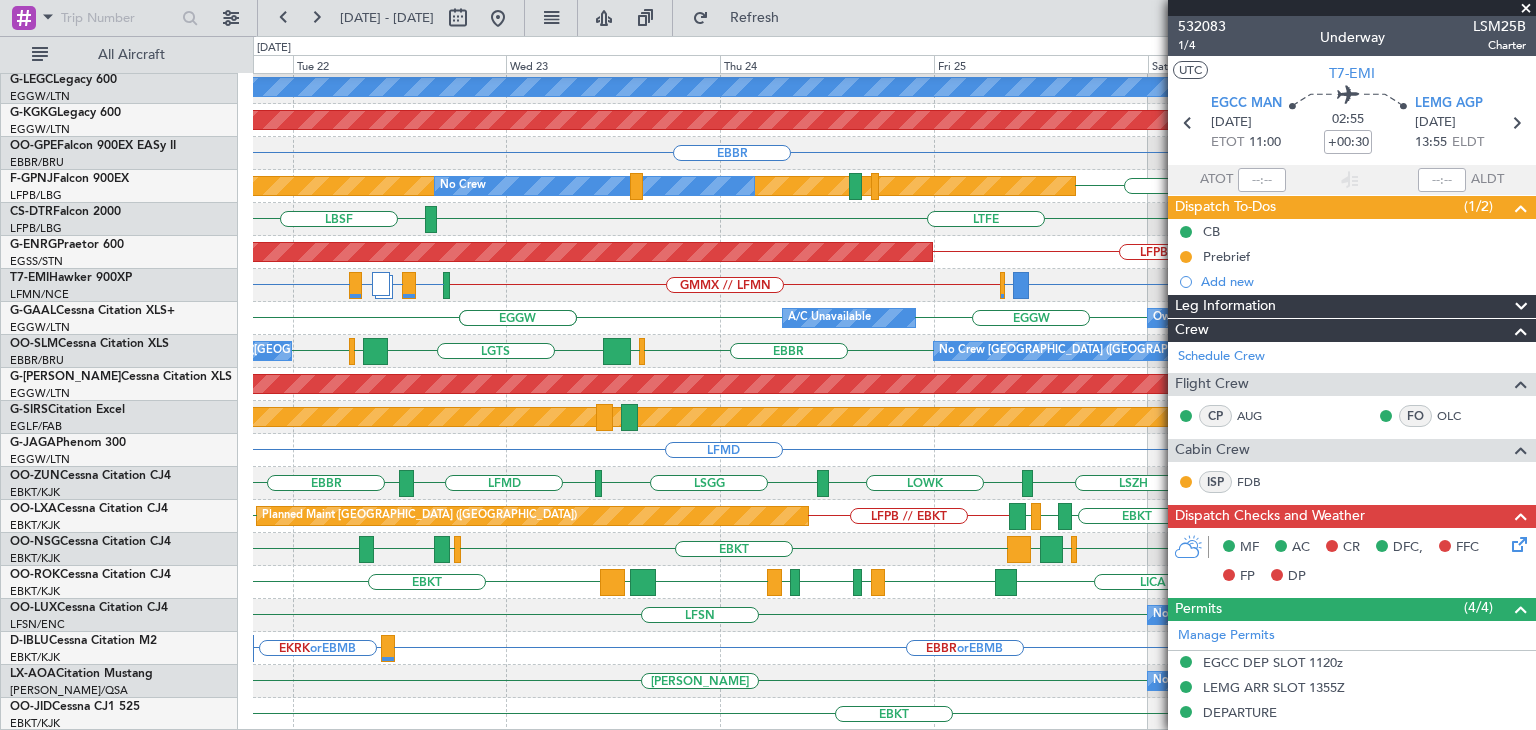 click at bounding box center [1526, 9] 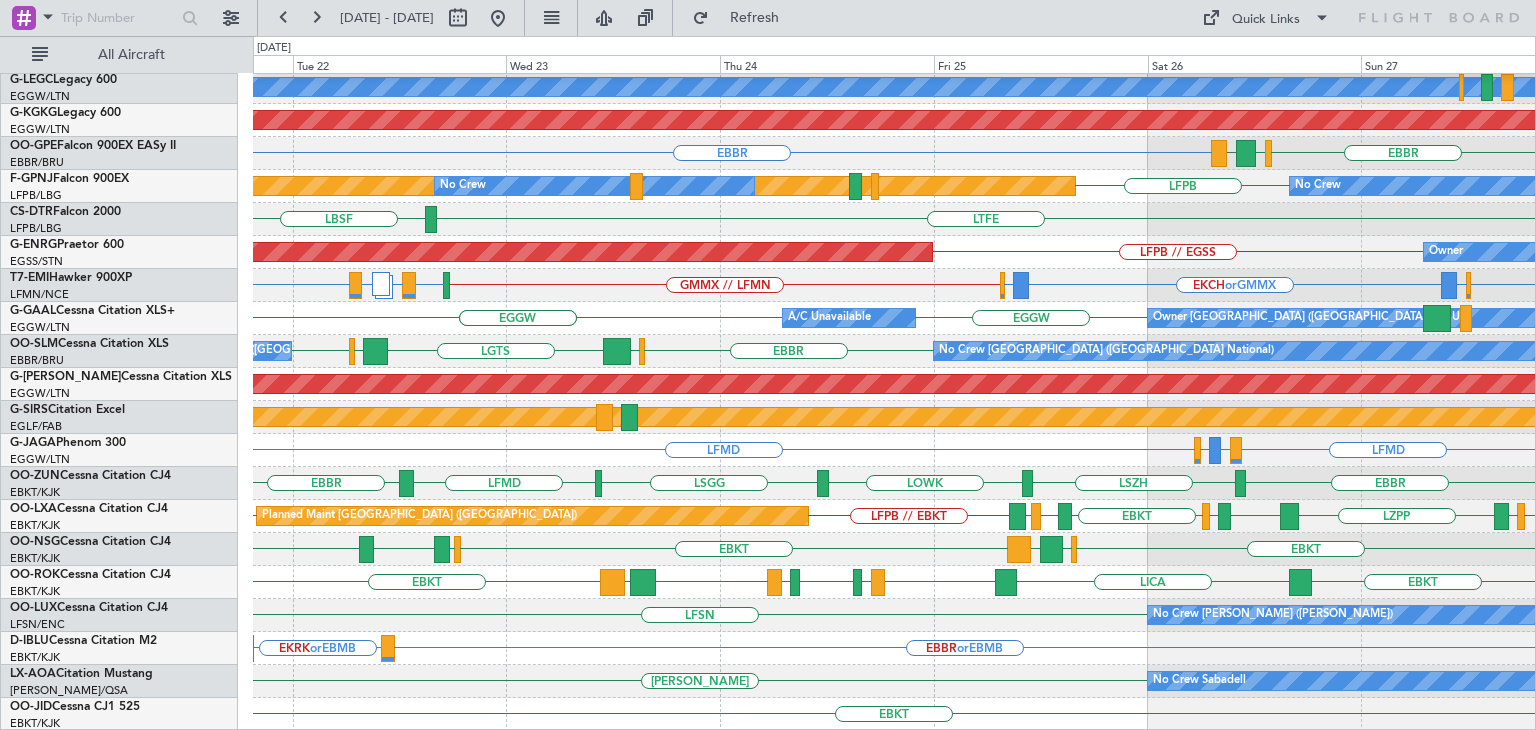 type on "0" 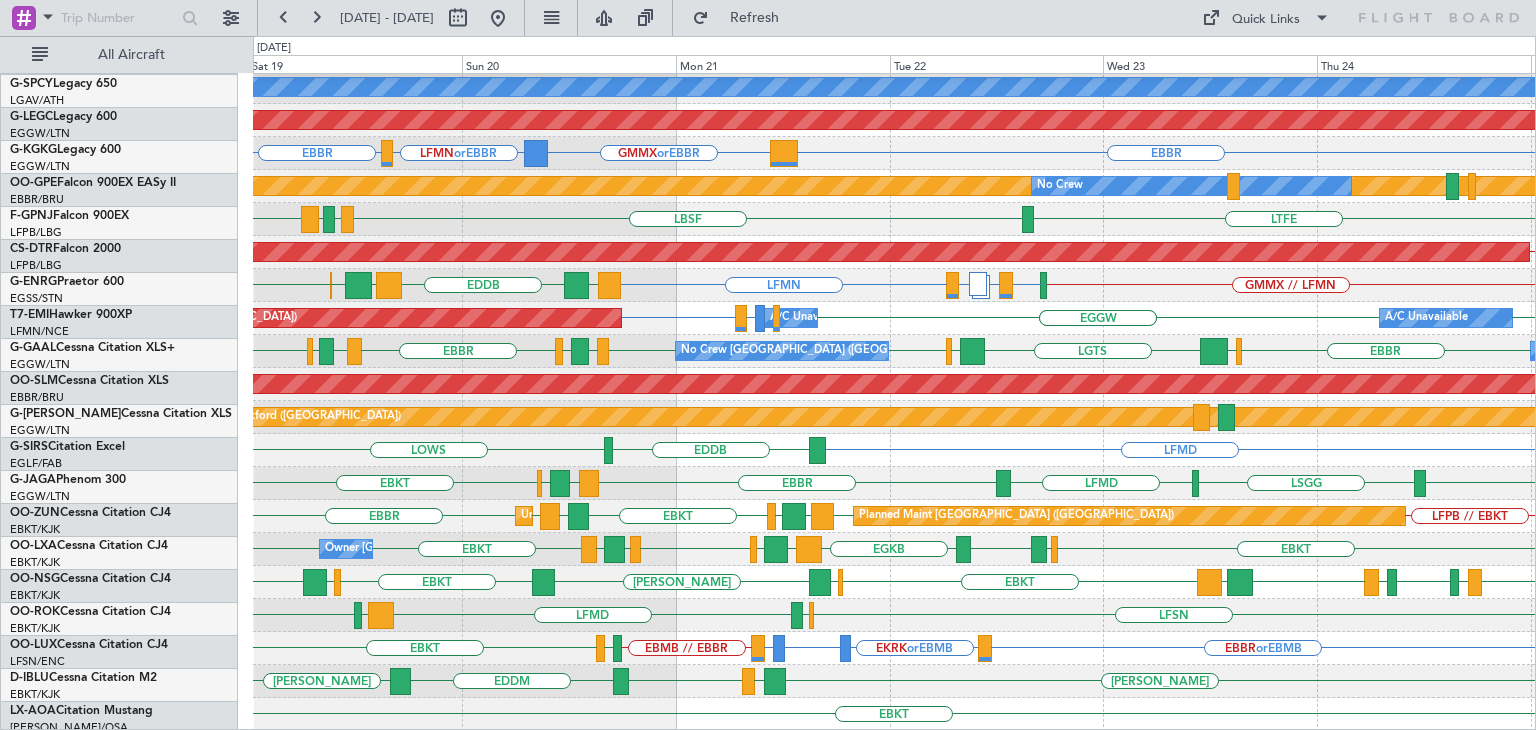 scroll, scrollTop: 444, scrollLeft: 0, axis: vertical 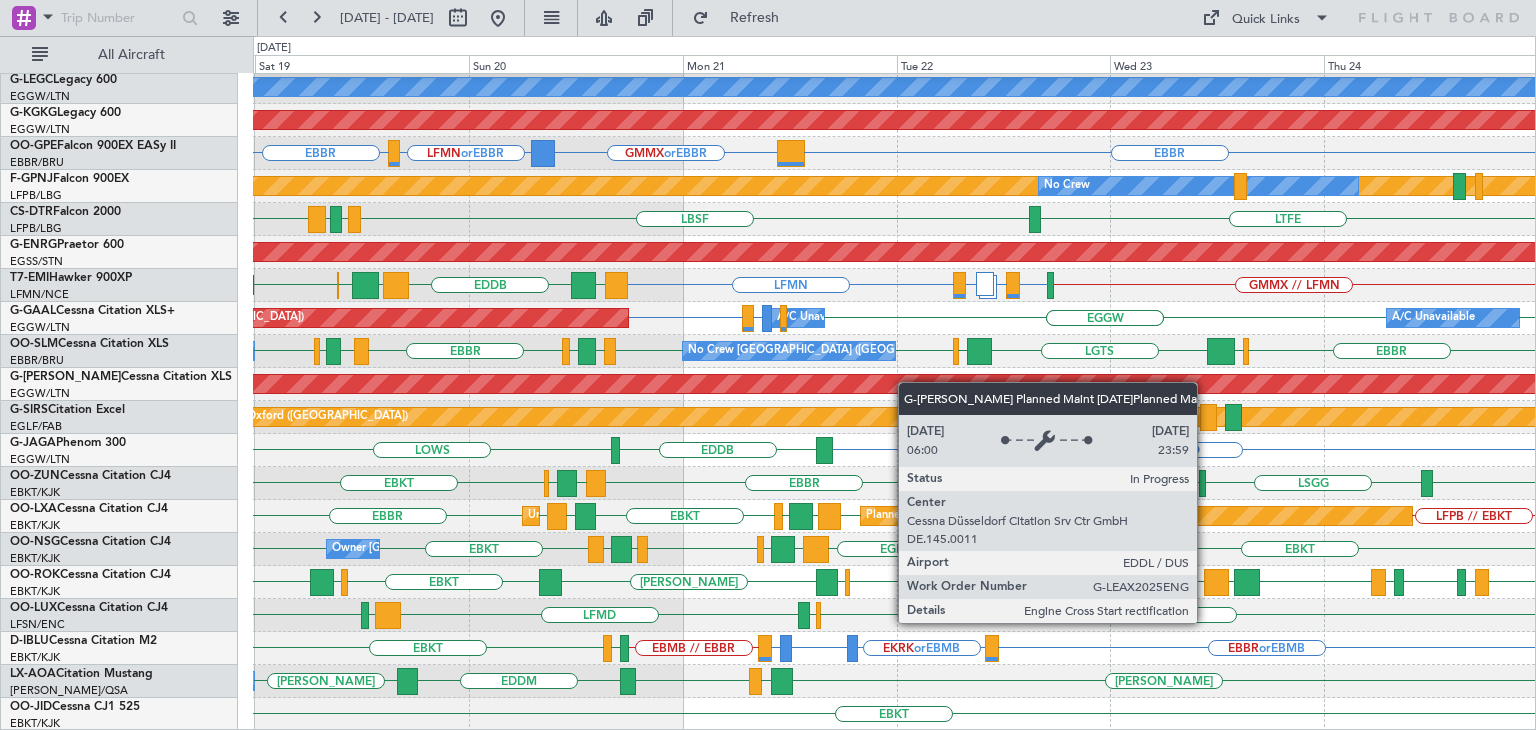 click on "LIEA
A/C Unavailable London (Luton)
AOG Maint Istanbul (Ataturk)
LFMN  or  EBBR
EBBR
EBBR
GMMX  or  EBBR
Planned Maint Brussels (Brussels National)
Planned Maint Paris (Le Bourget)
No Crew
LBSF
LTFE
LBSF
LFSB
LTFE
AOG Maint Basel-Mulhouse
AOG Maint Paris (Le Bourget)
LFPB // EGSS
GMMX // LFMN
LFMN  or  GMME
LATI  or  GMME
EGKB  or  LFMN
LFMN
EDDB
LEMG
EGCC
EGNR
LGSA" 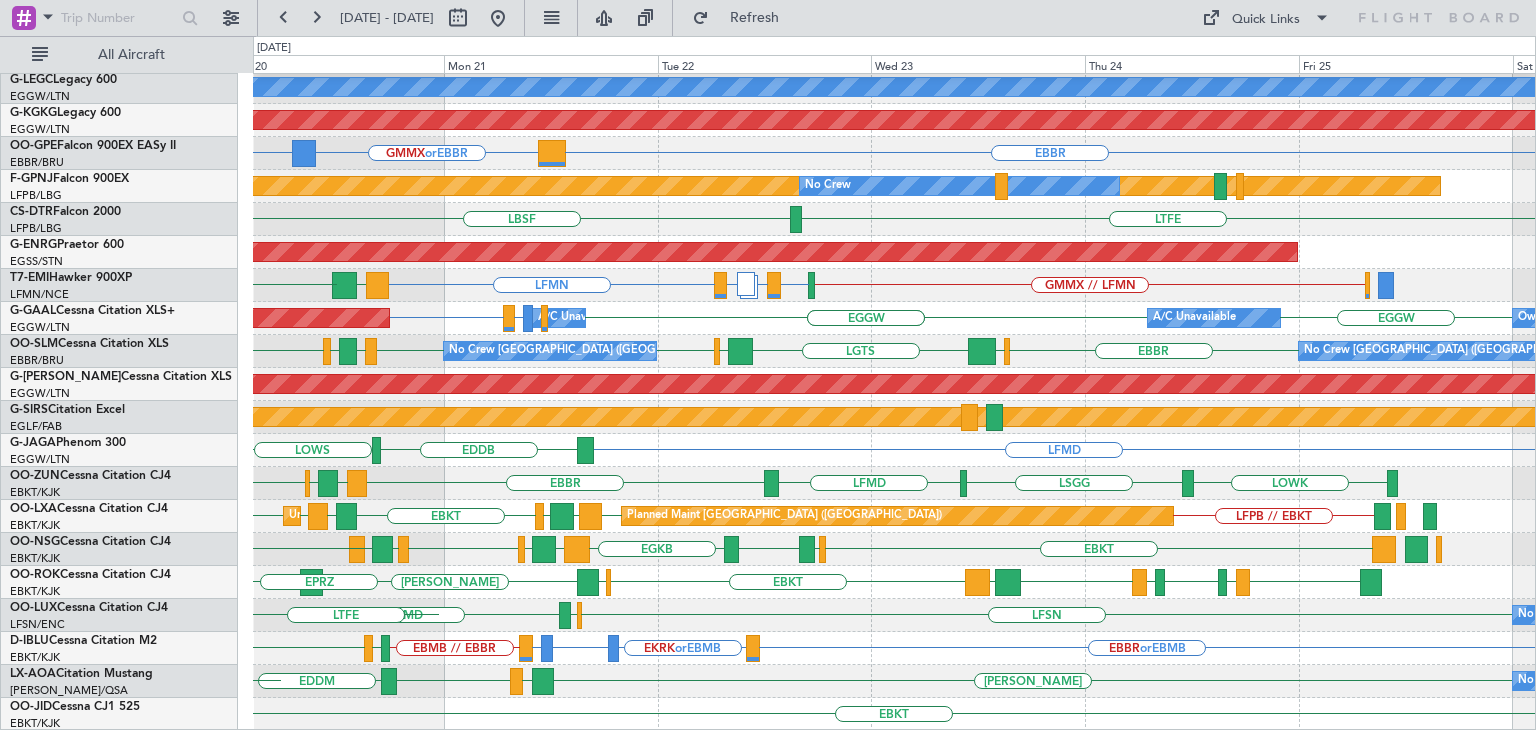click on "LIEA
A/C Unavailable London (Luton)
AOG Maint Istanbul (Ataturk)
LFMN  or  EBBR
EBBR
GMMX  or  EBBR
EBBR
Planned Maint Brussels (Brussels National)
Planned Maint Paris (Le Bourget)
No Crew
No Crew
LBSF
LTFE
LBSF
LFSB
LTFE
AOG Maint Basel-Mulhouse
AOG Maint Paris (Le Bourget)
Owner
GMMX // LFMN
LFMN  or  GMME
LATI  or  GMME
EGKB  or  LFMN
LFMN
EDDB
LGSA
LEMG
EGCC" 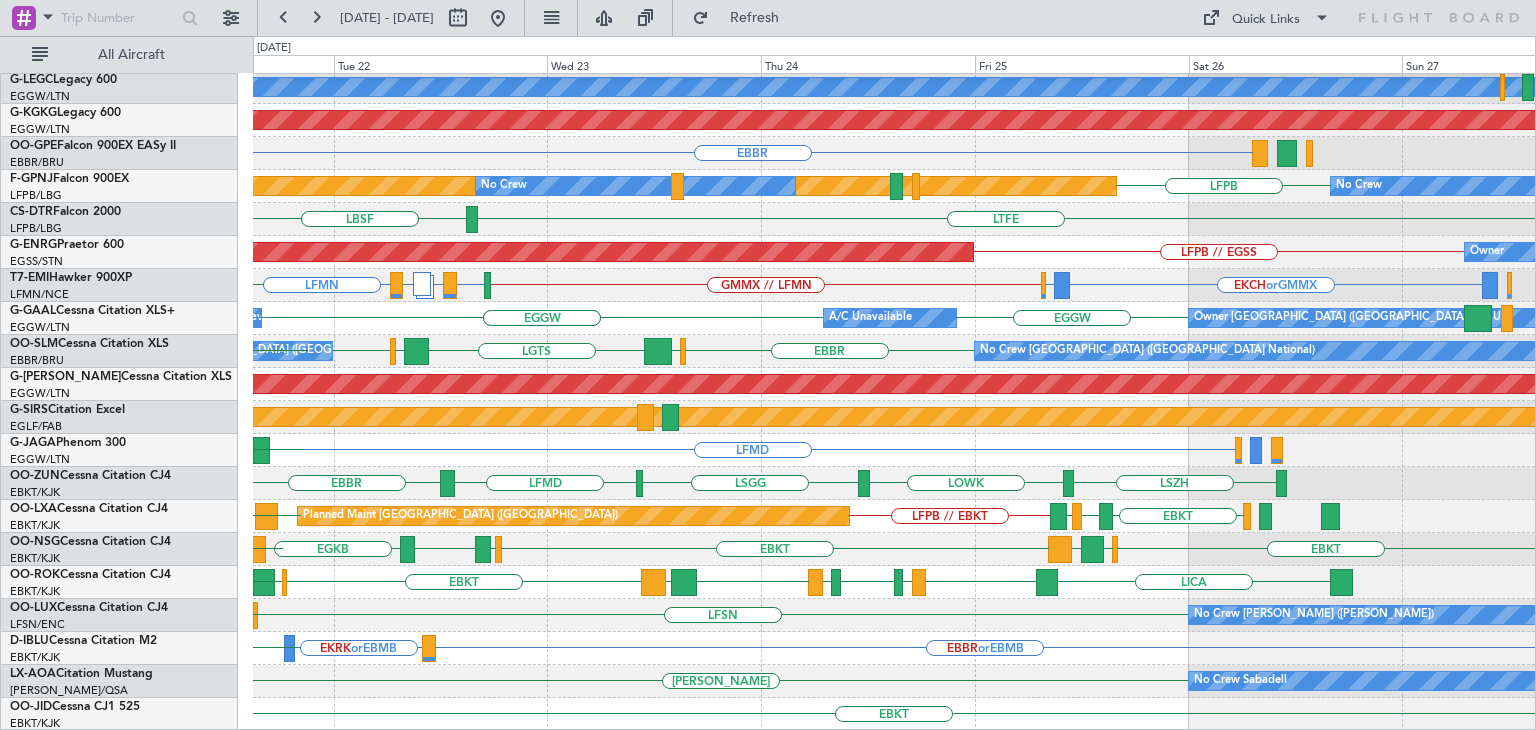 click on "LIEA
HEMM
LEIB
A/C Unavailable London (Luton)
AOG Maint Istanbul (Ataturk)
EBBR
GMMX  or  EBBR
LFMN  or  EBBR
Planned Maint Paris (Le Bourget)
No Crew
LFPB
No Crew
LBSF
LTFE
AOG Maint Paris (Le Bourget)
LFPB // EGSS
Owner
GMMX // LFMN
LFMN  or  GMME
LATI  or  GMME
EGKB  or  LFMN
LFMN
EKCH  or  GMMX
LIRP  or  GMMX
LGSA
EDDB
A/C Unavailable
A/C Unavailable
EGGW" 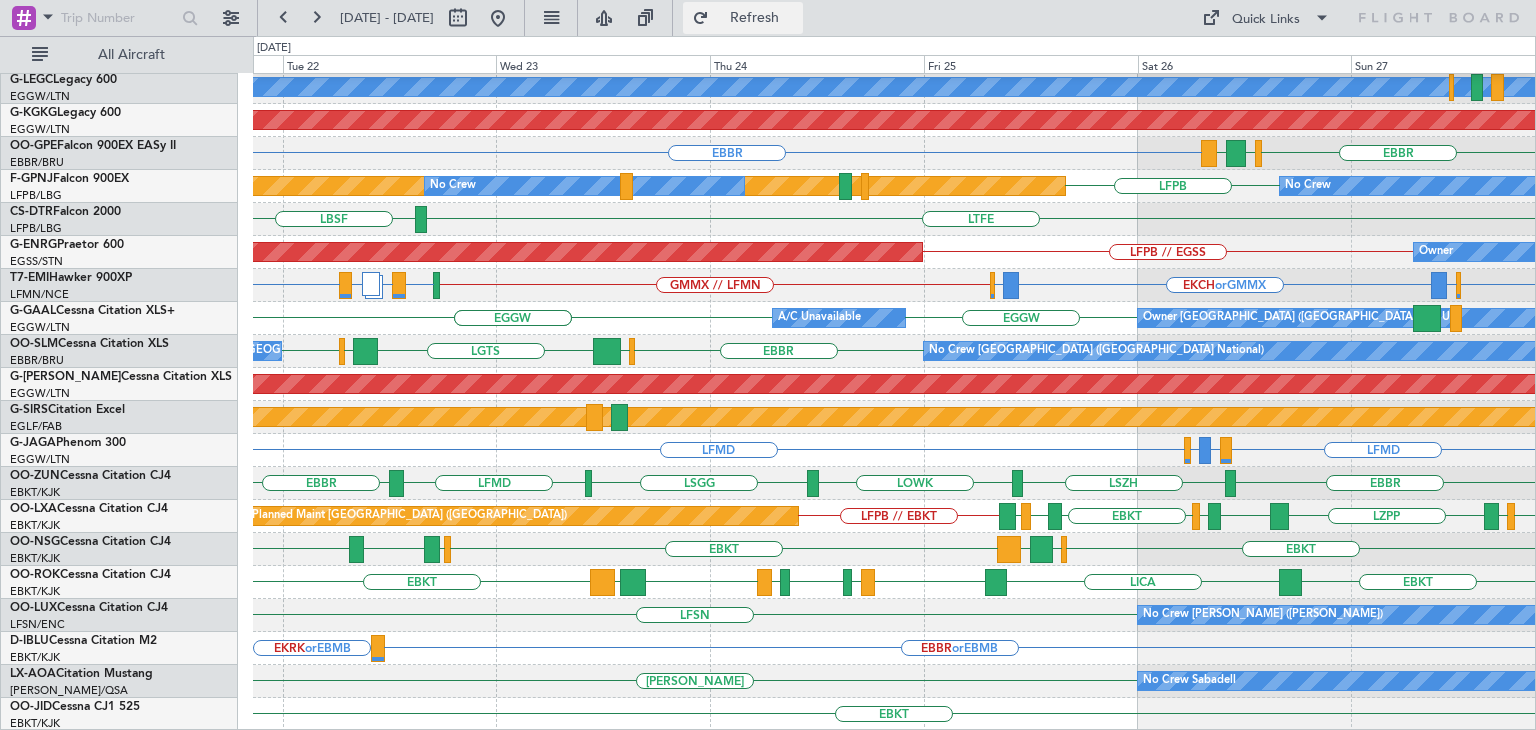 click on "Refresh" 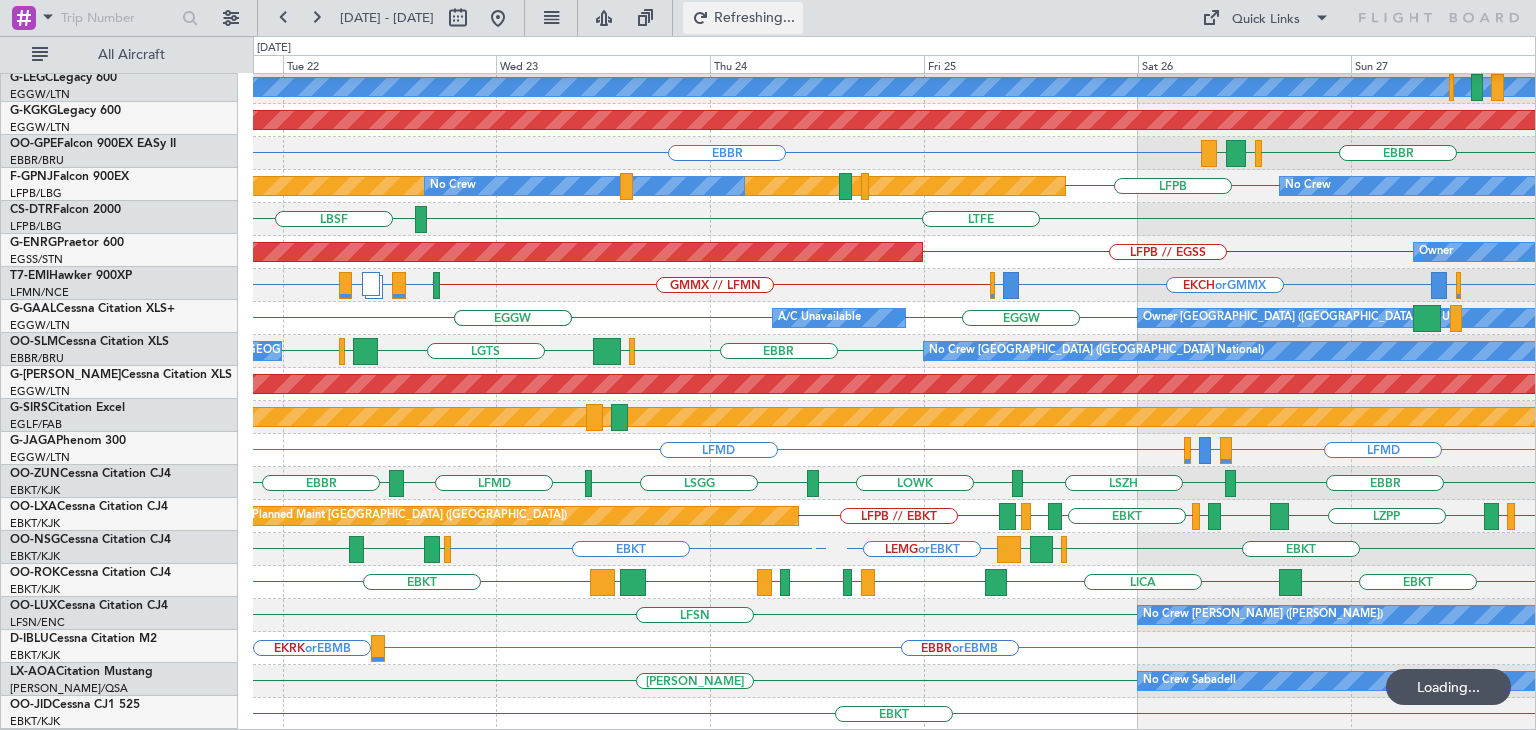 scroll, scrollTop: 386, scrollLeft: 0, axis: vertical 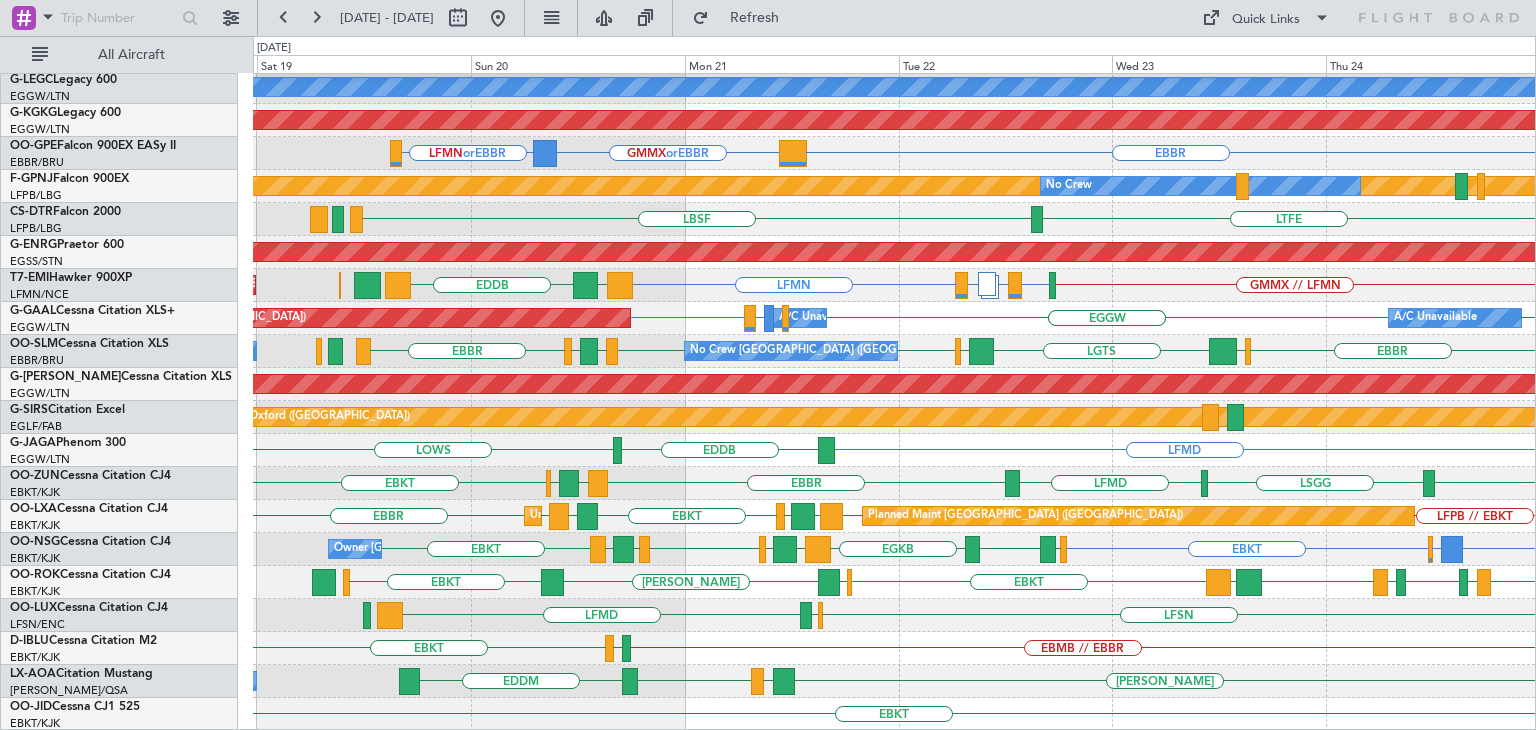 click on "[PERSON_NAME]
A/C Unavailable [GEOGRAPHIC_DATA] ([GEOGRAPHIC_DATA])
Unplanned Maint [GEOGRAPHIC_DATA] ([GEOGRAPHIC_DATA])
AOG Maint [GEOGRAPHIC_DATA] ([GEOGRAPHIC_DATA])
[GEOGRAPHIC_DATA]
GMMX  or  EBBR
LFMN  or  EBBR
Planned Maint [GEOGRAPHIC_DATA] ([GEOGRAPHIC_DATA])
Planned Maint [GEOGRAPHIC_DATA] ([GEOGRAPHIC_DATA])
No Crew
LFPB
LTFE
LBSF
AOG Maint [GEOGRAPHIC_DATA]-[GEOGRAPHIC_DATA]
AOG Maint [GEOGRAPHIC_DATA] ([GEOGRAPHIC_DATA])
LFPB // EGSS
GMMX // LFMN
LFMN  or  GMME
LATI  or  GMME
EGKB  or  LFMN
LFMN
[GEOGRAPHIC_DATA]
EDDB
Planned Maint [PERSON_NAME]
LIRP  or" 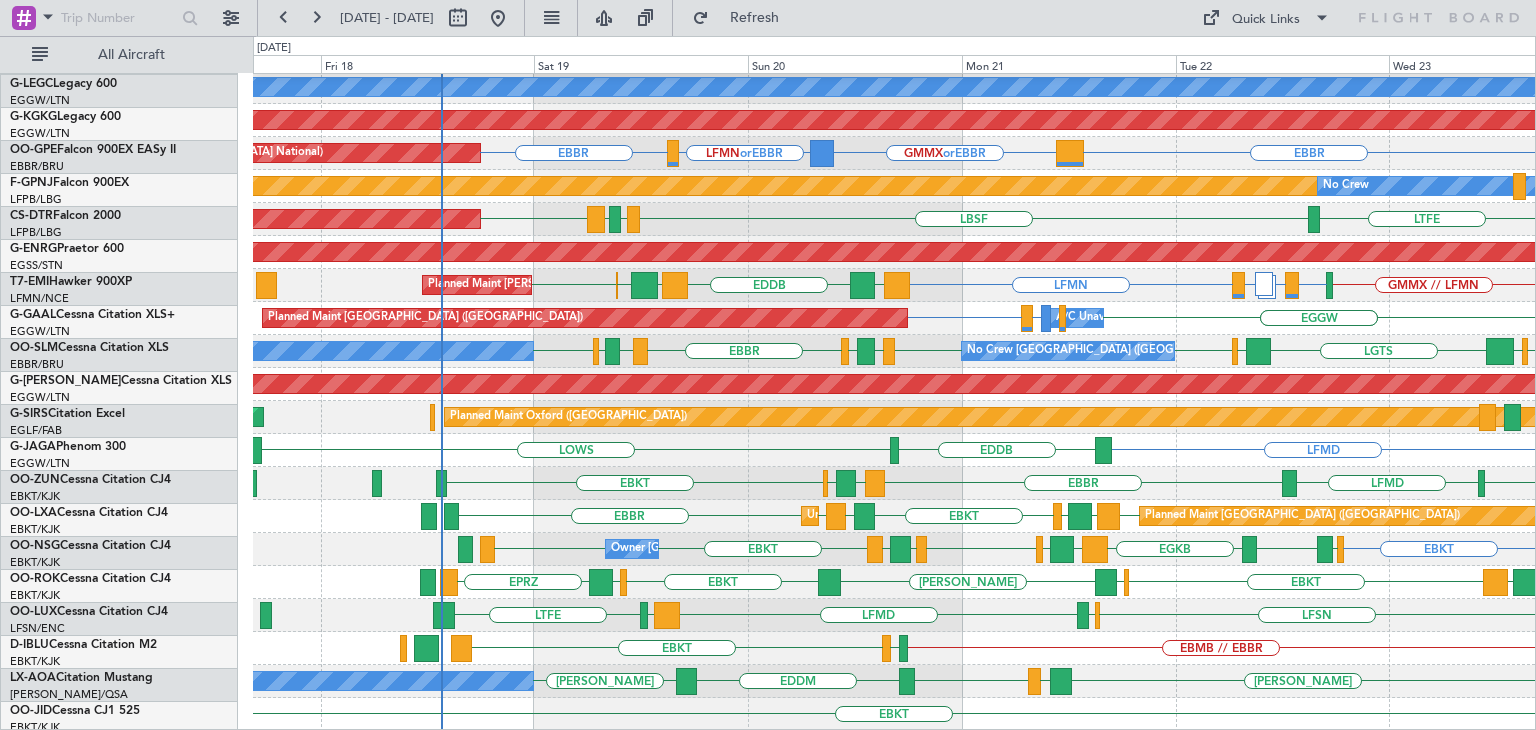 scroll, scrollTop: 444, scrollLeft: 0, axis: vertical 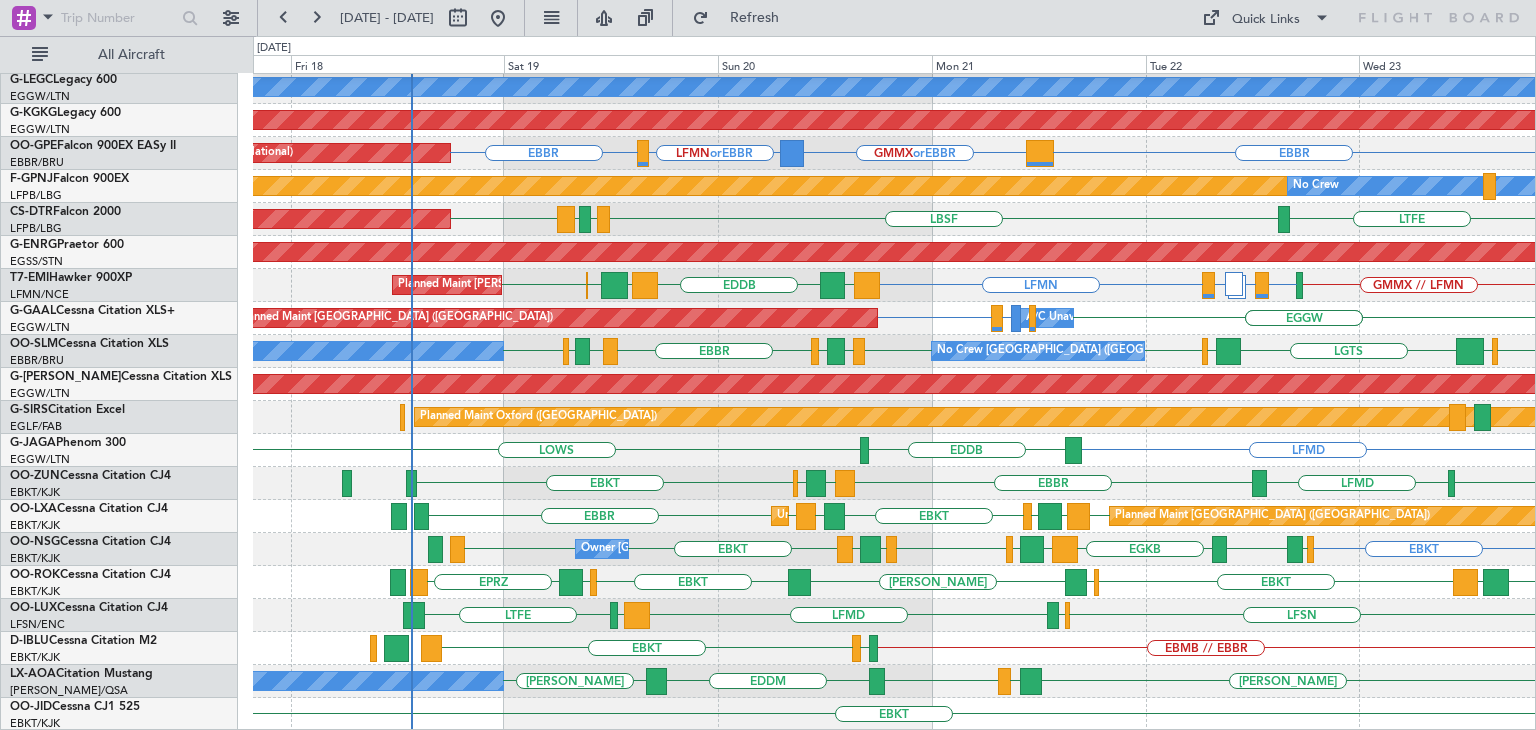 click on "GMMX // LFMN
LFMN  or  GMME
LATI  or  GMME
EGKB  or  LFMN
LFMN
[GEOGRAPHIC_DATA]
EDDB
[GEOGRAPHIC_DATA]
EGCC
[GEOGRAPHIC_DATA]
Planned Maint [PERSON_NAME]" 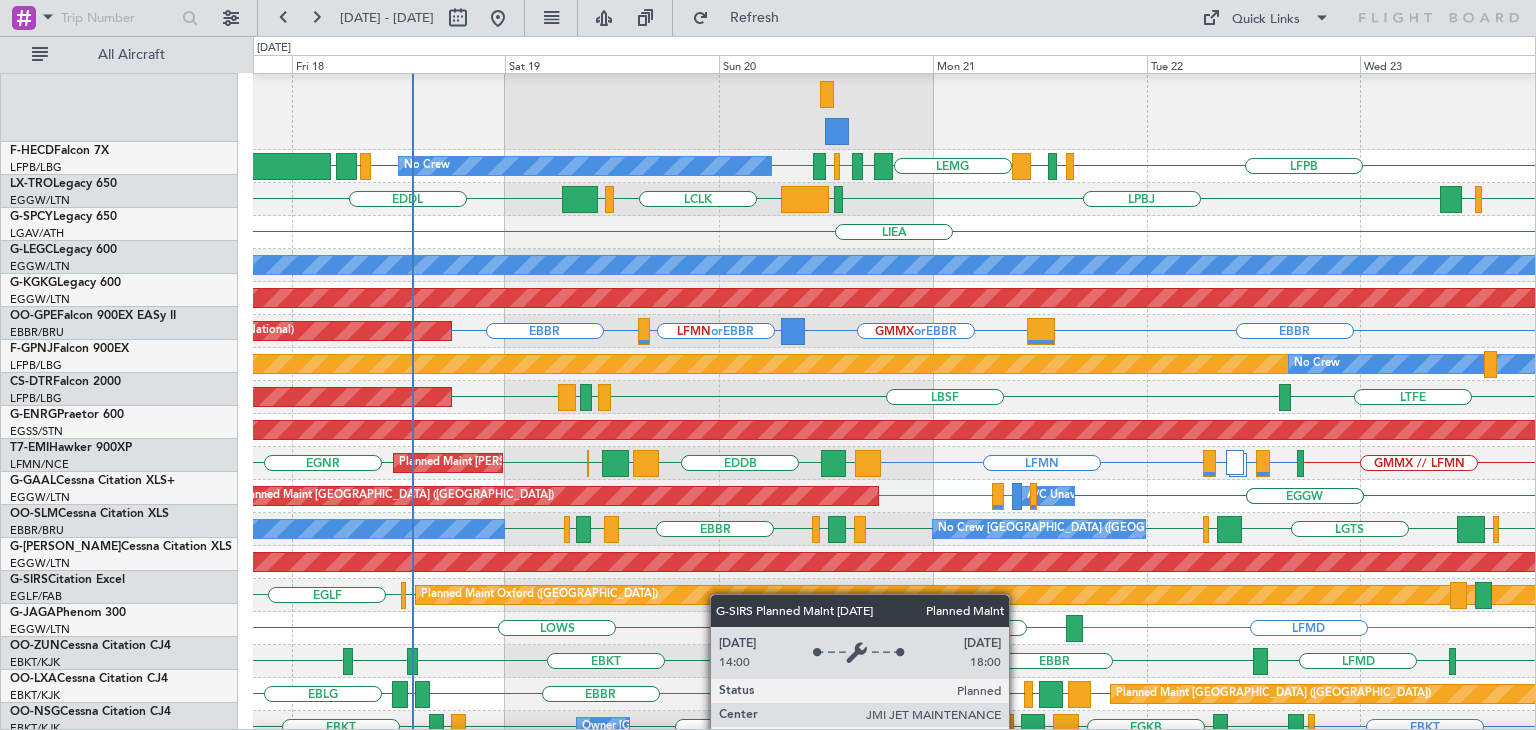 scroll, scrollTop: 247, scrollLeft: 0, axis: vertical 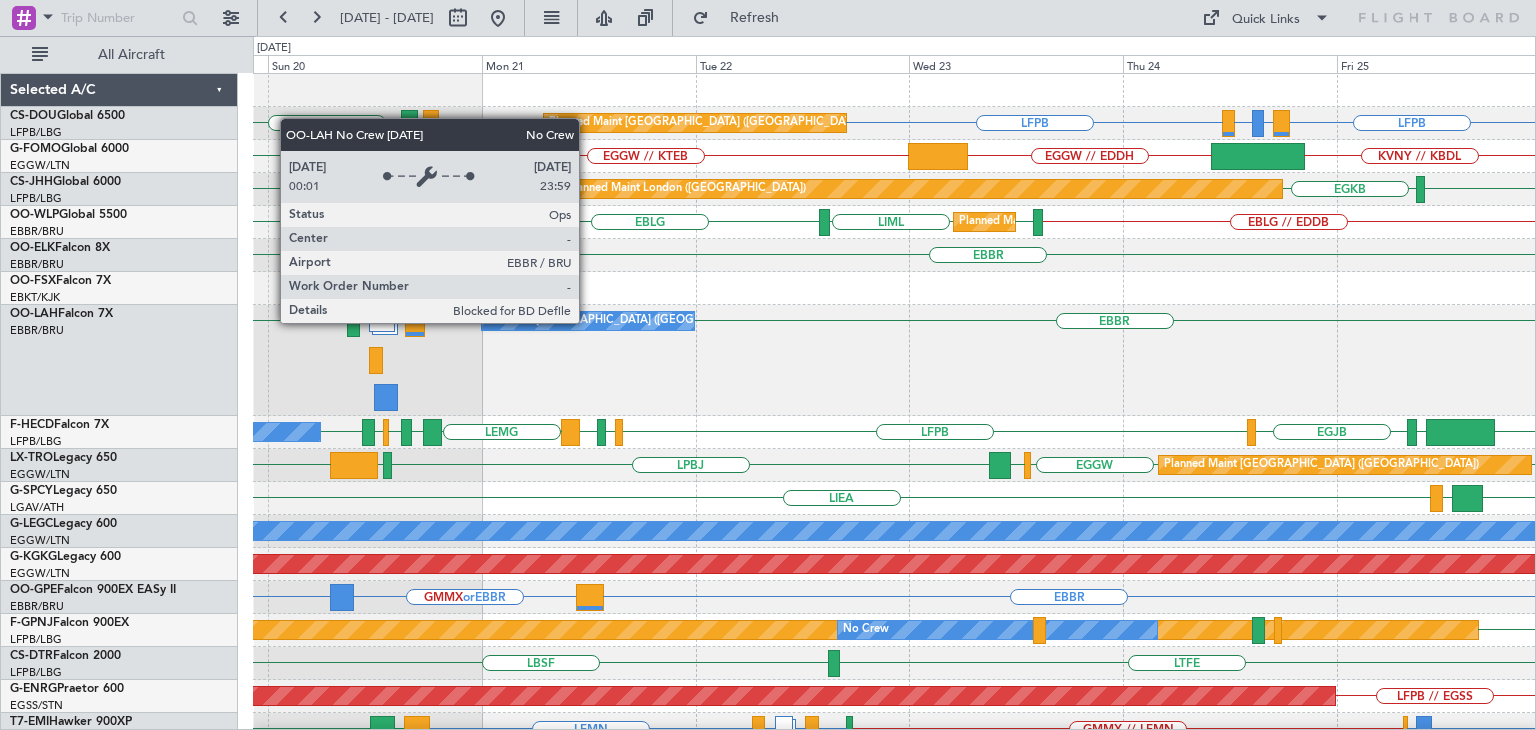 click on "No Crew [GEOGRAPHIC_DATA] ([GEOGRAPHIC_DATA] National)" at bounding box center [654, 321] 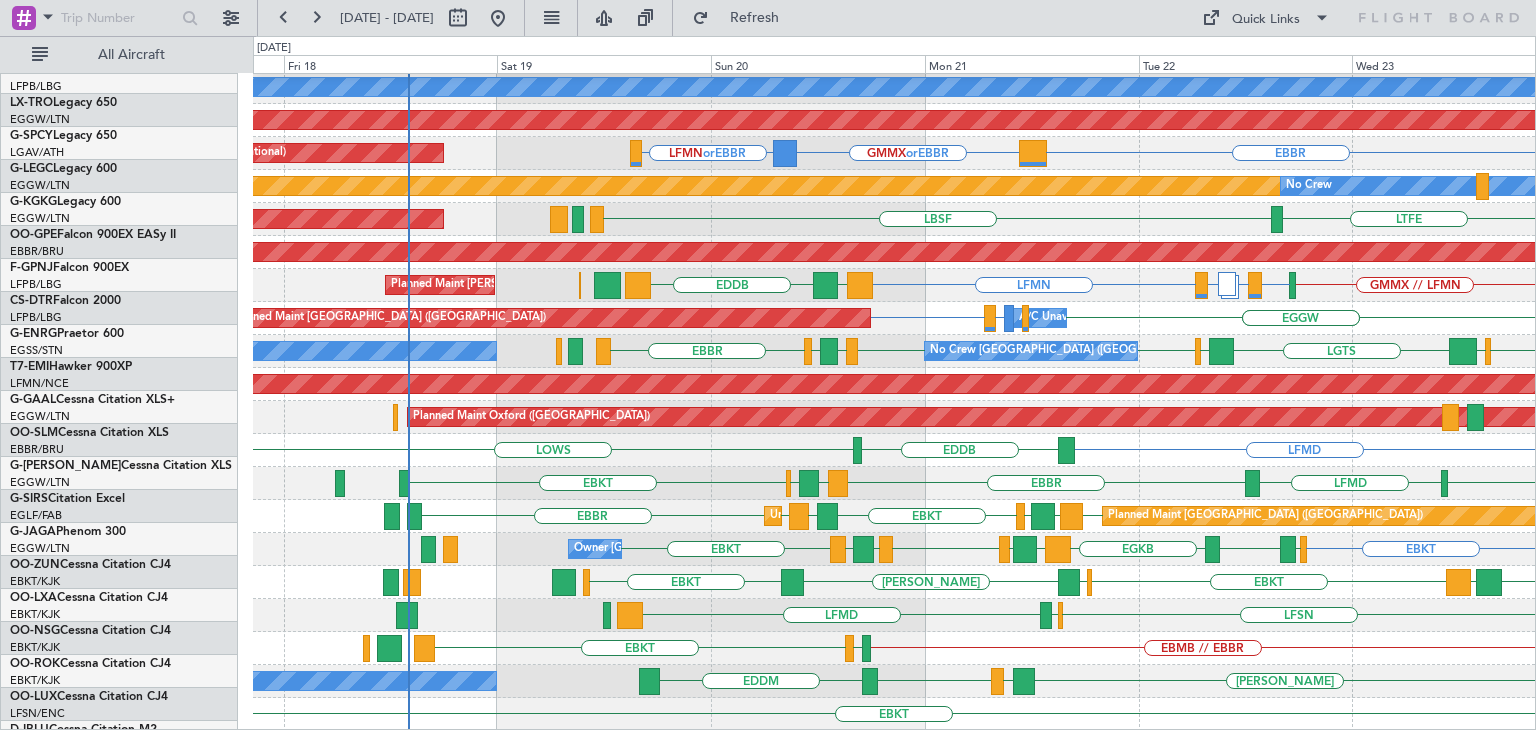 scroll, scrollTop: 444, scrollLeft: 0, axis: vertical 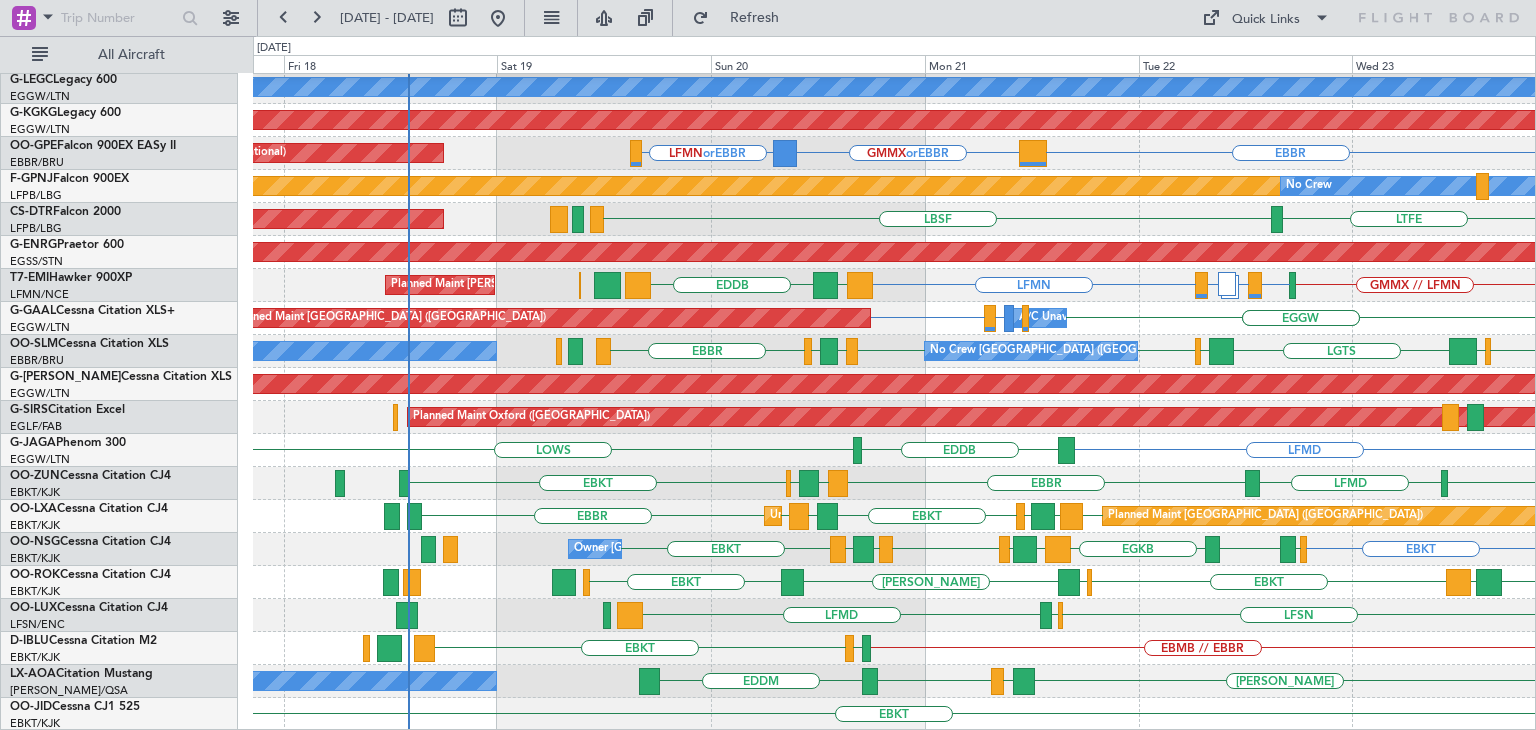 click on "[DATE] - [DATE]  Refresh Quick Links All Aircraft
[GEOGRAPHIC_DATA]
A/C Unavailable [GEOGRAPHIC_DATA] ([GEOGRAPHIC_DATA])
Unplanned Maint [GEOGRAPHIC_DATA] ([GEOGRAPHIC_DATA])
AOG Maint [GEOGRAPHIC_DATA] ([GEOGRAPHIC_DATA])
[GEOGRAPHIC_DATA]
LFMN  or  EBBR
GMMX  or  EBBR
Planned Maint [GEOGRAPHIC_DATA] ([GEOGRAPHIC_DATA])
Planned Maint [GEOGRAPHIC_DATA] ([GEOGRAPHIC_DATA])
No Crew
LBSF
AOG Maint [GEOGRAPHIC_DATA]-[GEOGRAPHIC_DATA]
LTFE
AOG Maint [GEOGRAPHIC_DATA] ([GEOGRAPHIC_DATA])
LFPB // EGSS
LFMN
EDDB
[GEOGRAPHIC_DATA]
Planned Maint [PERSON_NAME]
EGKB  or  LFMN
LATI  or  GMME
LFMN  or  GMME
GMMX // LFMN
LIRP  or  GMMX" at bounding box center (768, 365) 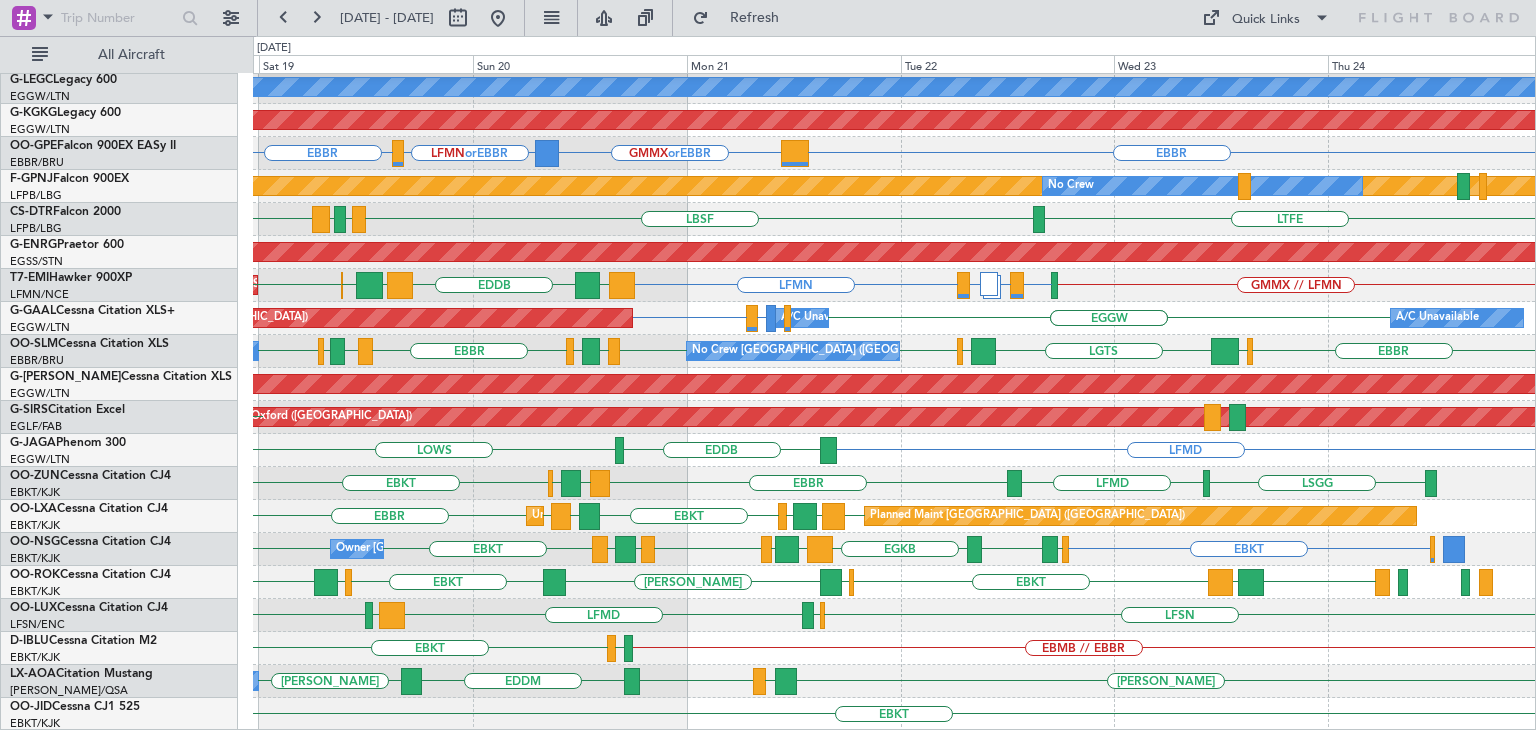 scroll, scrollTop: 444, scrollLeft: 0, axis: vertical 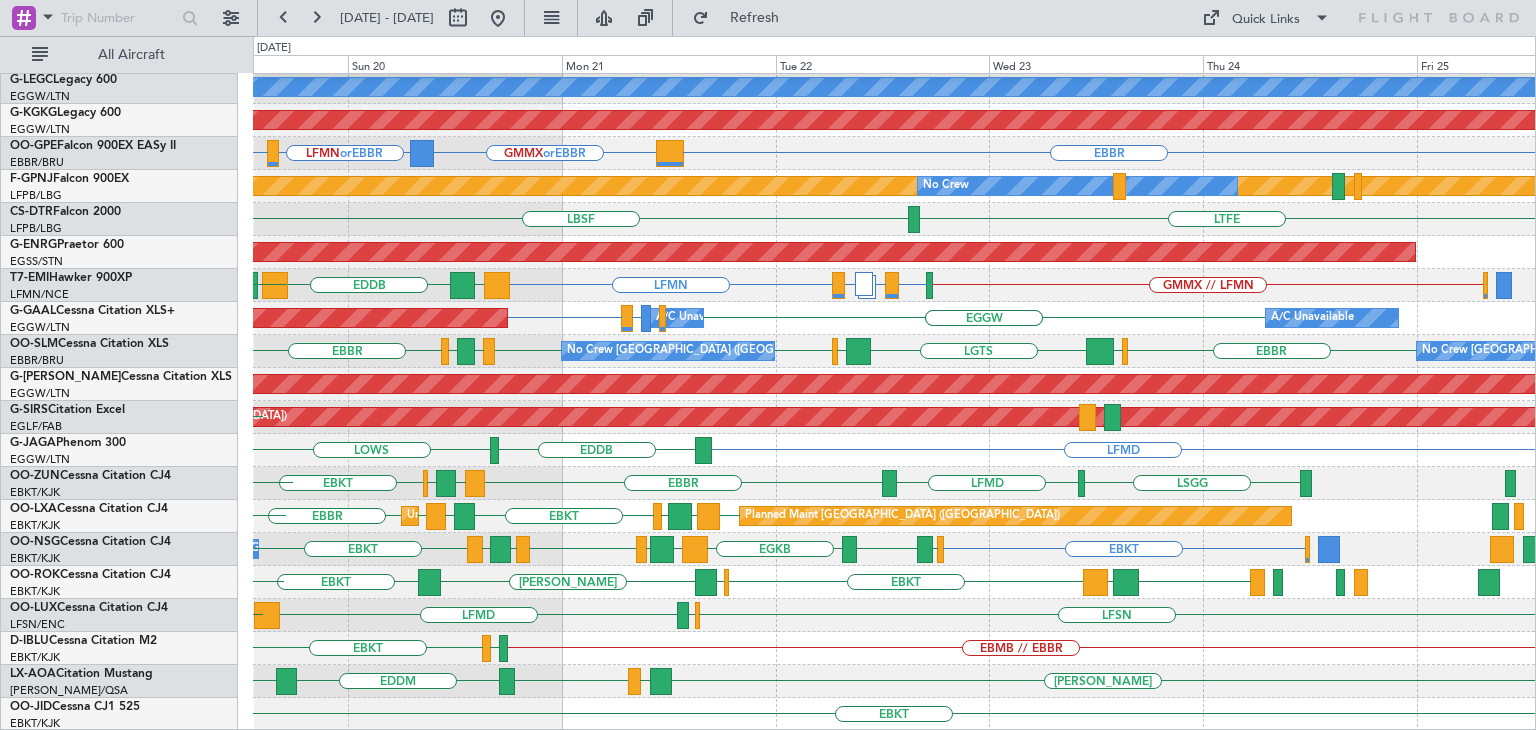 click on "LIEA
A/C Unavailable [GEOGRAPHIC_DATA] ([GEOGRAPHIC_DATA])
AOG Maint [GEOGRAPHIC_DATA] ([GEOGRAPHIC_DATA])
[GEOGRAPHIC_DATA]
LFMN  or  EBBR
[GEOGRAPHIC_DATA]
GMMX  or  EBBR
Planned Maint [GEOGRAPHIC_DATA] ([GEOGRAPHIC_DATA])
Planned Maint [GEOGRAPHIC_DATA] ([GEOGRAPHIC_DATA])
No Crew
No Crew
LTFE
LBSF
LBSF
LFSB
LTFE
AOG Maint [GEOGRAPHIC_DATA]-[GEOGRAPHIC_DATA]
AOG Maint [GEOGRAPHIC_DATA] ([GEOGRAPHIC_DATA])
GMMX // LFMN
LFMN  or  GMME
LATI  or  GMME
EGKB  or  LFMN
LFMN
EDDB
[GEOGRAPHIC_DATA]
[GEOGRAPHIC_DATA]
EGCC
[GEOGRAPHIC_DATA]" 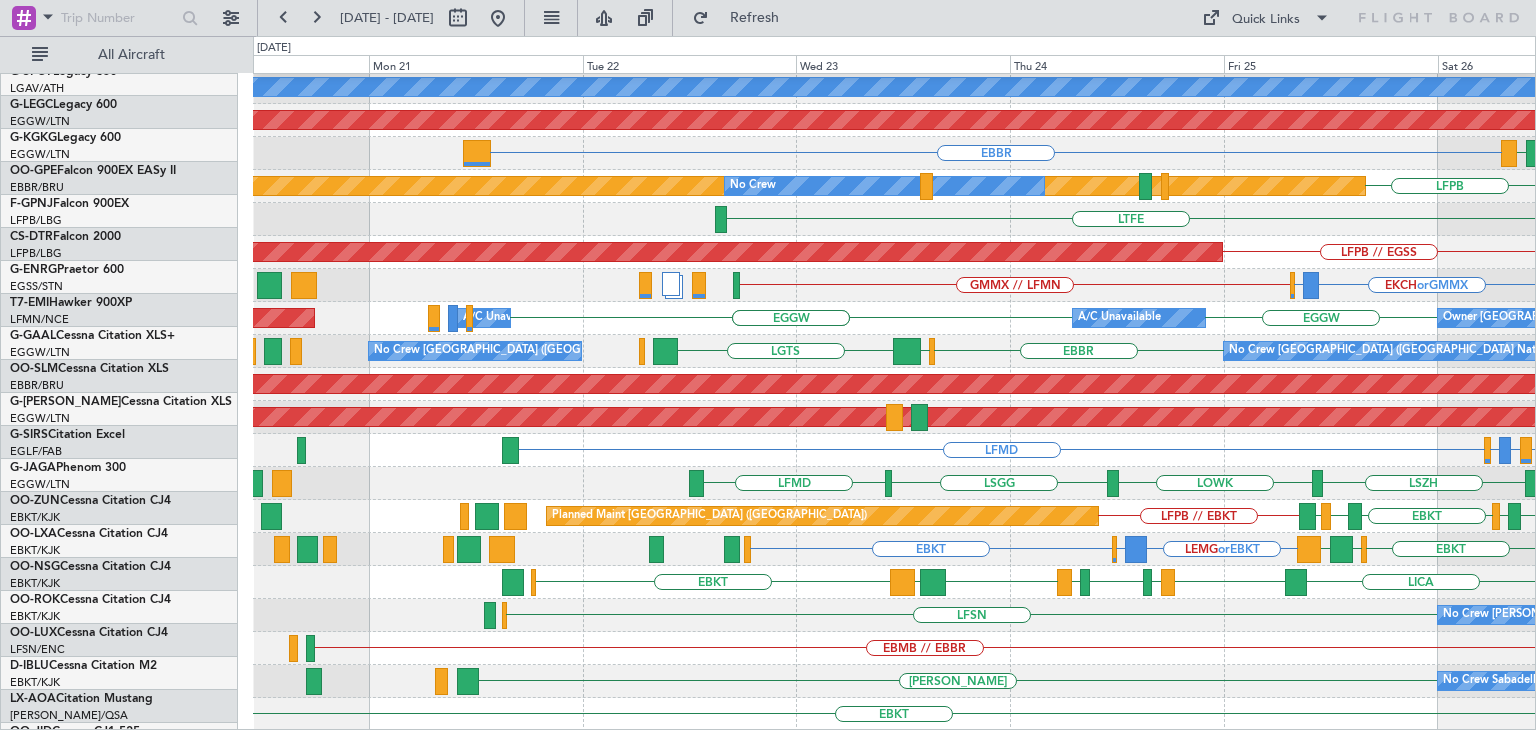 scroll, scrollTop: 444, scrollLeft: 0, axis: vertical 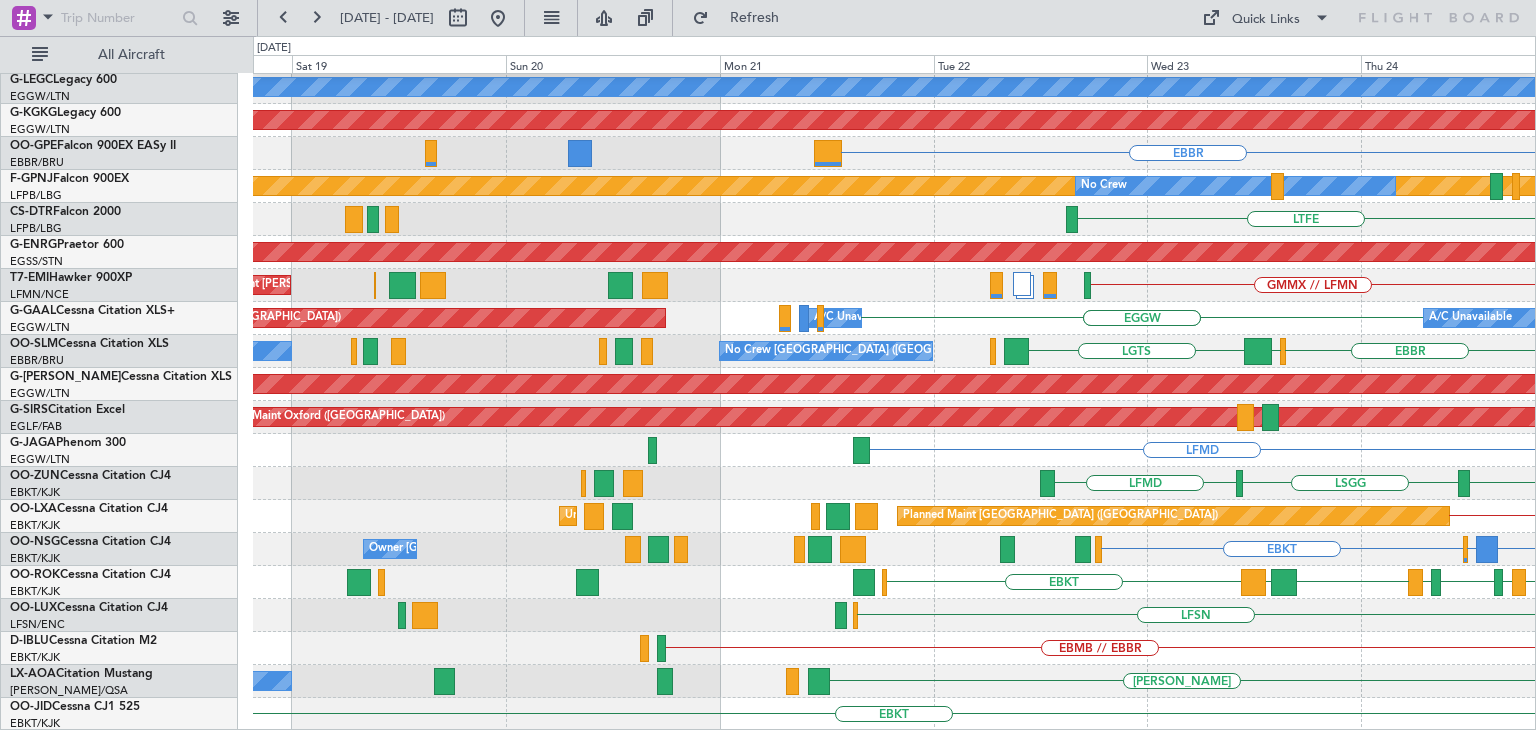 click on "[PERSON_NAME]
A/C Unavailable [GEOGRAPHIC_DATA] ([GEOGRAPHIC_DATA])
Unplanned Maint [GEOGRAPHIC_DATA] ([GEOGRAPHIC_DATA])
AOG Maint [GEOGRAPHIC_DATA] ([GEOGRAPHIC_DATA])
[GEOGRAPHIC_DATA]
Planned Maint [GEOGRAPHIC_DATA] ([GEOGRAPHIC_DATA])
Planned Maint [GEOGRAPHIC_DATA] ([GEOGRAPHIC_DATA])
No Crew
LFPB
LTFE
AOG Maint [GEOGRAPHIC_DATA]-[GEOGRAPHIC_DATA]
AOG Maint [GEOGRAPHIC_DATA] ([GEOGRAPHIC_DATA])
LFPB // EGSS
GMMX // LFMN
Planned Maint [PERSON_NAME]
LIRP  or  GMMX
EKCH  or  GMMX
A/C Unavailable
EGGW
EGGW
A/C Unavailable
Planned Maint [GEOGRAPHIC_DATA] ([GEOGRAPHIC_DATA])
EGGW
Owner [GEOGRAPHIC_DATA] ([GEOGRAPHIC_DATA])
EBBR LFPB 0" 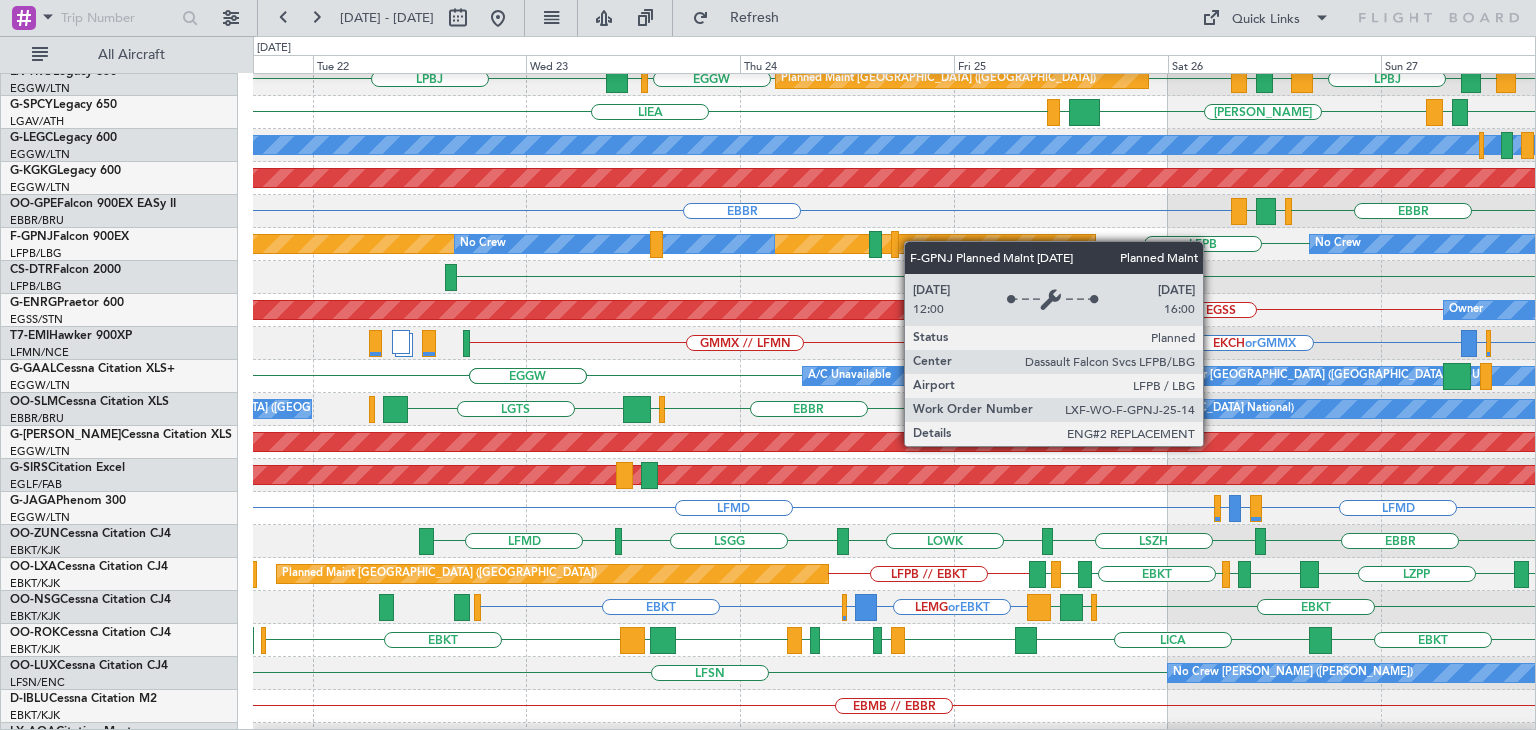 scroll, scrollTop: 444, scrollLeft: 0, axis: vertical 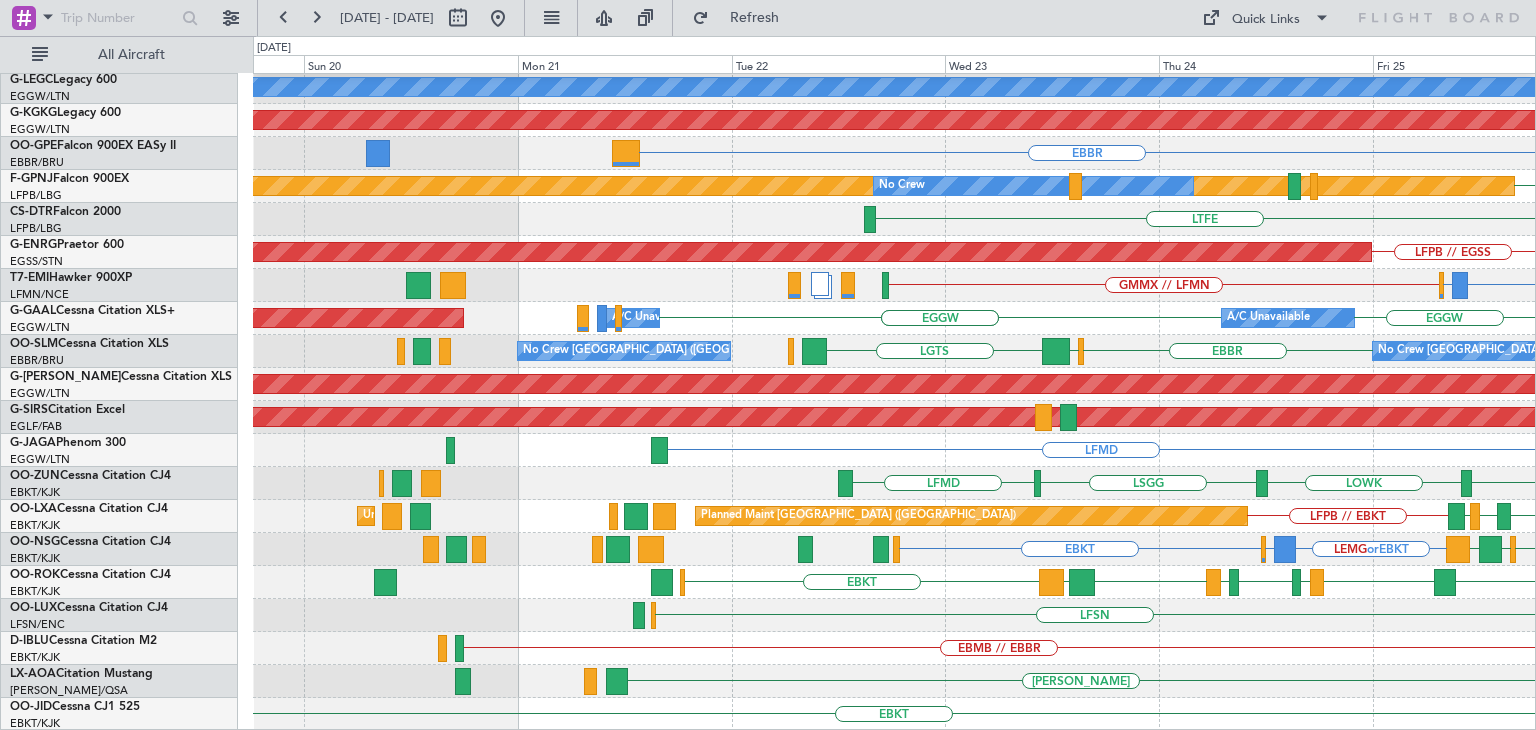 click on "[PERSON_NAME]
[GEOGRAPHIC_DATA]
A/C Unavailable [GEOGRAPHIC_DATA] ([GEOGRAPHIC_DATA])
AOG Maint [GEOGRAPHIC_DATA] ([GEOGRAPHIC_DATA])
[GEOGRAPHIC_DATA]
[DEMOGRAPHIC_DATA]
EGGW
[GEOGRAPHIC_DATA]
Planned Maint [GEOGRAPHIC_DATA] ([GEOGRAPHIC_DATA])
LFPB
Planned Maint [GEOGRAPHIC_DATA] ([GEOGRAPHIC_DATA])
No Crew
No Crew
LTFE
AOG Maint [GEOGRAPHIC_DATA]-[GEOGRAPHIC_DATA]
LFPB // EGSS
AOG Maint [GEOGRAPHIC_DATA] ([GEOGRAPHIC_DATA])
EKCH  or  GMMX
LIRP  or  GMMX
GMMX // LFMN
Planned Maint [PERSON_NAME]
EGGW
A/C Unavailable
EGGW
EGGW
A/C Unavailable
Planned Maint [GEOGRAPHIC_DATA] ([GEOGRAPHIC_DATA])" 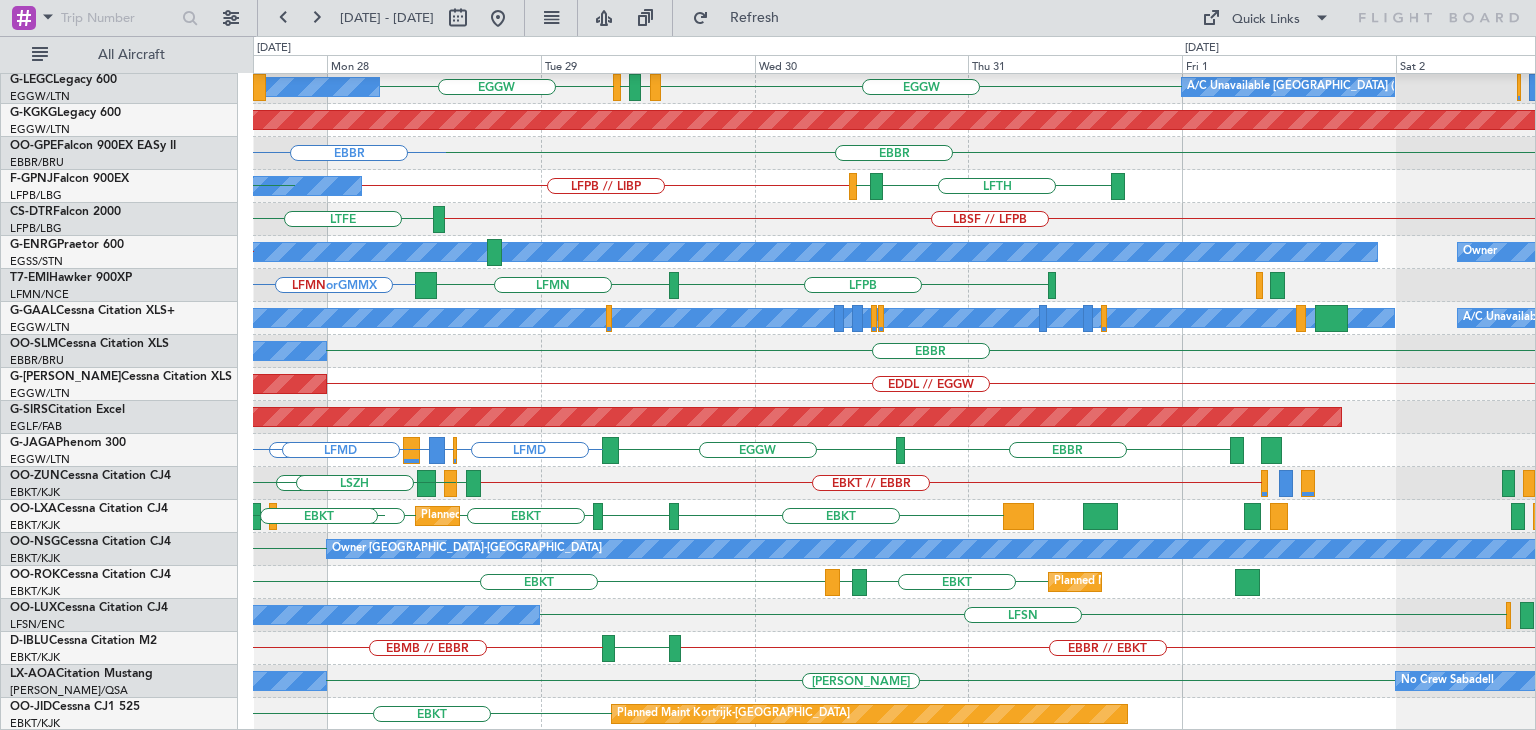 scroll, scrollTop: 386, scrollLeft: 0, axis: vertical 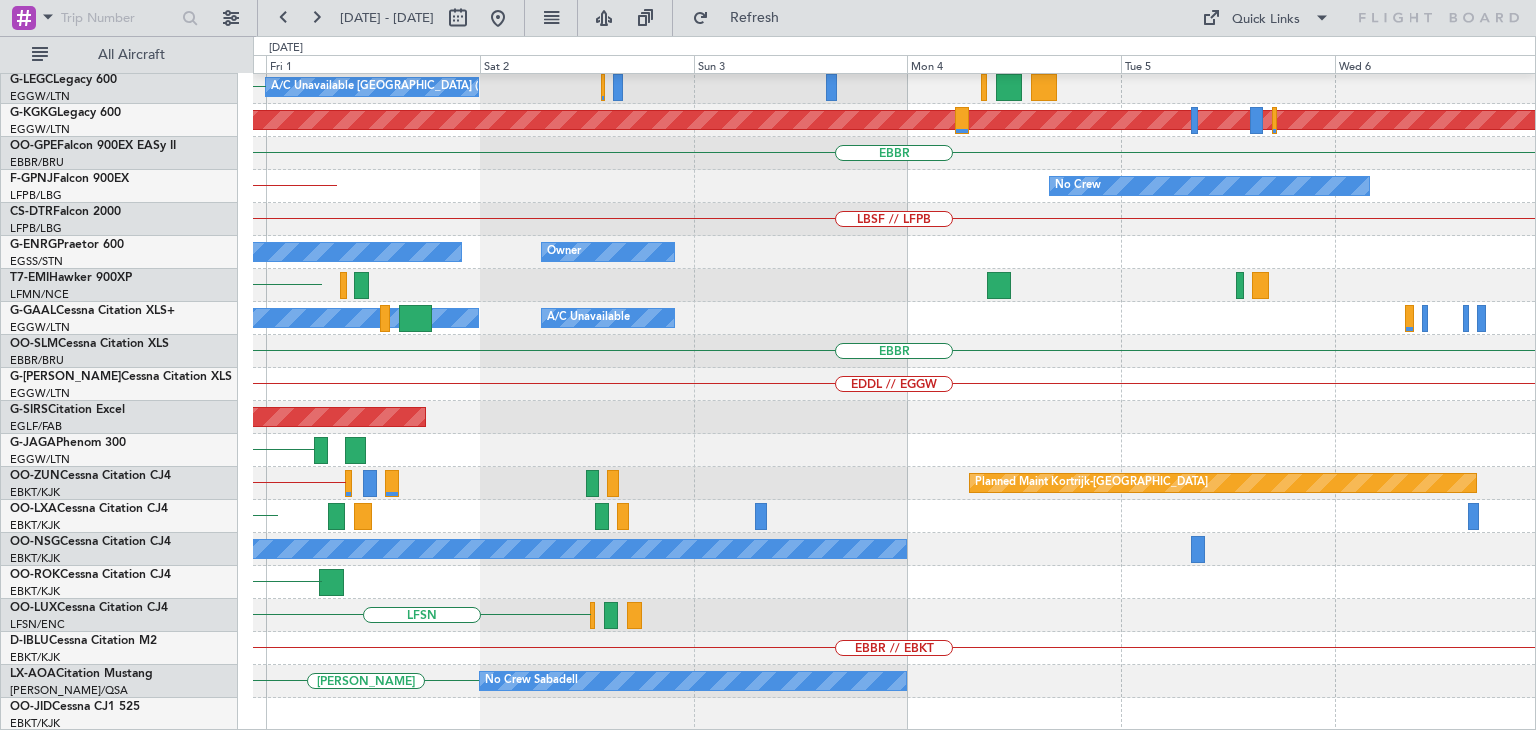 click on "[PERSON_NAME]
HTZA
EGGW
A/C Unavailable [GEOGRAPHIC_DATA] ([GEOGRAPHIC_DATA])
AOG Maint [GEOGRAPHIC_DATA] ([GEOGRAPHIC_DATA])
[GEOGRAPHIC_DATA]
No Crew
LIRN
LFTH
LFPB // LIBP
LBSF // LFPB
Owner
Owner
LFPB
Owner [GEOGRAPHIC_DATA] ([GEOGRAPHIC_DATA])
A/C Unavailable
[GEOGRAPHIC_DATA]
EDDL // EGGW
Planned Maint [GEOGRAPHIC_DATA] ([GEOGRAPHIC_DATA])
[GEOGRAPHIC_DATA]
EGGW
EBKT // EBBR
Planned Maint [GEOGRAPHIC_DATA]-[GEOGRAPHIC_DATA]
EBKT
Owner [GEOGRAPHIC_DATA]-[GEOGRAPHIC_DATA]
Planned Maint [GEOGRAPHIC_DATA]-[GEOGRAPHIC_DATA]
EBKT
LEGE
LFSN
EBBR // EBKT
[PERSON_NAME] 0" 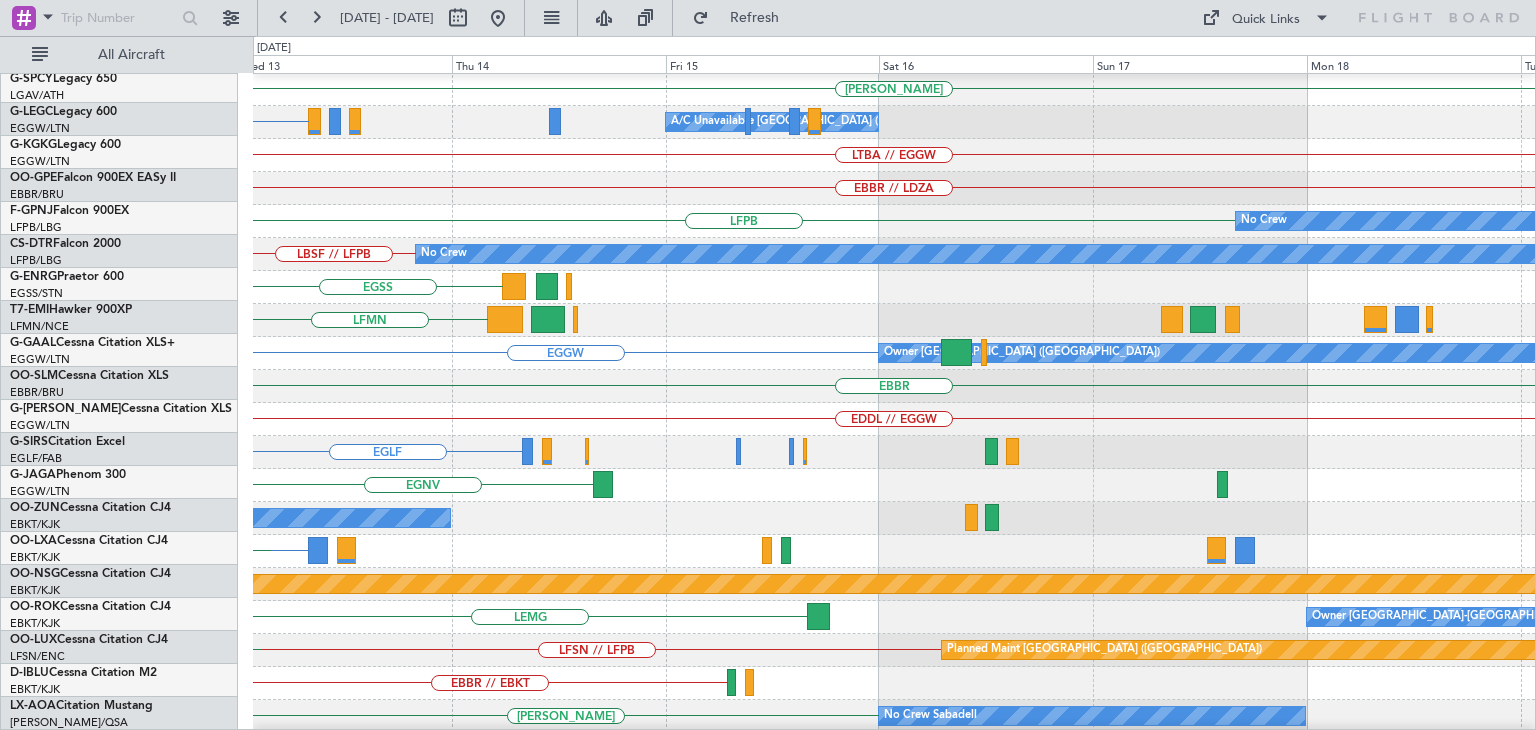 scroll, scrollTop: 351, scrollLeft: 0, axis: vertical 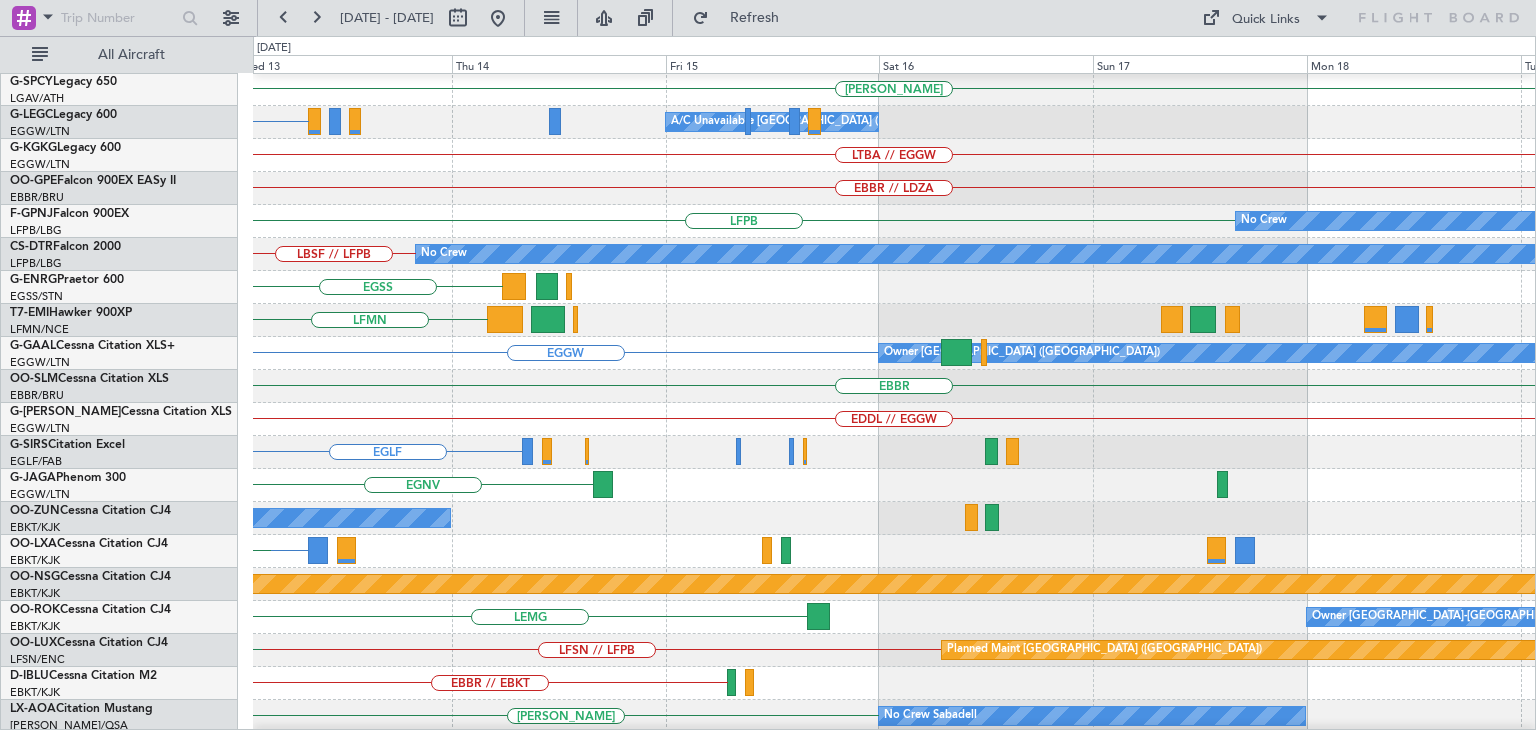 click on "EGGW
[PERSON_NAME]
EGGW
A/C Unavailable [GEOGRAPHIC_DATA] ([GEOGRAPHIC_DATA])
LTBA // EGGW
EBBR // LDZA
No Crew [GEOGRAPHIC_DATA] (Brussels National)
LFPB
No Crew
No Crew
LBSF // LFPB
No Crew
[GEOGRAPHIC_DATA]
LFMN
EGGW
Owner [GEOGRAPHIC_DATA] ([GEOGRAPHIC_DATA])
[GEOGRAPHIC_DATA]
EDDL // EGGW
[GEOGRAPHIC_DATA]
EGNV
Owner [GEOGRAPHIC_DATA]-[GEOGRAPHIC_DATA]
EBKT
LSZB
Planned Maint [GEOGRAPHIC_DATA] ([GEOGRAPHIC_DATA])
[GEOGRAPHIC_DATA]
Owner [GEOGRAPHIC_DATA]-[GEOGRAPHIC_DATA]
LFSN // LFPB
Planned Maint [GEOGRAPHIC_DATA] ([GEOGRAPHIC_DATA])
ELLX
[GEOGRAPHIC_DATA][PERSON_NAME] 0" 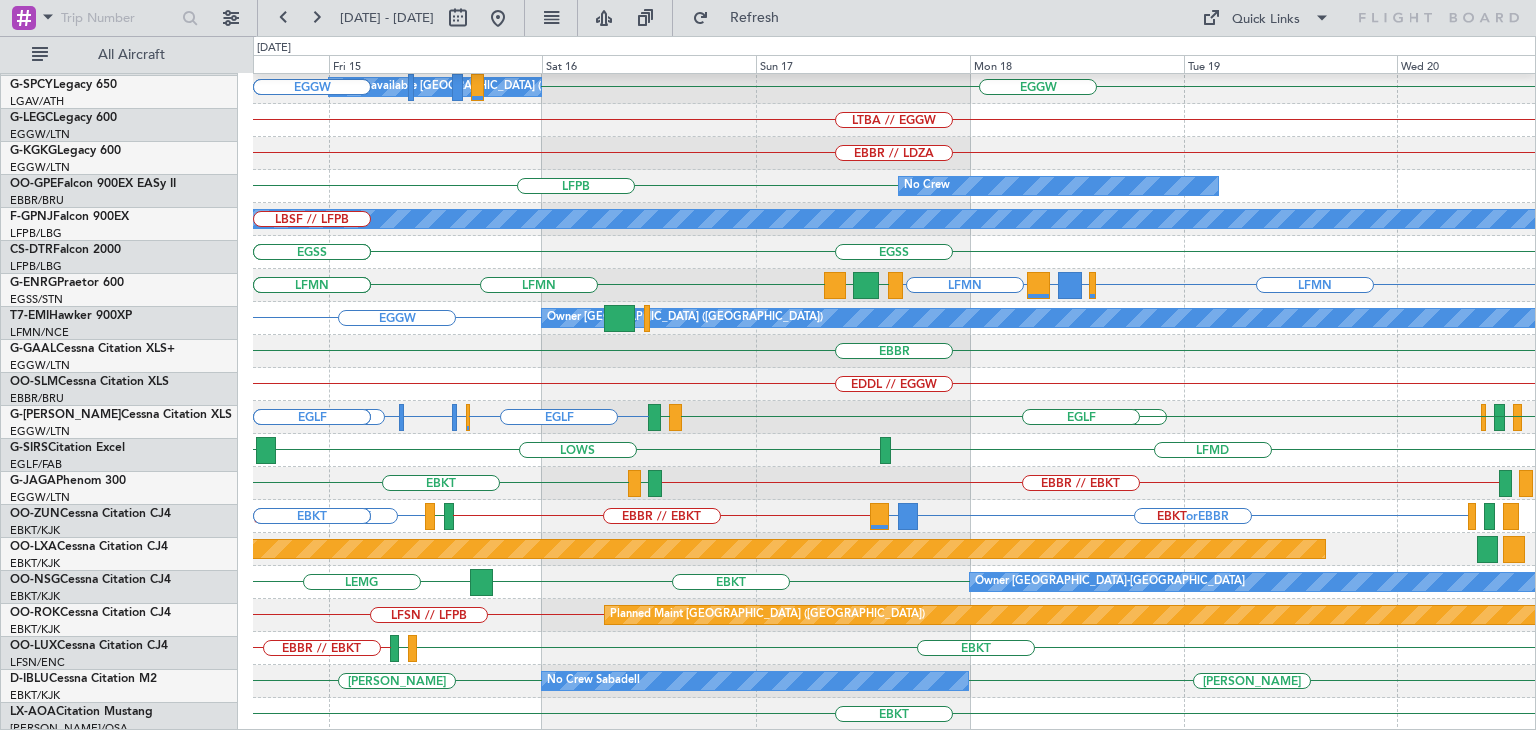 scroll, scrollTop: 386, scrollLeft: 0, axis: vertical 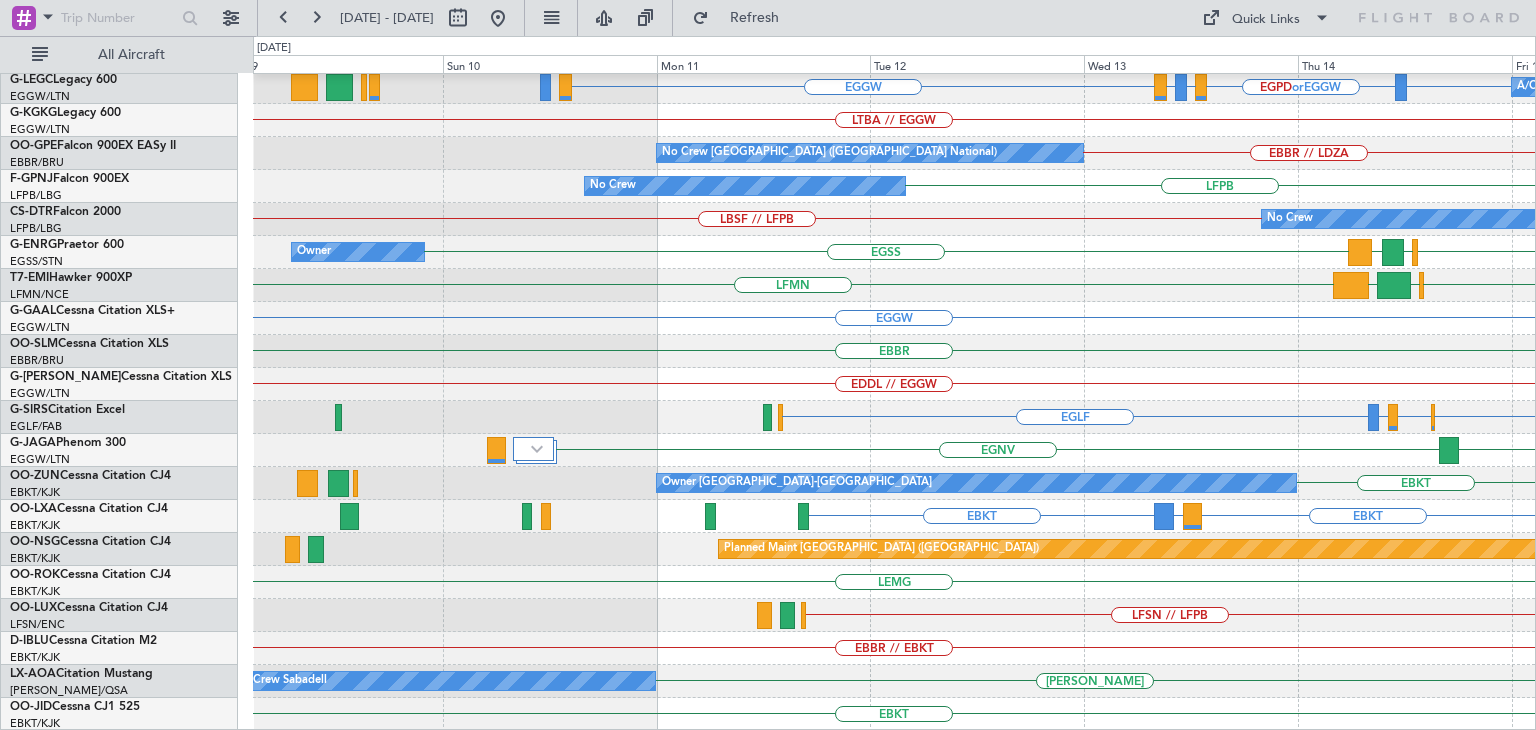 click on "[PERSON_NAME]
A/C Unavailable [GEOGRAPHIC_DATA] ([GEOGRAPHIC_DATA])
EGPD  or  EGGW
EGWU  or  EGGW
EGPD  or  EGGW
EGGW
EGWU  or  EGGW
EGGW
LTBA // EGGW
AOG Maint [GEOGRAPHIC_DATA] ([GEOGRAPHIC_DATA])
No Crew [GEOGRAPHIC_DATA] (Brussels National)
EBBR // LDZA
LFPB
No Crew
No Crew
LBSF // LFPB
[GEOGRAPHIC_DATA]
[GEOGRAPHIC_DATA]
[GEOGRAPHIC_DATA]
LXGB
Owner
LFMN
LFMN
LIMZ
BIKF
EGGW
Owner [GEOGRAPHIC_DATA] ([GEOGRAPHIC_DATA])
[GEOGRAPHIC_DATA]
EDDL // EGGW
[GEOGRAPHIC_DATA]
EGWU  or  EGLF" 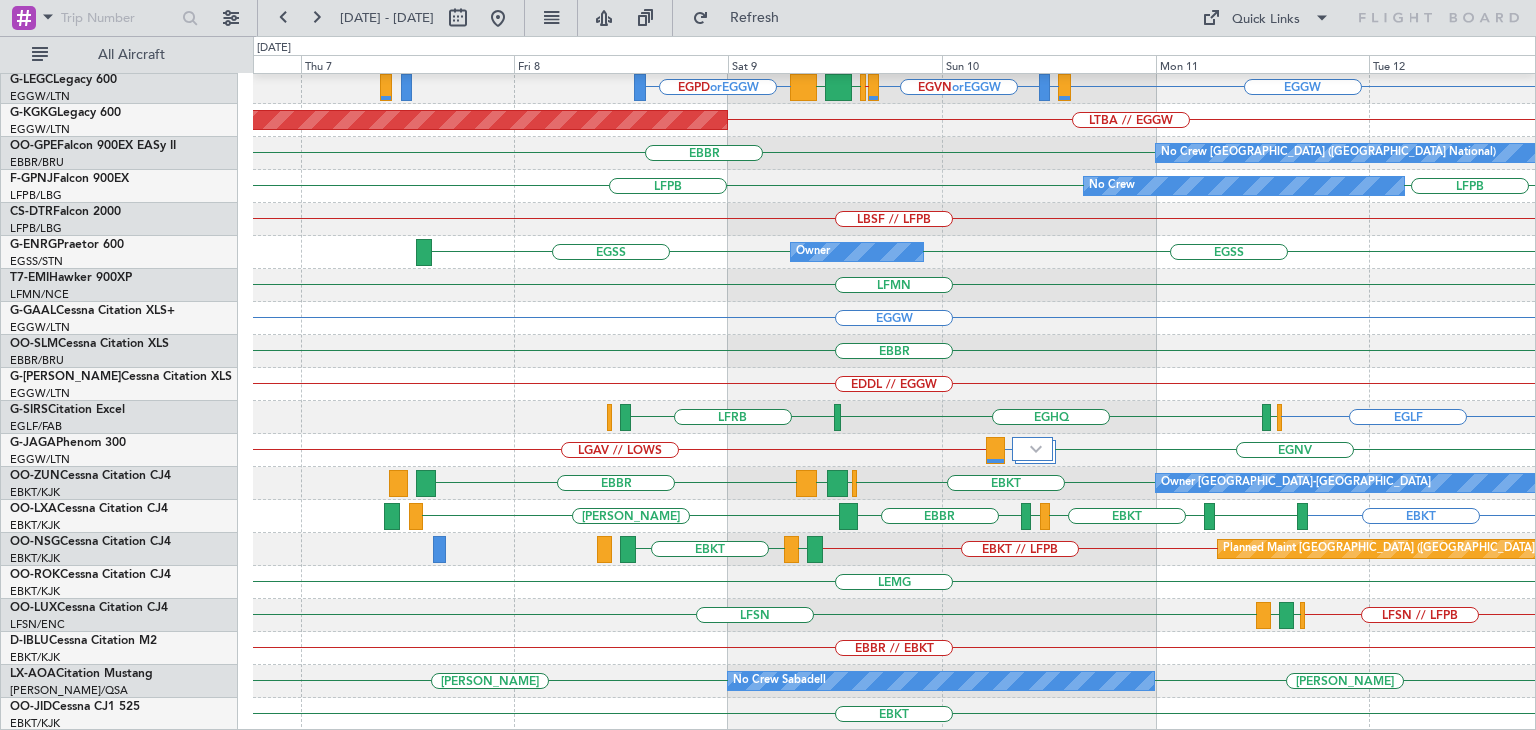click on "[PERSON_NAME]
EGPD  or  EGGW
EGGW
EGPD  or  EGGW
EGVN  or  [GEOGRAPHIC_DATA]
EGGW // EGPD
[GEOGRAPHIC_DATA]
BIAR
EGPD  or  EGGW
EGWU  or  EGGW
EGPD  or  EGGW
LTBA // EGGW
AOG Maint [GEOGRAPHIC_DATA] ([GEOGRAPHIC_DATA])
[GEOGRAPHIC_DATA]
No Crew [GEOGRAPHIC_DATA] (Brussels National)
EBBR // LDZA
LFPB
LFPB
No Crew
No Crew
LBSF // LFPB
No Crew
[GEOGRAPHIC_DATA]
[GEOGRAPHIC_DATA]
Owner
LFMN
EGGW
[GEOGRAPHIC_DATA]
EDDL // EGGW
[GEOGRAPHIC_DATA]
LFRB" 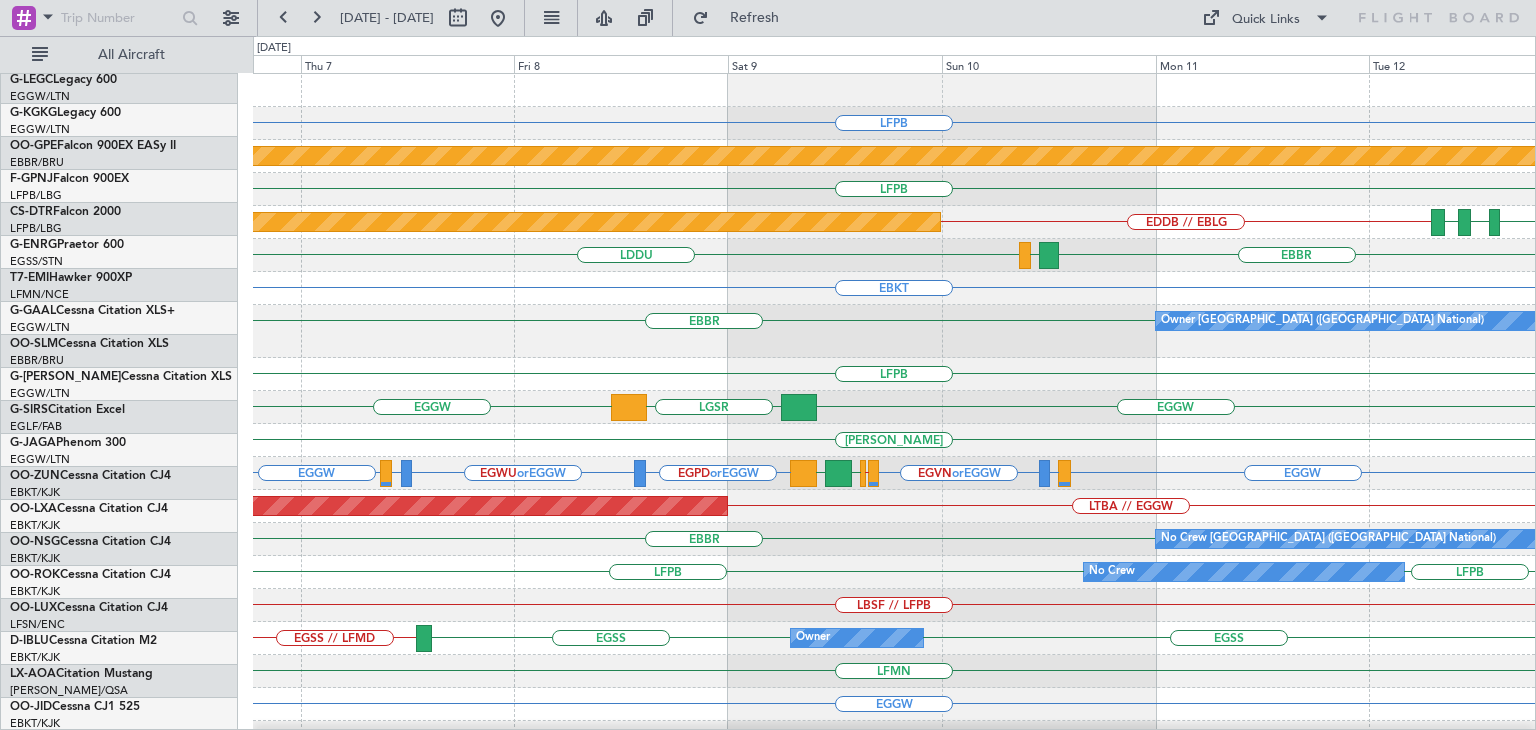 scroll, scrollTop: 0, scrollLeft: 0, axis: both 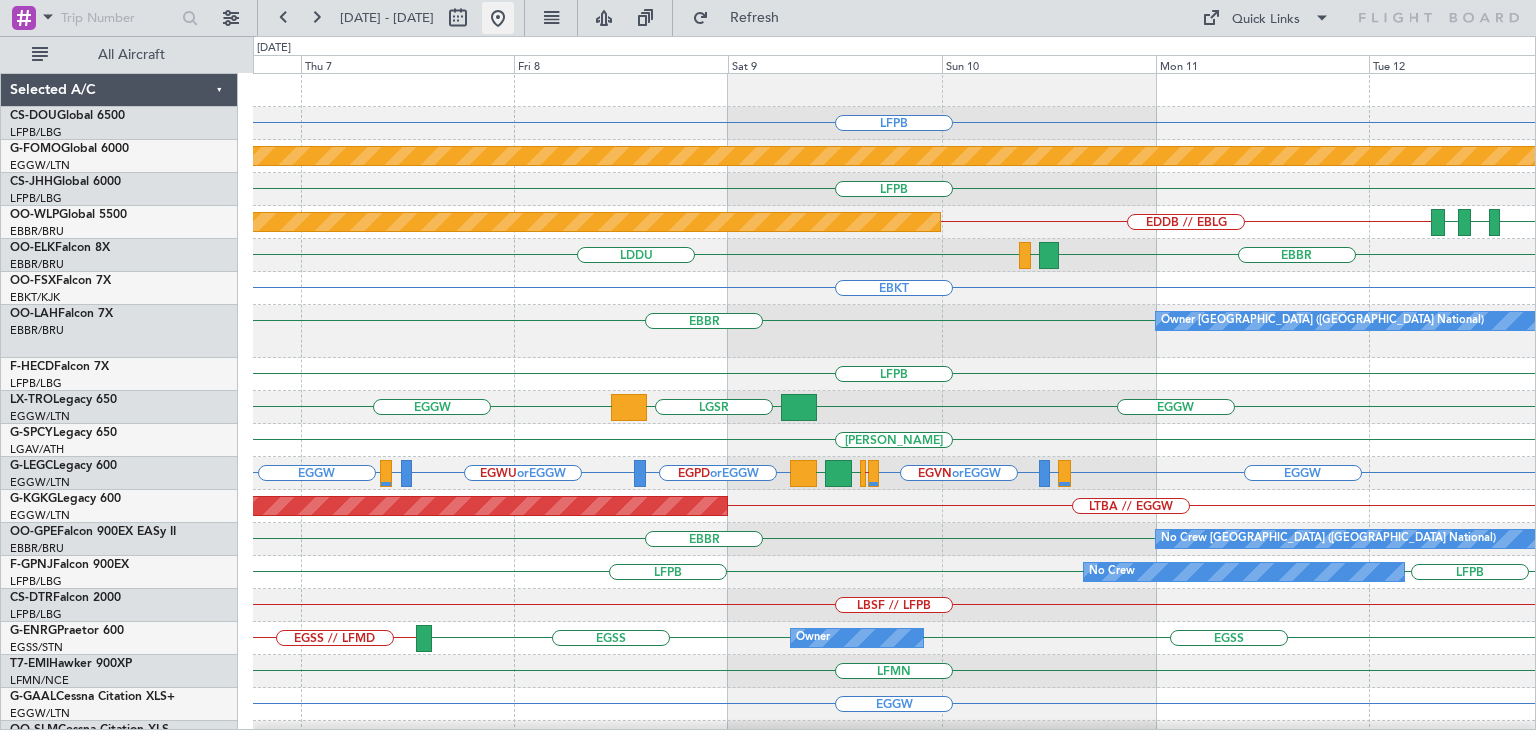 click at bounding box center [498, 18] 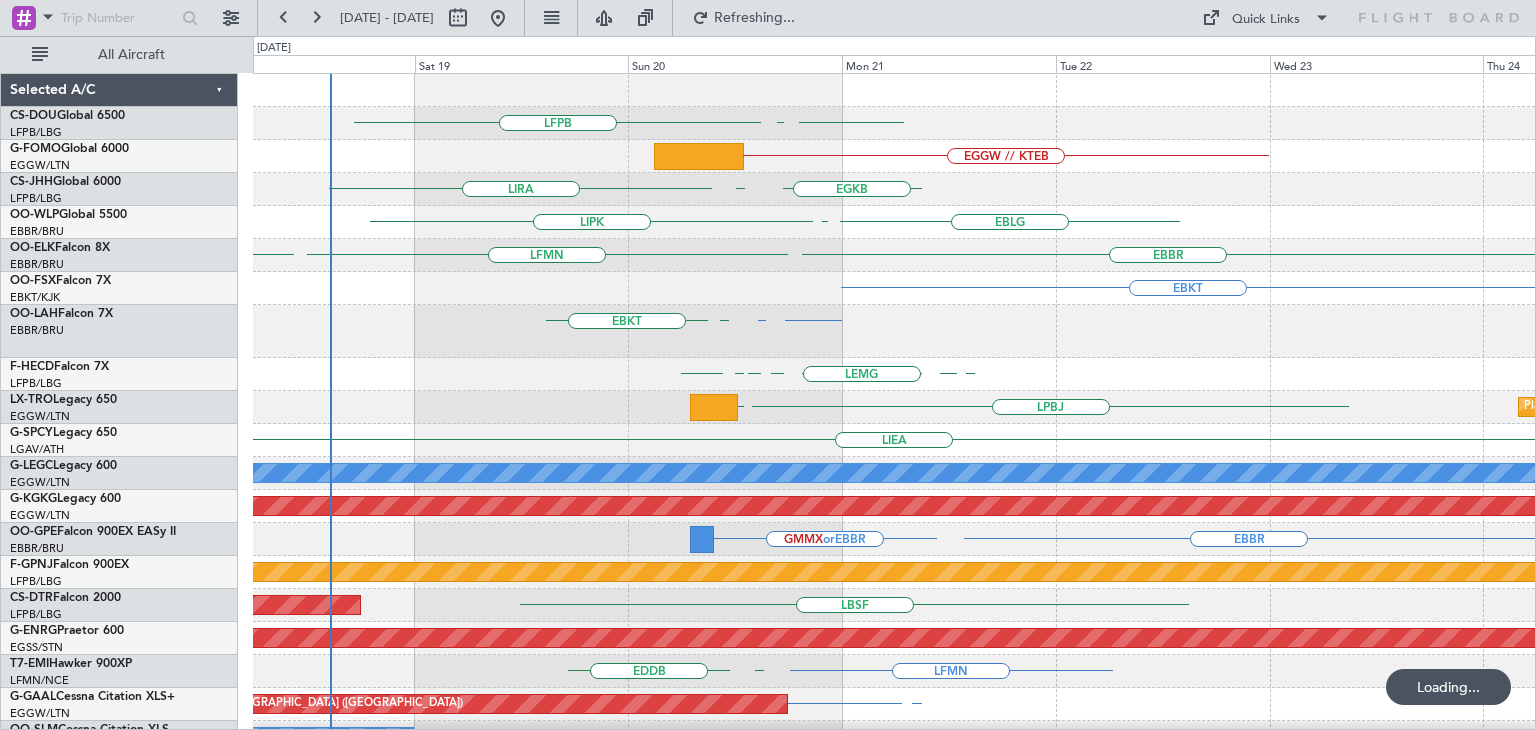 click on "LFPB
LFPB
[GEOGRAPHIC_DATA]
EGGW // KTEB
LIRA
EGKB
HECA
LIPK
EBLG
LFMN
[GEOGRAPHIC_DATA]
LFMN
[GEOGRAPHIC_DATA]
[GEOGRAPHIC_DATA]
EBKT
[GEOGRAPHIC_DATA]
EVRA  or  EBBR
EBKT
LFMN
LFPB
[GEOGRAPHIC_DATA]
LFPB
[GEOGRAPHIC_DATA]
[GEOGRAPHIC_DATA]
LFMN
LFTH
Planned Maint [GEOGRAPHIC_DATA] ([GEOGRAPHIC_DATA])
LPBJ
[GEOGRAPHIC_DATA]
[GEOGRAPHIC_DATA]
A/C Unavailable [GEOGRAPHIC_DATA] ([GEOGRAPHIC_DATA])
AOG Maint [GEOGRAPHIC_DATA] ([GEOGRAPHIC_DATA])
[GEOGRAPHIC_DATA]" 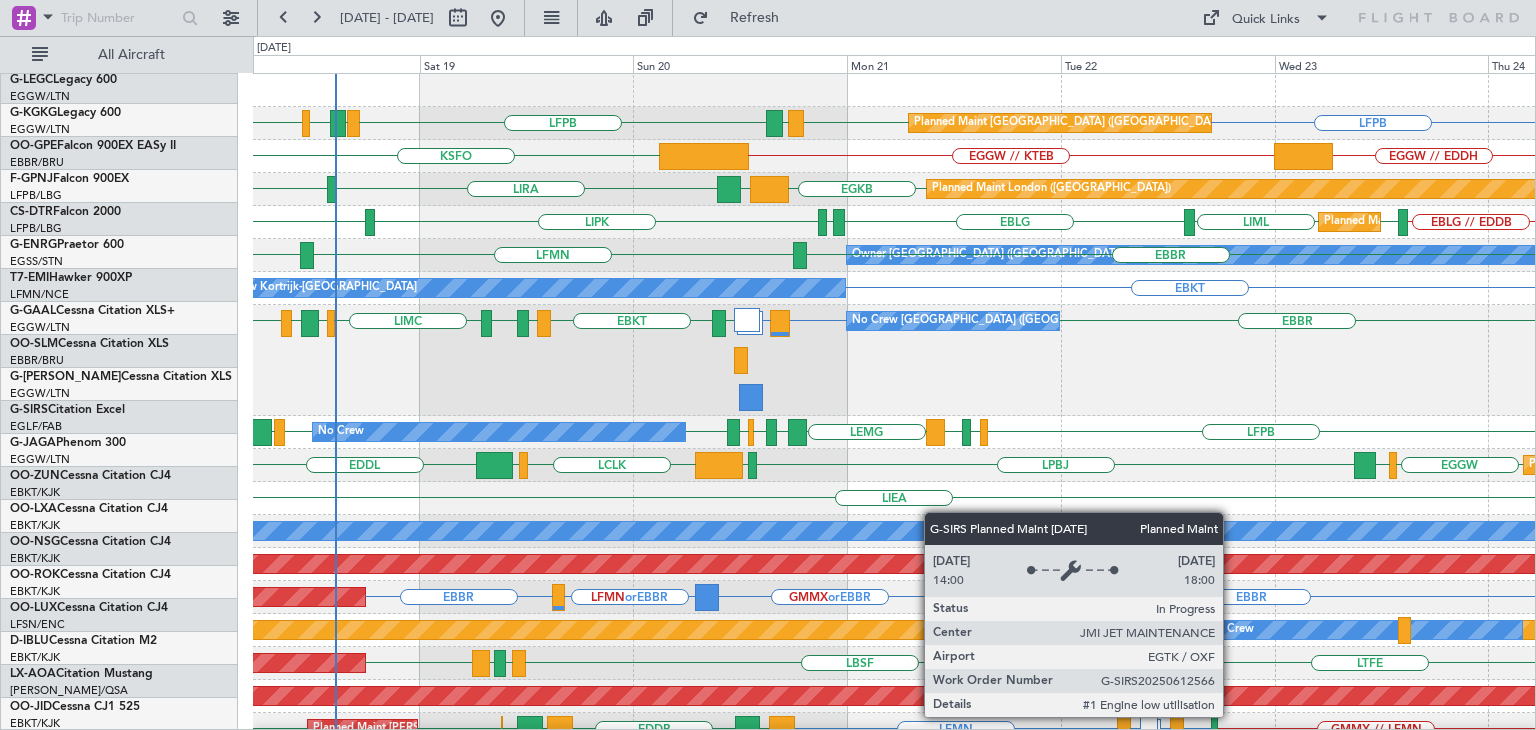 scroll, scrollTop: 0, scrollLeft: 0, axis: both 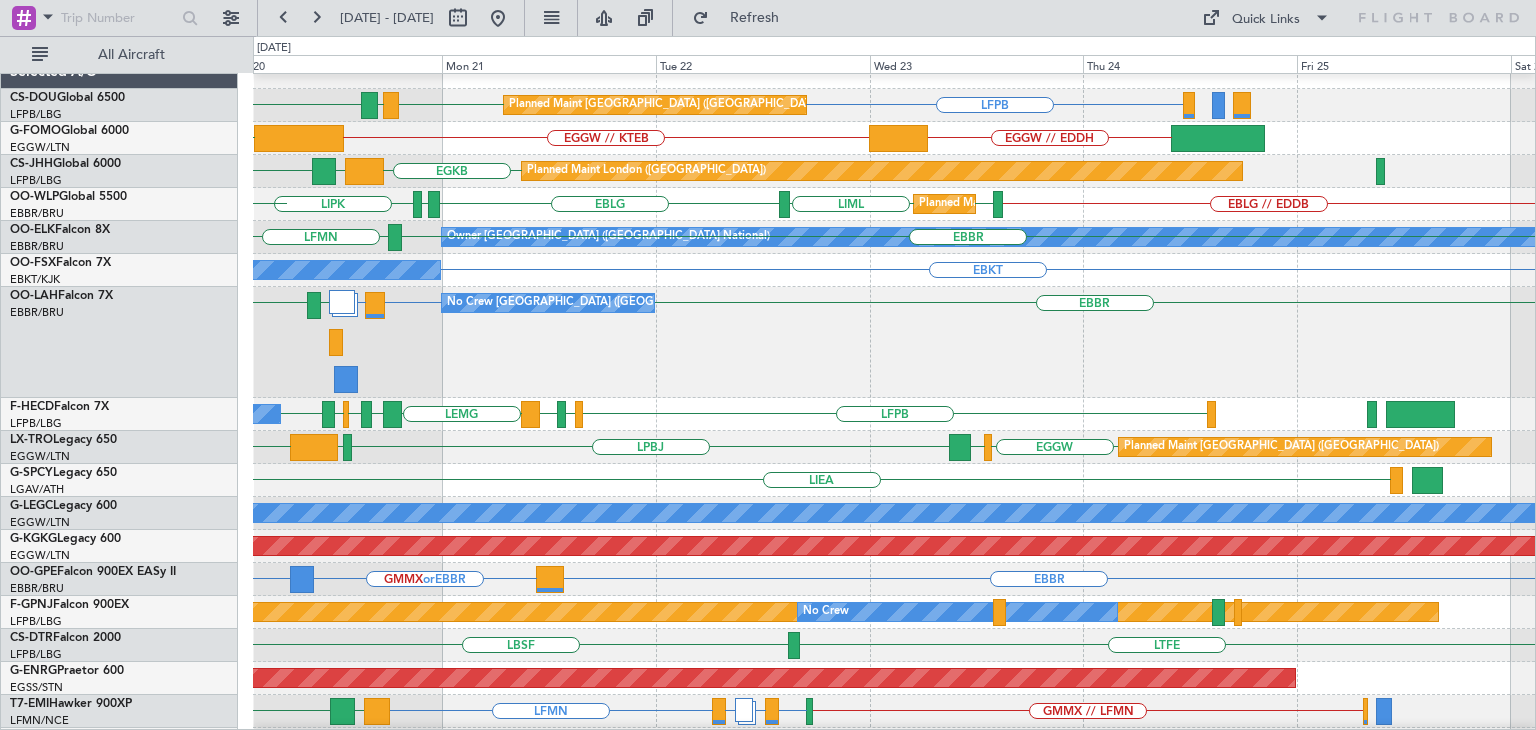 click on "No Crew [GEOGRAPHIC_DATA] ([GEOGRAPHIC_DATA] National)
[GEOGRAPHIC_DATA]
EVRA  or  EBBR
[GEOGRAPHIC_DATA]
EBKT
LFMN
LFMN
LFPB
LIMC" 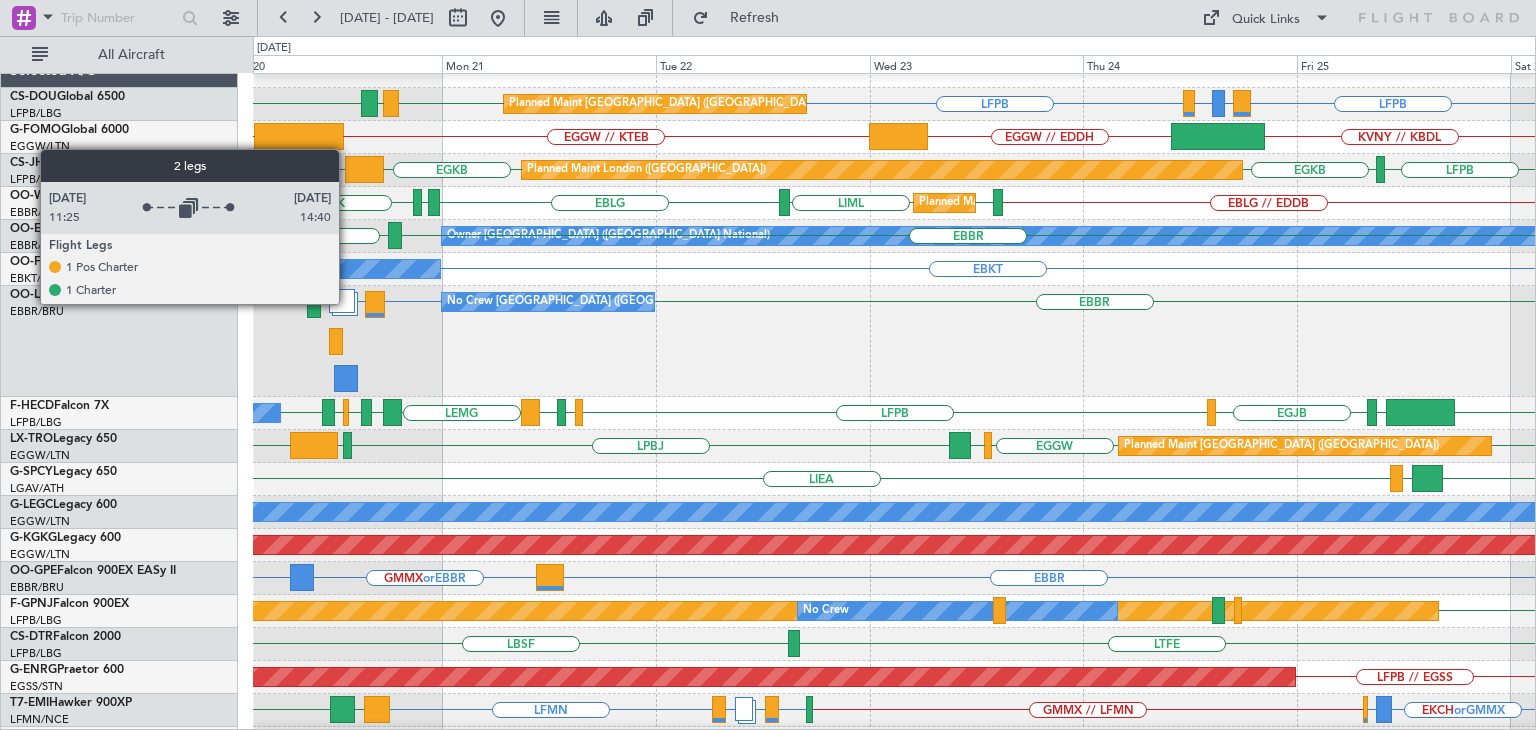 click 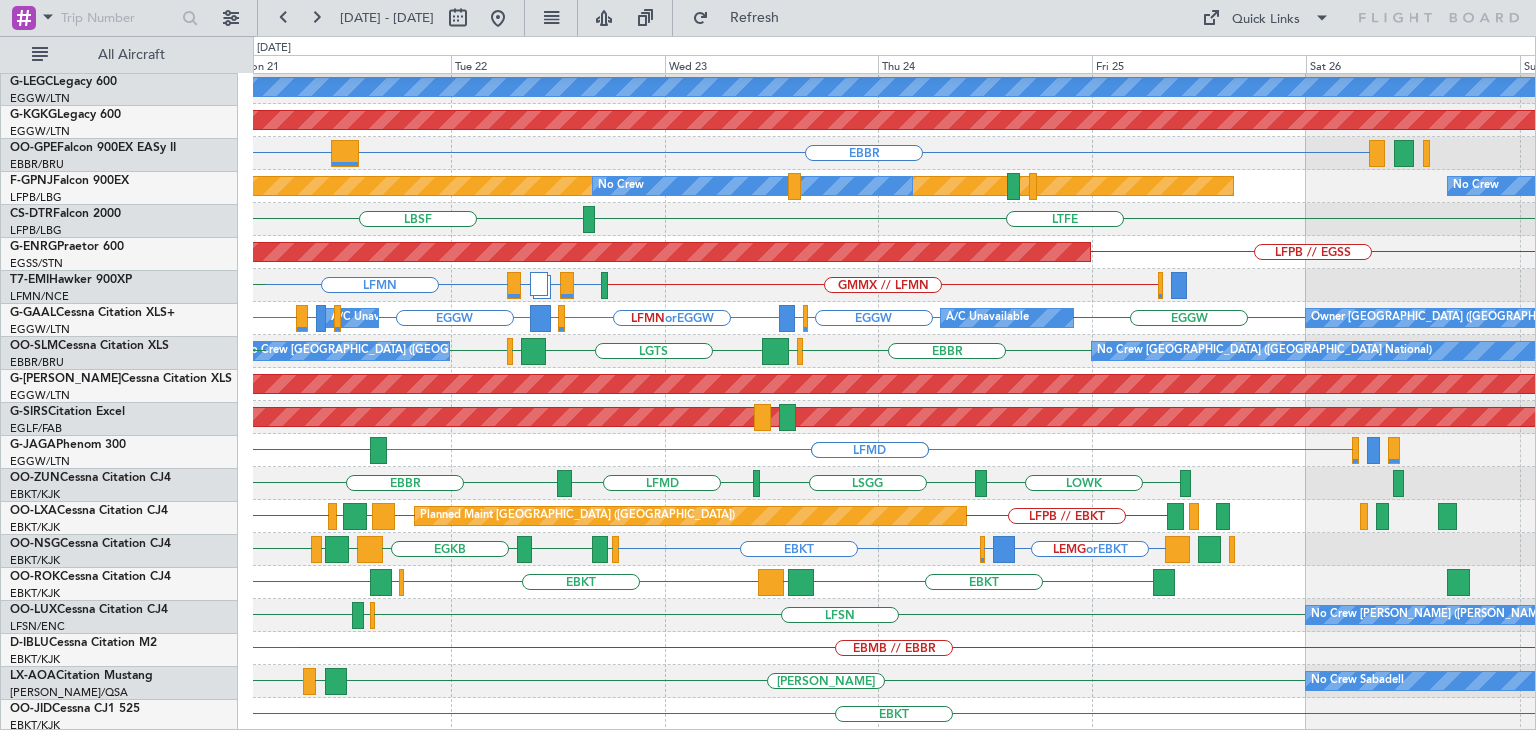 scroll, scrollTop: 366, scrollLeft: 0, axis: vertical 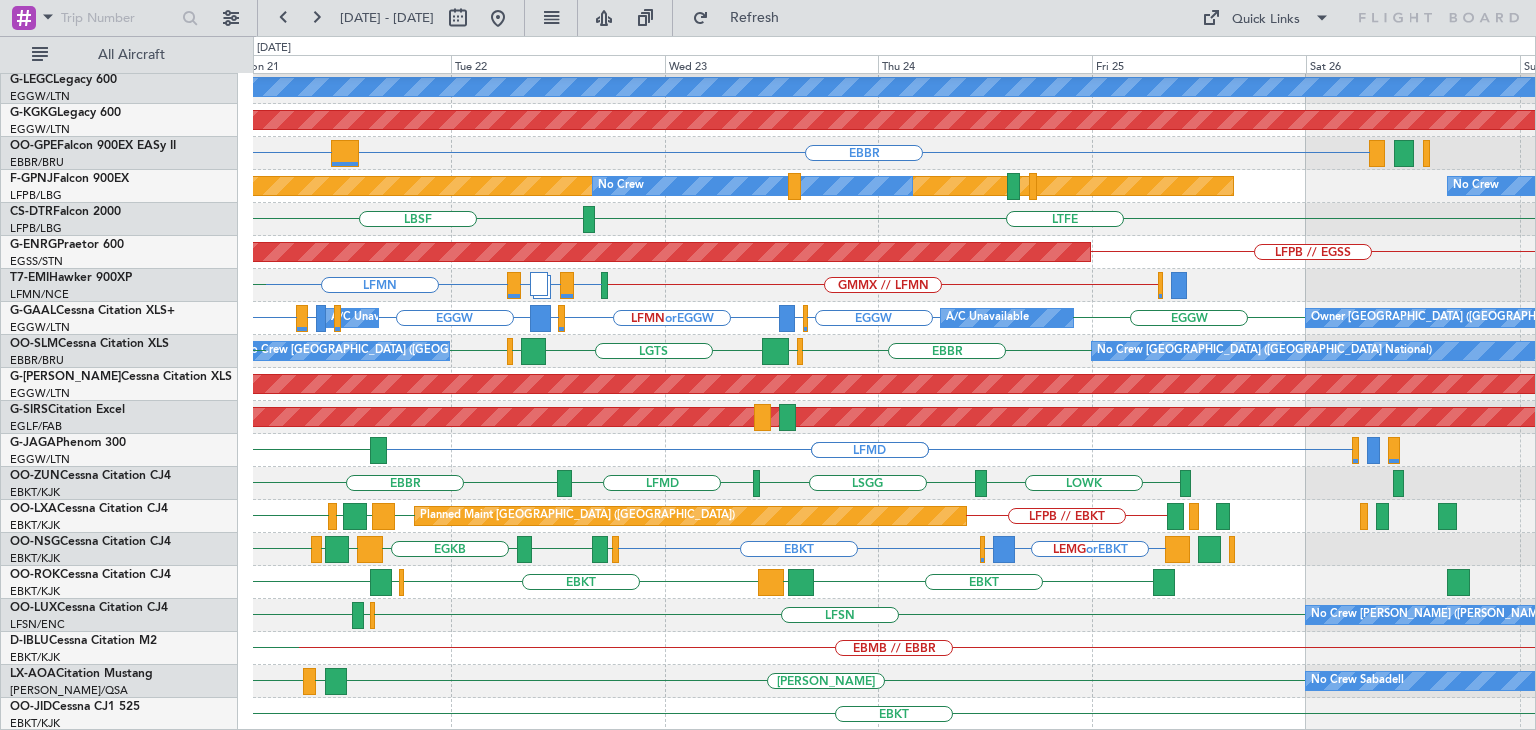 click on "LOWK
[GEOGRAPHIC_DATA]
LFMD
[GEOGRAPHIC_DATA]
EBOS
[PERSON_NAME]
EBKT" 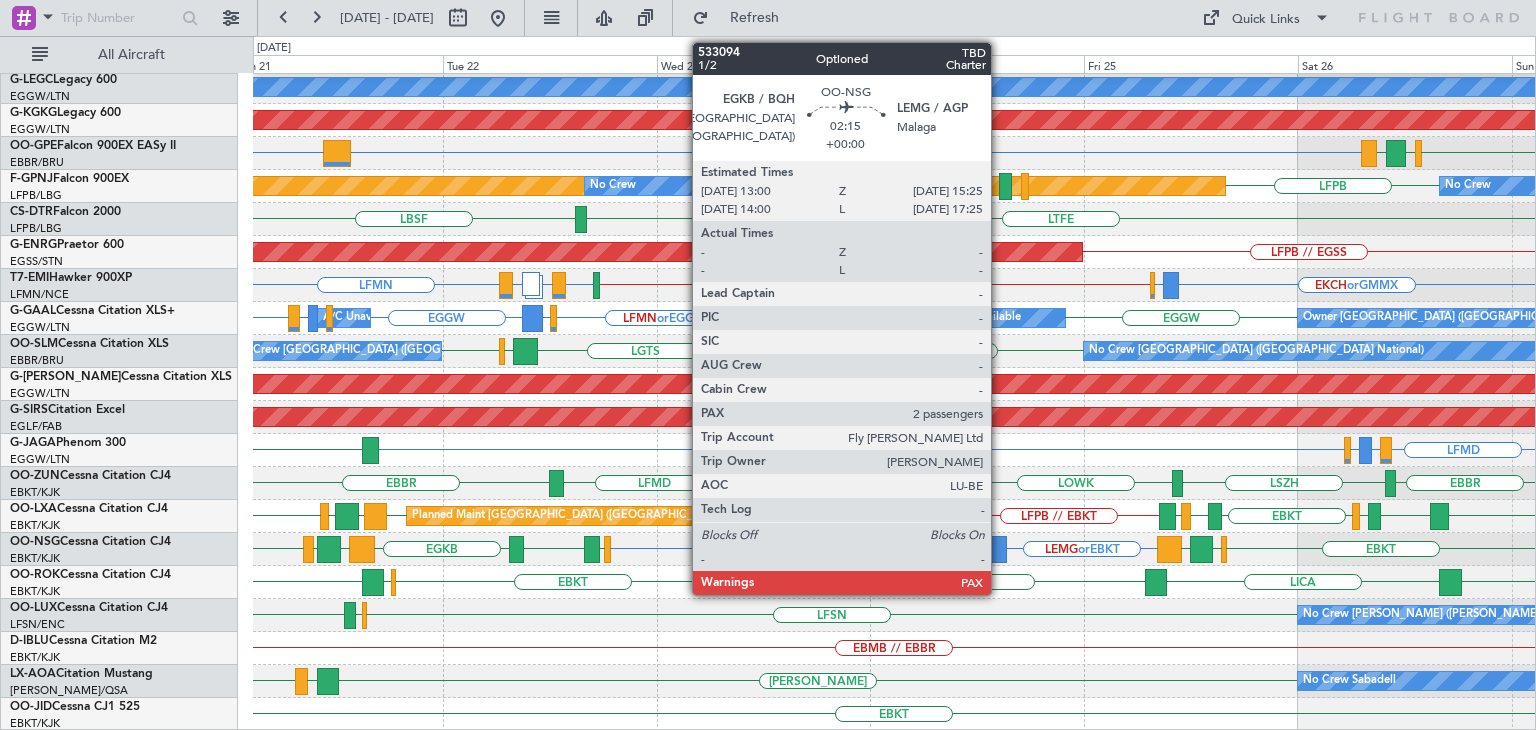 click 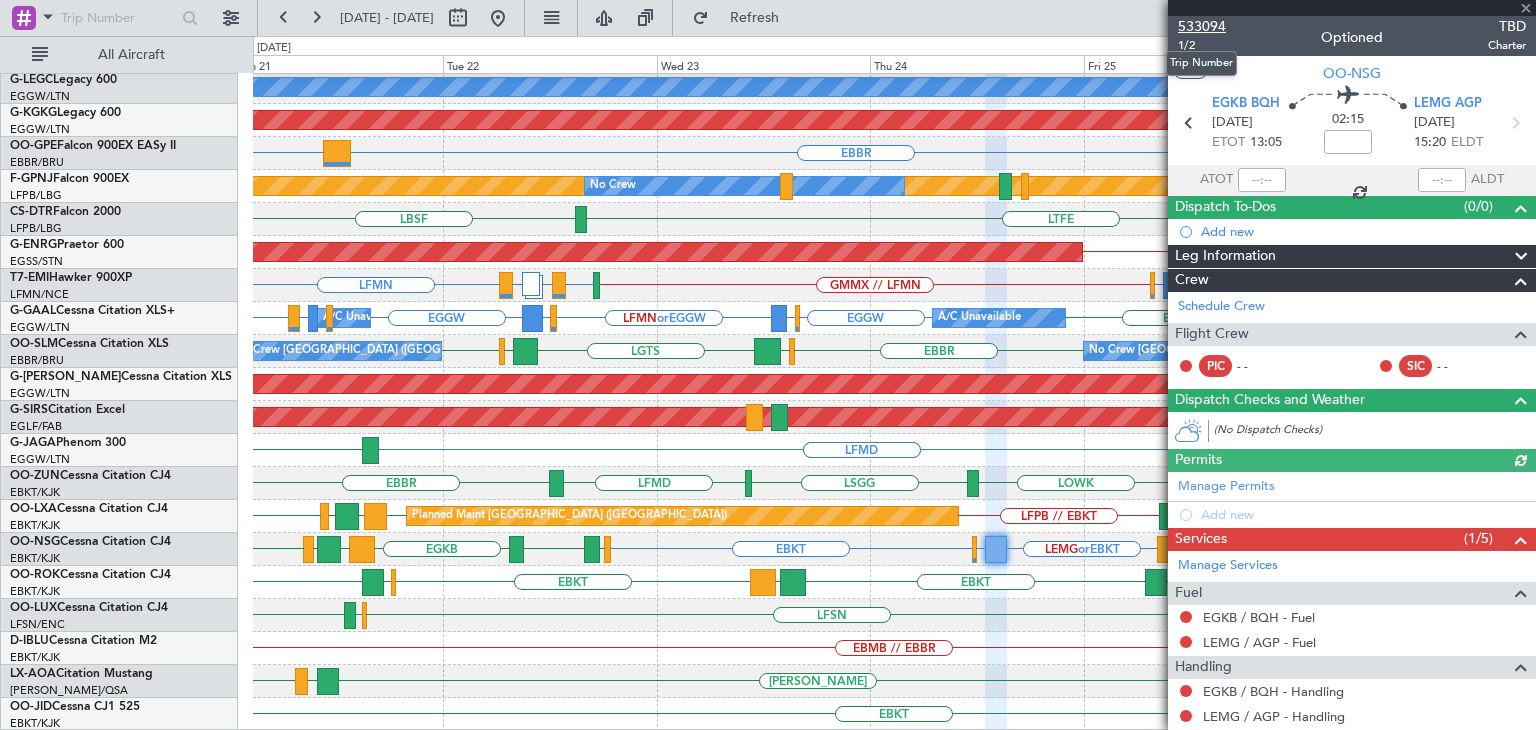 click on "533094" at bounding box center [1202, 26] 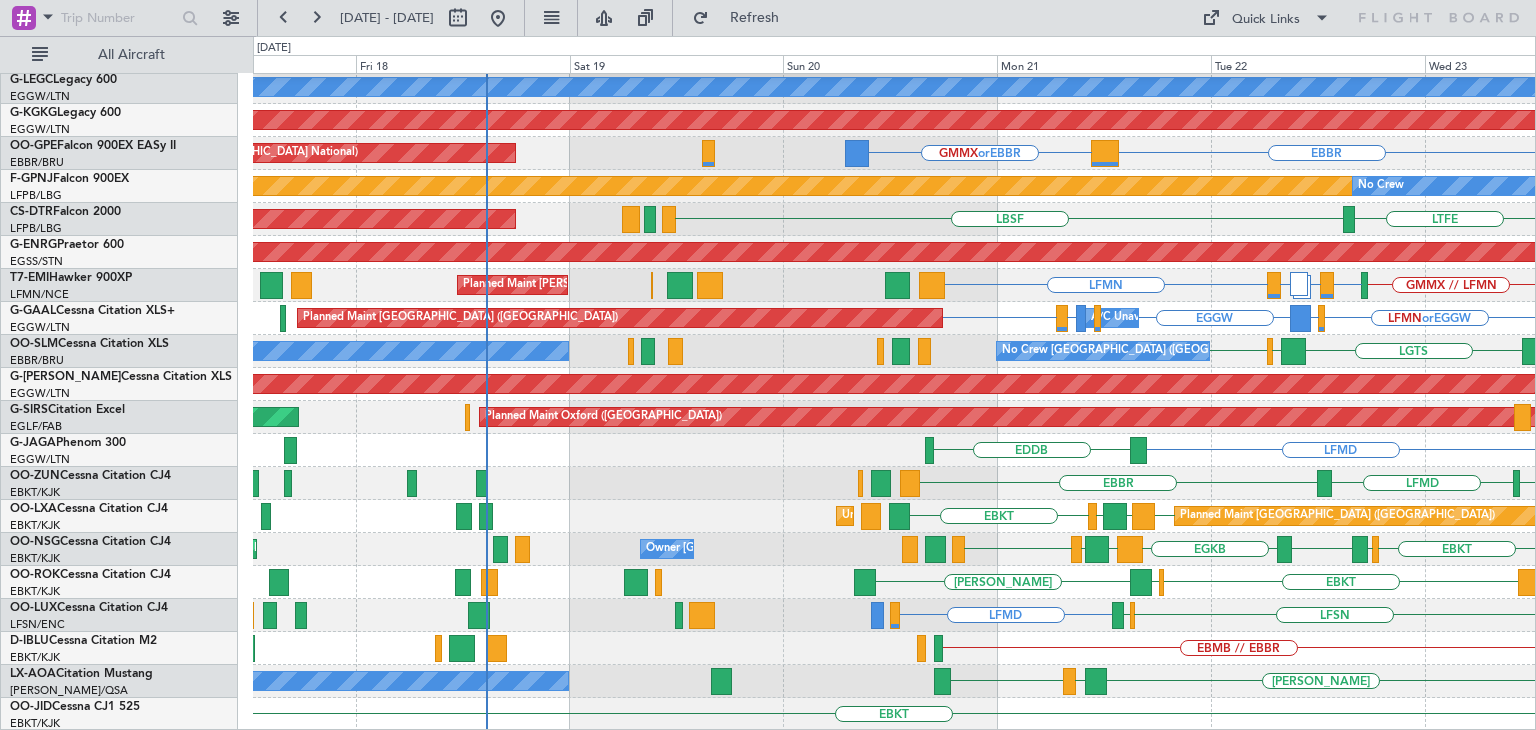 click on "LIEA
A/C Unavailable [GEOGRAPHIC_DATA] ([GEOGRAPHIC_DATA])
Unplanned Maint [GEOGRAPHIC_DATA] ([GEOGRAPHIC_DATA])
AOG Maint [GEOGRAPHIC_DATA] ([GEOGRAPHIC_DATA])
[GEOGRAPHIC_DATA]
GMMX  or  EBBR
Planned Maint [GEOGRAPHIC_DATA] ([GEOGRAPHIC_DATA])
Planned Maint [GEOGRAPHIC_DATA] ([GEOGRAPHIC_DATA])
No Crew
No Crew
LBSF
LTFE
AOG Maint [GEOGRAPHIC_DATA]-[GEOGRAPHIC_DATA]
AOG Maint [GEOGRAPHIC_DATA] ([GEOGRAPHIC_DATA])
LFPB // EGSS
GMMX // LFMN
LFMN  or  GMME
LATI  or  GMME
EGKB  or  LFMN
LFMN
Planned Maint [PERSON_NAME]
LFMN  or  EGGW
[PERSON_NAME]  or  EGGW
EGGW
EGAE  or  EGGW
EGGW" 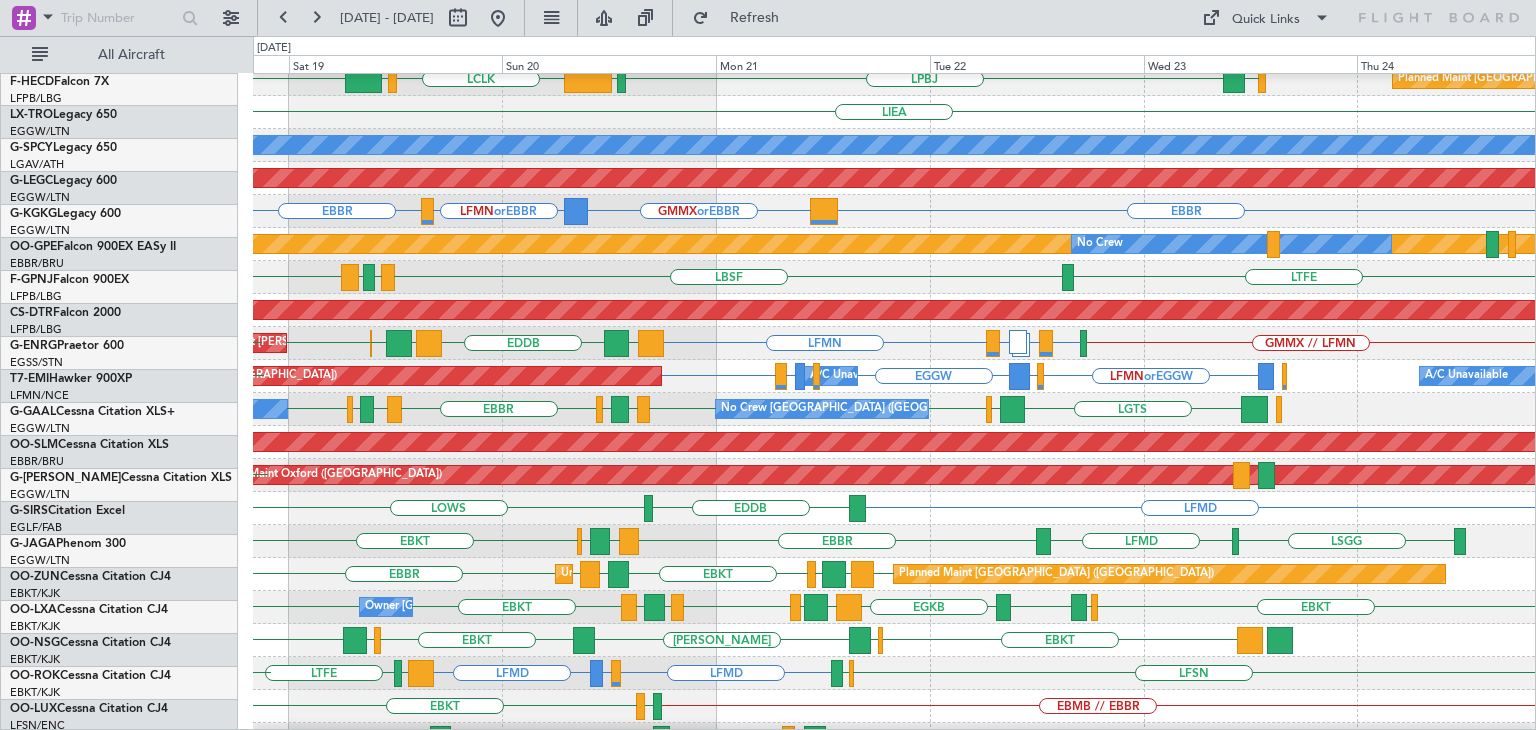 scroll, scrollTop: 314, scrollLeft: 0, axis: vertical 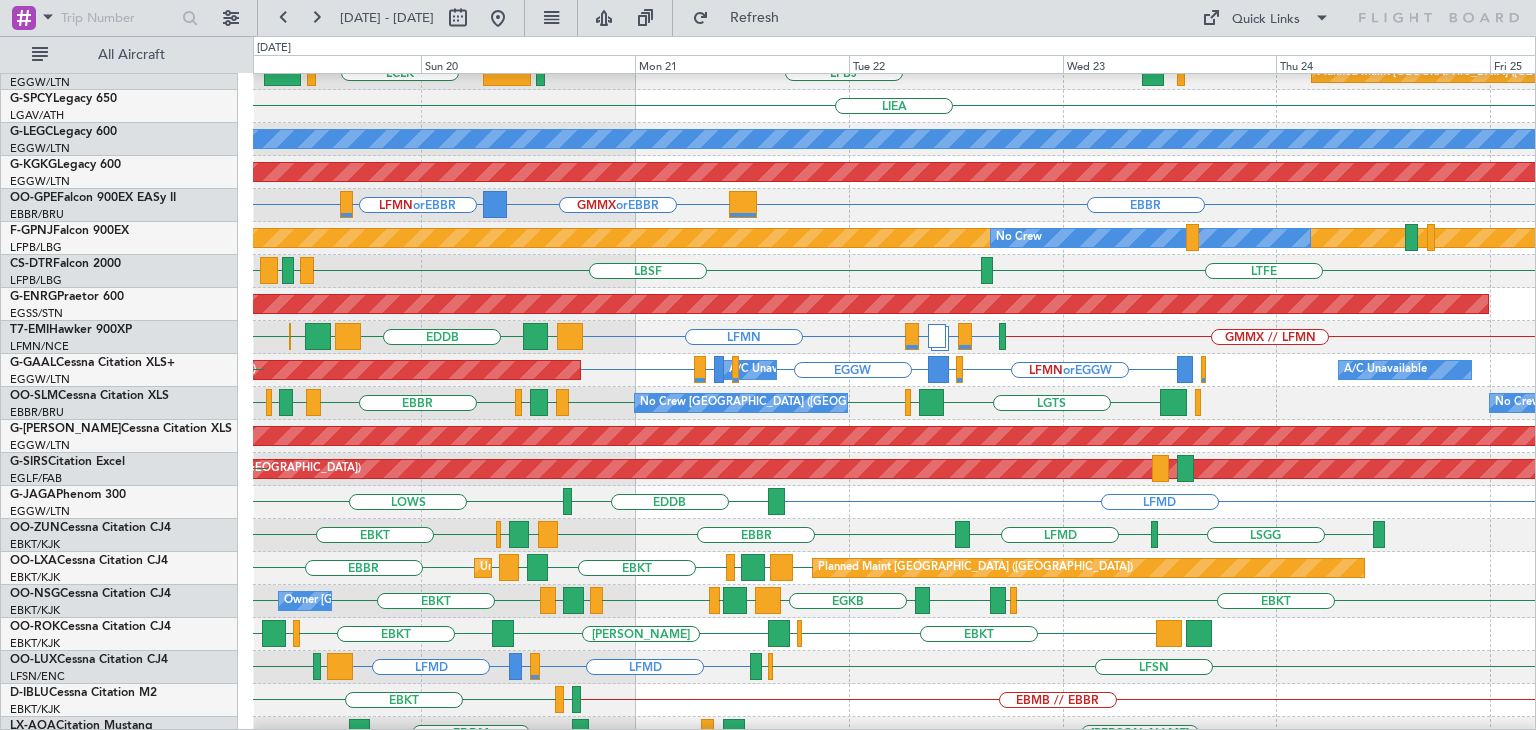 click on "LTFE
LBSF
LTFE
LBSF
LFSB
AOG Maint [GEOGRAPHIC_DATA]-[GEOGRAPHIC_DATA]" 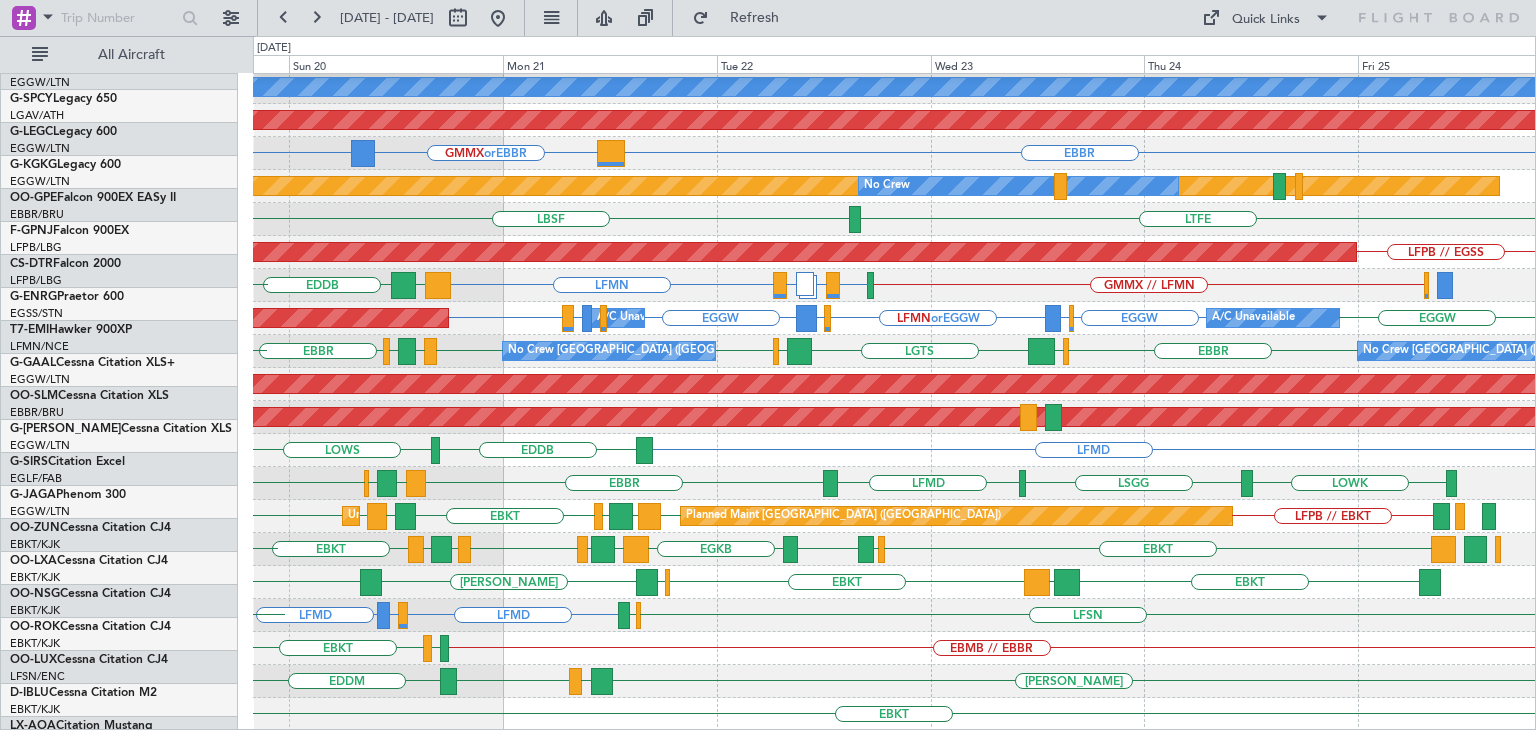 scroll, scrollTop: 366, scrollLeft: 0, axis: vertical 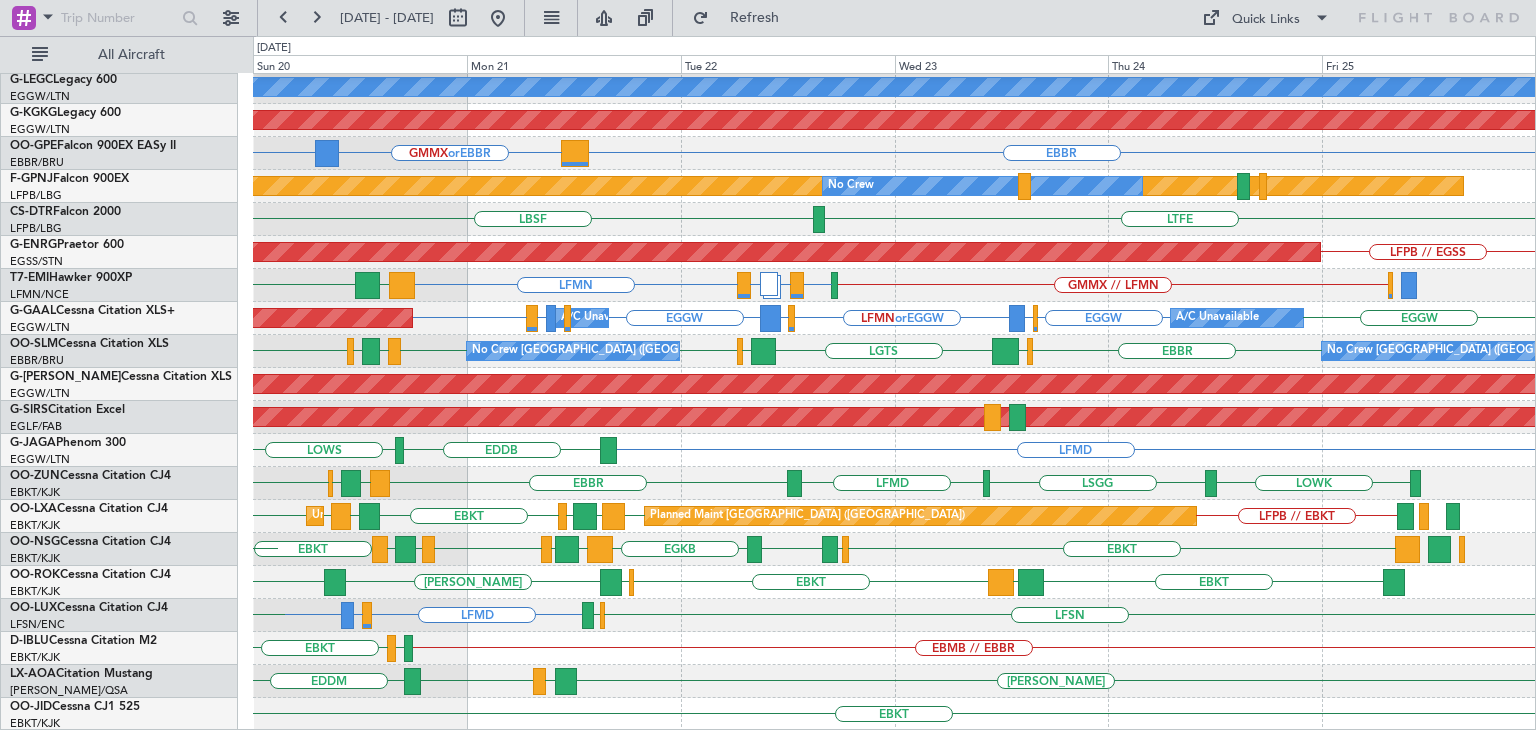 click on "LIEA
A/C Unavailable [GEOGRAPHIC_DATA] ([GEOGRAPHIC_DATA])
AOG Maint [GEOGRAPHIC_DATA] ([GEOGRAPHIC_DATA])
[GEOGRAPHIC_DATA]
GMMX  or  EBBR
LFMN  or  EBBR
[GEOGRAPHIC_DATA]
Planned Maint [GEOGRAPHIC_DATA] ([GEOGRAPHIC_DATA])
Planned Maint [GEOGRAPHIC_DATA] ([GEOGRAPHIC_DATA])
No Crew
No Crew
LTFE
LBSF
LBSF
LFSB
LTFE
AOG Maint [GEOGRAPHIC_DATA]-[GEOGRAPHIC_DATA]
AOG Maint [GEOGRAPHIC_DATA] ([GEOGRAPHIC_DATA])
LFPB // EGSS
Owner
GMMX // LFMN
LFMN  or  GMME
LATI  or  GMME
EGKB  or  LFMN
LFMN
[GEOGRAPHIC_DATA]
EDDB
[GEOGRAPHIC_DATA]" 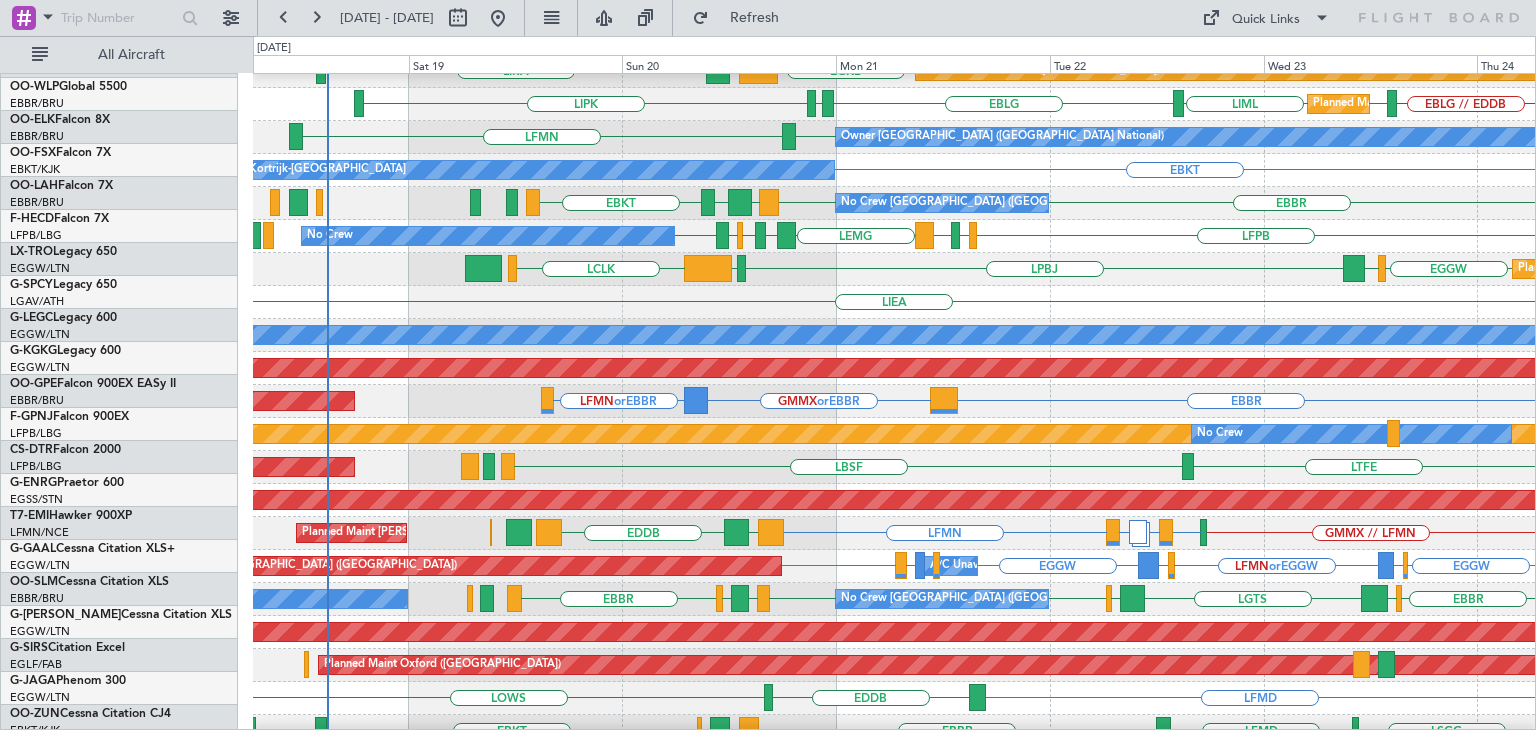 scroll, scrollTop: 118, scrollLeft: 0, axis: vertical 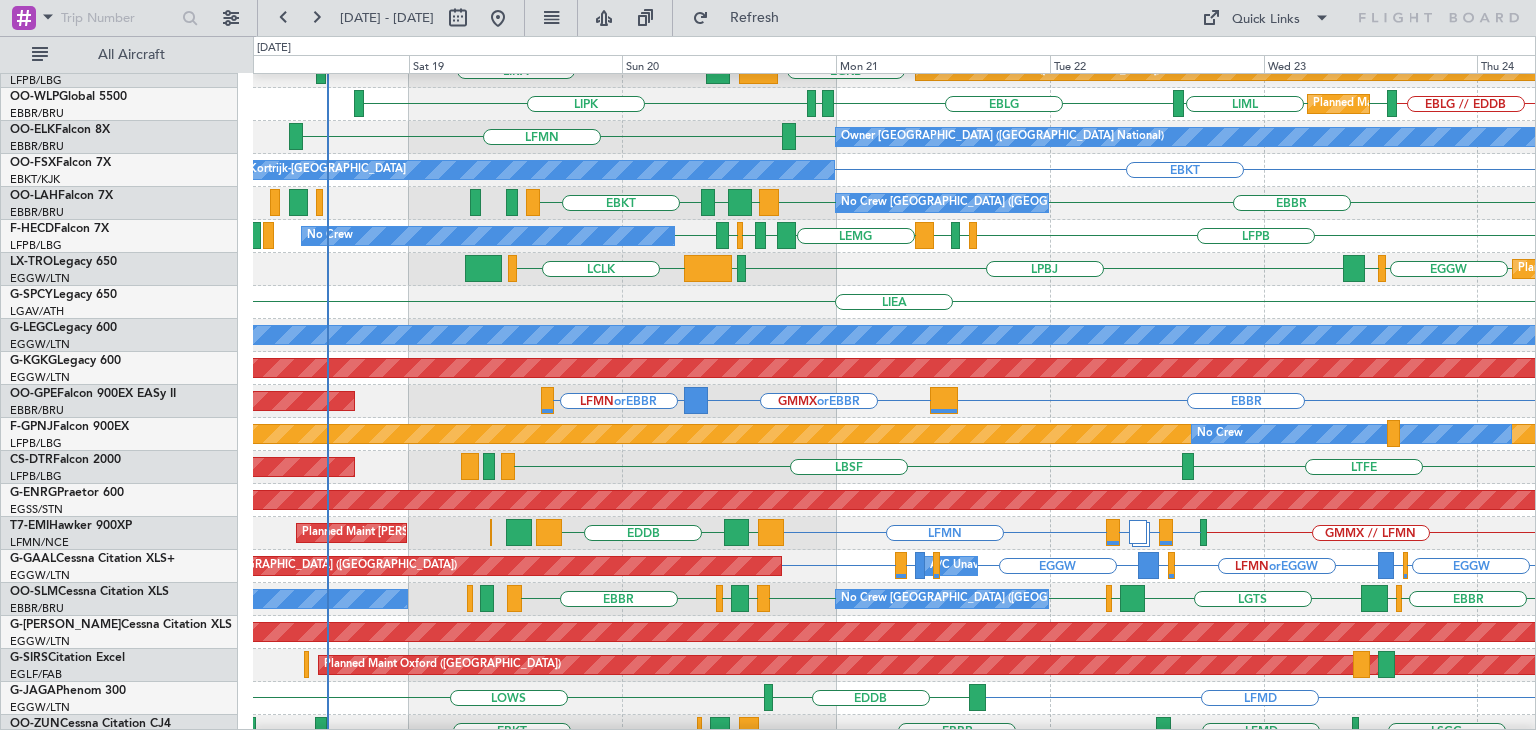 click on "EGGW
EGLF  or  EGGW
LFMN  or  EGGW
[PERSON_NAME]  or  EGGW
EGGW
EGAE  or  EGGW
EGGW
Planned Maint [GEOGRAPHIC_DATA] ([GEOGRAPHIC_DATA])
A/C Unavailable
A/C Unavailable
EGGW" 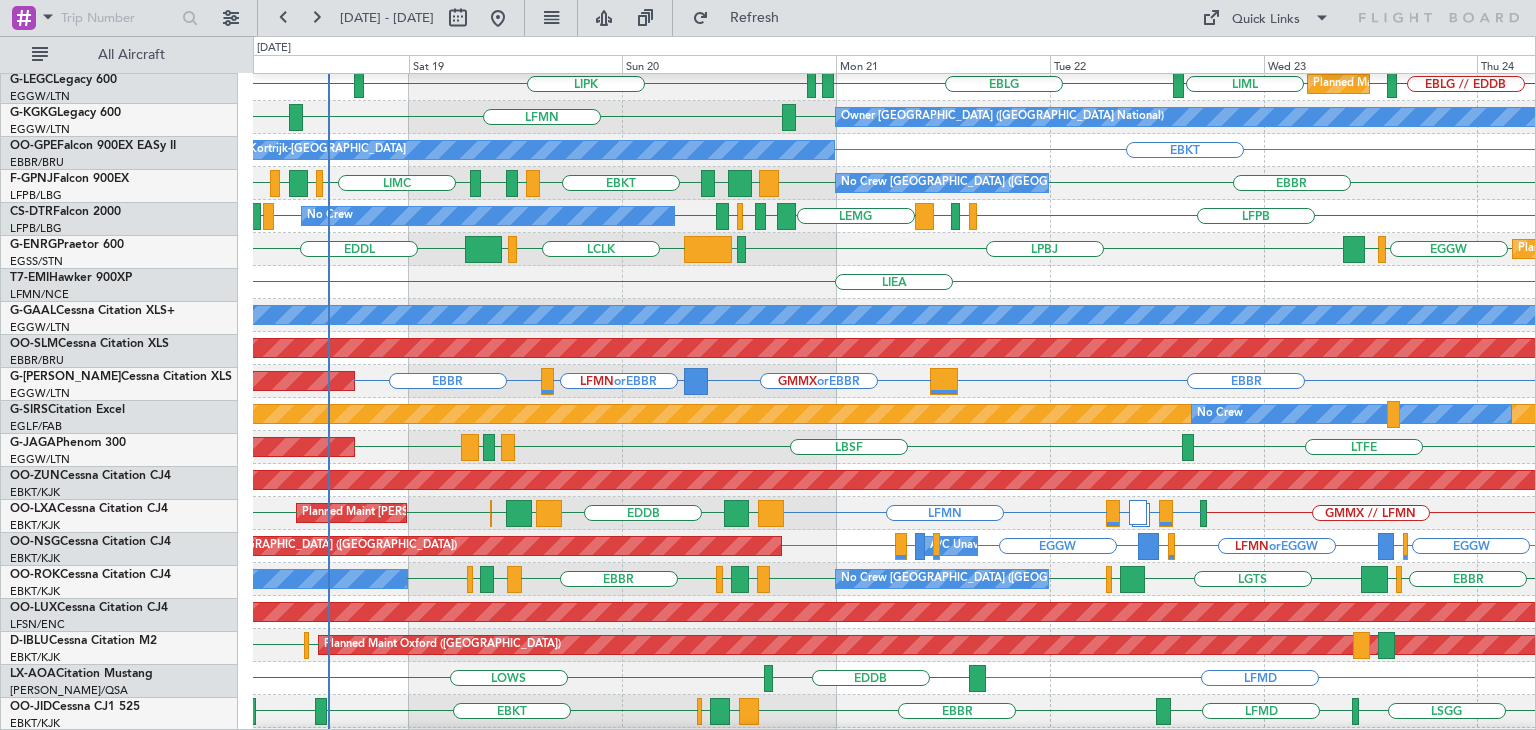 scroll, scrollTop: 125, scrollLeft: 0, axis: vertical 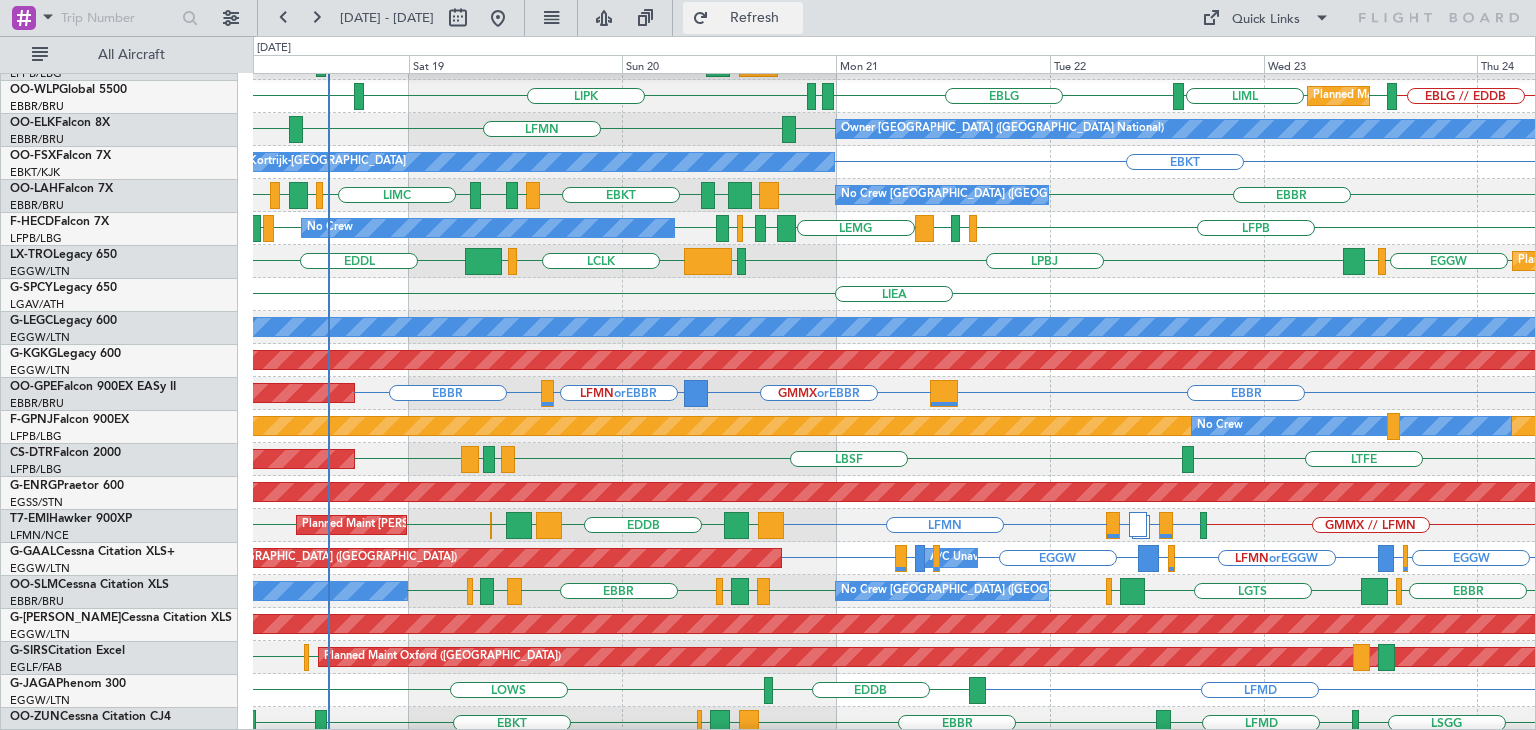 click on "Refresh" 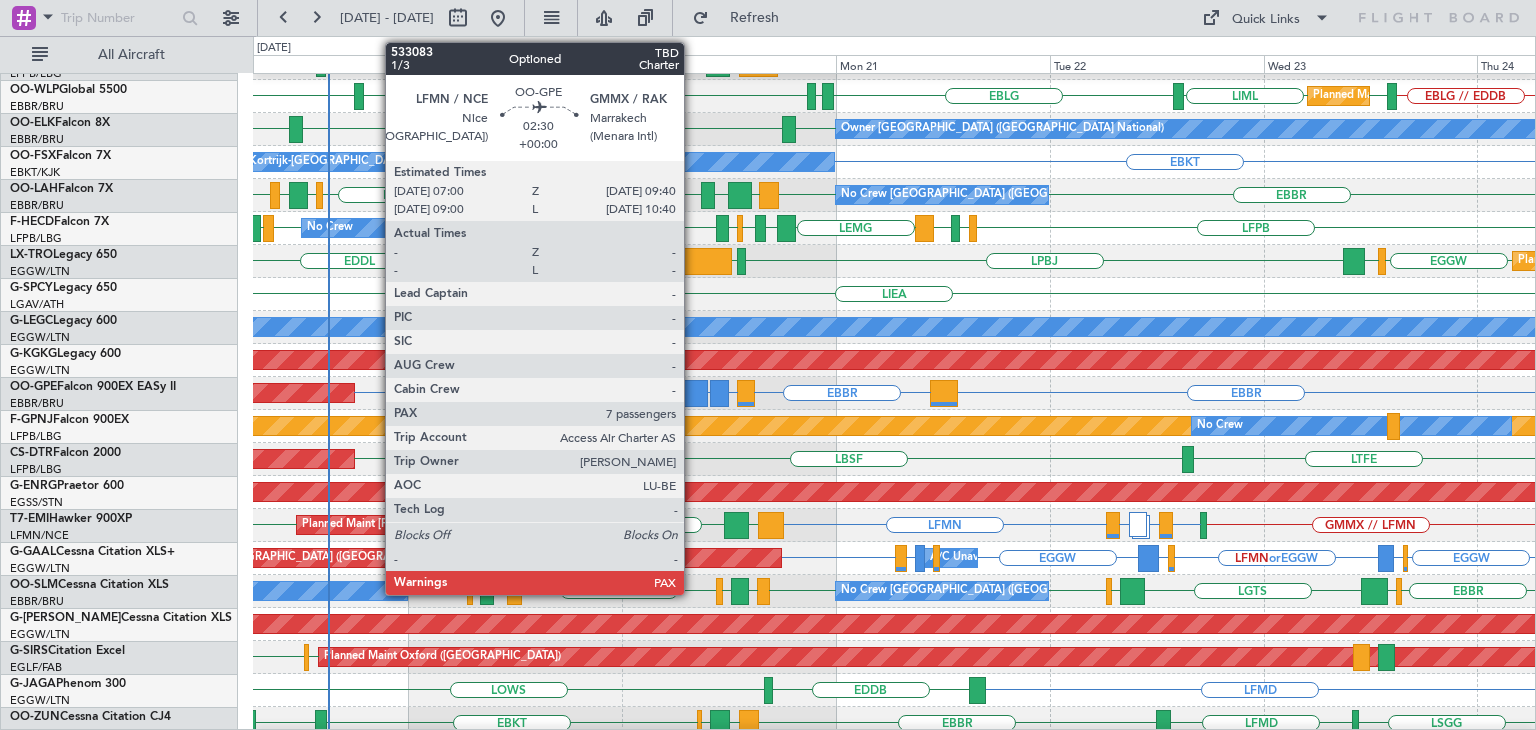 click 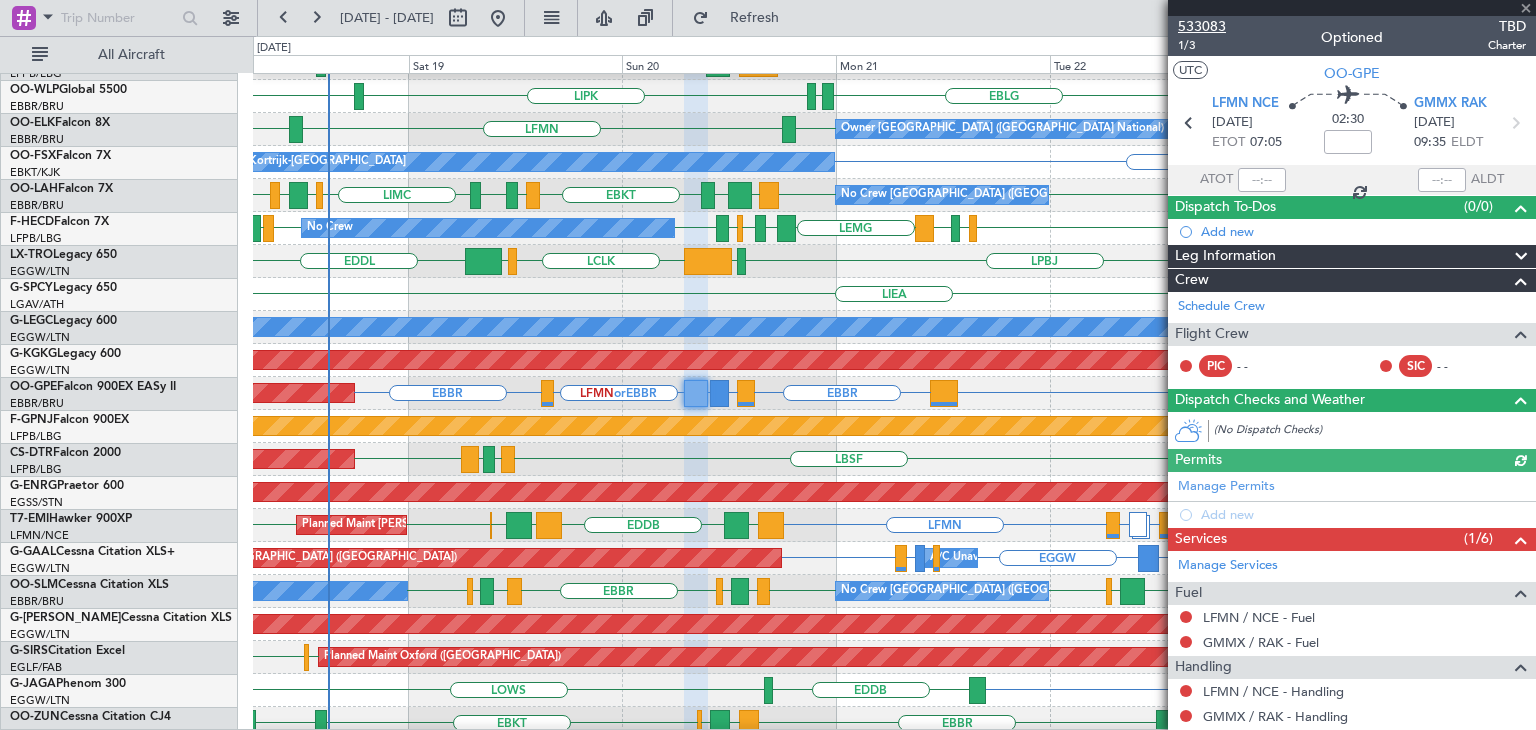 click on "533083" at bounding box center [1202, 26] 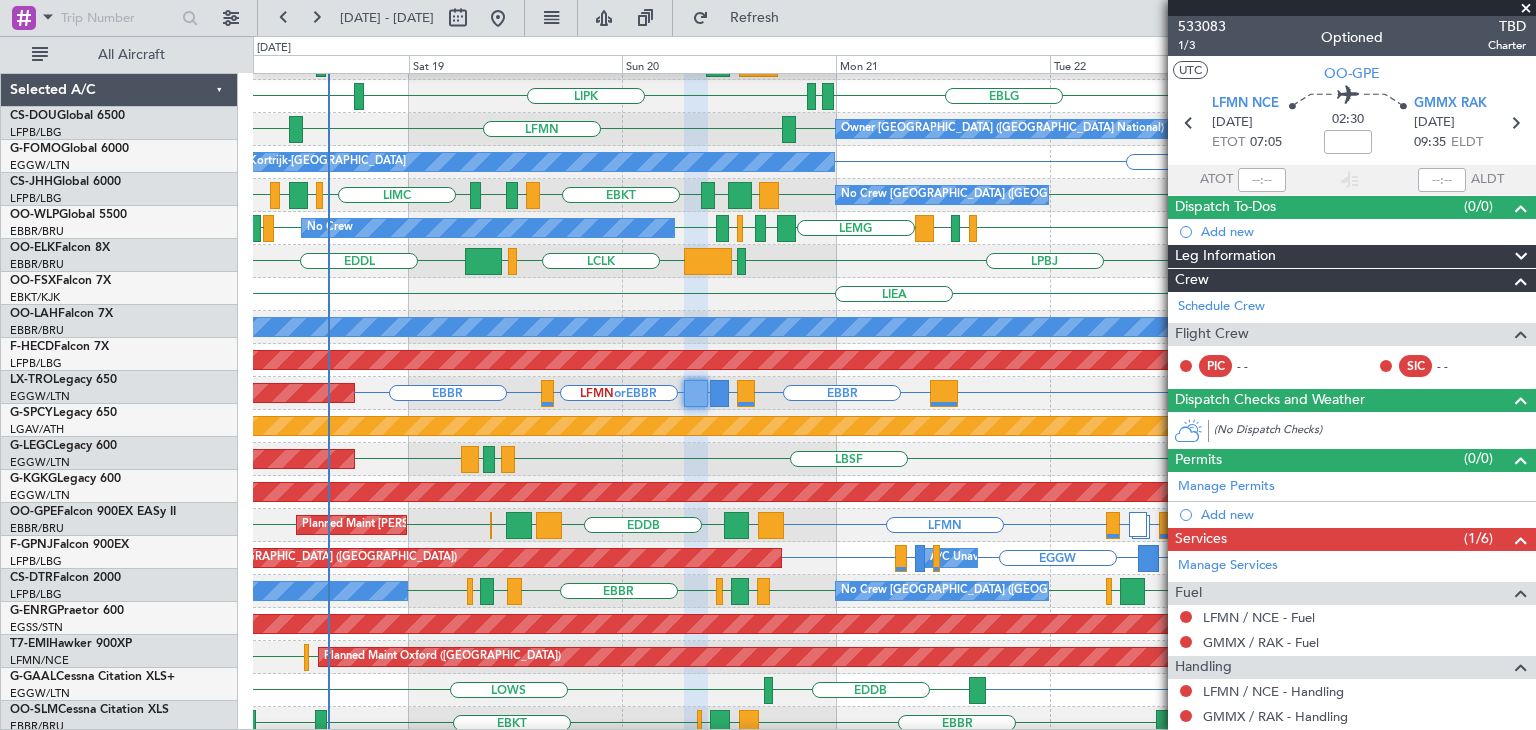 scroll, scrollTop: 0, scrollLeft: 0, axis: both 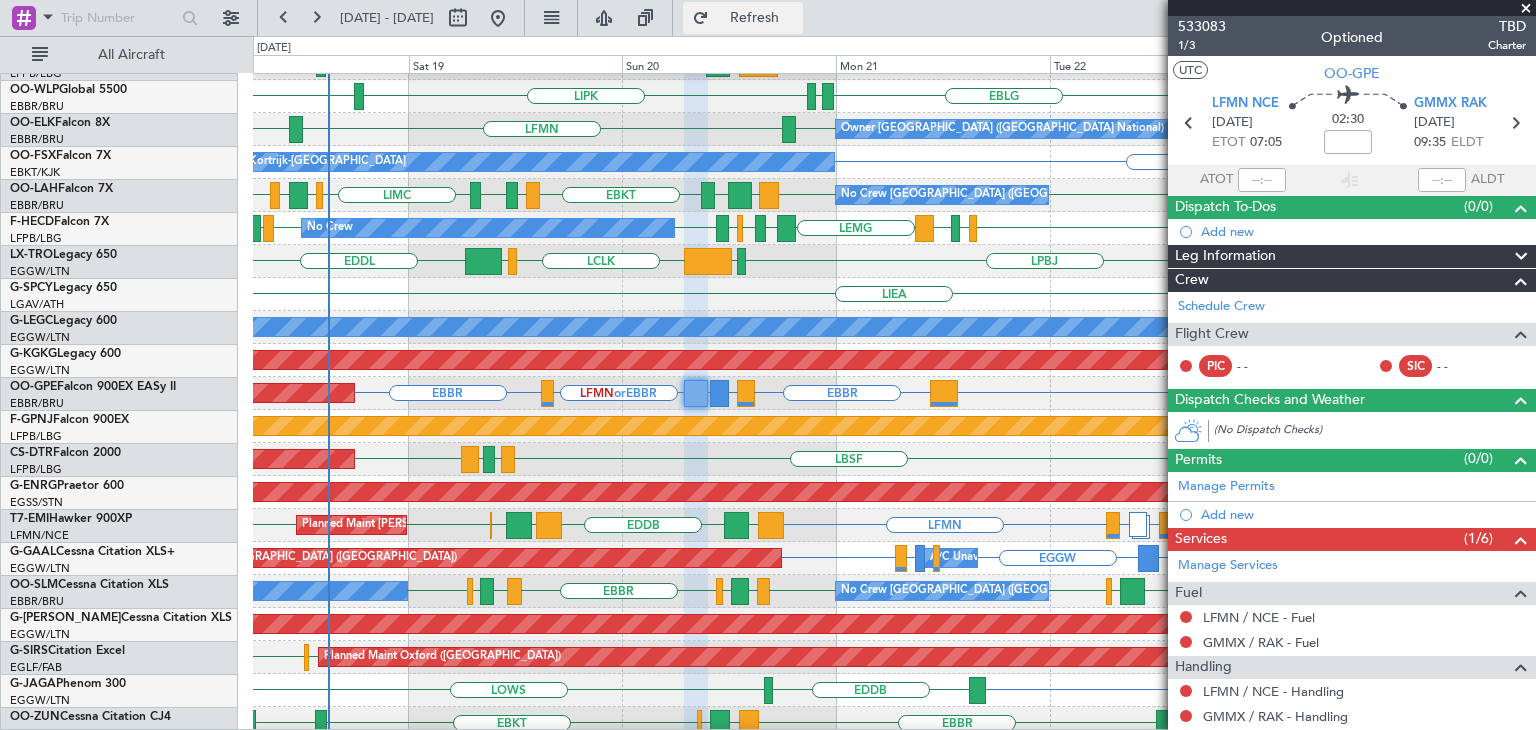 click on "Refresh" 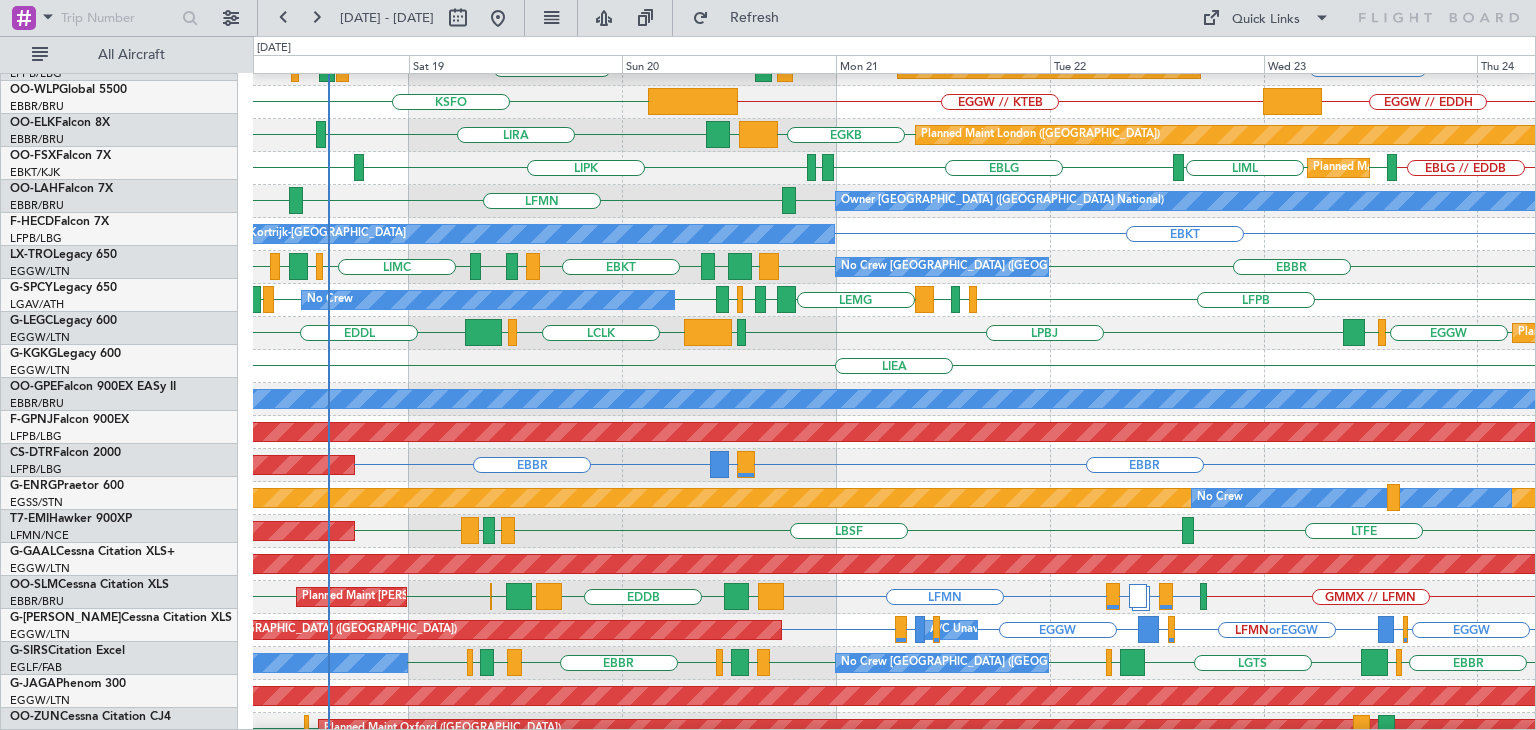scroll, scrollTop: 54, scrollLeft: 0, axis: vertical 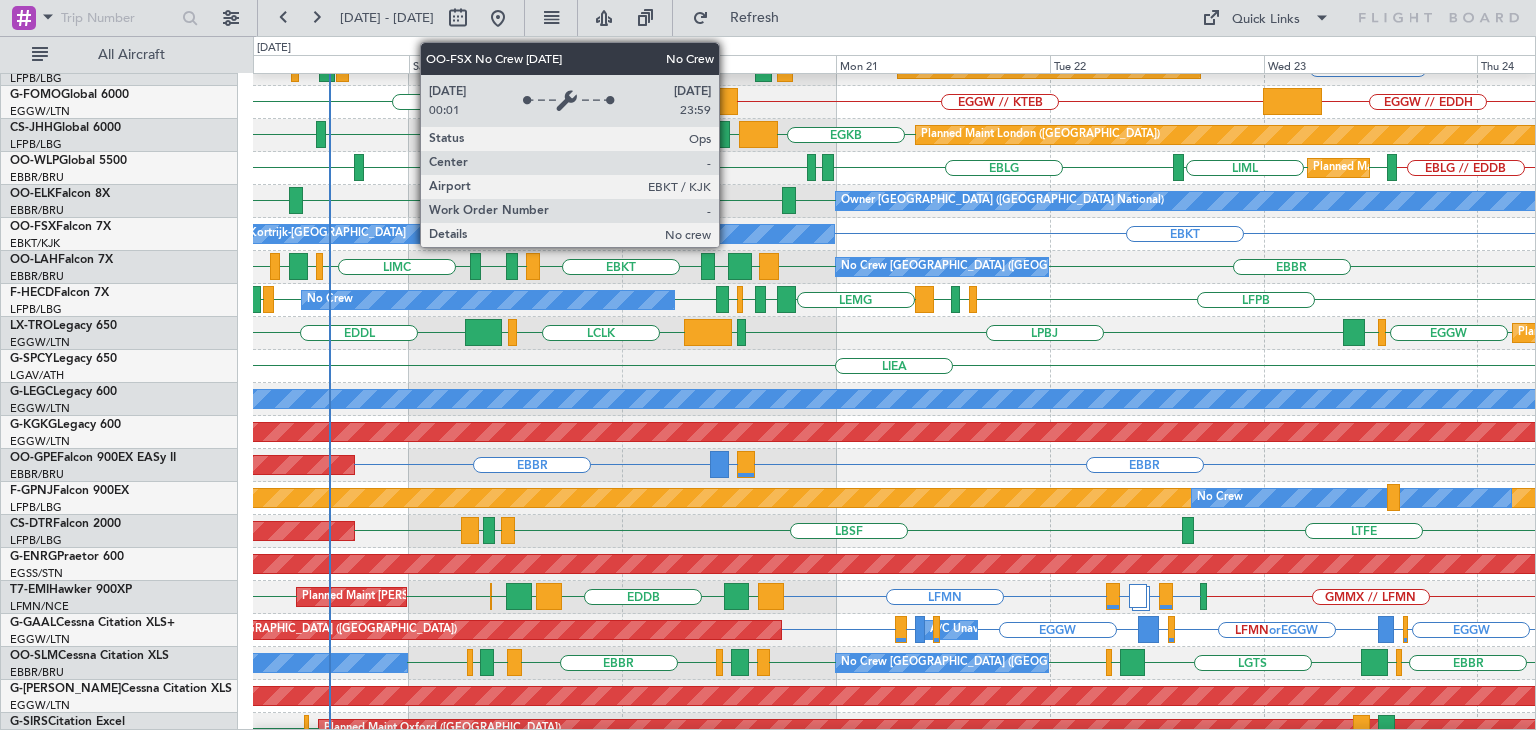 click on "No Crew Kortrijk-[GEOGRAPHIC_DATA]" at bounding box center [514, 234] 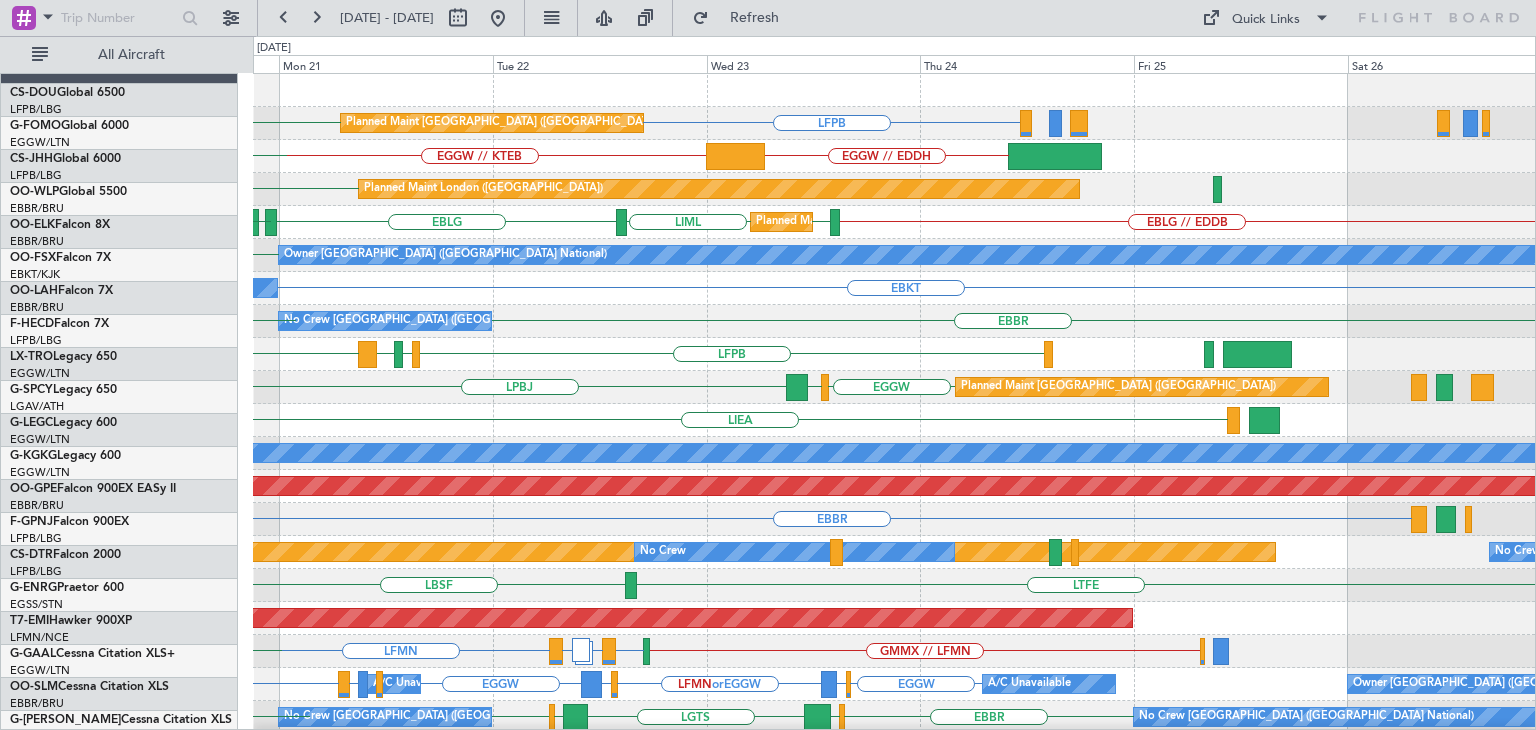 scroll, scrollTop: 0, scrollLeft: 0, axis: both 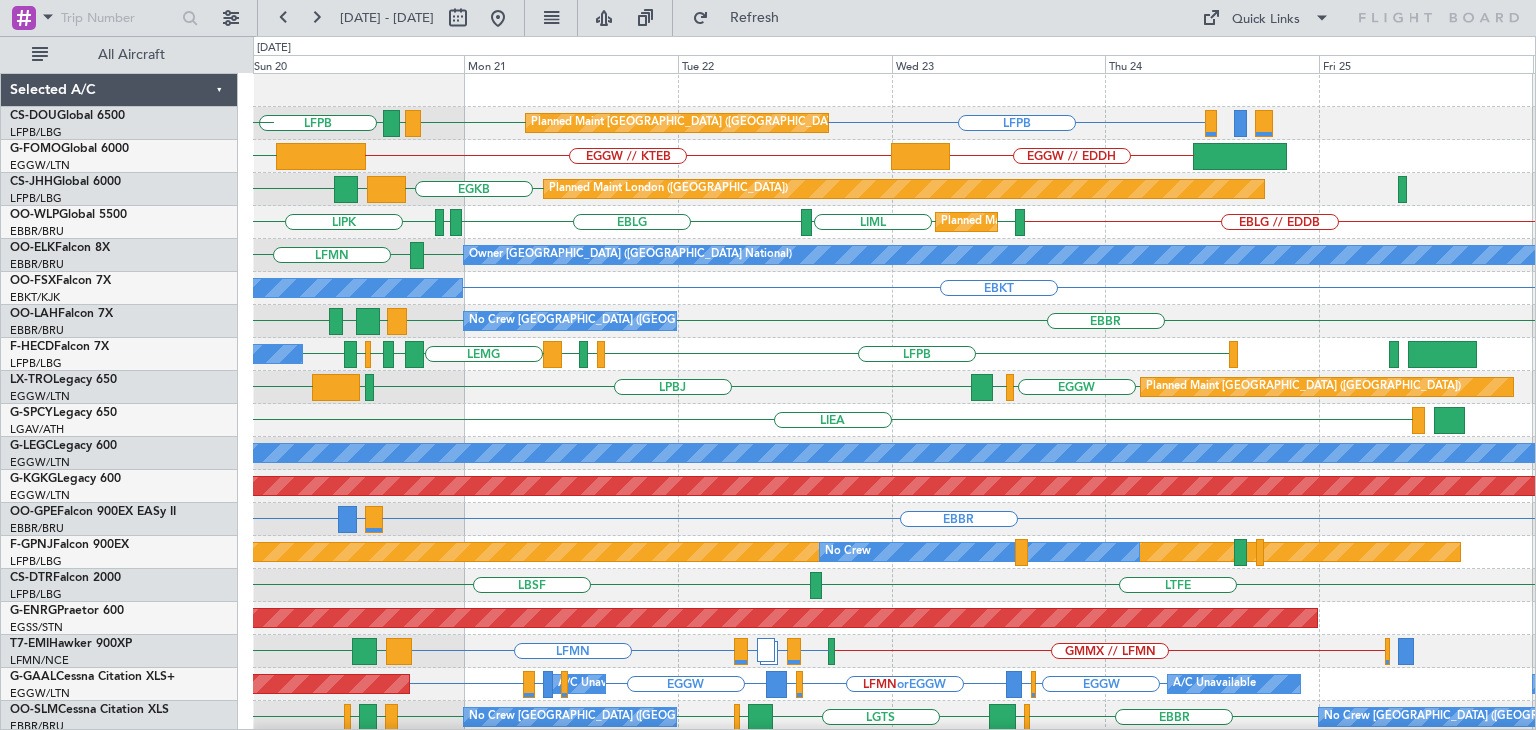 click on "LFPB
[GEOGRAPHIC_DATA]
LFPB
[GEOGRAPHIC_DATA]
LFTH
LFMN
[GEOGRAPHIC_DATA]
LFPB
No Crew" 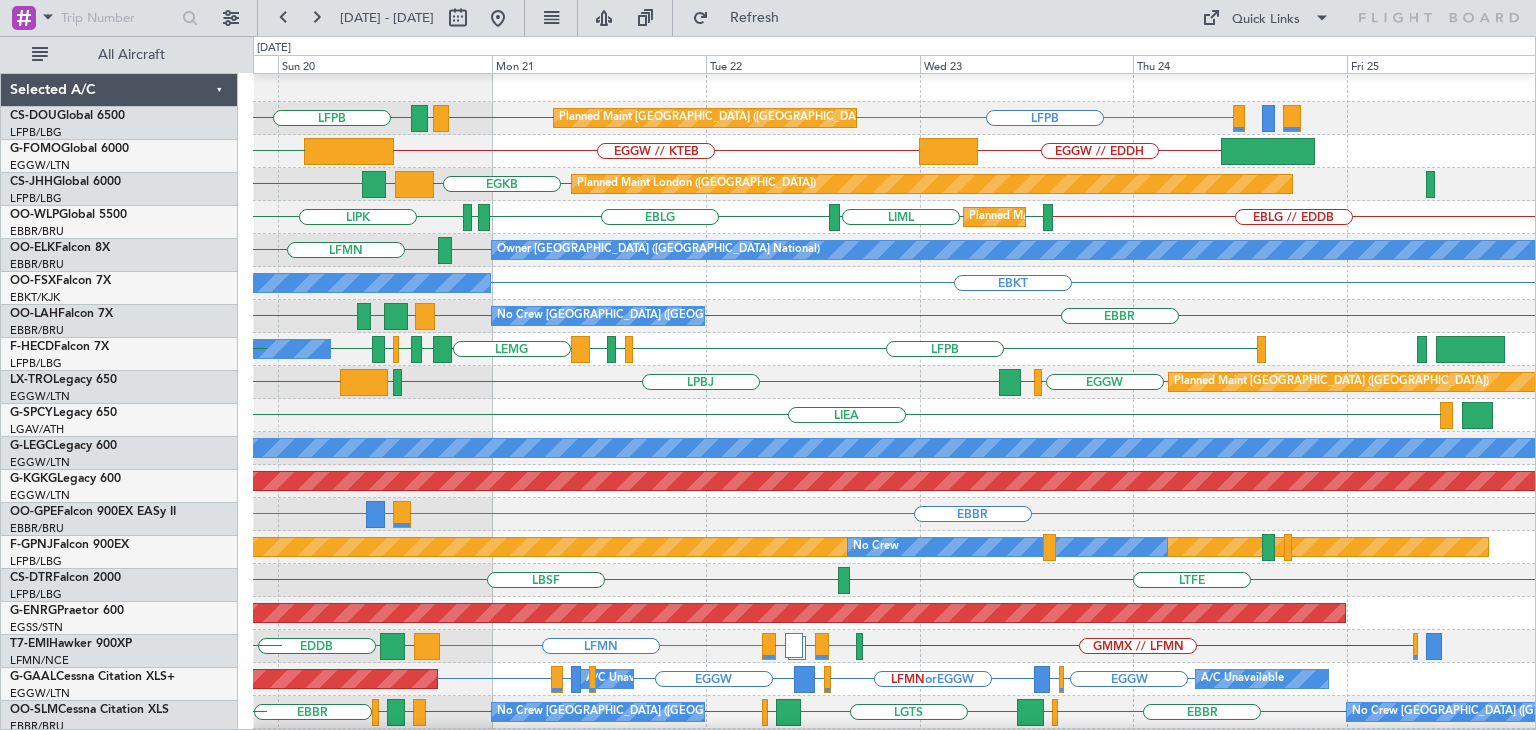 scroll, scrollTop: 4, scrollLeft: 0, axis: vertical 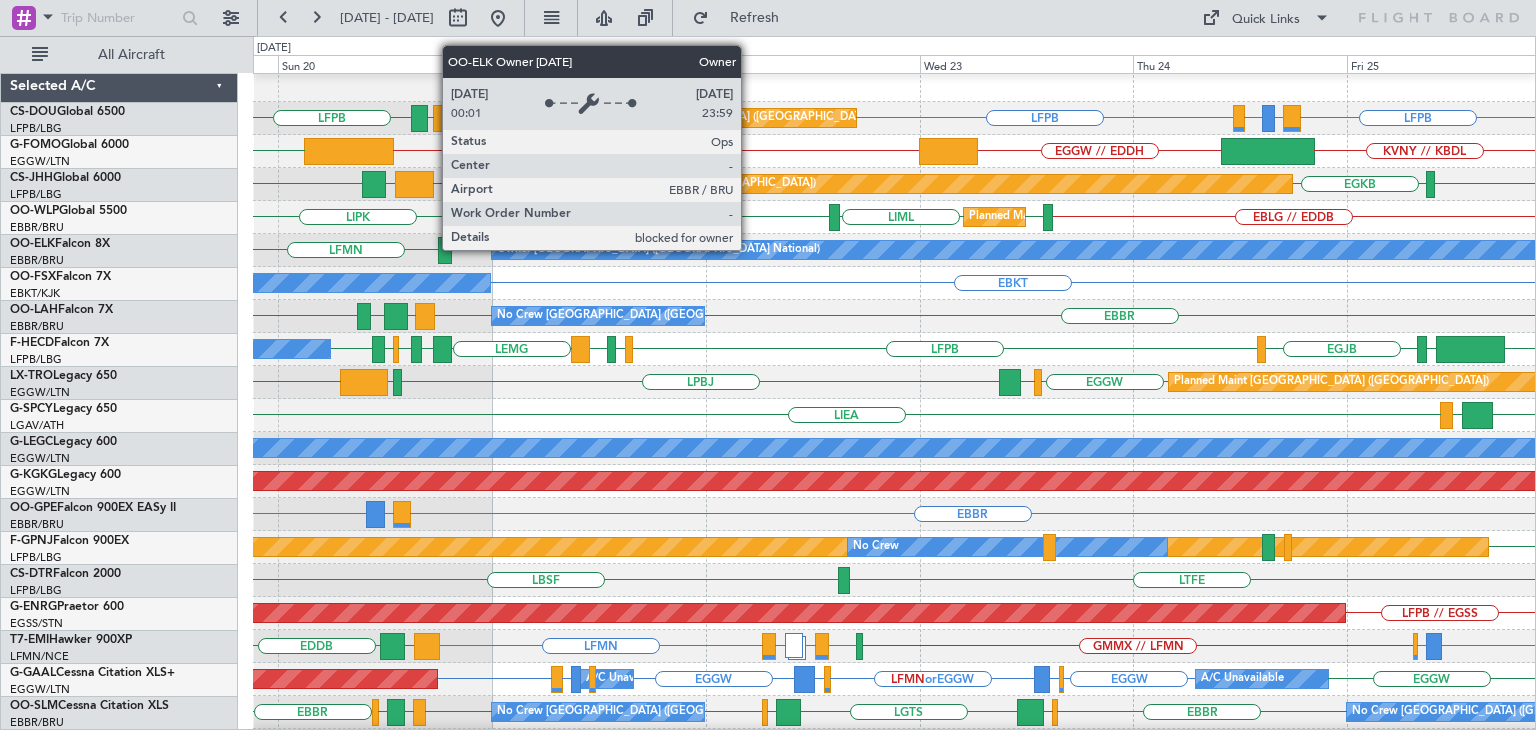click on "Owner [GEOGRAPHIC_DATA] ([GEOGRAPHIC_DATA] National)" at bounding box center [1132, 250] 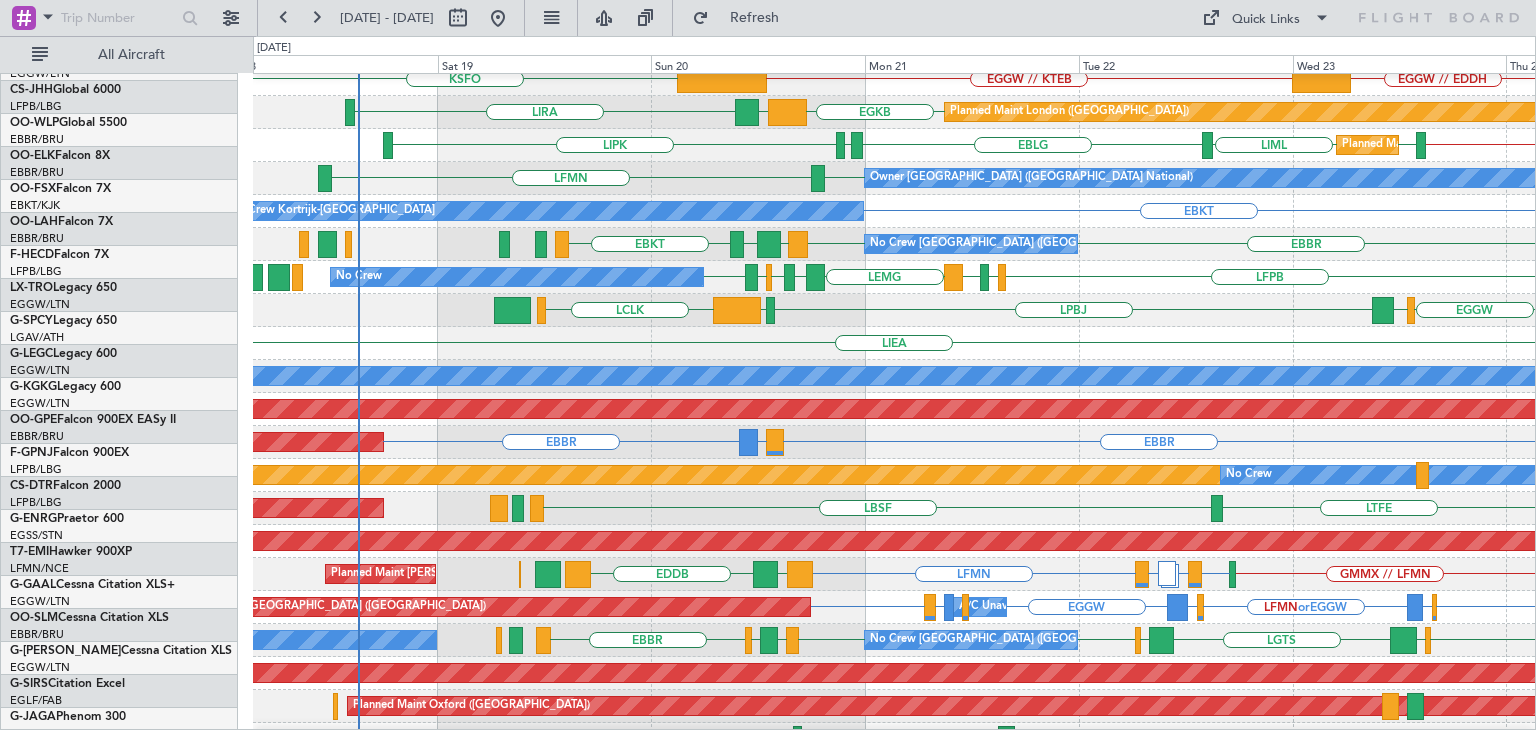 scroll, scrollTop: 48, scrollLeft: 0, axis: vertical 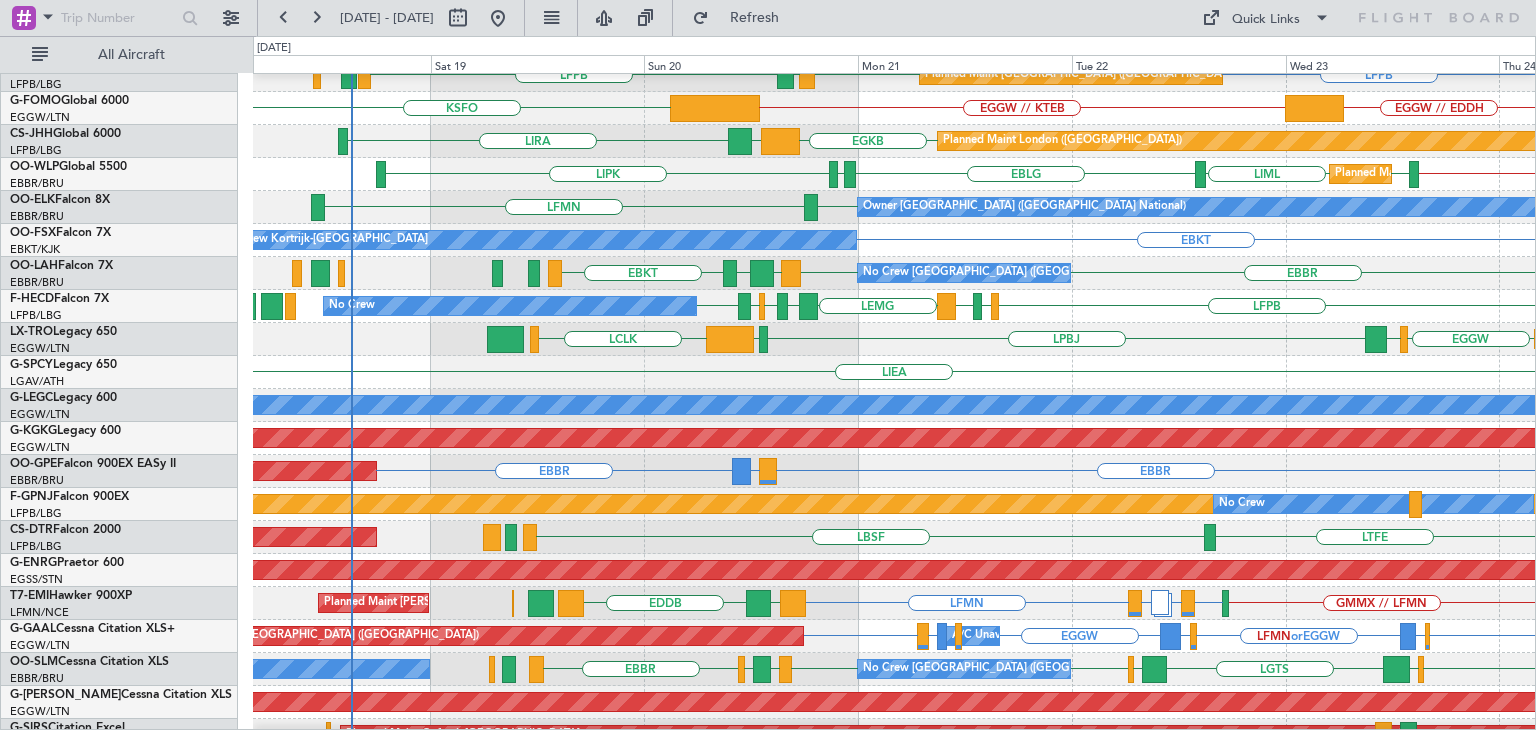 click on "No Crew
LFPB
LFPB
[GEOGRAPHIC_DATA]
LFPB
[GEOGRAPHIC_DATA]
[GEOGRAPHIC_DATA]
LFMN
LFTH
EGJB
EINN" 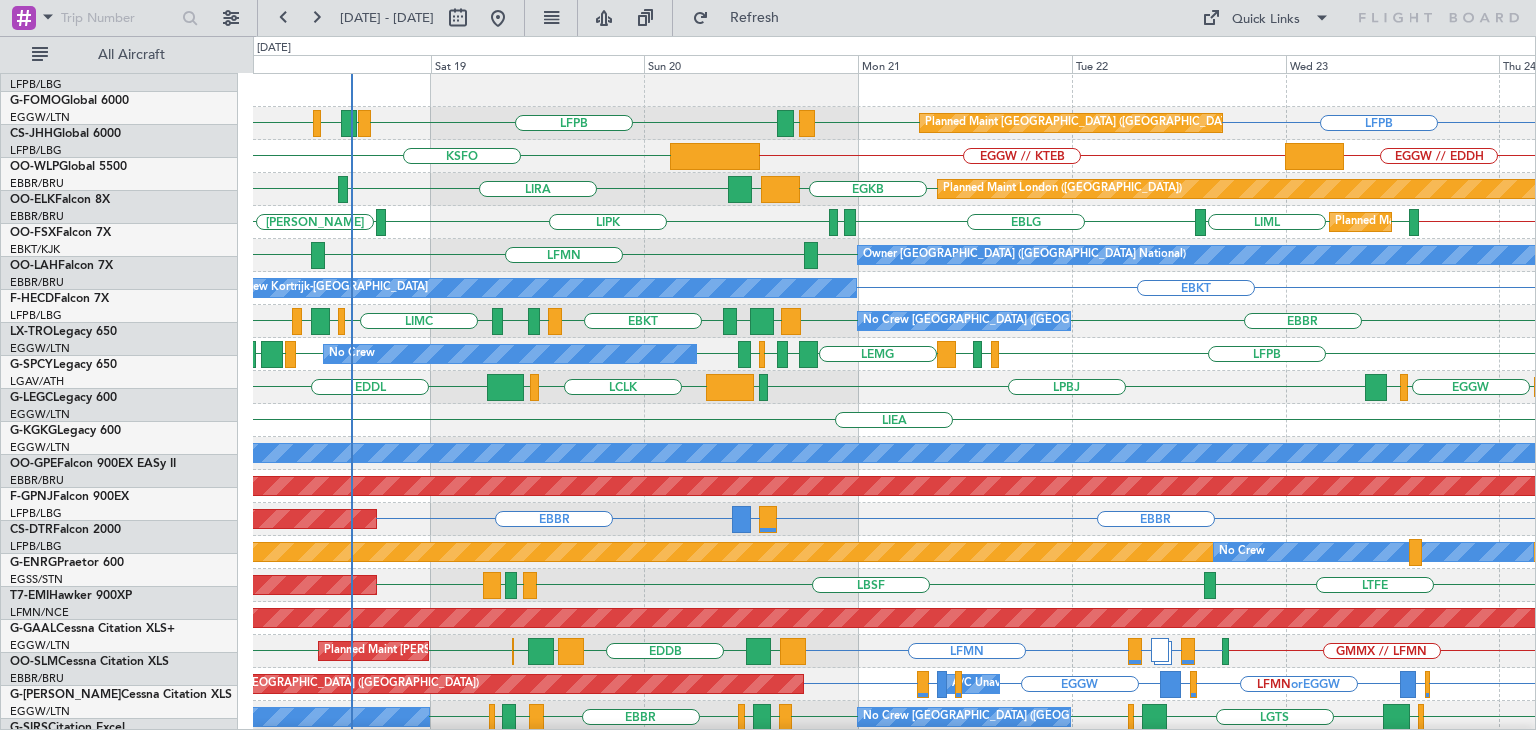 scroll, scrollTop: 0, scrollLeft: 0, axis: both 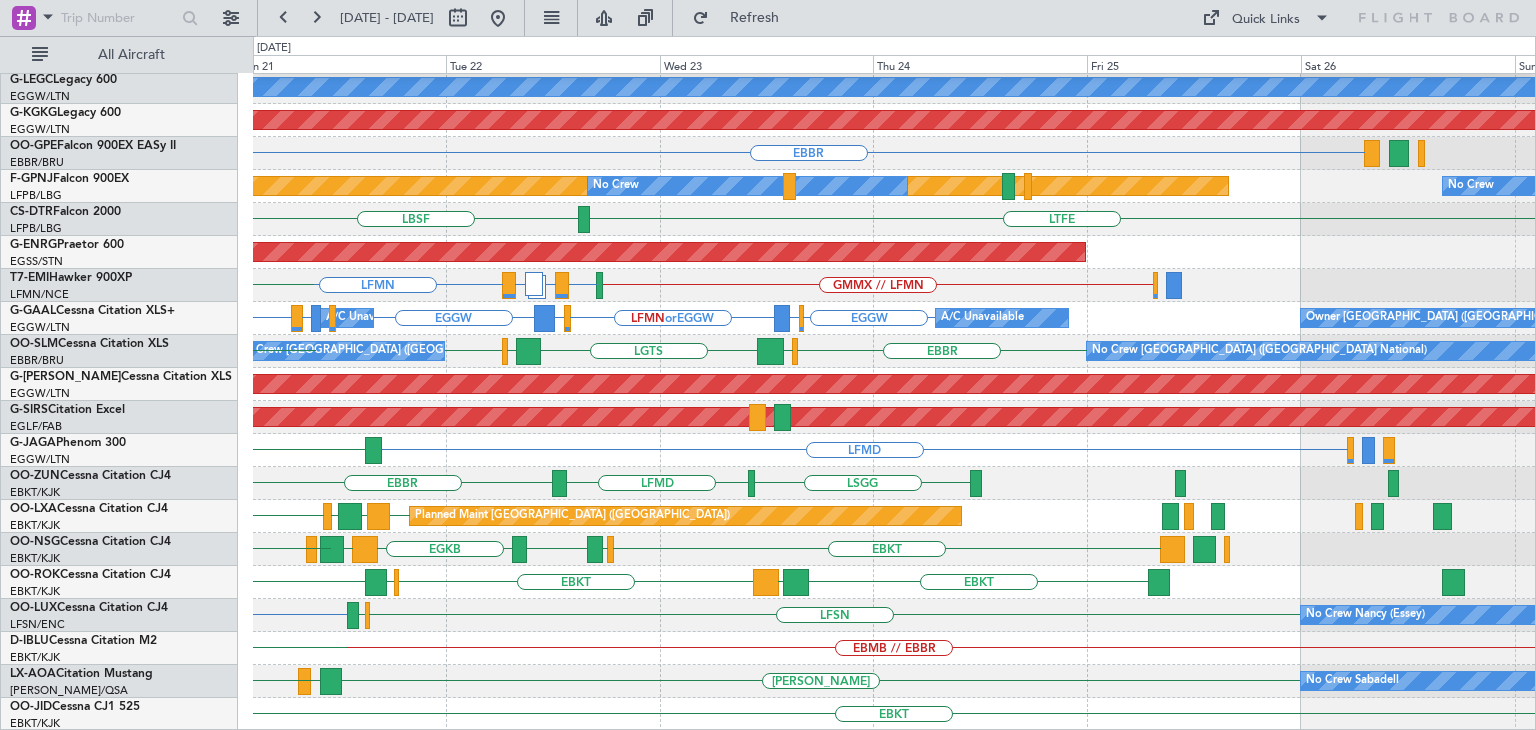 click on "LFMD
EDDB
LOWS" 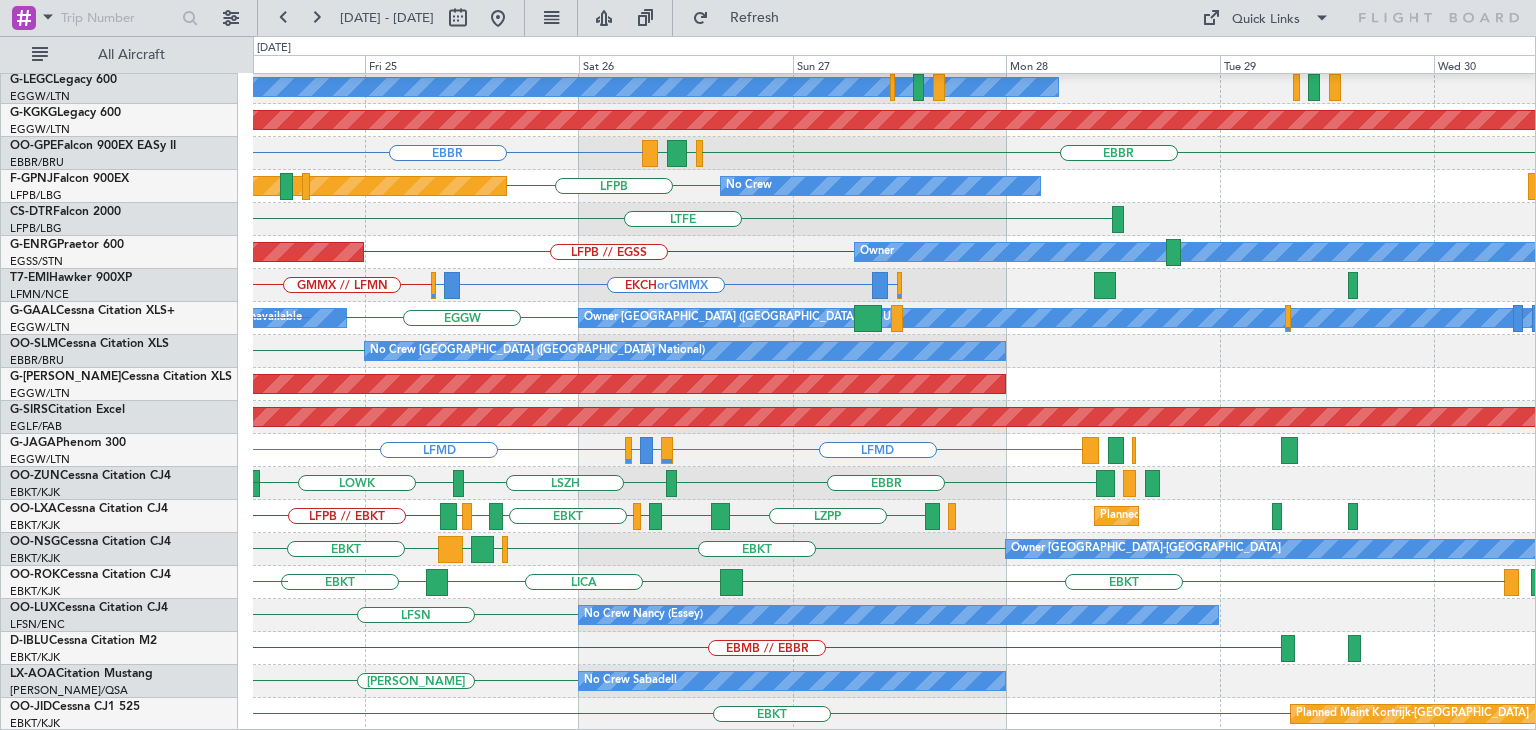click on "[PERSON_NAME]
LGPZ
[PERSON_NAME]
[GEOGRAPHIC_DATA]
A/C Unavailable [GEOGRAPHIC_DATA] ([GEOGRAPHIC_DATA])
AOG Maint [GEOGRAPHIC_DATA] ([GEOGRAPHIC_DATA])
[GEOGRAPHIC_DATA]
[GEOGRAPHIC_DATA]
EGGW
[DEMOGRAPHIC_DATA]
Planned Maint [GEOGRAPHIC_DATA] ([GEOGRAPHIC_DATA])
No Crew
LFPB
No Crew
LTFE
AOG Maint [GEOGRAPHIC_DATA] ([GEOGRAPHIC_DATA])
Owner
LFPB // EGSS
LIRP  or  GMMX
EKCH  or  GMMX
LIRP  or  GMMX
GMMX // LFMN
A/C Unavailable
Owner [GEOGRAPHIC_DATA] ([GEOGRAPHIC_DATA])
A/C Unavailable
EGGW
EGLF  or  EGGW
EGGW
LFMN  or  EGGW" 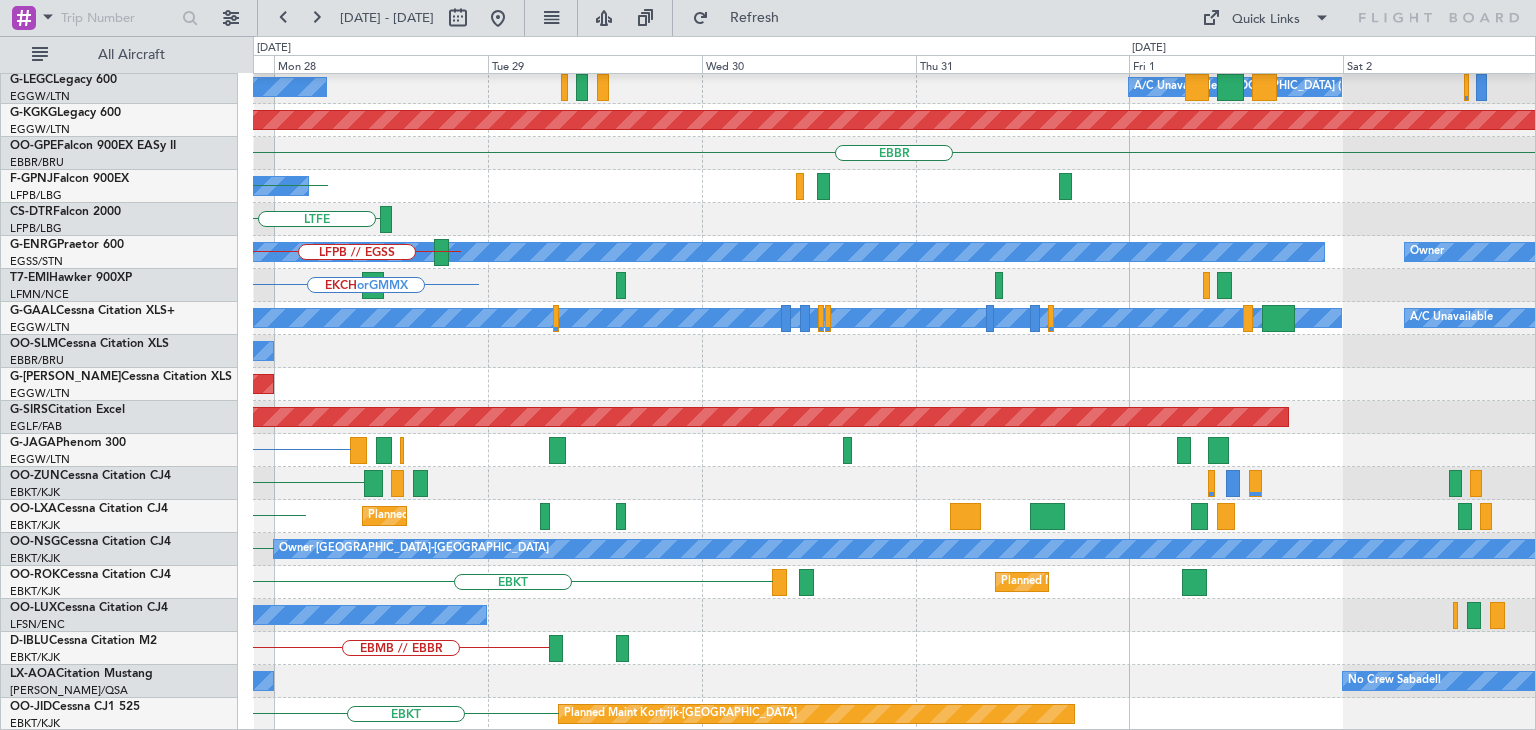 scroll, scrollTop: 366, scrollLeft: 0, axis: vertical 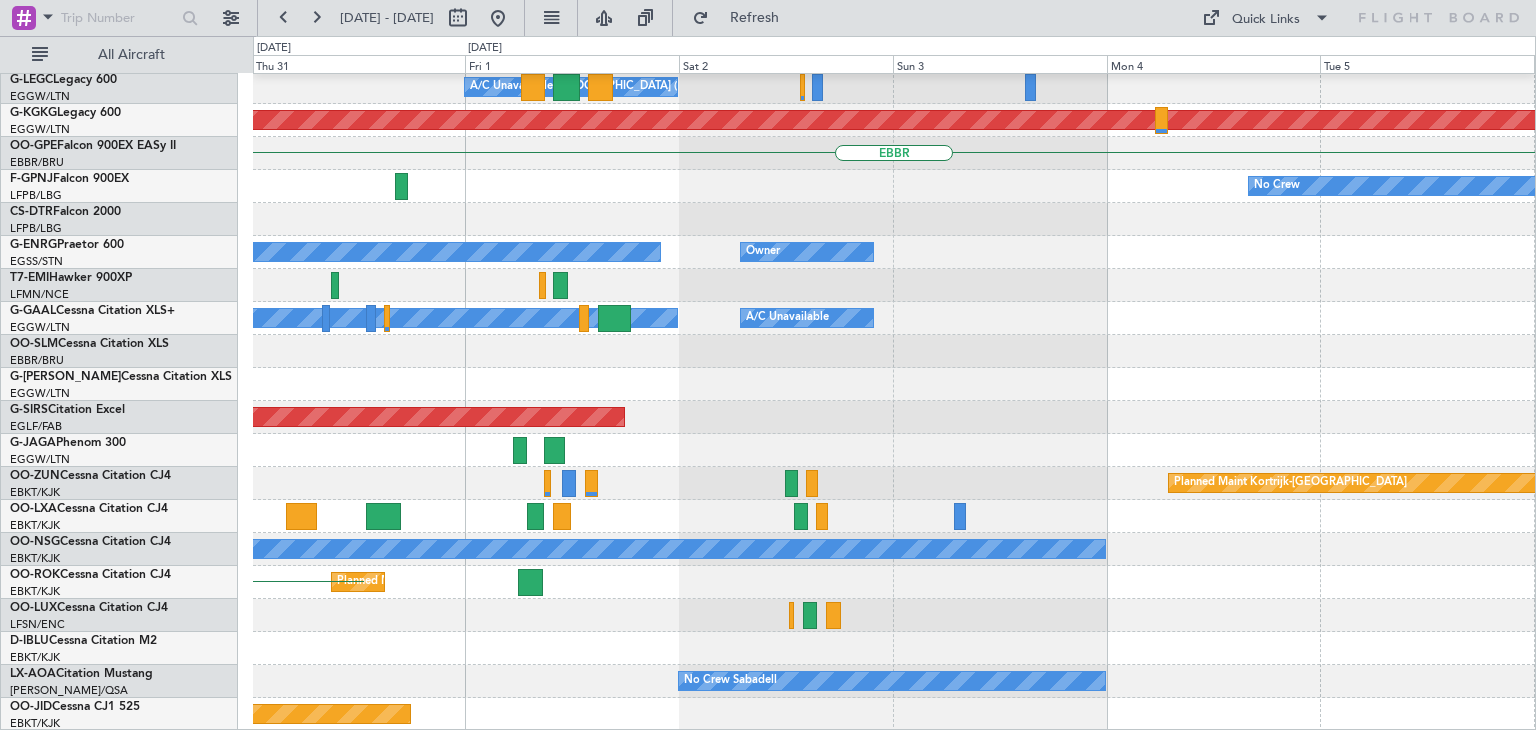 click on "A/C Unavailable [GEOGRAPHIC_DATA] ([GEOGRAPHIC_DATA])
AOG Maint [GEOGRAPHIC_DATA] ([GEOGRAPHIC_DATA])
[GEOGRAPHIC_DATA]
No Crew
Owner
Owner
Owner [GEOGRAPHIC_DATA] ([GEOGRAPHIC_DATA])
A/C Unavailable
Planned Maint [GEOGRAPHIC_DATA] ([GEOGRAPHIC_DATA])
Planned Maint [GEOGRAPHIC_DATA]-[GEOGRAPHIC_DATA]
Owner [GEOGRAPHIC_DATA]-[GEOGRAPHIC_DATA]
Planned Maint [GEOGRAPHIC_DATA]-[GEOGRAPHIC_DATA]
EBKT
No Crew Sabadell
Planned Maint [GEOGRAPHIC_DATA]-[GEOGRAPHIC_DATA]" 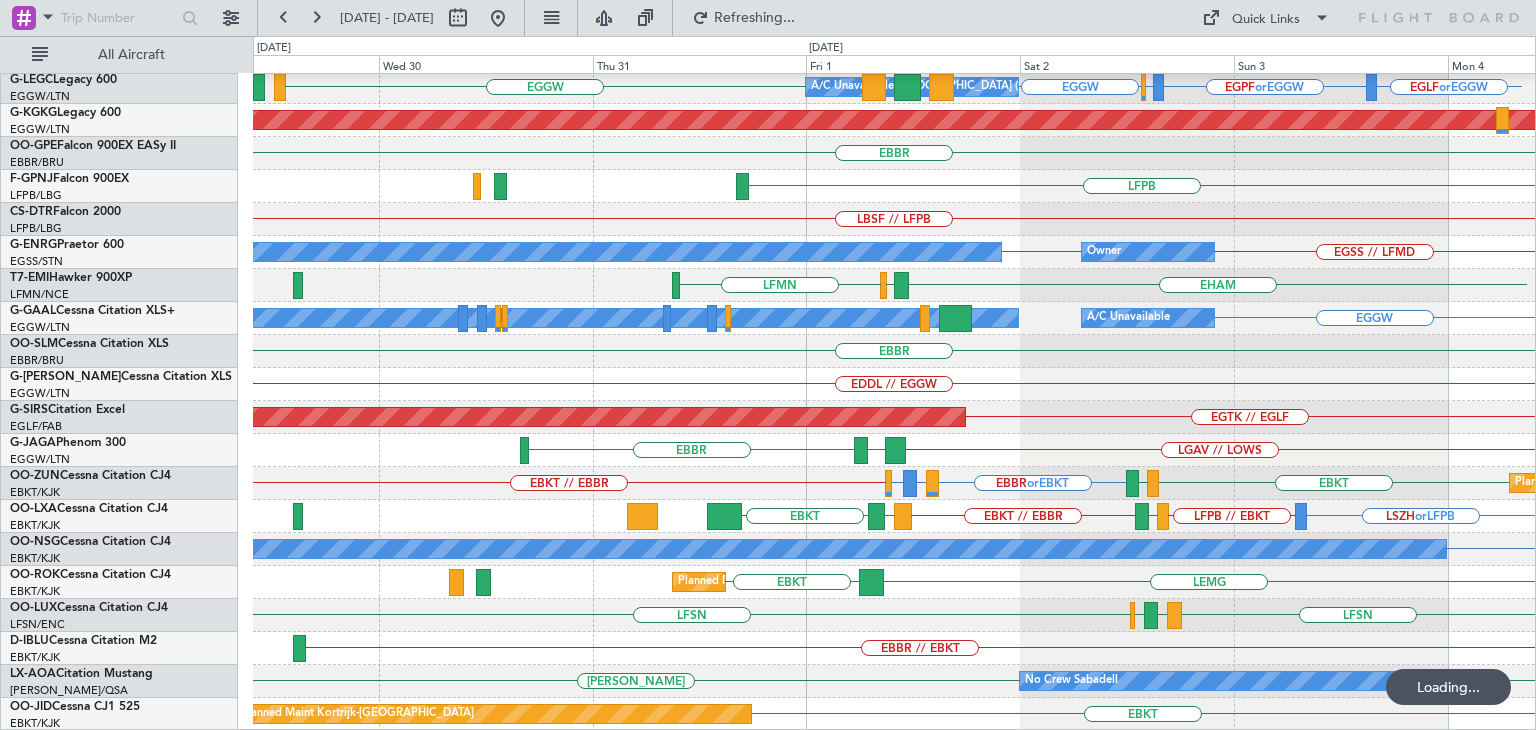 click on "LGAV // LOWS
LFMD
[GEOGRAPHIC_DATA]" 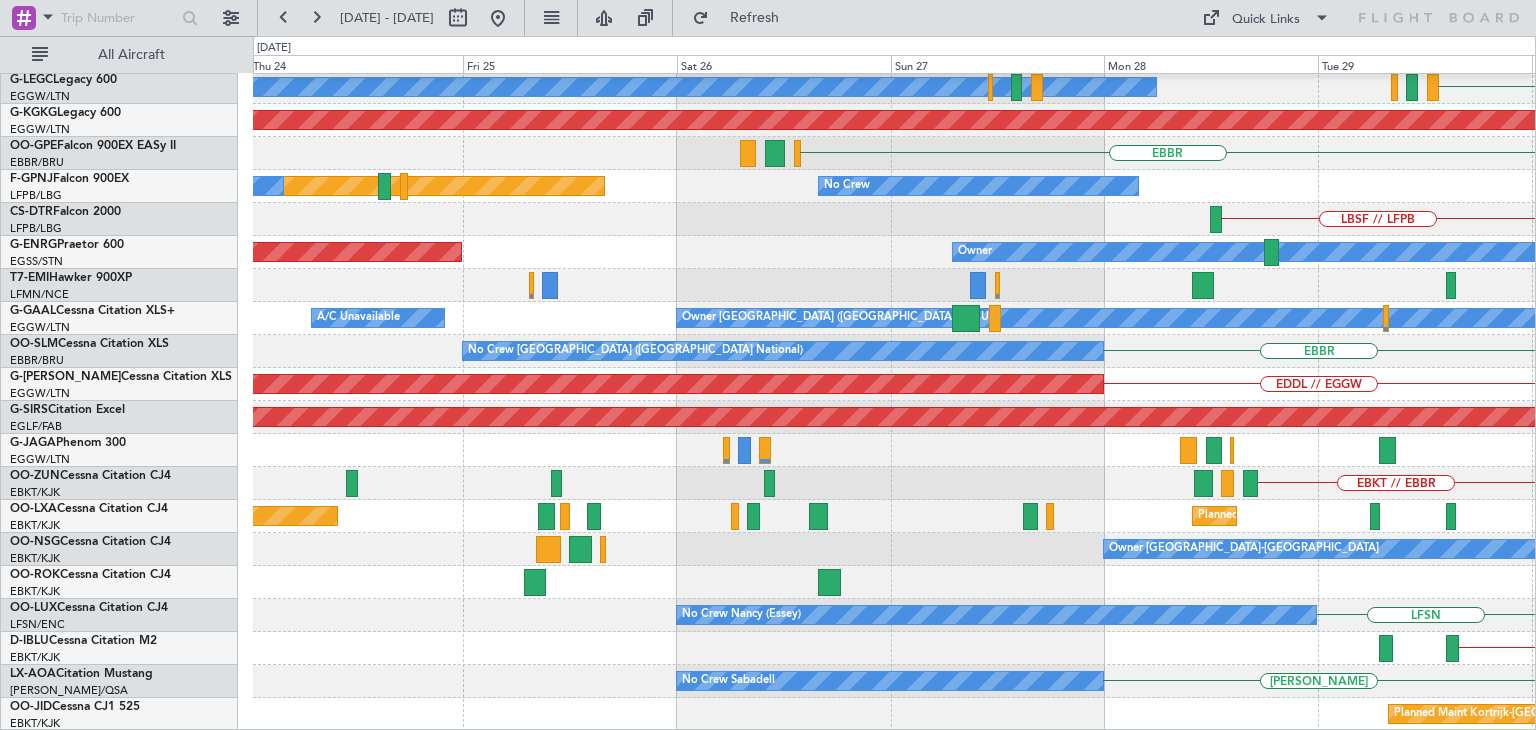 click on "EBBR" 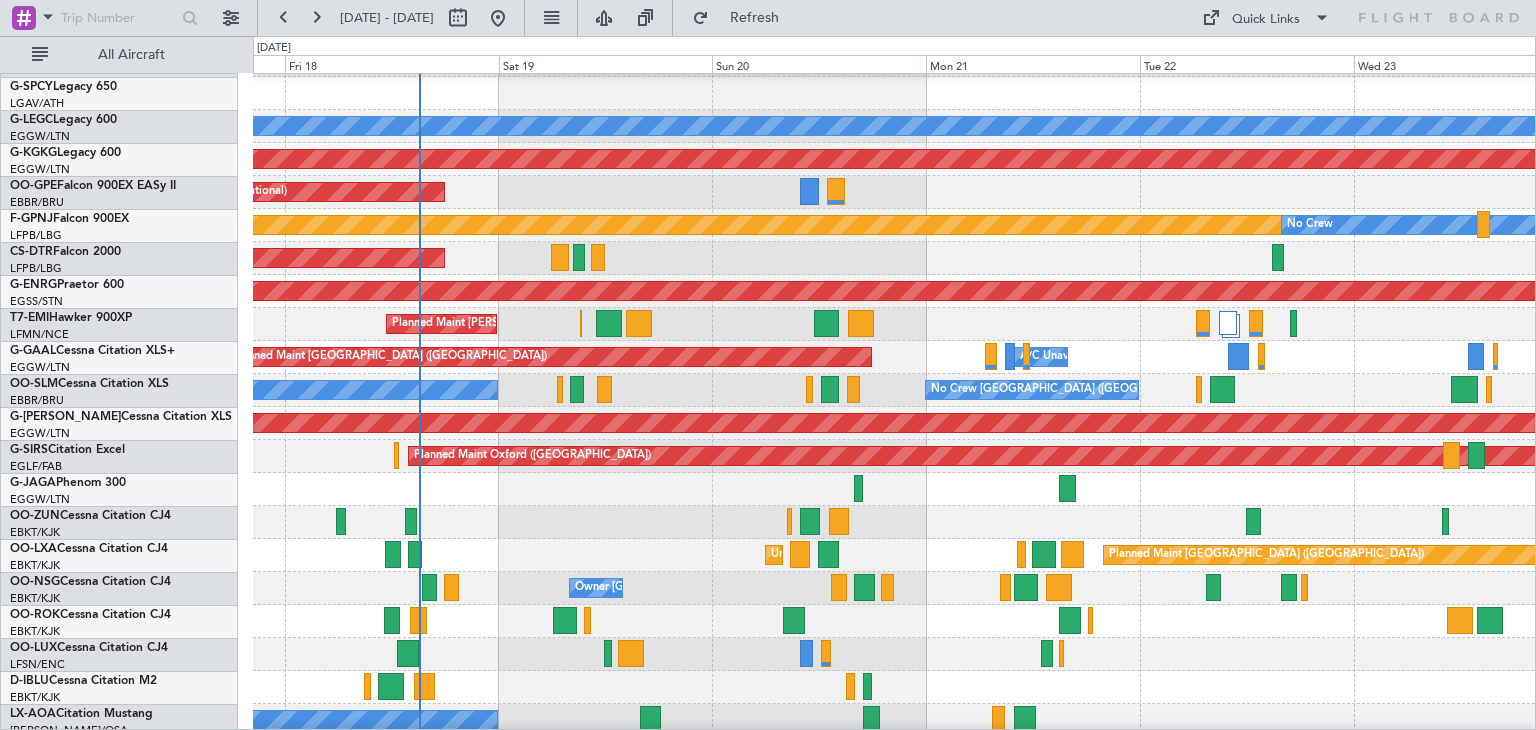 click 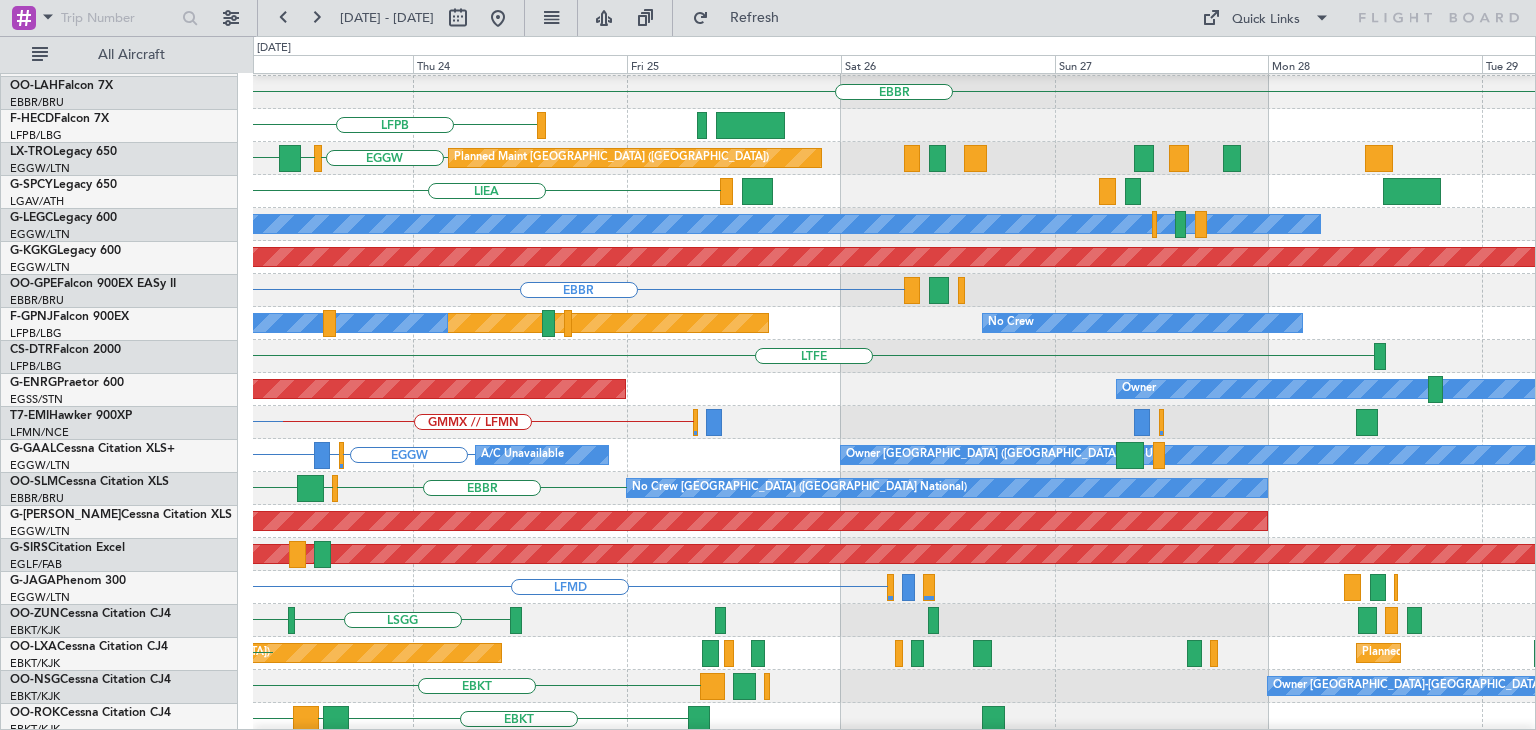 scroll, scrollTop: 228, scrollLeft: 0, axis: vertical 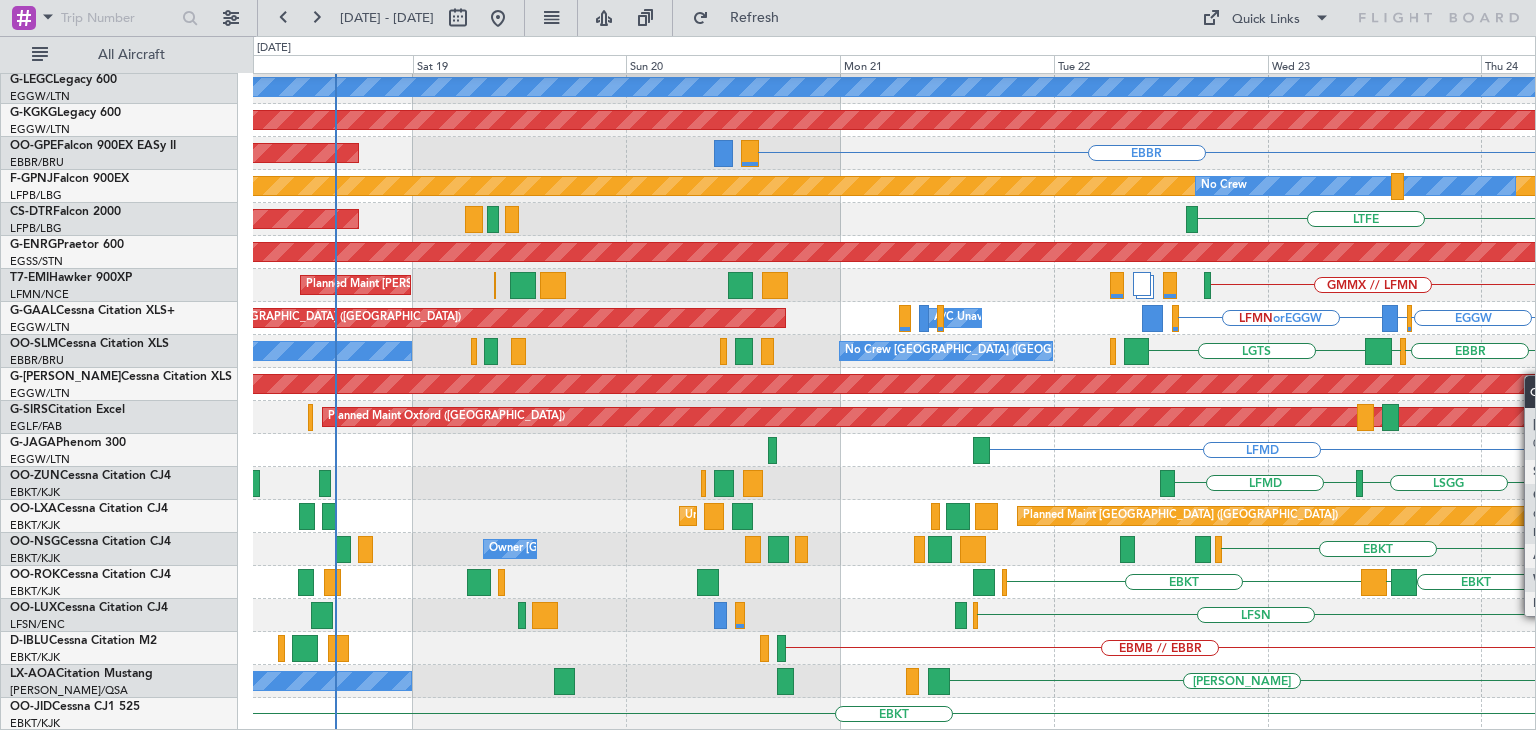 click on "[PERSON_NAME]
A/C Unavailable [GEOGRAPHIC_DATA] ([GEOGRAPHIC_DATA])
Unplanned Maint [GEOGRAPHIC_DATA] ([GEOGRAPHIC_DATA])
AOG Maint [GEOGRAPHIC_DATA] ([GEOGRAPHIC_DATA])
[GEOGRAPHIC_DATA]
Planned Maint [GEOGRAPHIC_DATA] ([GEOGRAPHIC_DATA])
Planned Maint [GEOGRAPHIC_DATA] ([GEOGRAPHIC_DATA])
No Crew
LFPB
LTFE
AOG Maint [GEOGRAPHIC_DATA]-[GEOGRAPHIC_DATA]
AOG Maint [GEOGRAPHIC_DATA] ([GEOGRAPHIC_DATA])
LFPB // EGSS
GMMX // LFMN
Planned Maint [PERSON_NAME]
LIRP  or  GMMX
EKCH  or  GMMX
EGGW
EGLF  or  EGGW
LFMN  or  EGGW
A/C Unavailable
Planned Maint [GEOGRAPHIC_DATA] ([GEOGRAPHIC_DATA])
EGGW
A/C Unavailable" 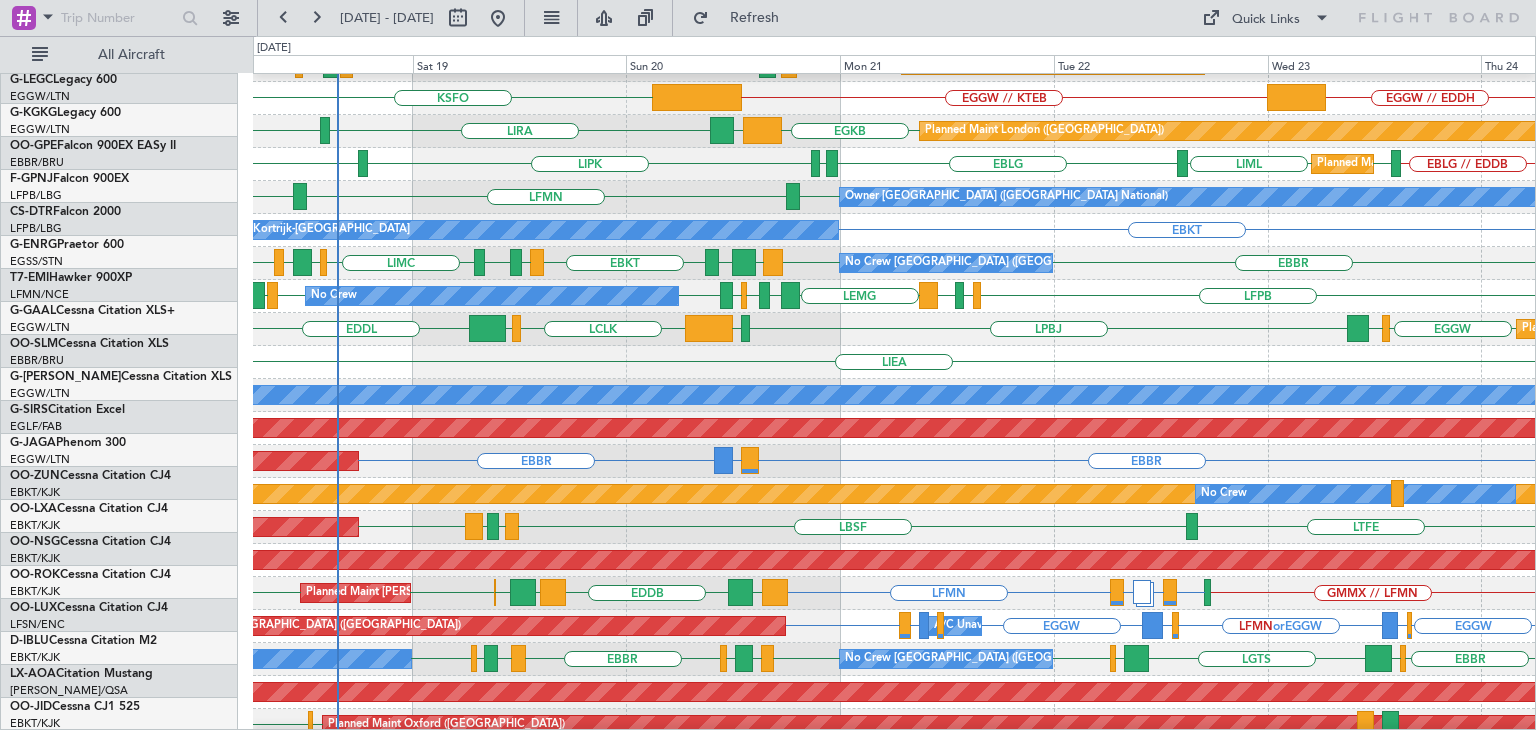 scroll, scrollTop: 0, scrollLeft: 0, axis: both 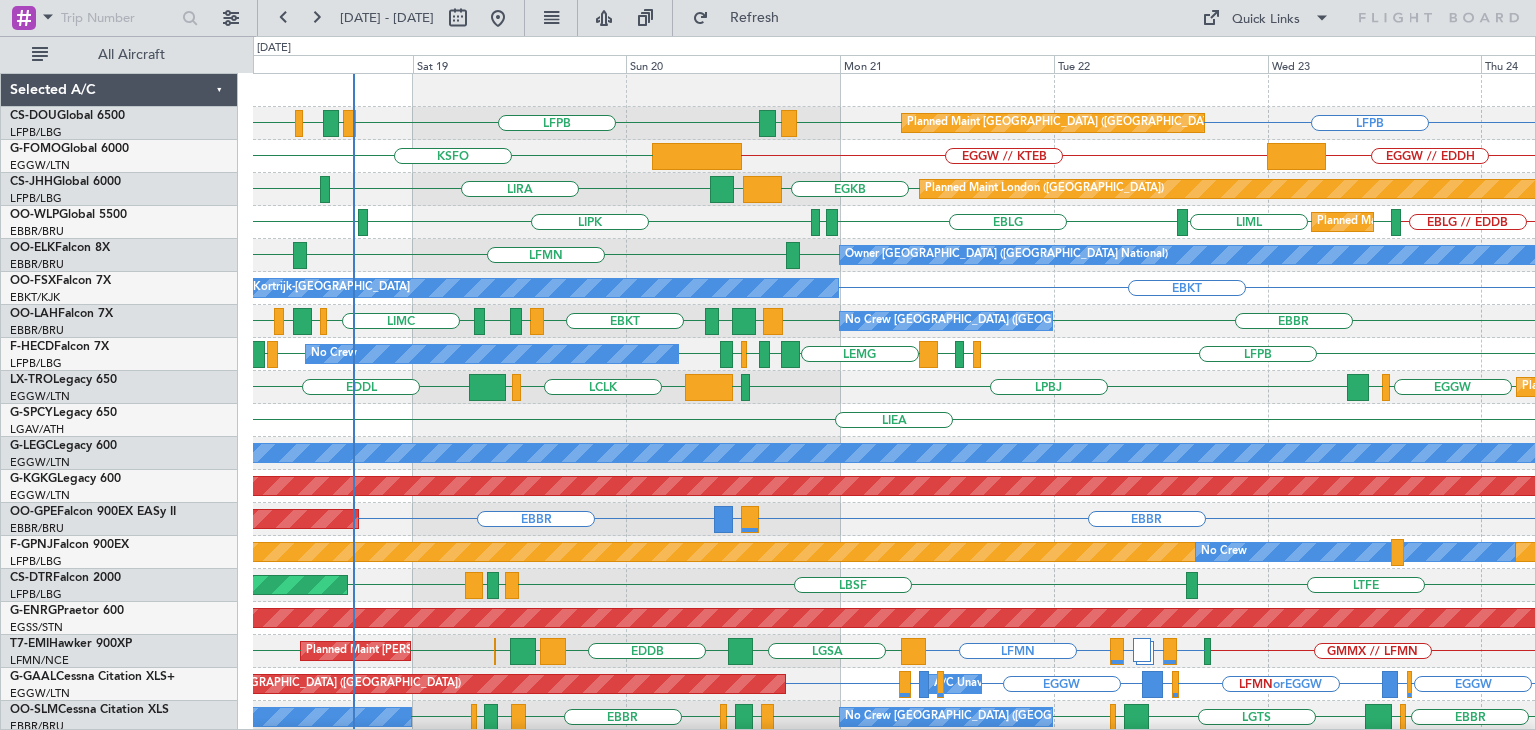 click on "EGKB
[PERSON_NAME]
LFMN
Planned Maint [GEOGRAPHIC_DATA] ([GEOGRAPHIC_DATA])" 